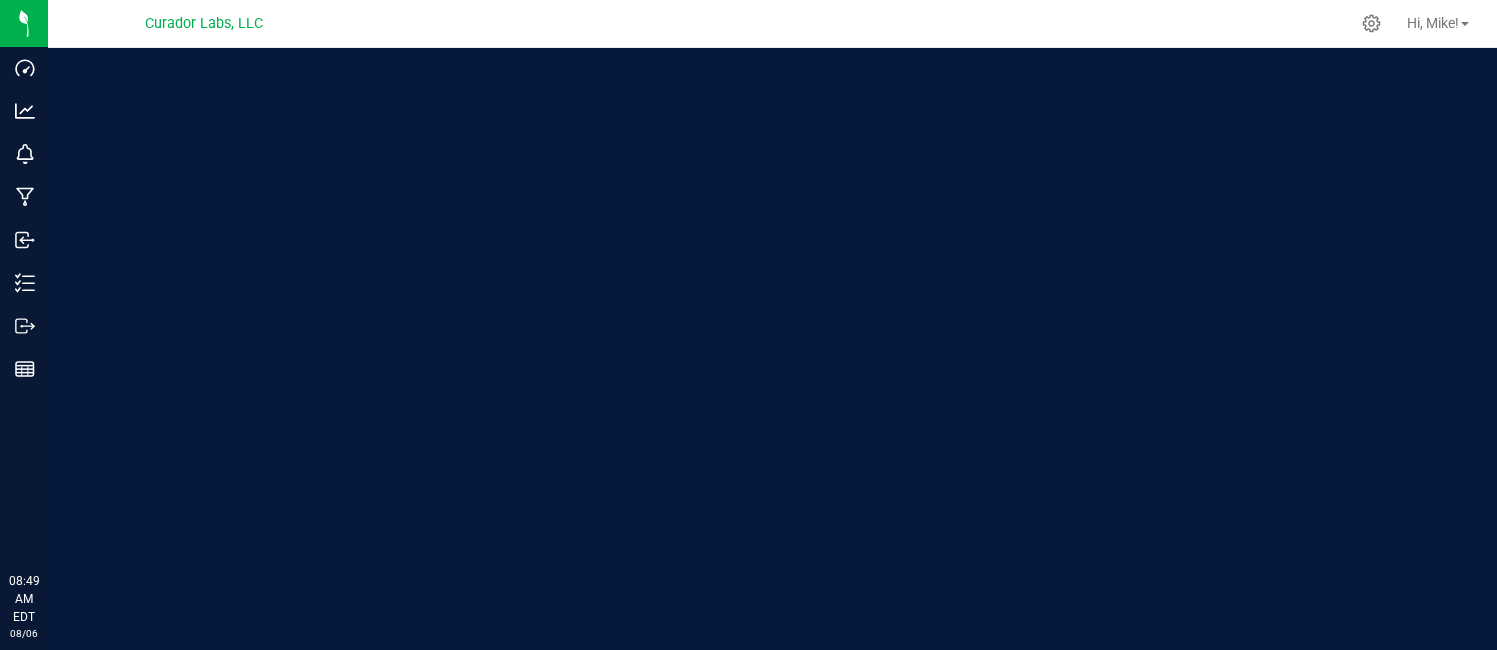 scroll, scrollTop: 0, scrollLeft: 0, axis: both 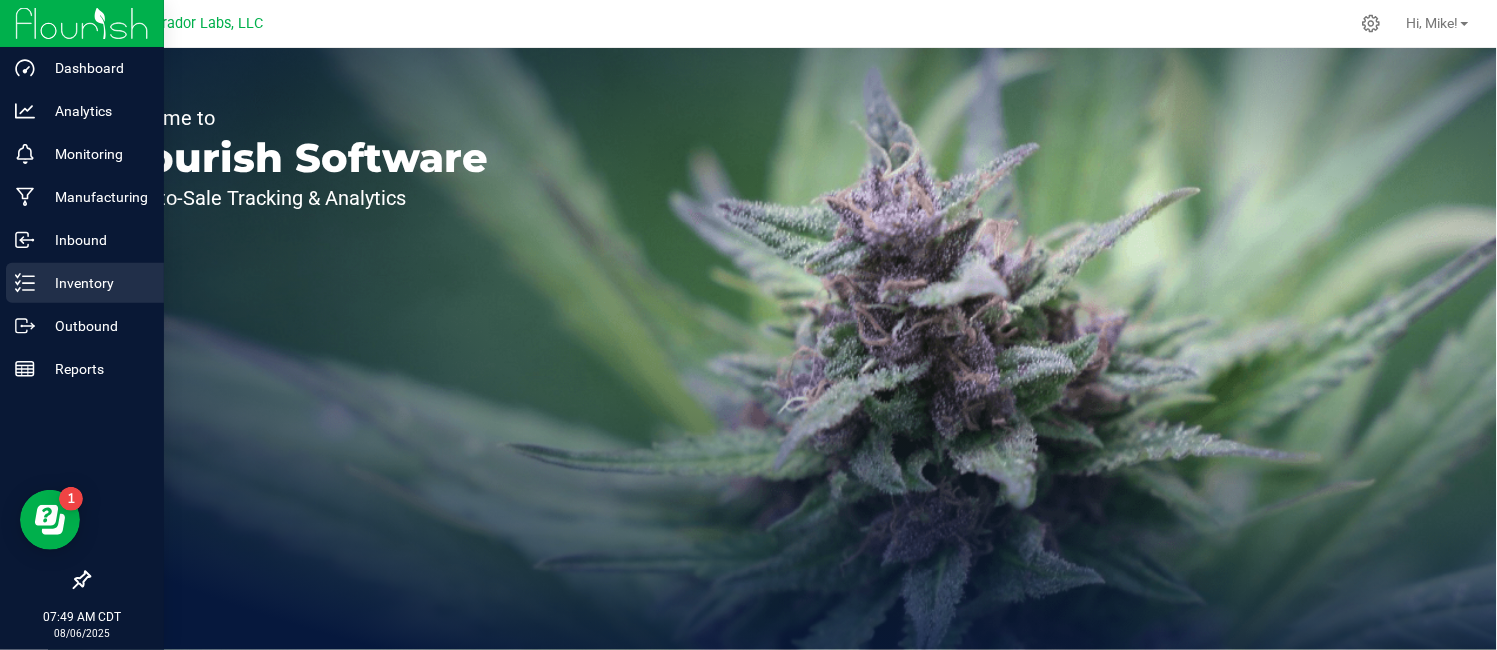 click on "Inventory" at bounding box center [95, 283] 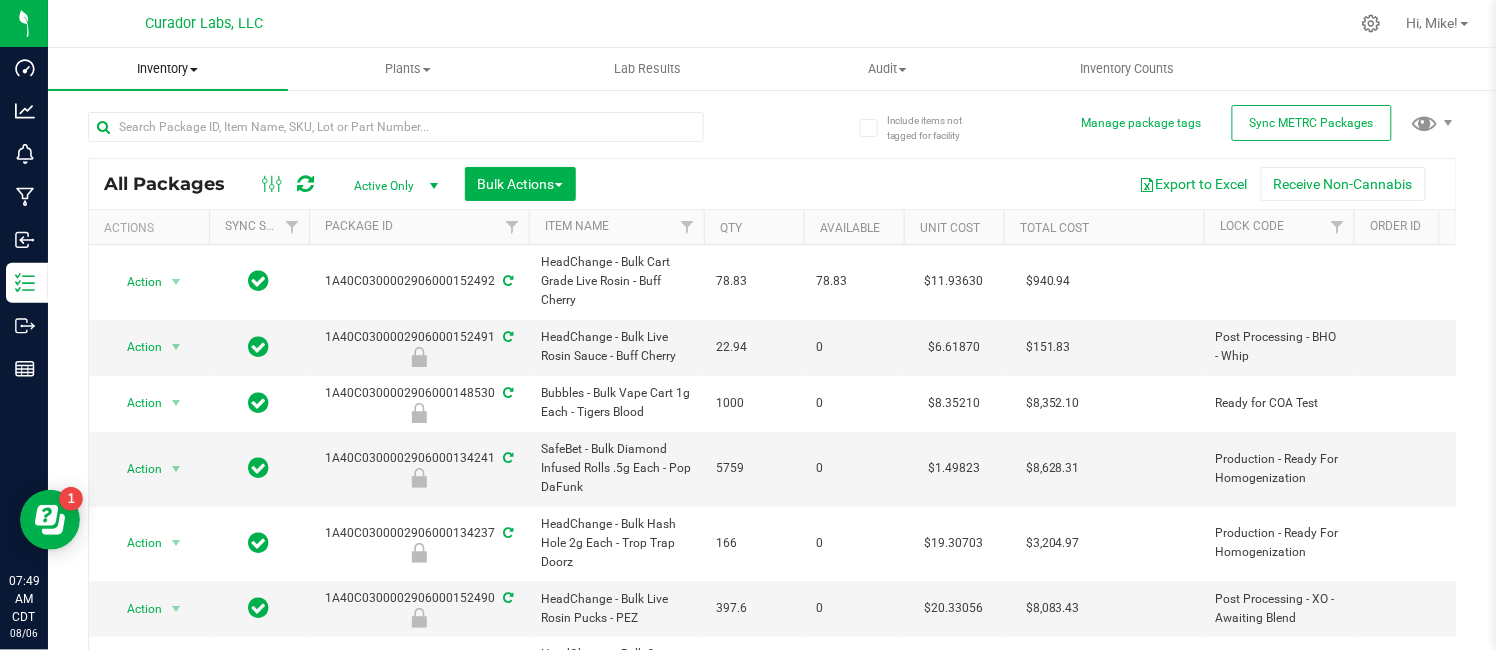 click on "Inventory" at bounding box center (168, 69) 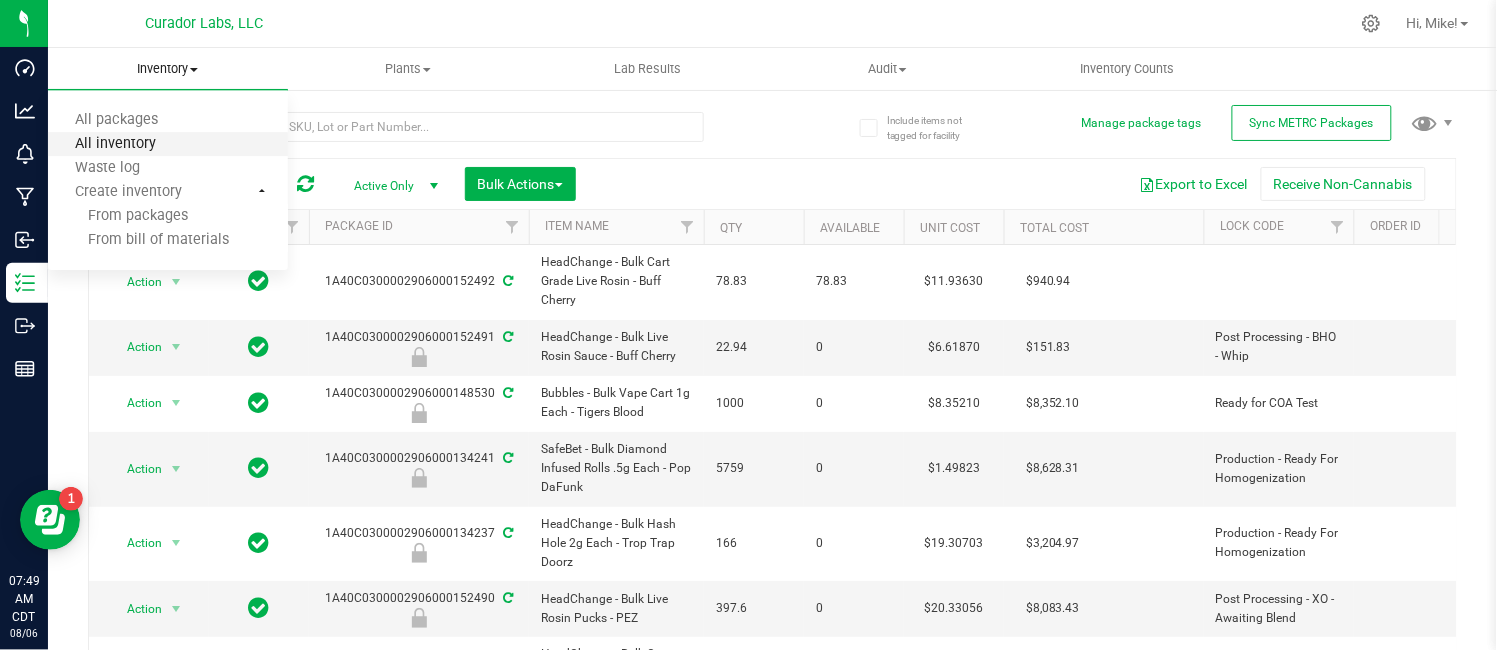 click on "All inventory" at bounding box center (115, 144) 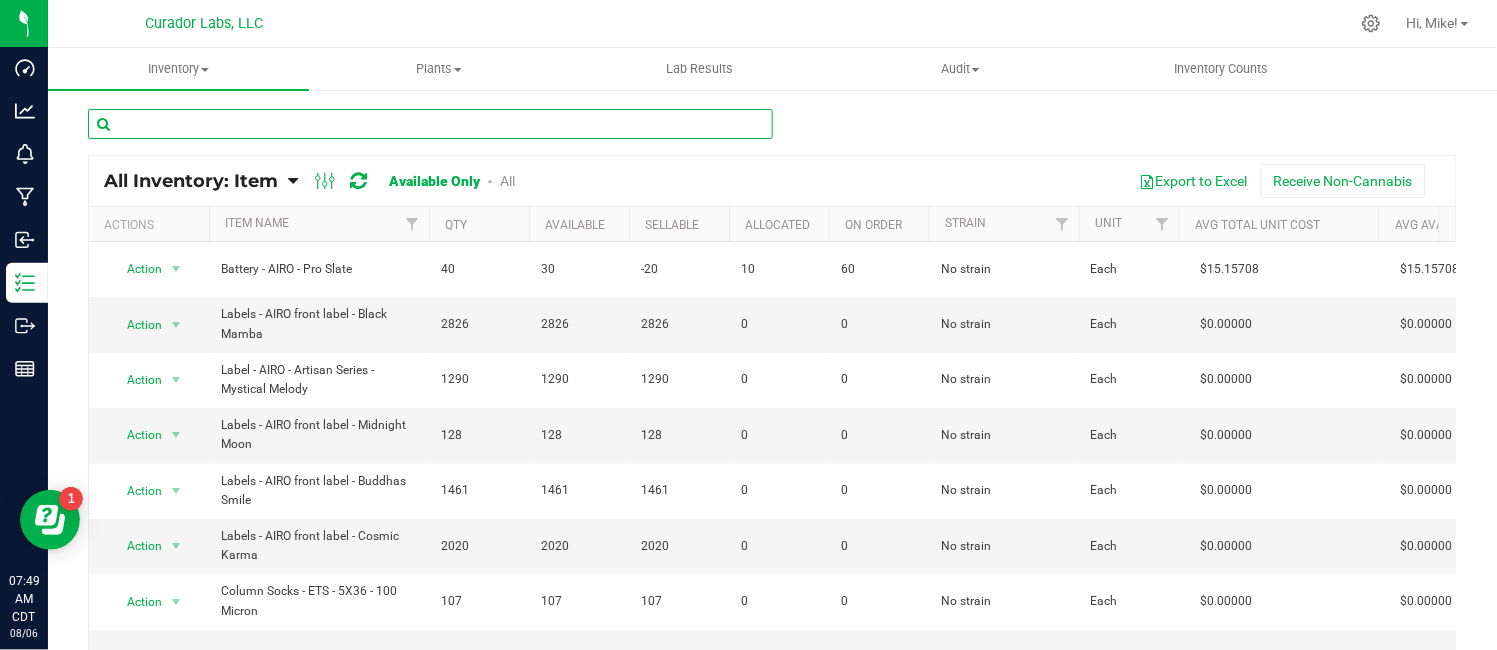 click at bounding box center (430, 124) 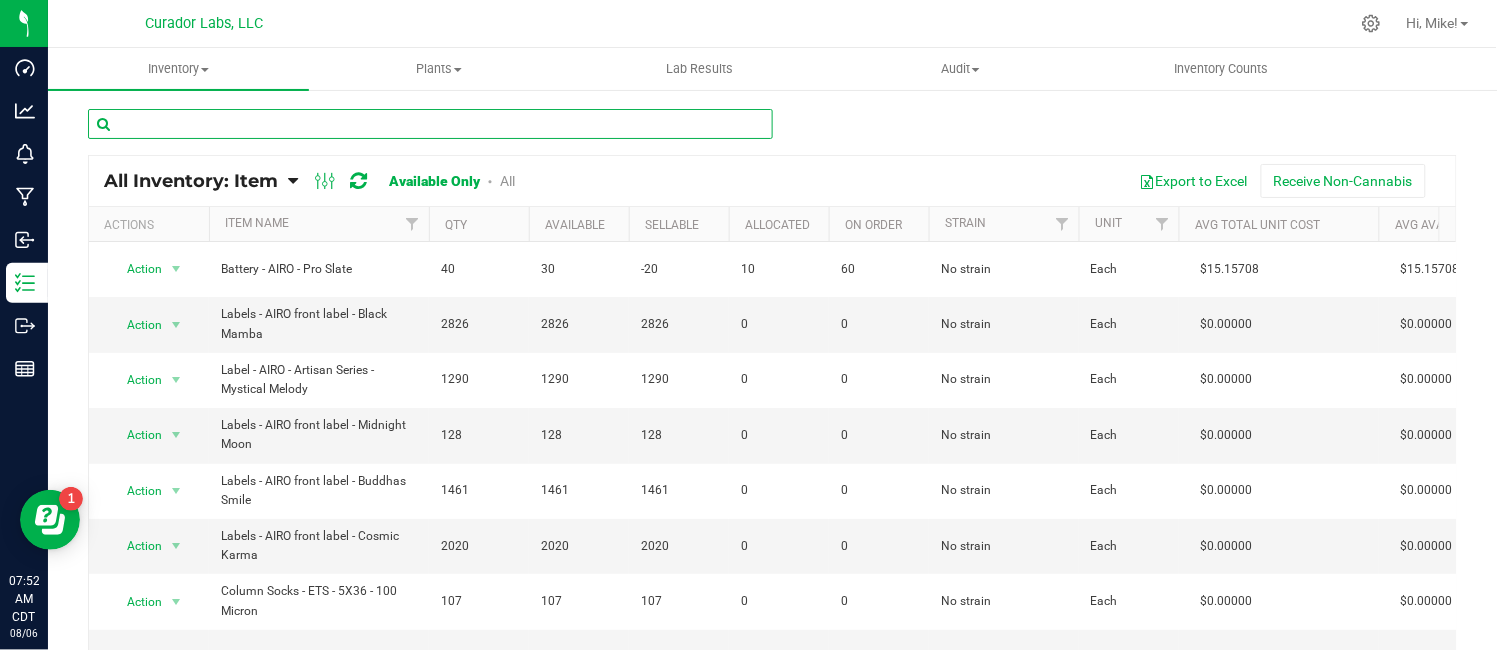 click at bounding box center [430, 124] 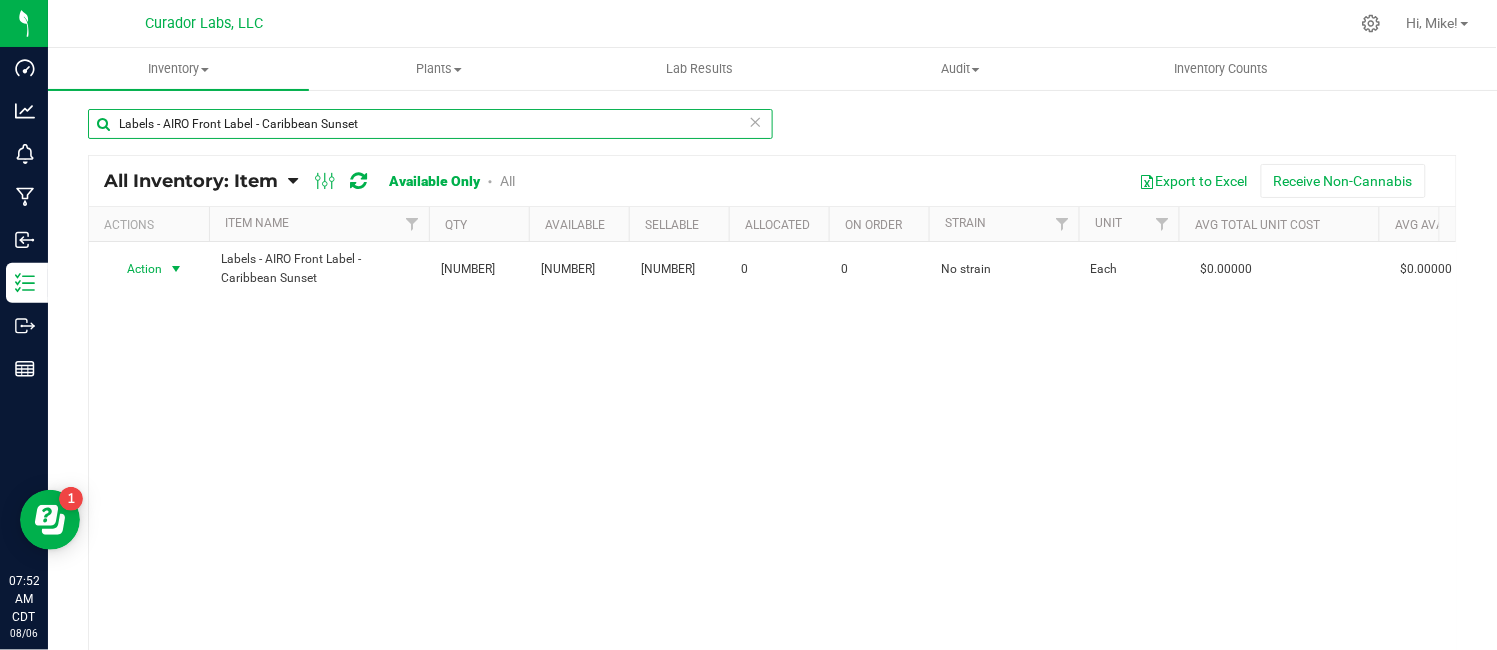 type on "Labels - AIRO Front Label - Caribbean Sunset" 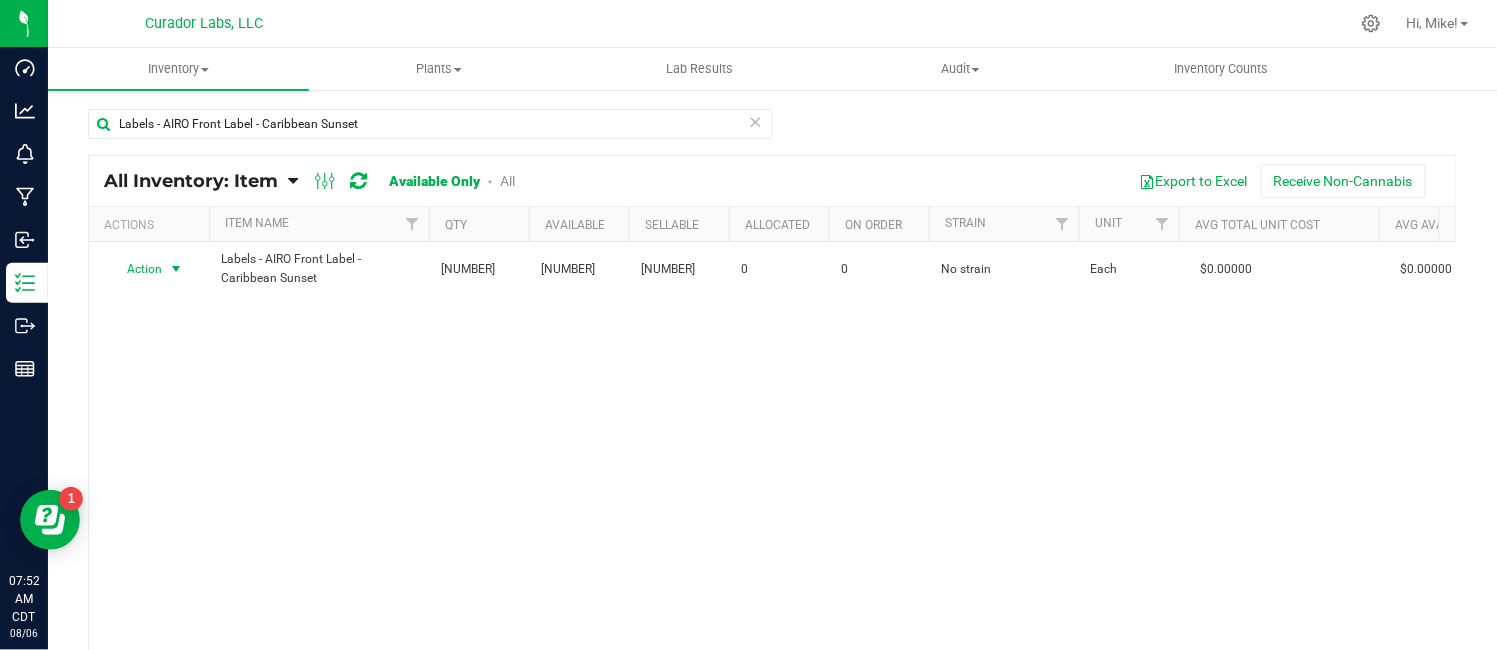 click at bounding box center [176, 269] 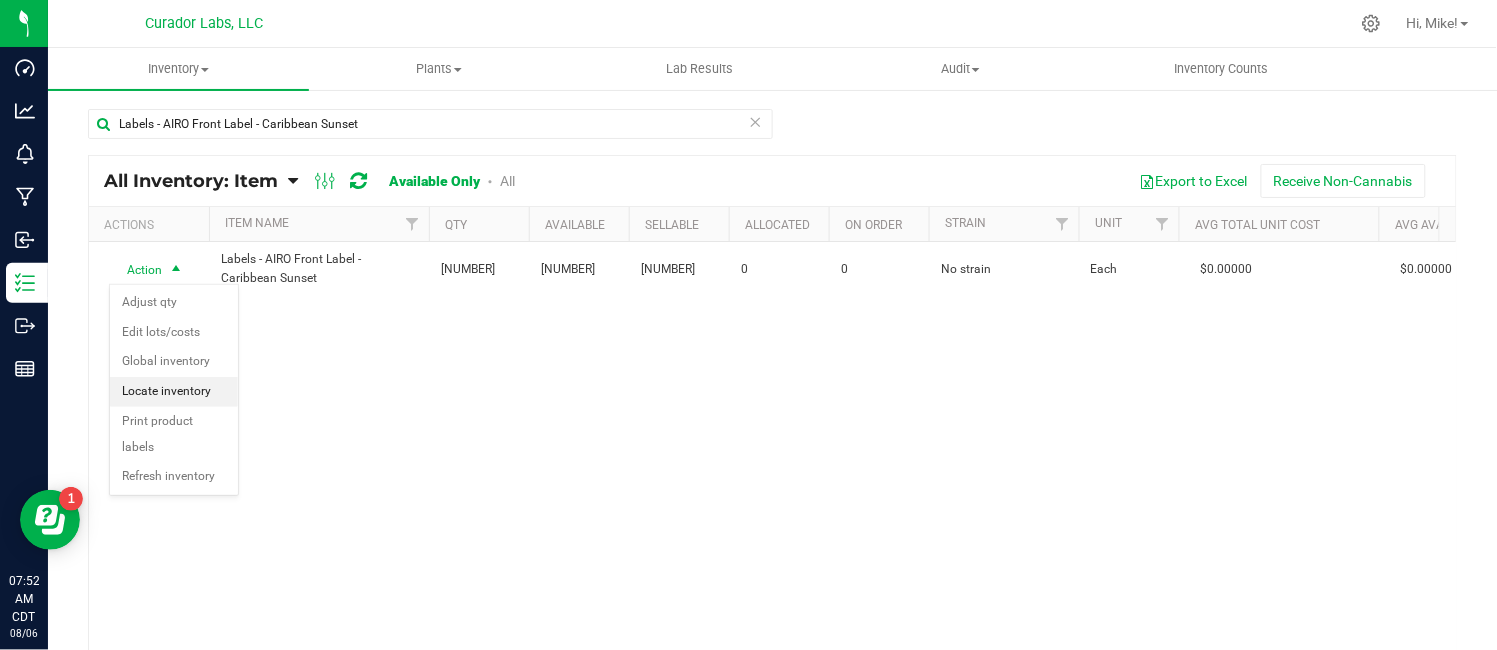 click on "Locate inventory" at bounding box center [174, 392] 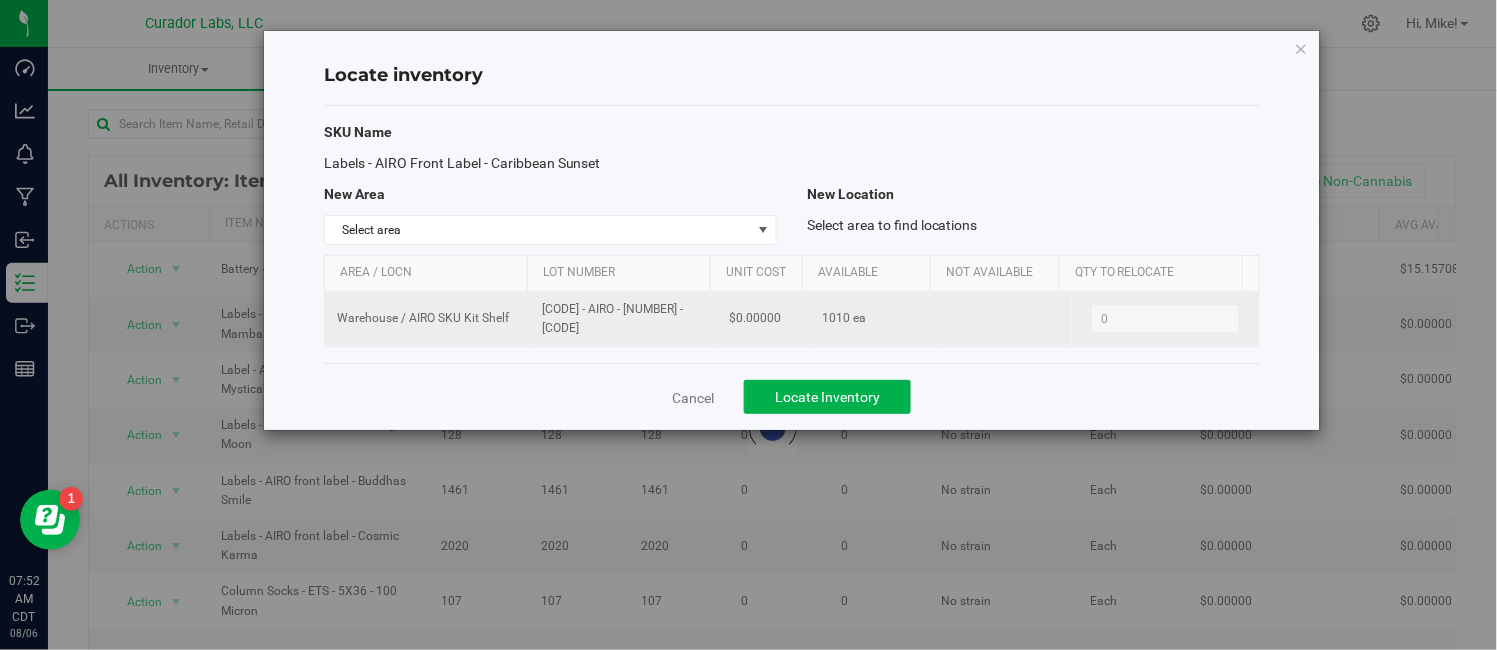 drag, startPoint x: 538, startPoint y: 323, endPoint x: 697, endPoint y: 318, distance: 159.0786 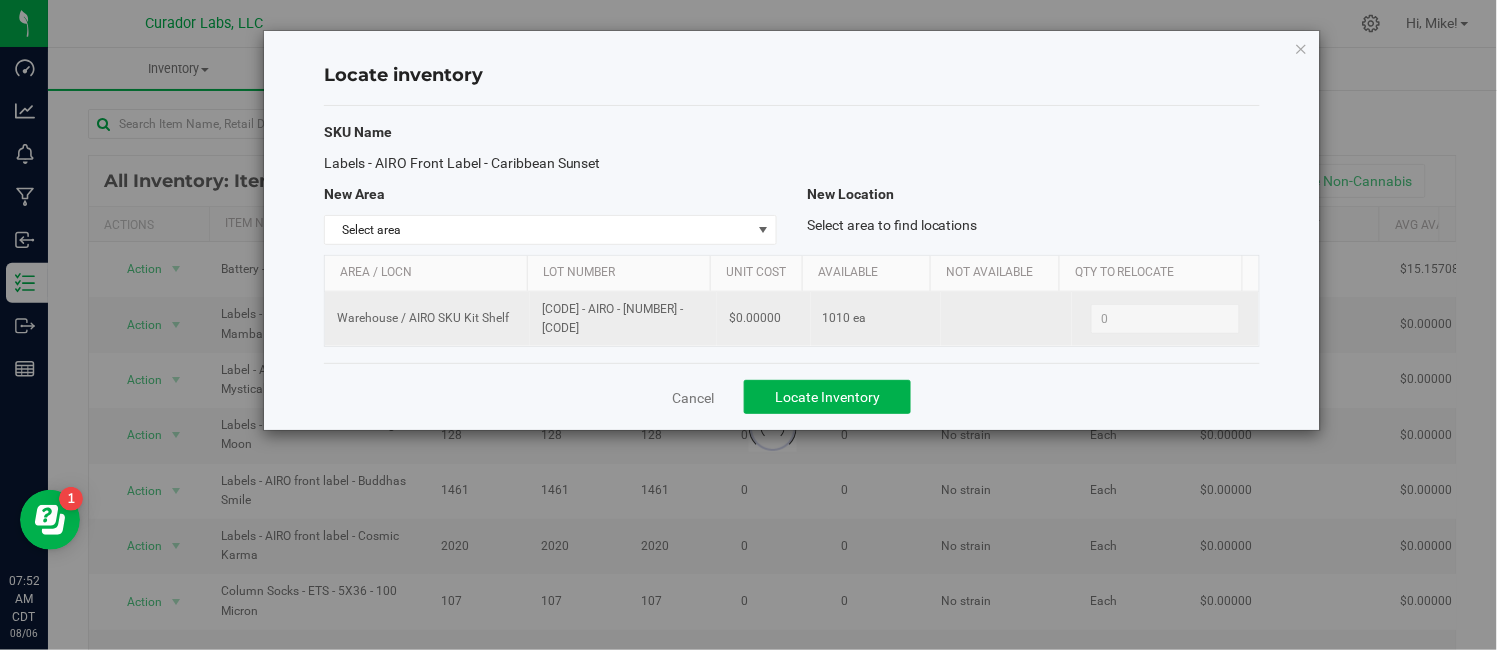 click on "[CODE] - AIRO - [NUMBER] - [CODE]" at bounding box center (623, 319) 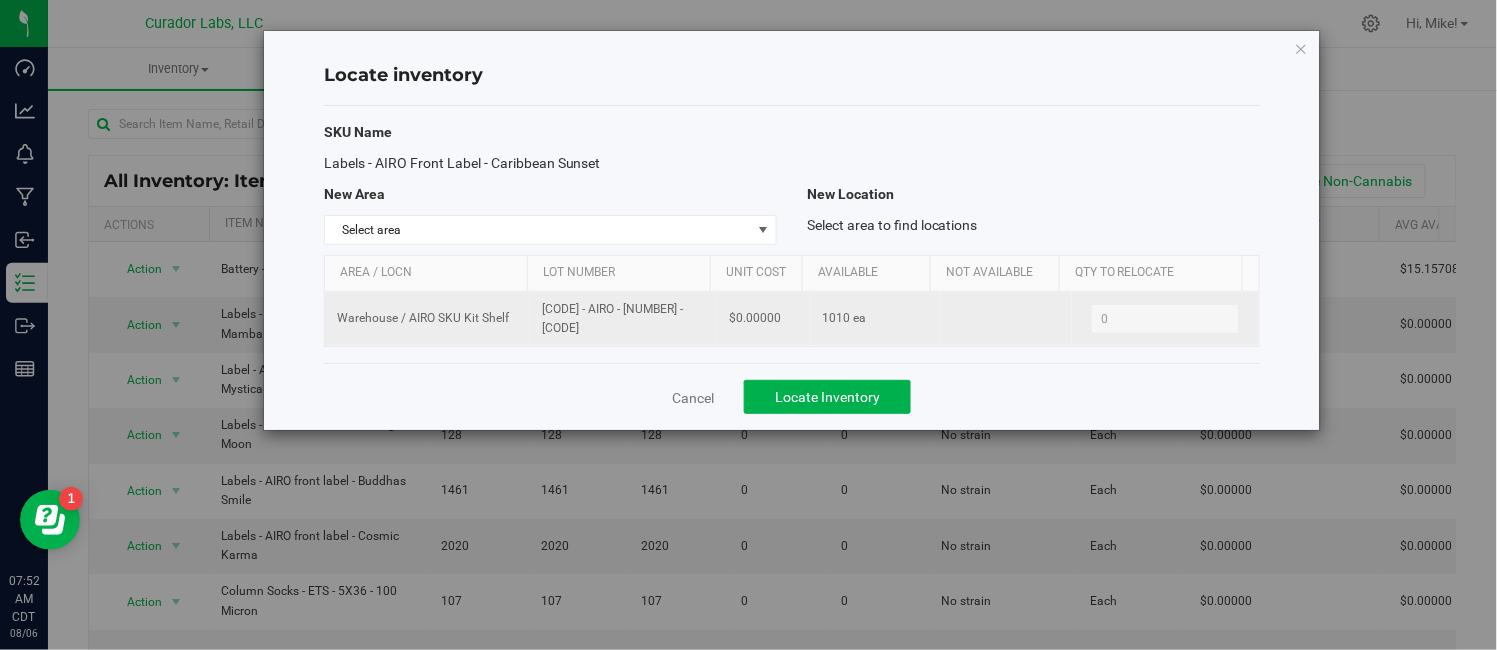 copy on "[CODE] - AIRO - [NUMBER] - [CODE]" 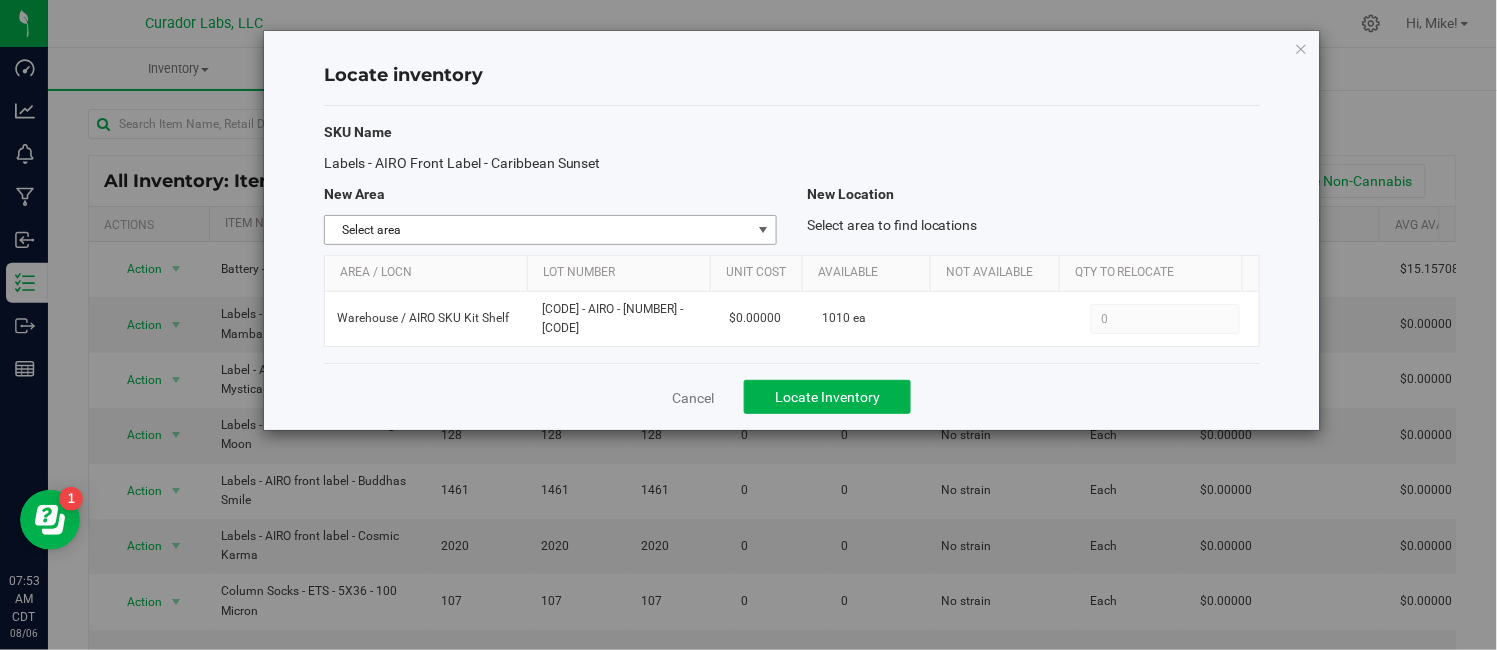 click on "Select area" at bounding box center (538, 230) 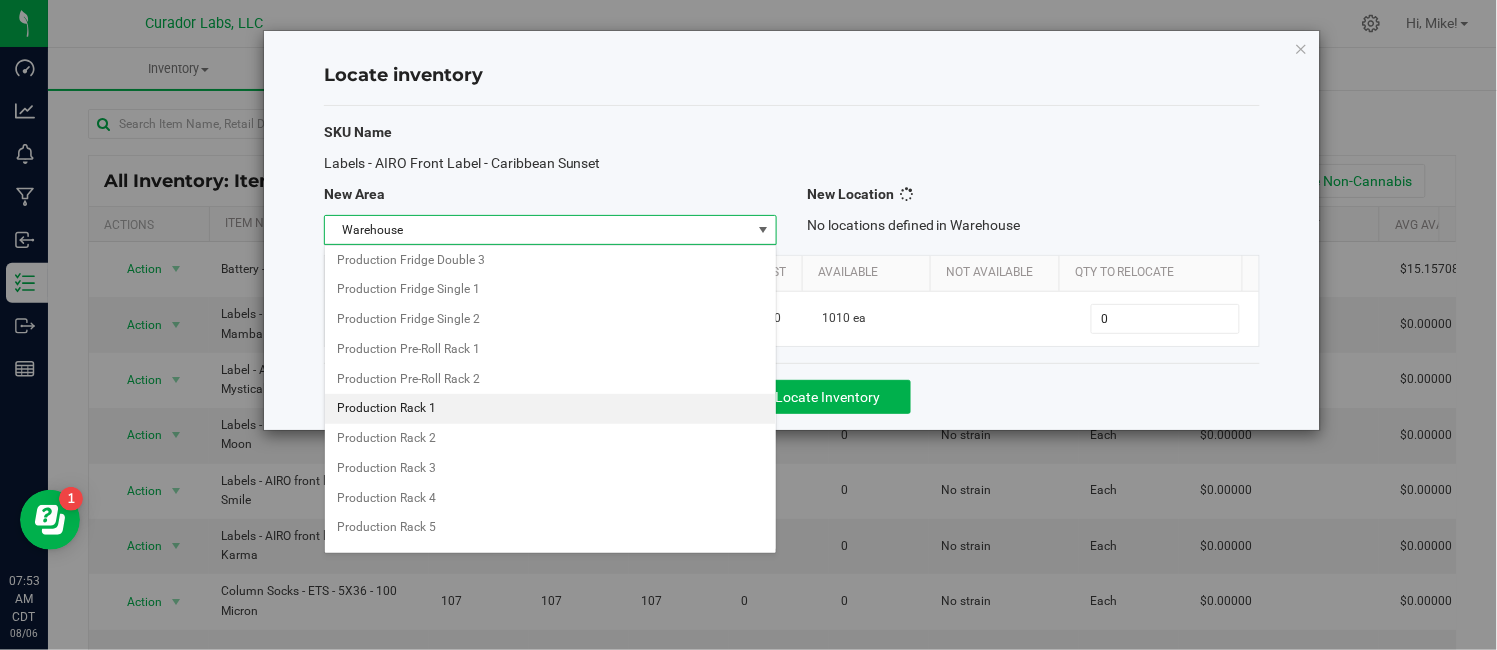 scroll, scrollTop: 1585, scrollLeft: 0, axis: vertical 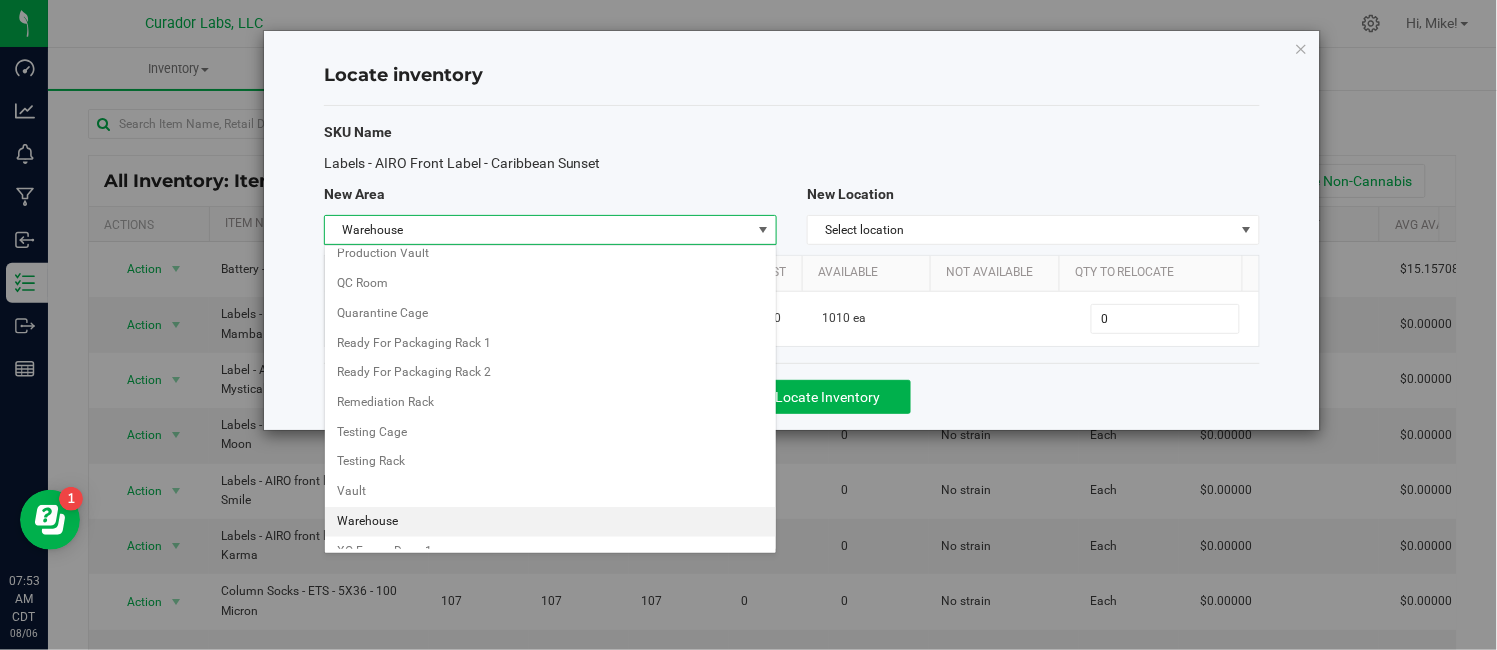 click on "Warehouse" at bounding box center [550, 522] 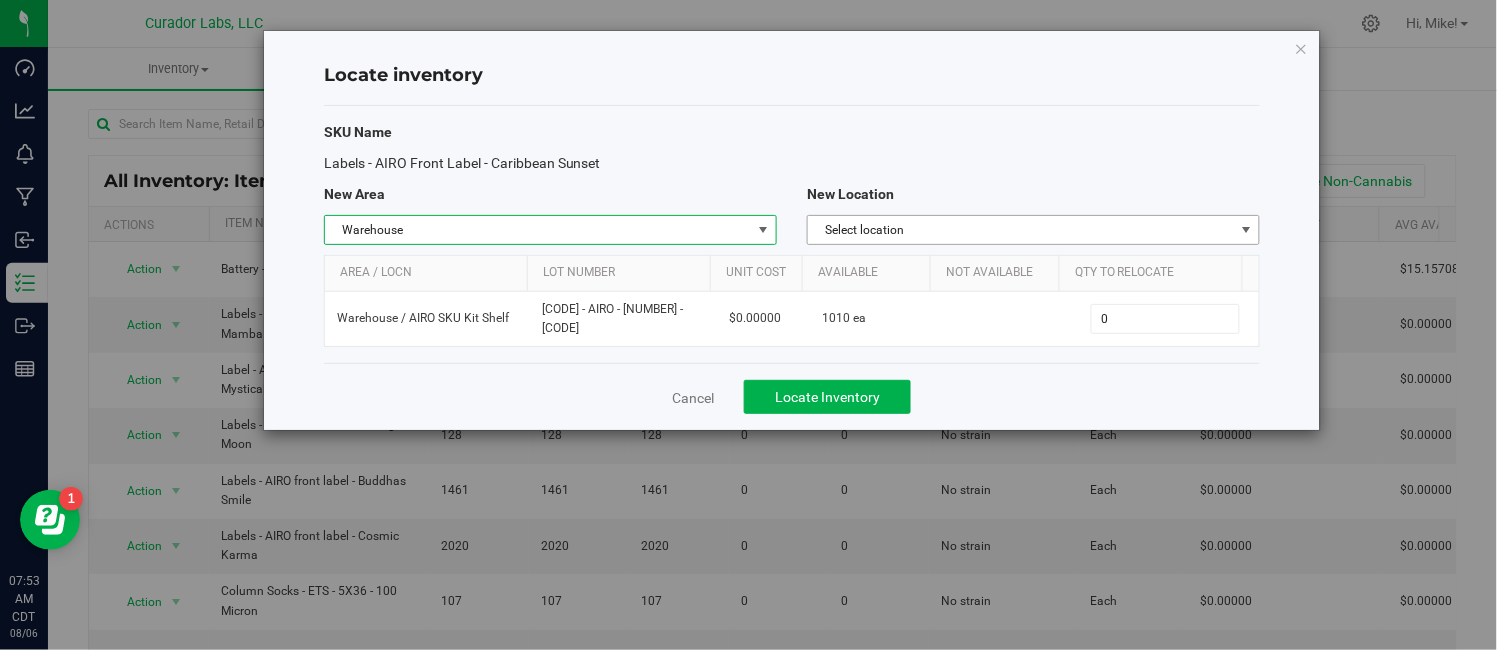 click on "Select location" at bounding box center [1021, 230] 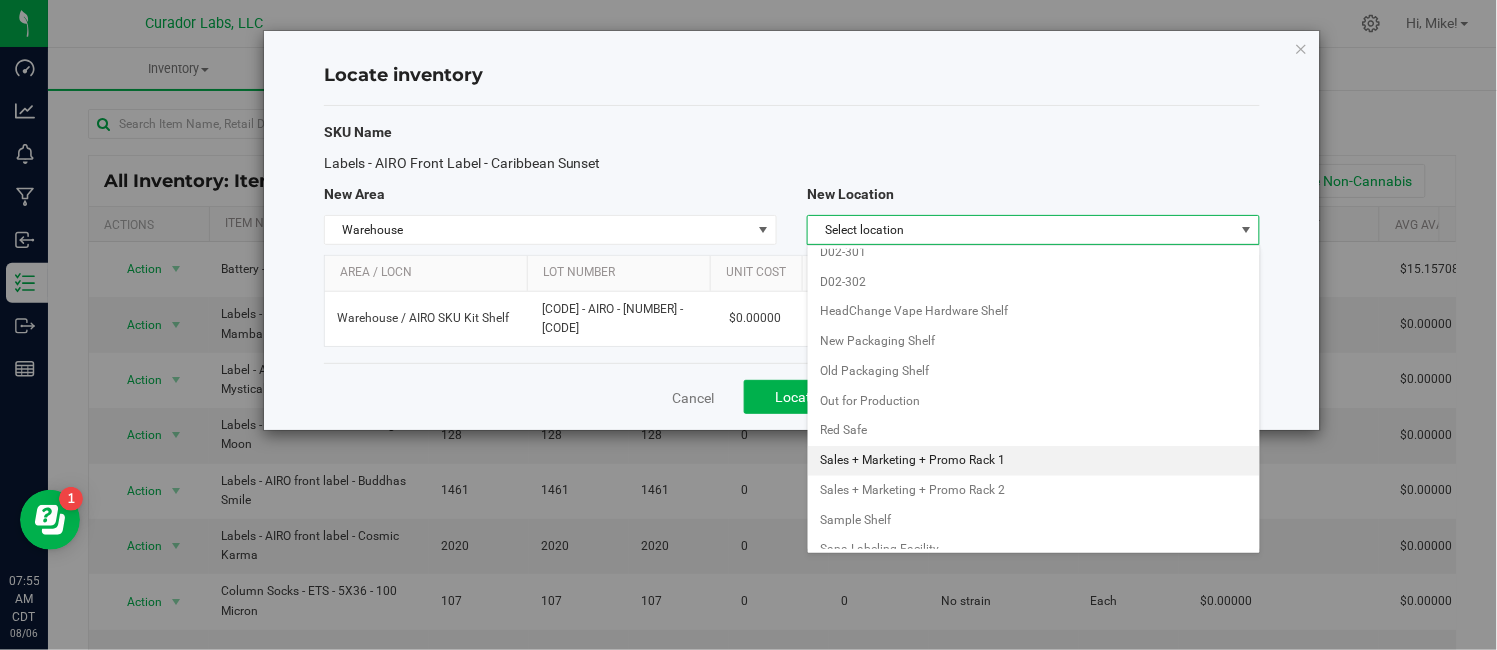 scroll, scrollTop: 2118, scrollLeft: 0, axis: vertical 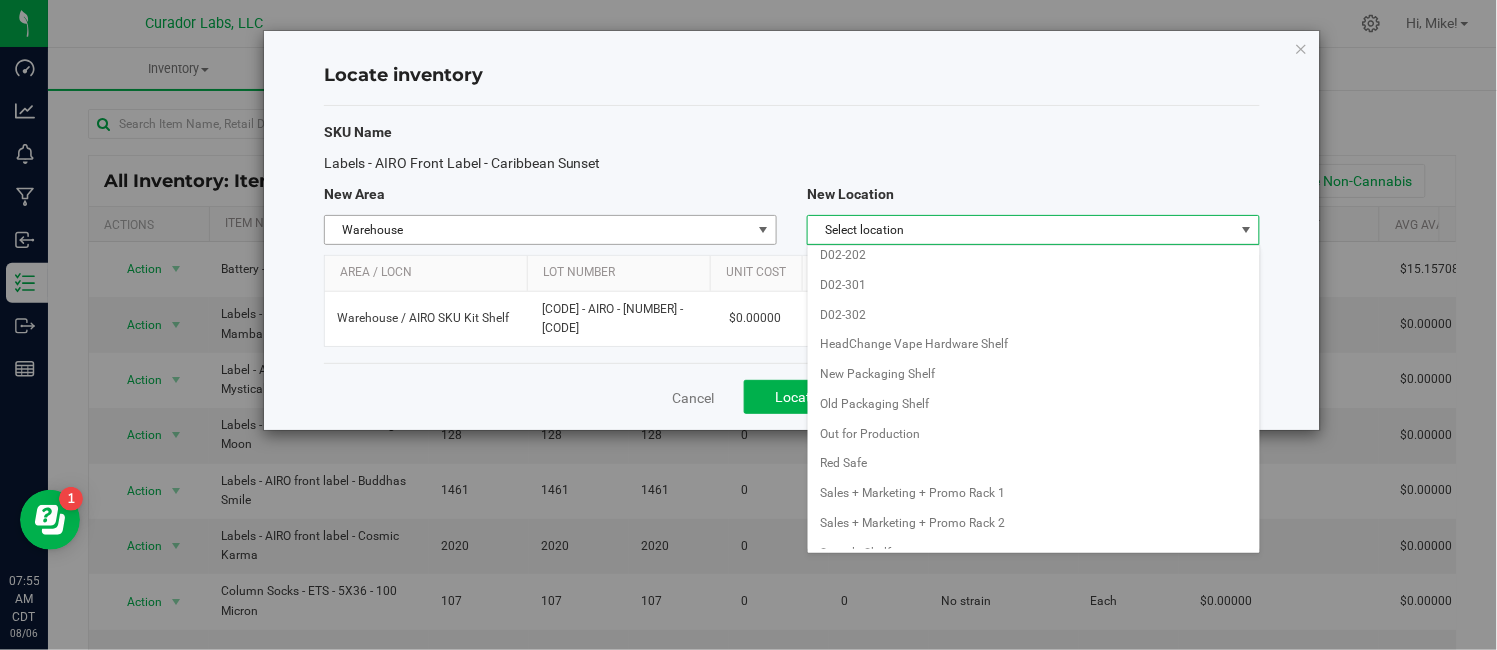 click at bounding box center (763, 230) 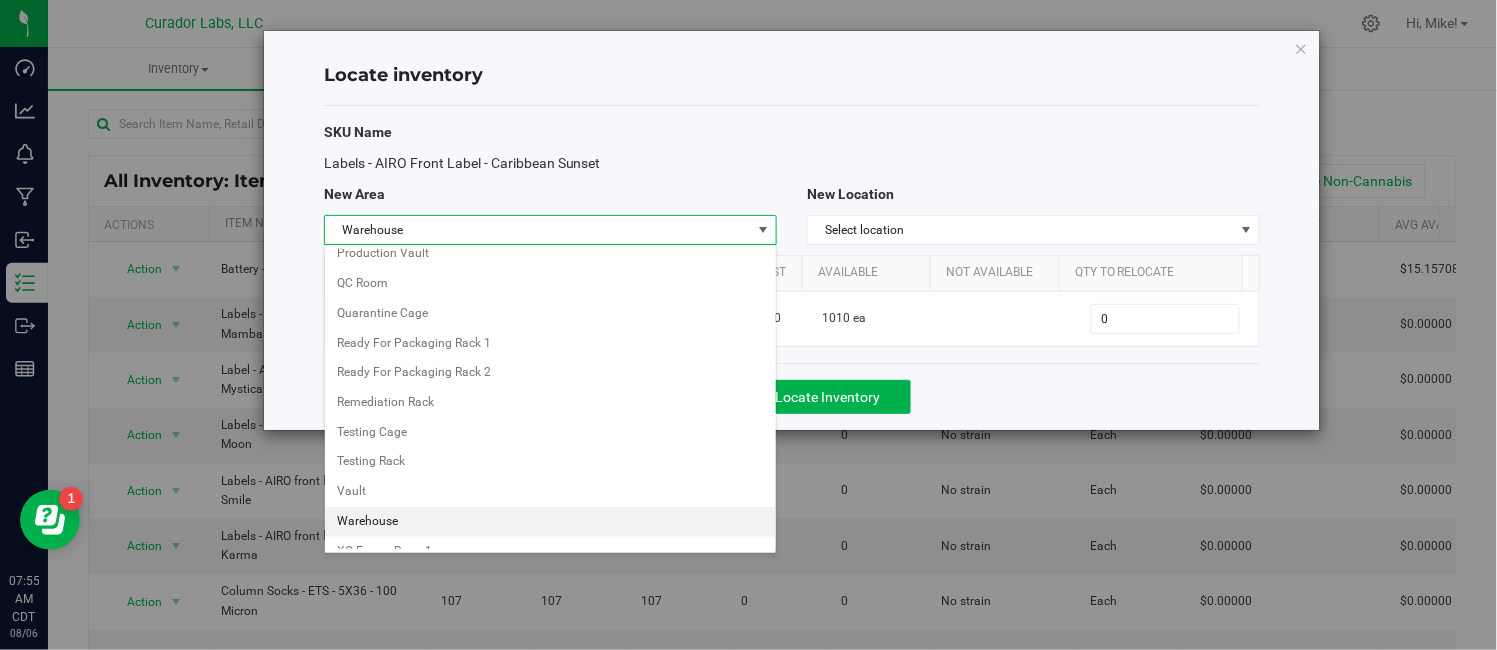 scroll, scrollTop: 1136, scrollLeft: 0, axis: vertical 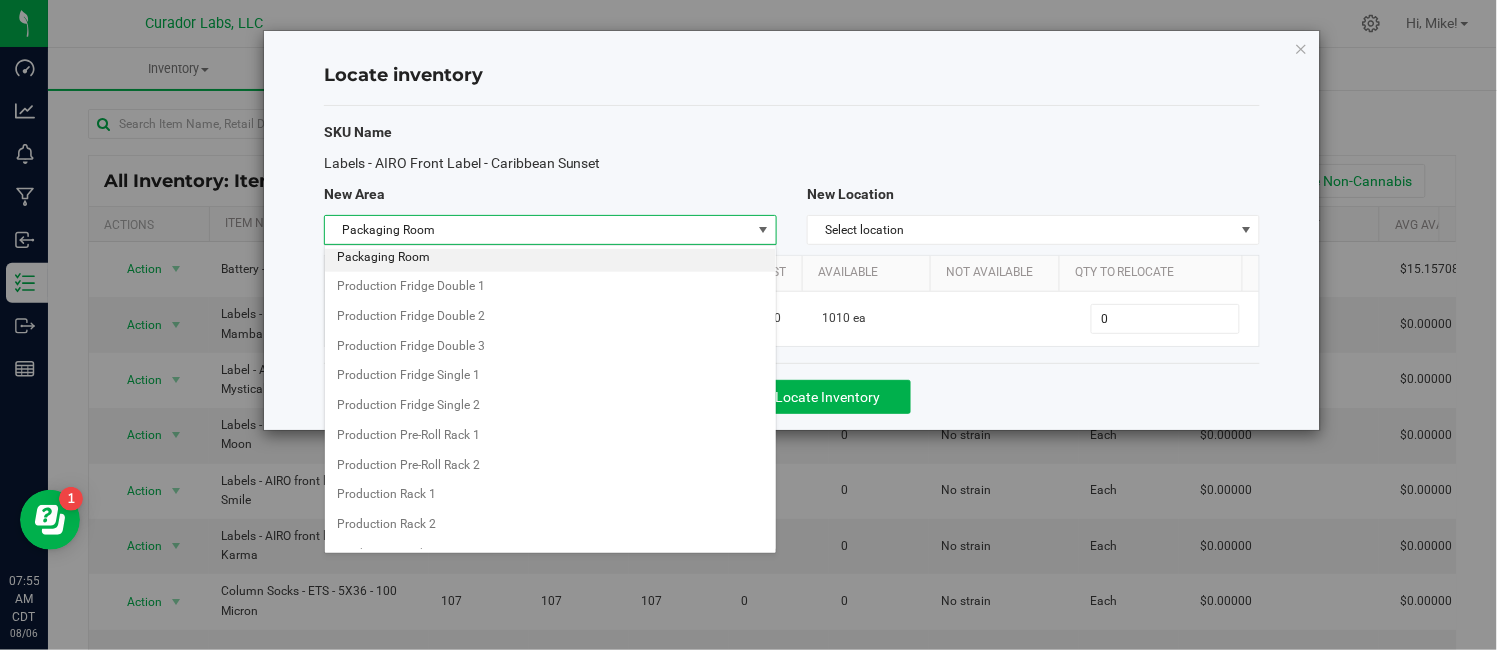 click on "Packaging Room" at bounding box center [550, 258] 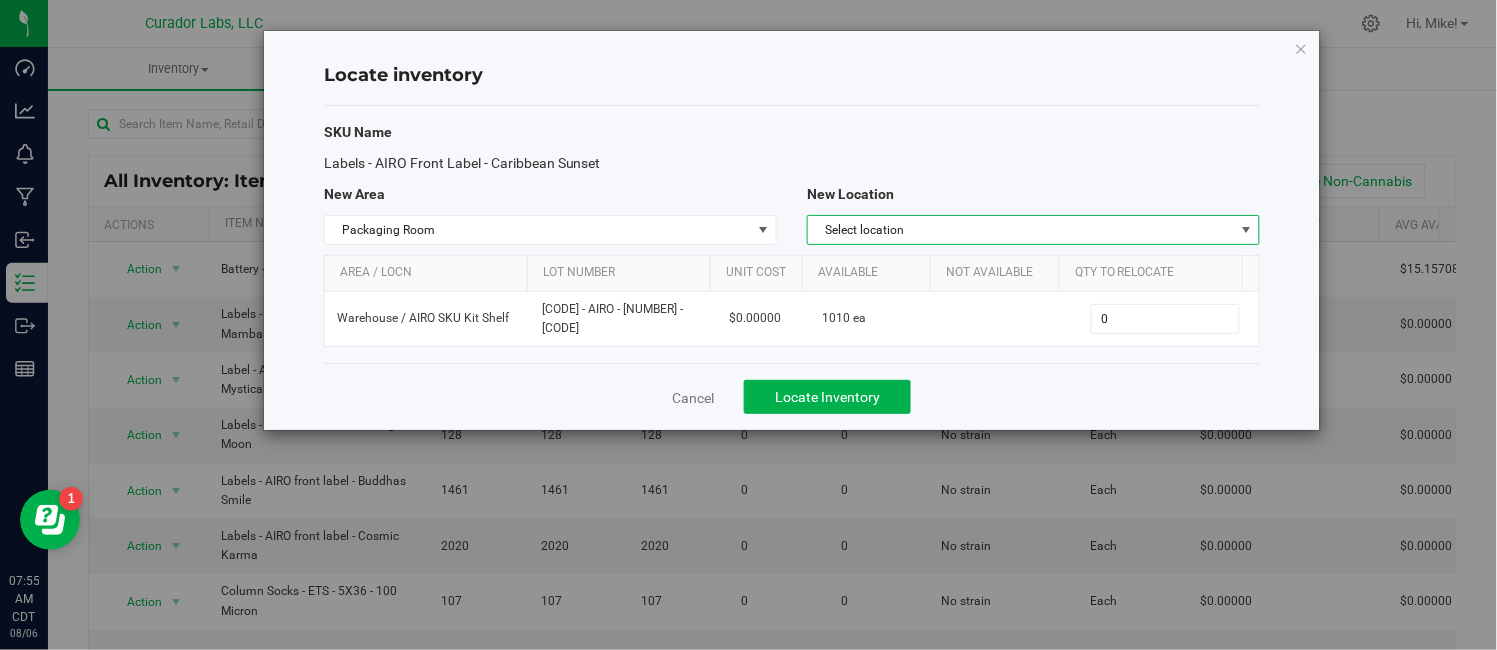 click on "Select location" at bounding box center (1021, 230) 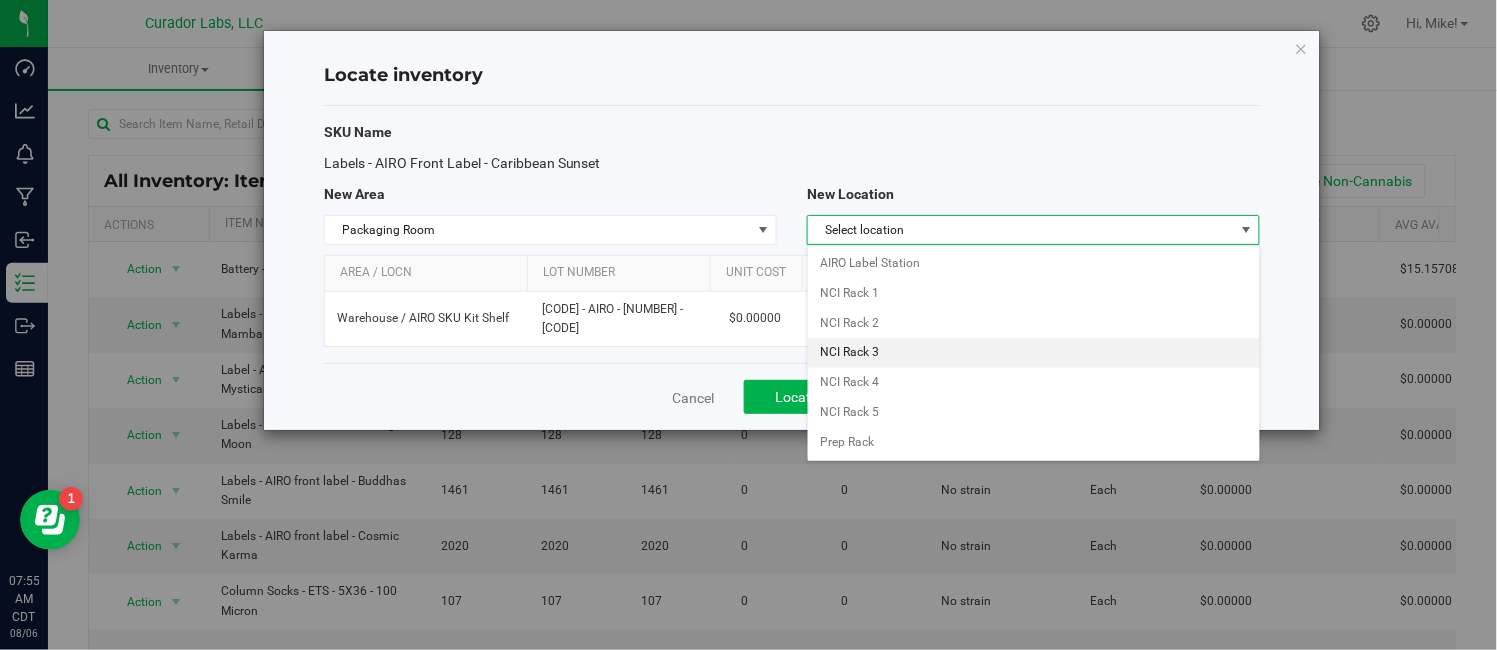 click on "NCI Rack 3" at bounding box center (1033, 353) 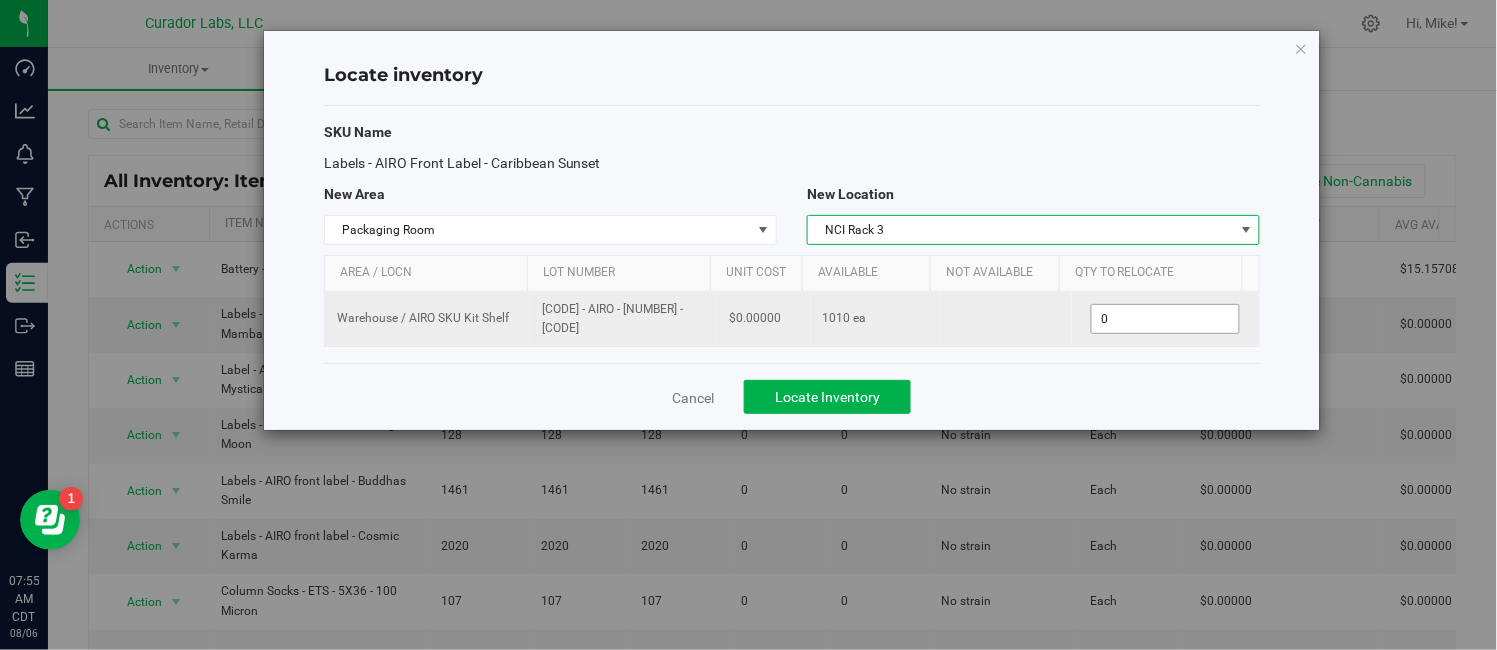 click on "0 0" at bounding box center [1165, 319] 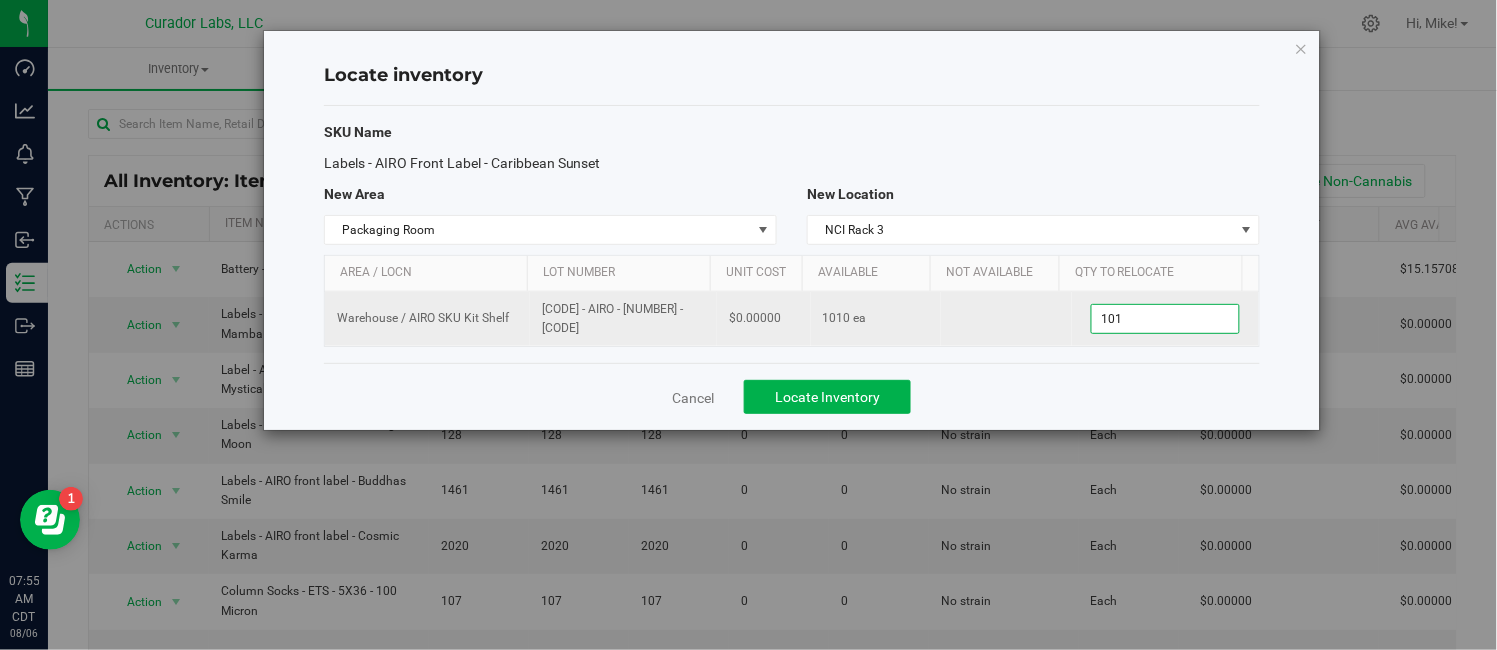 type on "[NUMBER]" 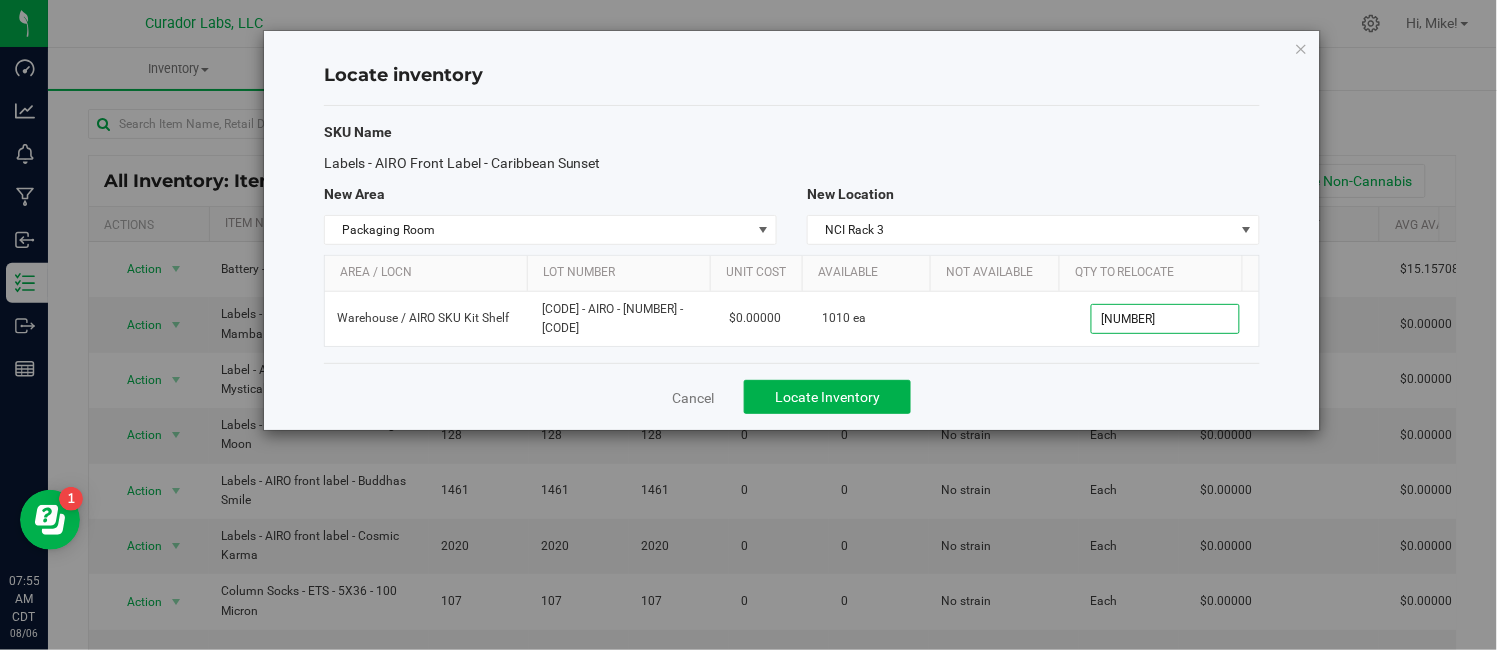type on "1,010" 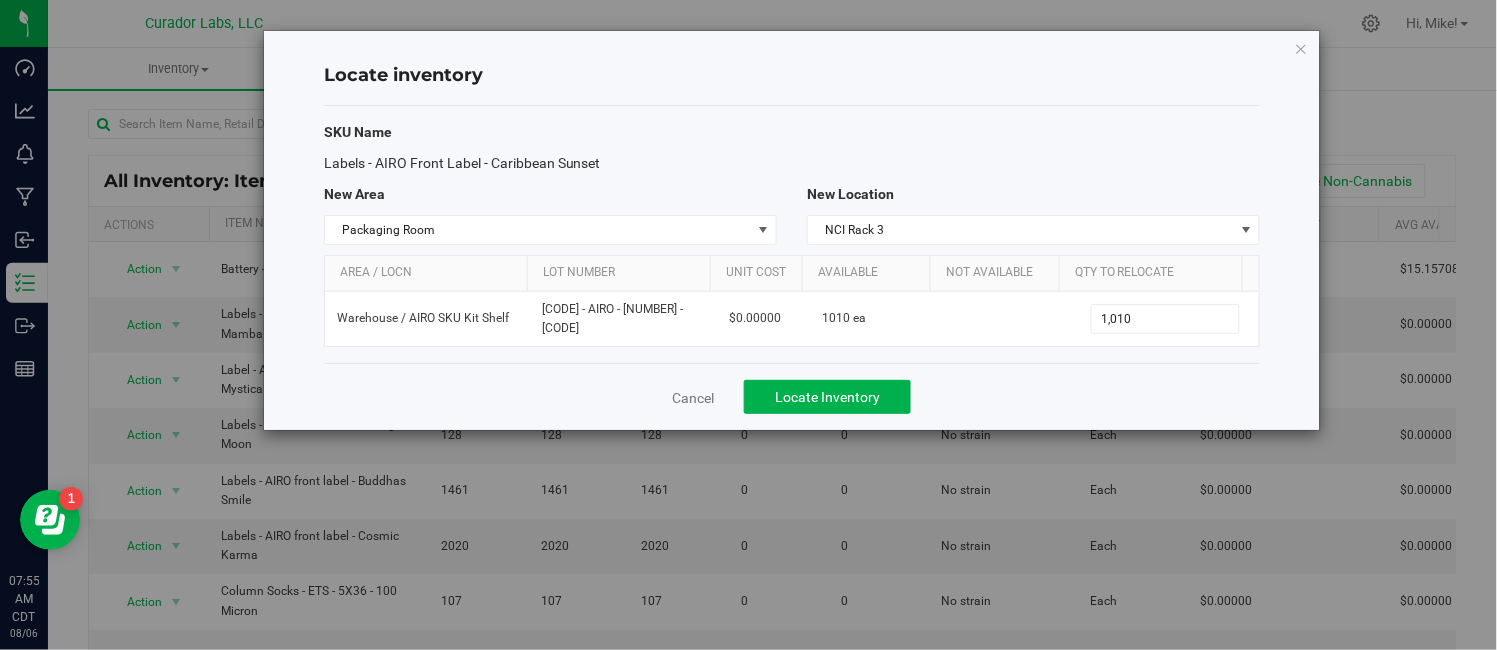 click on "Cancel
Locate Inventory" at bounding box center (792, 396) 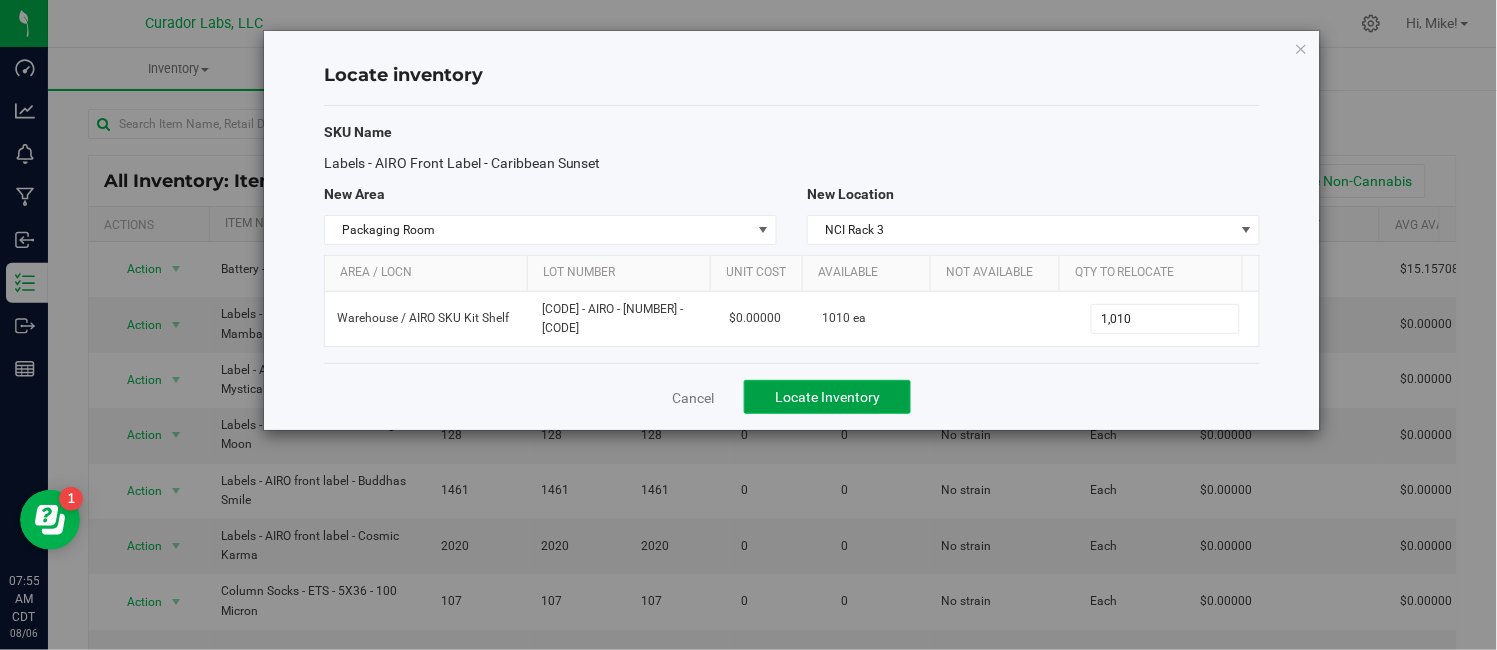 click on "Locate Inventory" 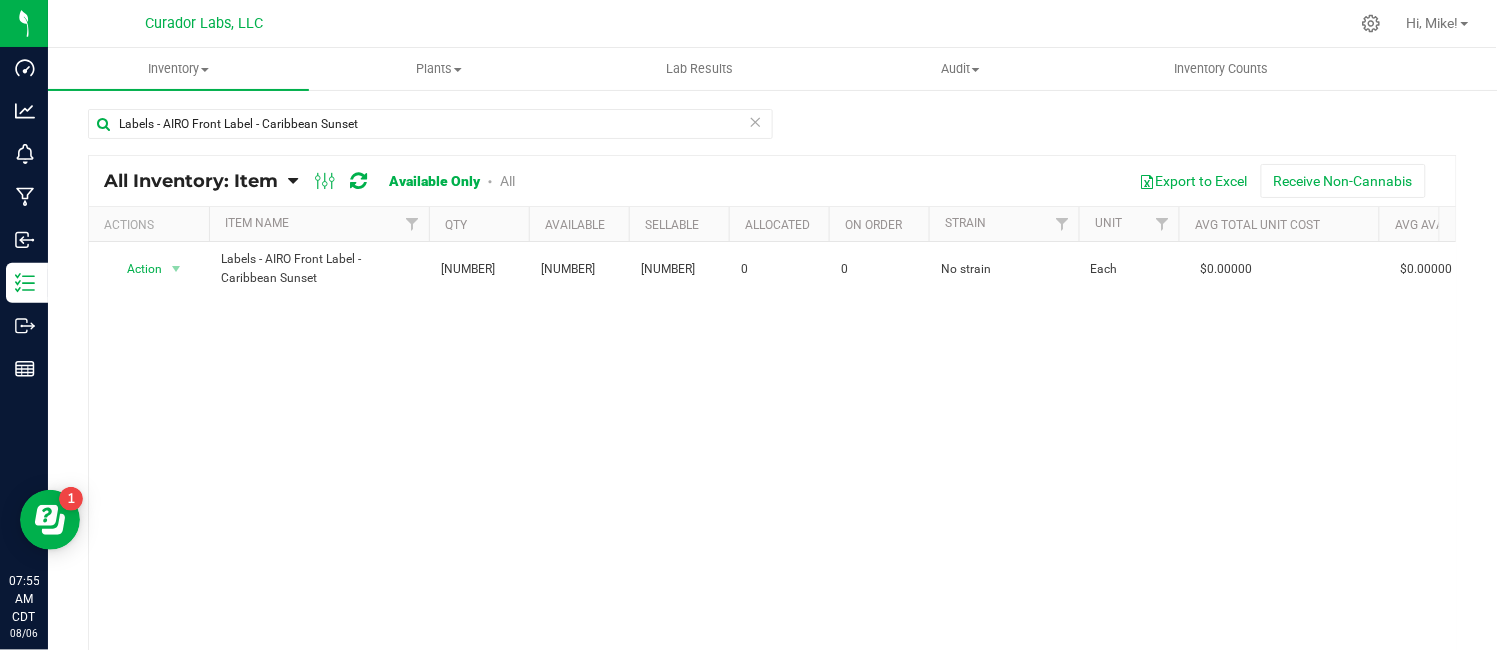 click at bounding box center (756, 121) 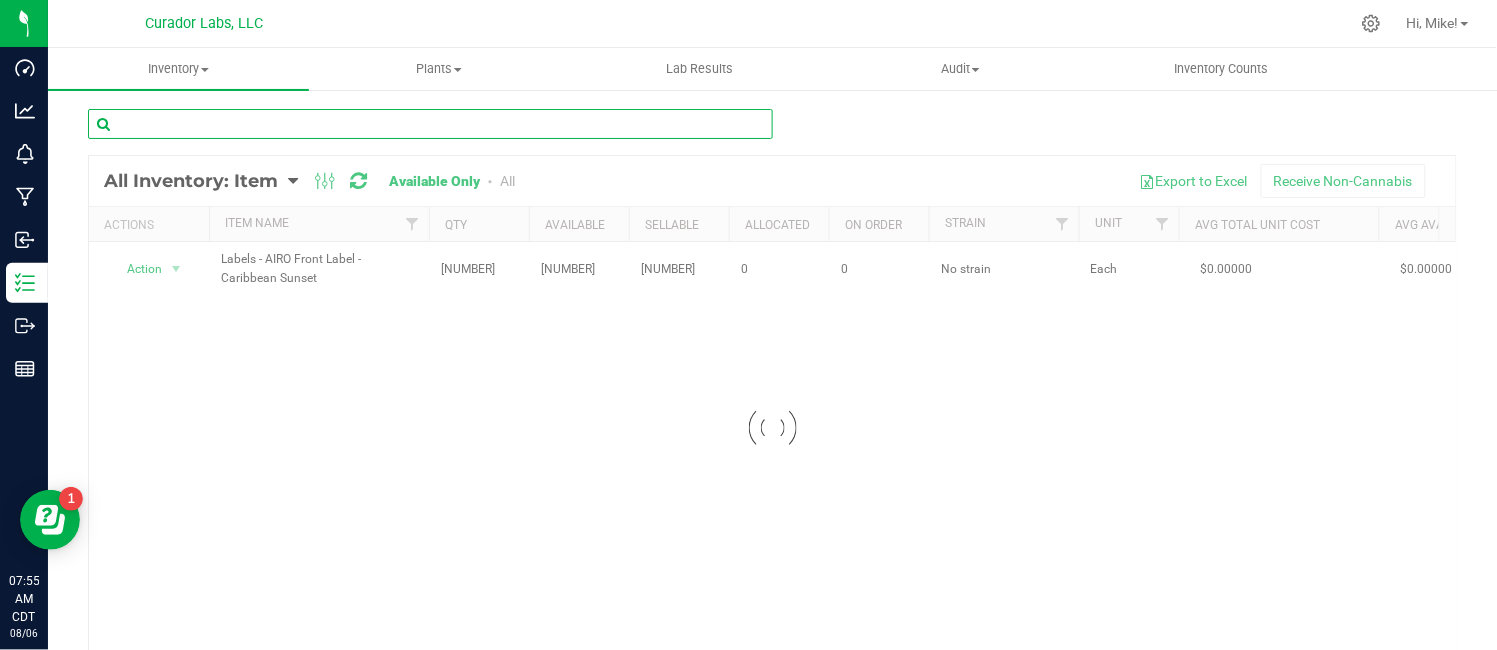 click at bounding box center (430, 124) 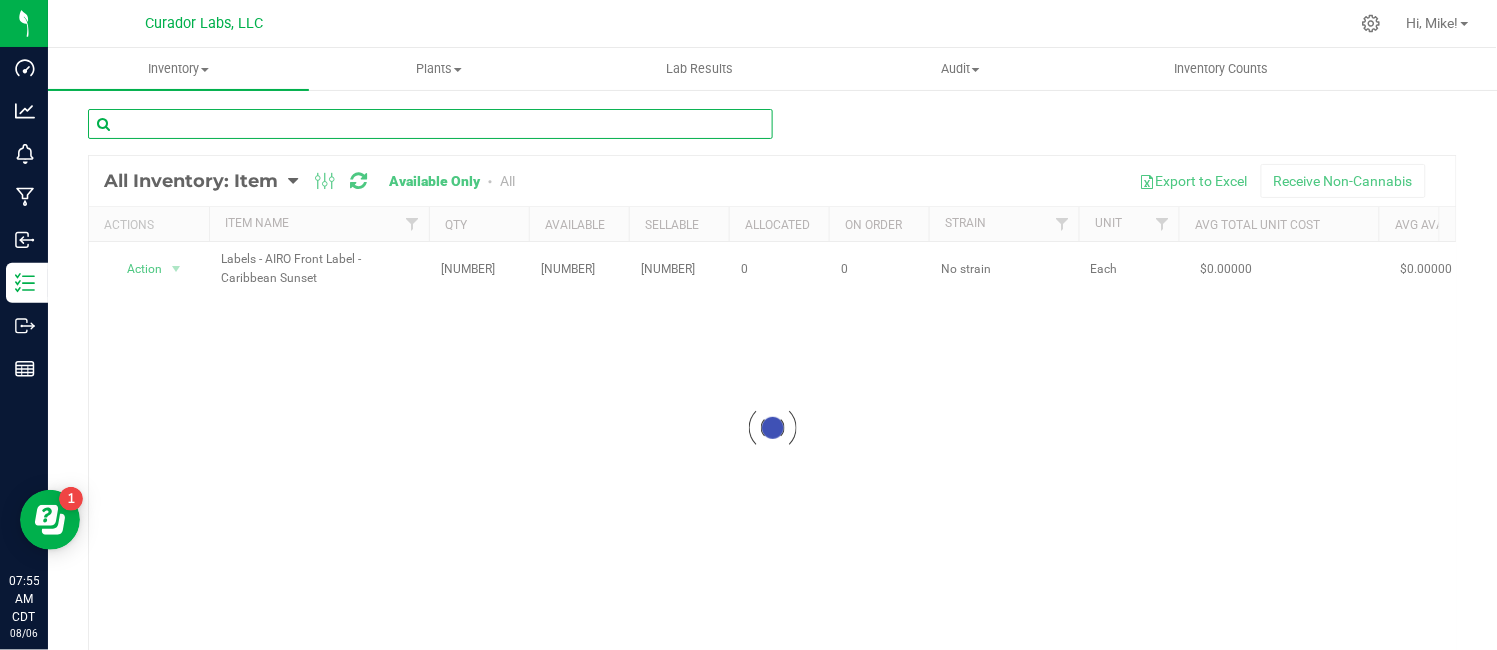 paste on "Labels - AIRO Front Label - Blue Dream" 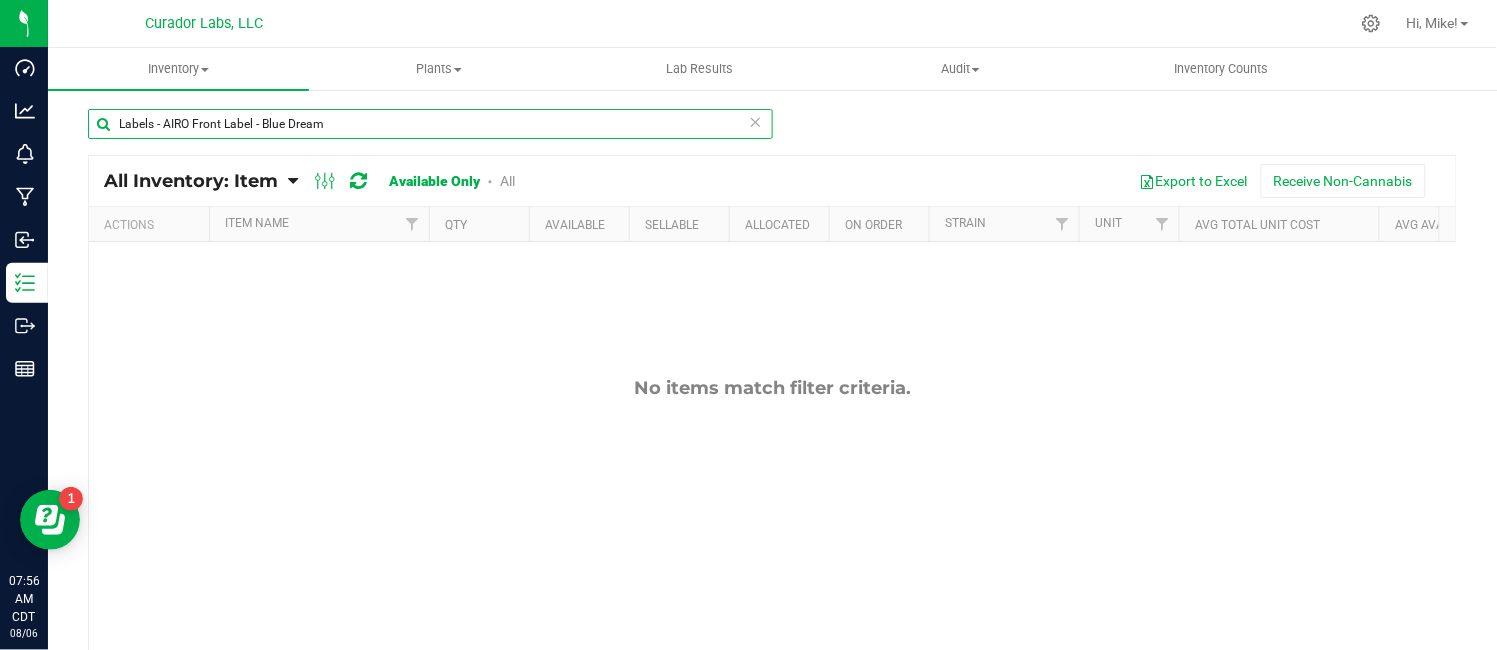 click on "Labels - AIRO Front Label - Blue Dream" at bounding box center [430, 124] 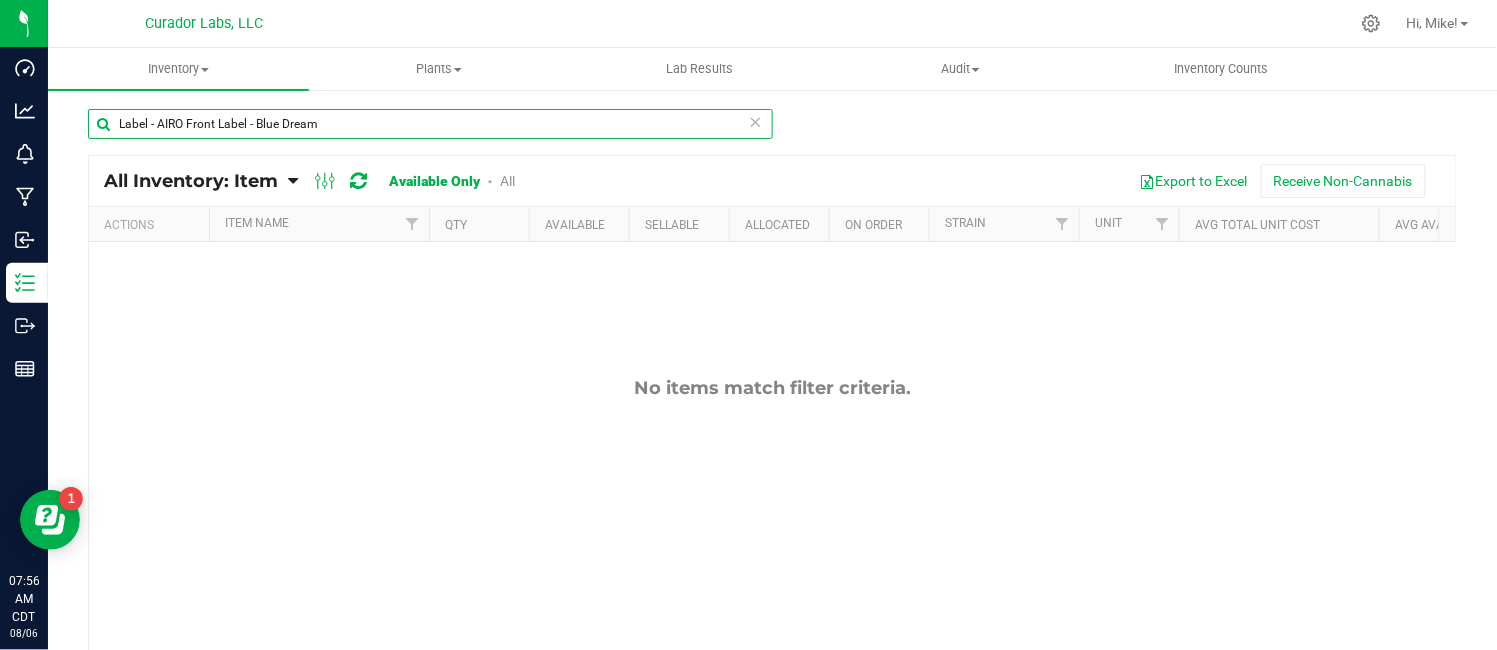 click on "Label - AIRO Front Label - Blue Dream" at bounding box center [430, 124] 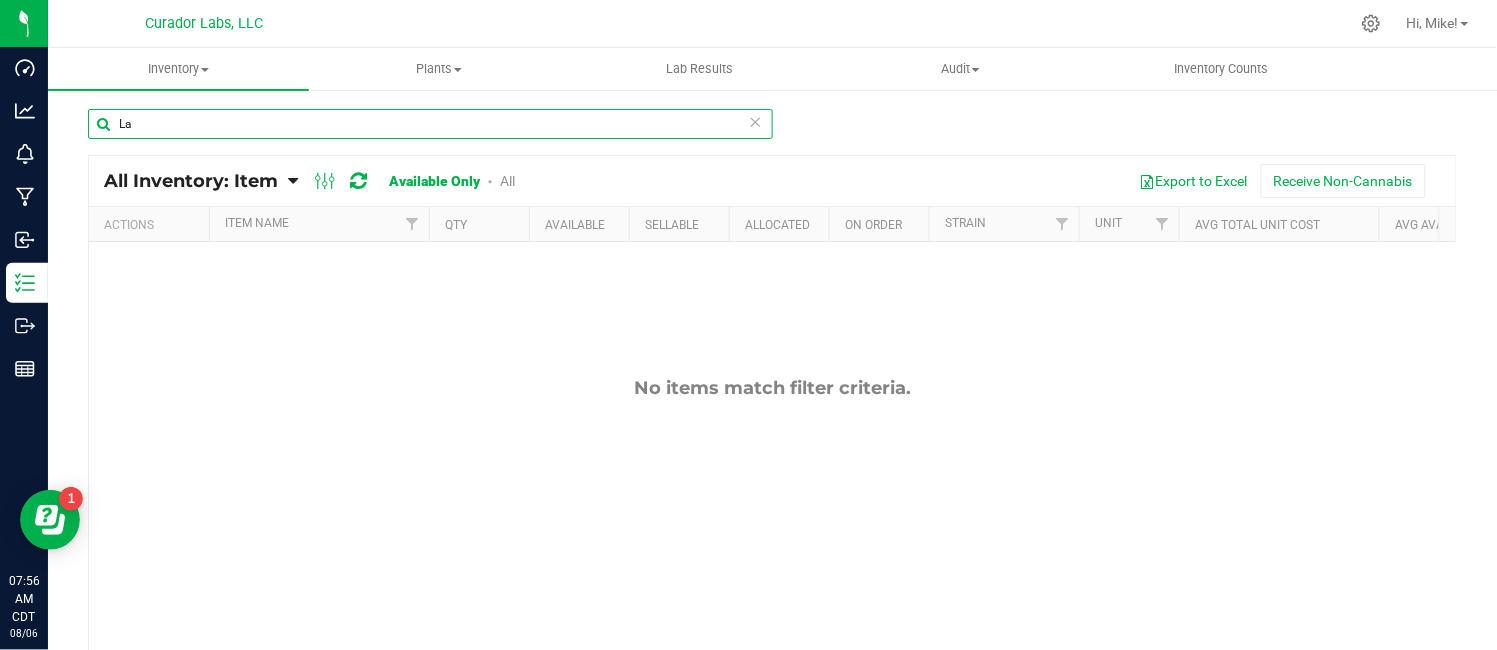 type on "L" 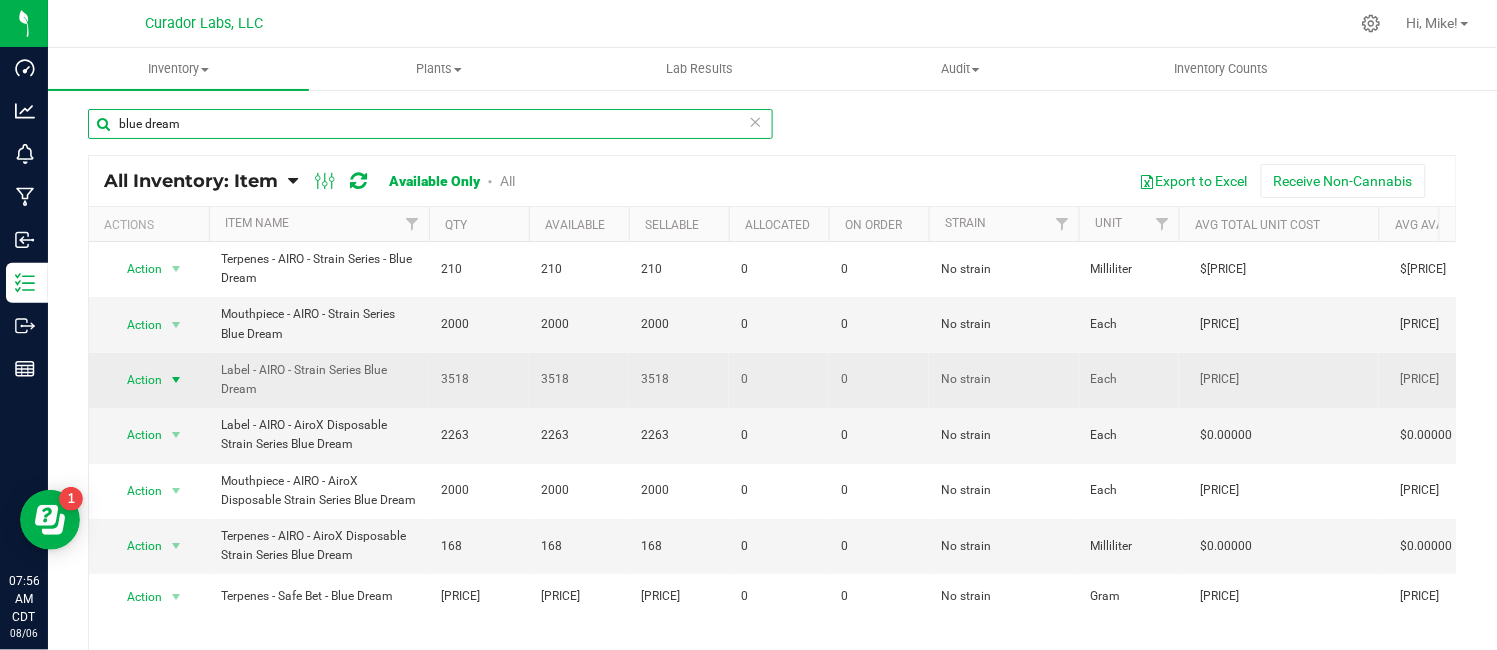 type on "blue dream" 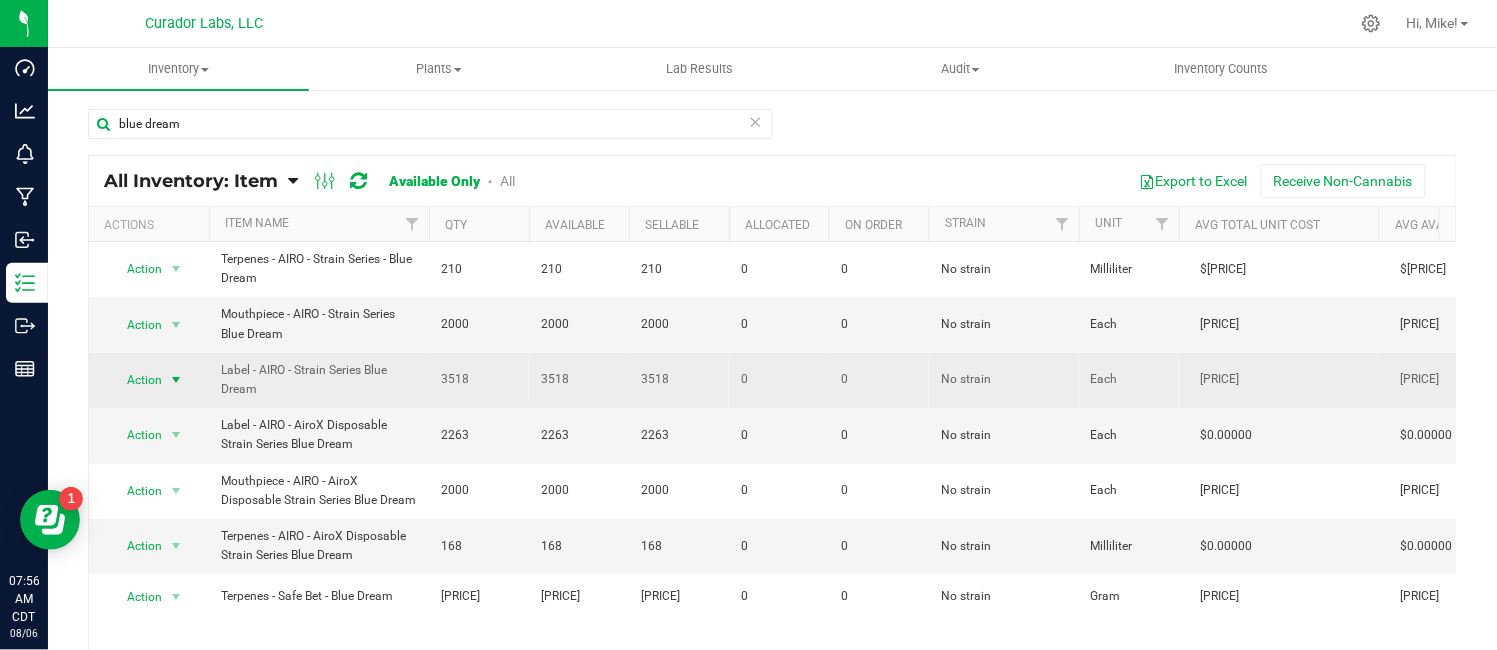 click at bounding box center [176, 380] 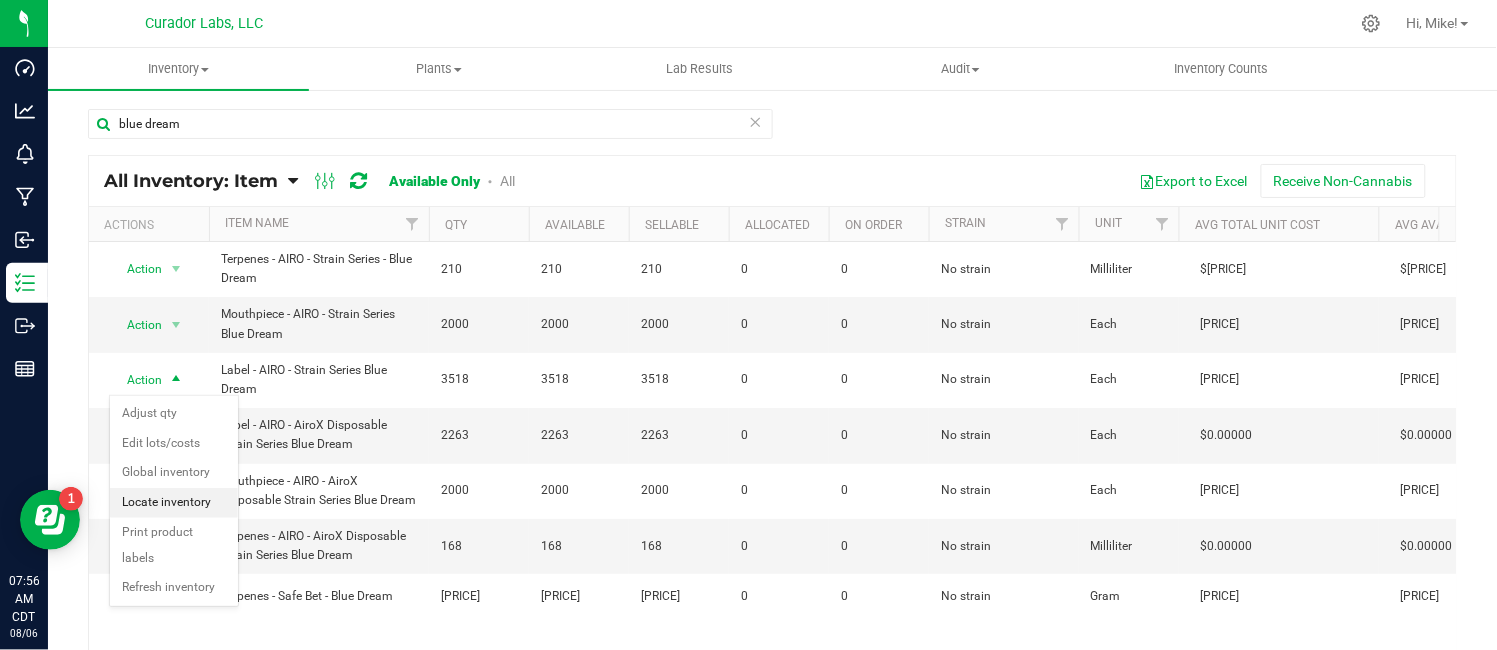 click on "Locate inventory" at bounding box center (174, 503) 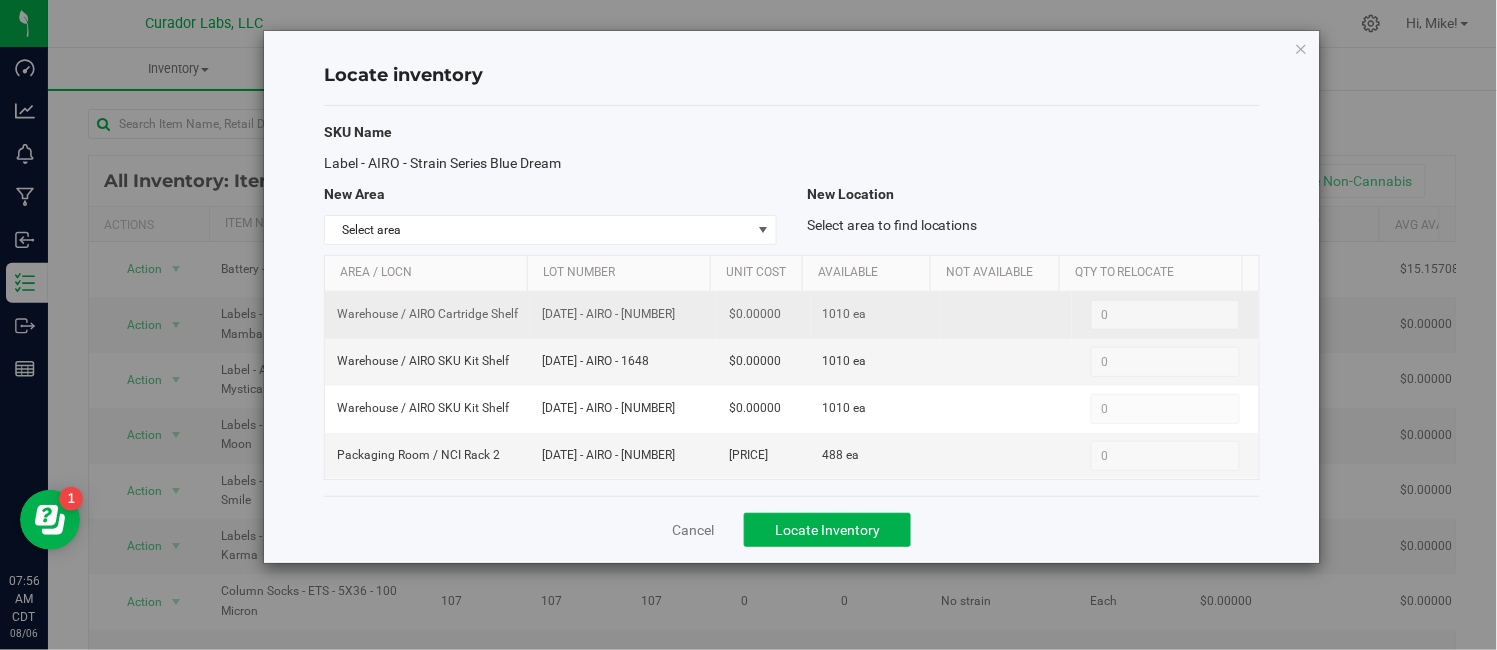 drag, startPoint x: 537, startPoint y: 325, endPoint x: 658, endPoint y: 325, distance: 121 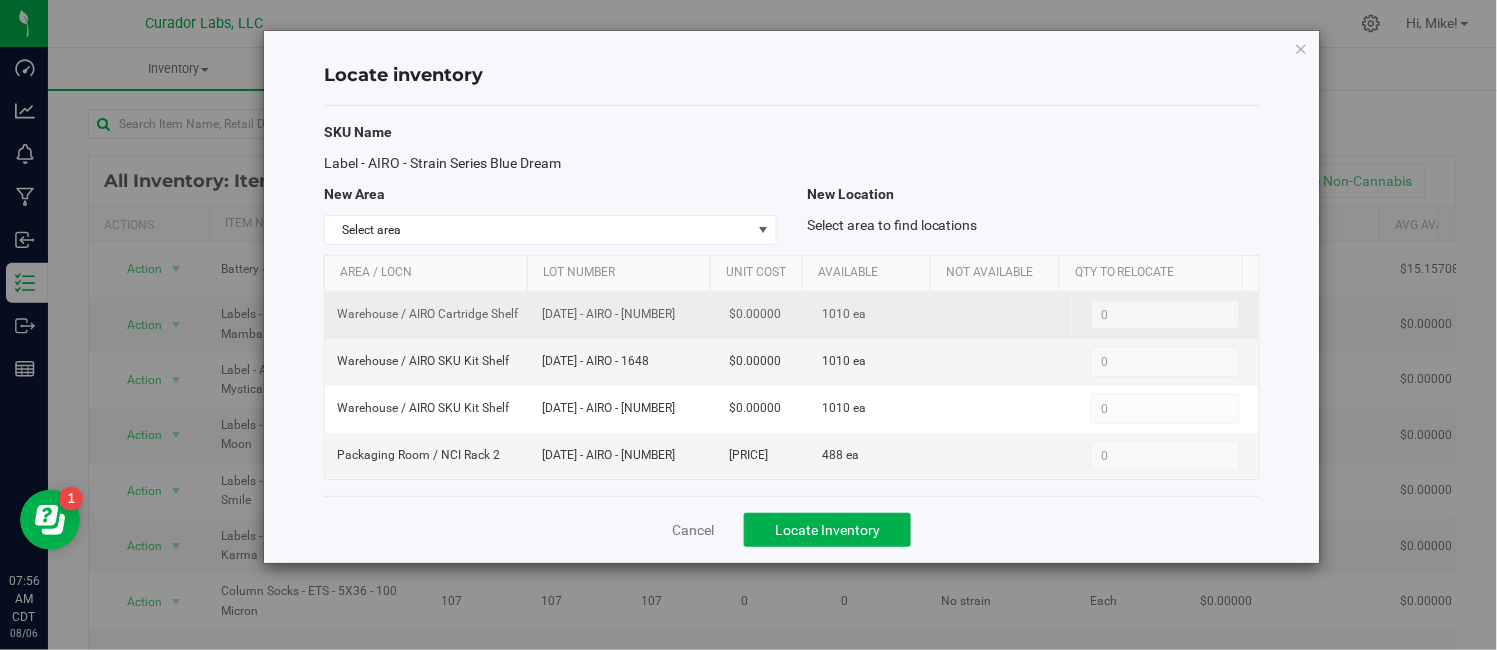 click on "[DATE] - AIRO - [NUMBER]" at bounding box center (623, 315) 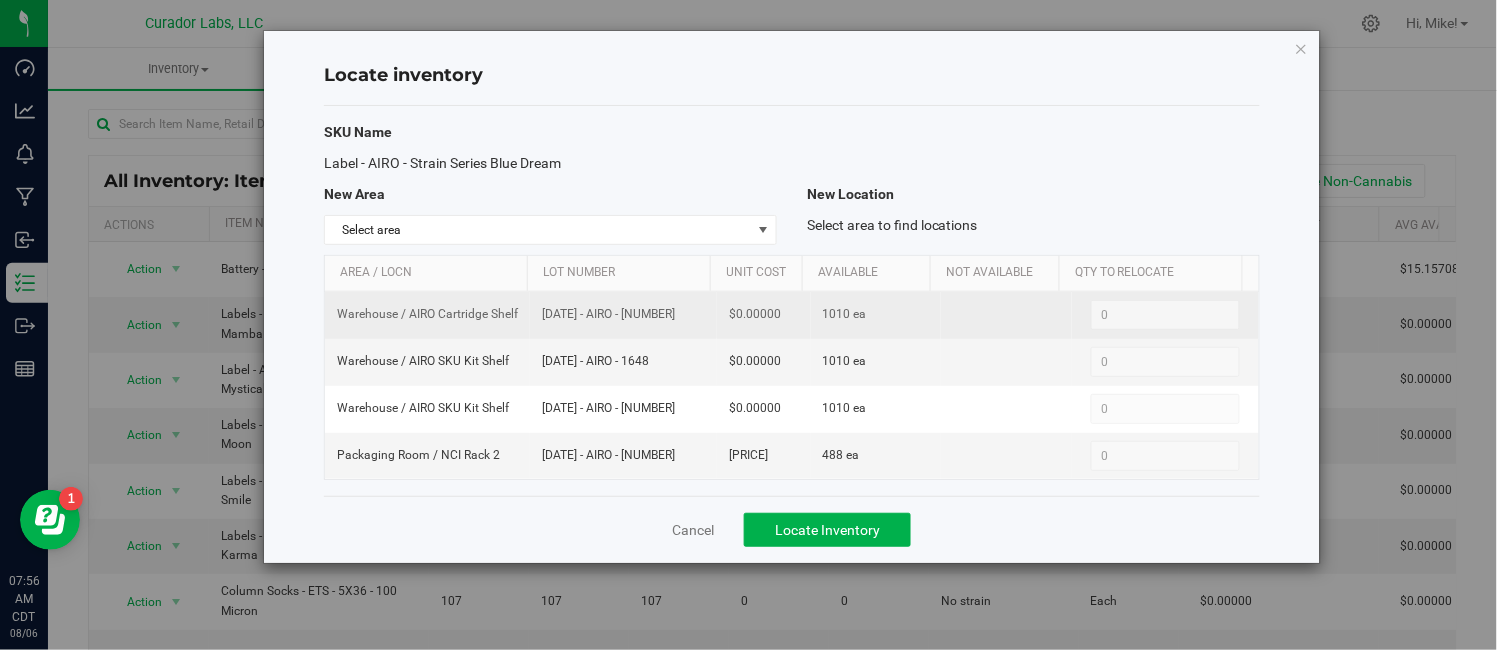 copy on "[DATE] - AIRO - [NUMBER]" 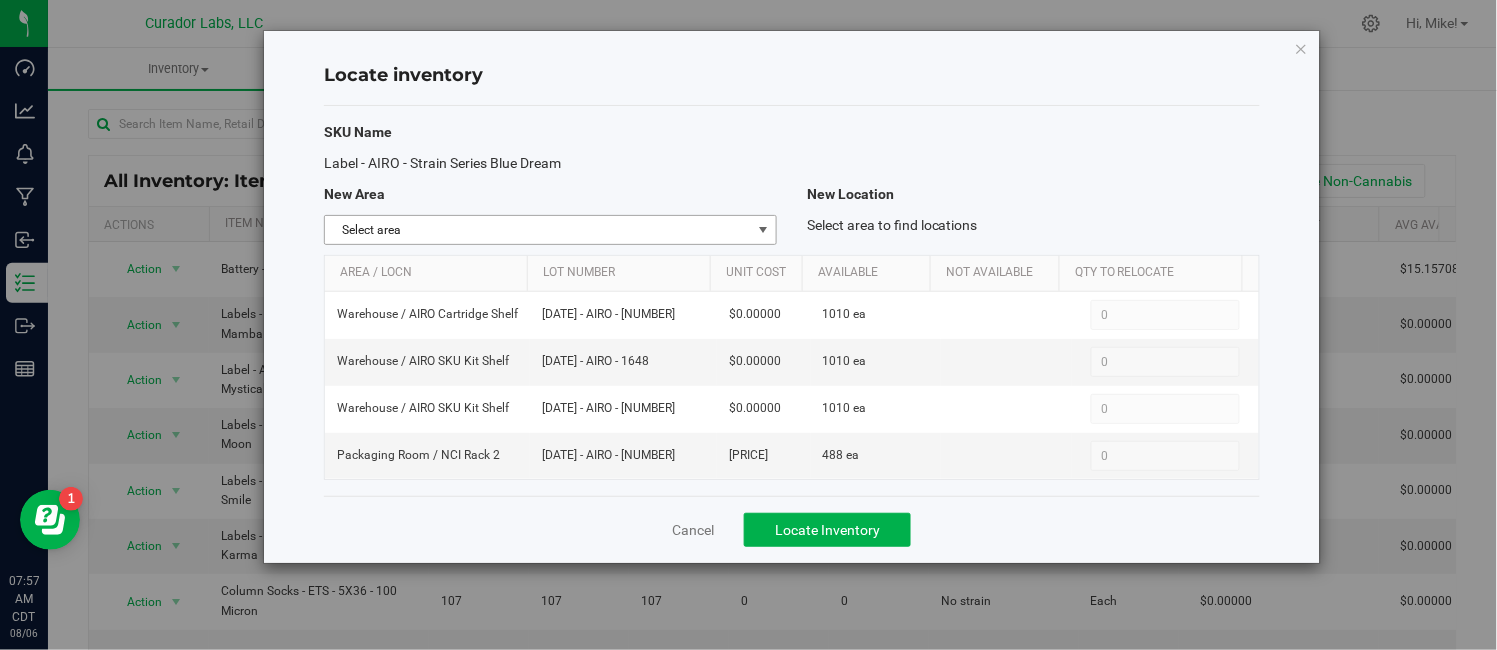 click at bounding box center (763, 230) 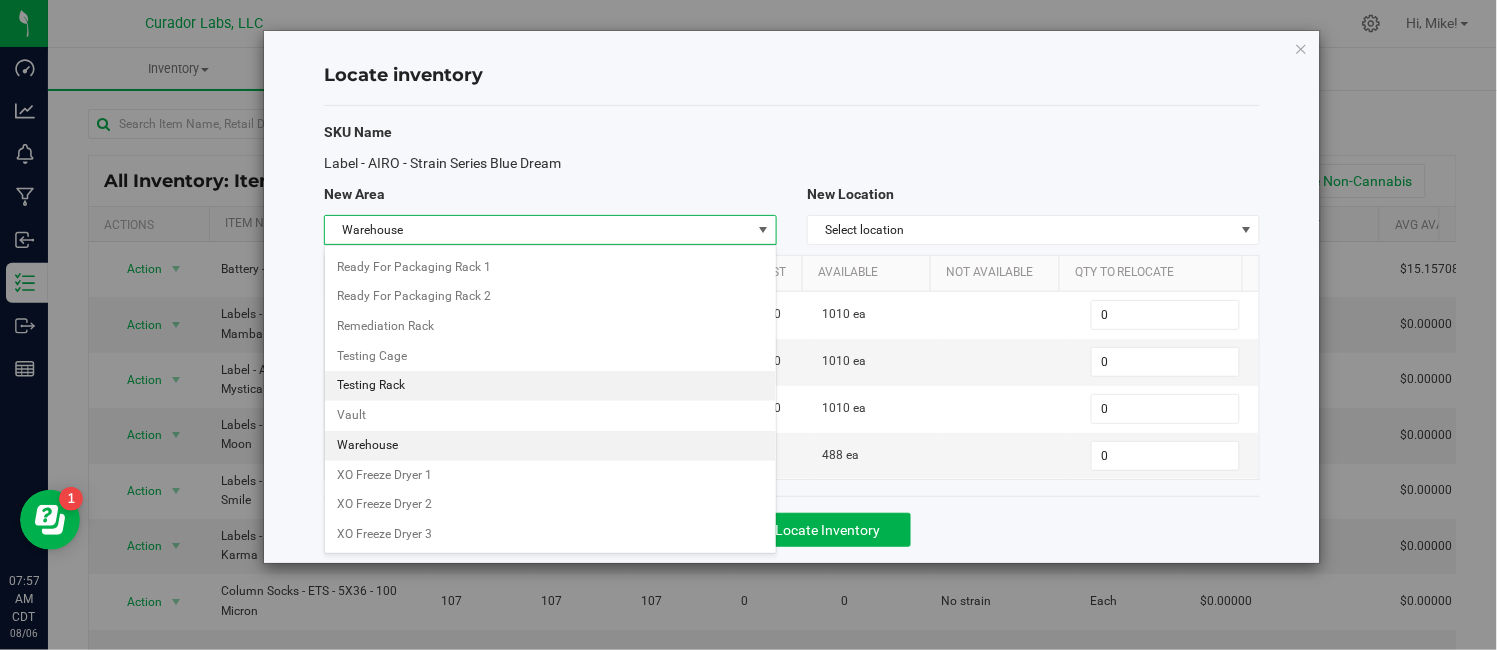 scroll, scrollTop: 1696, scrollLeft: 0, axis: vertical 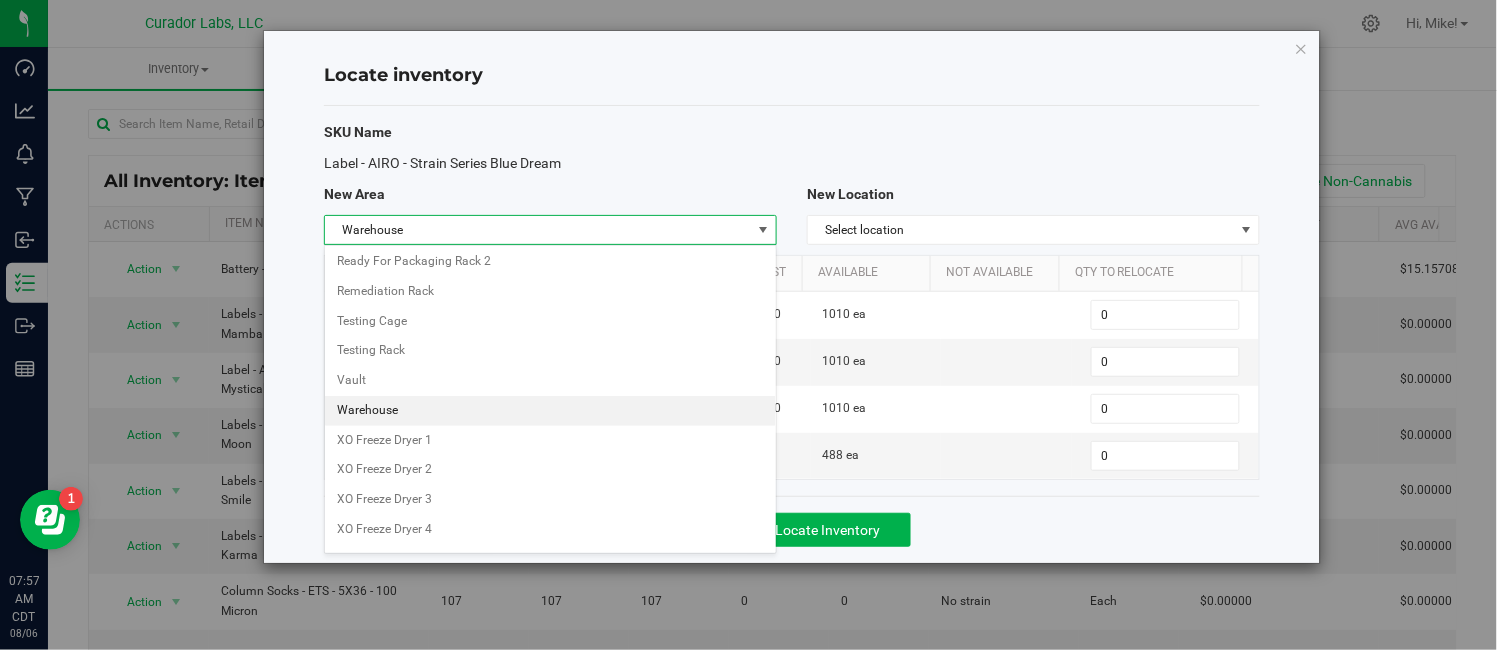 click on "Warehouse" at bounding box center (550, 411) 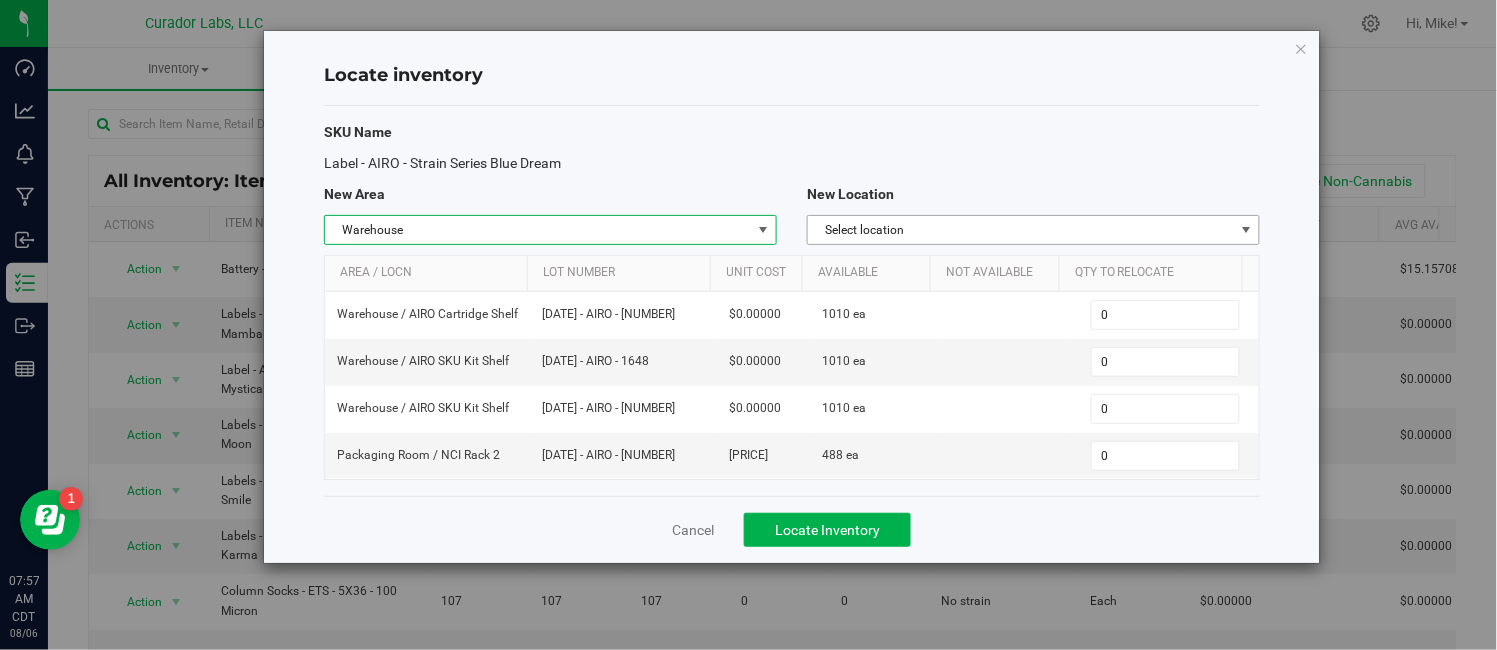click on "Select location" at bounding box center [1021, 230] 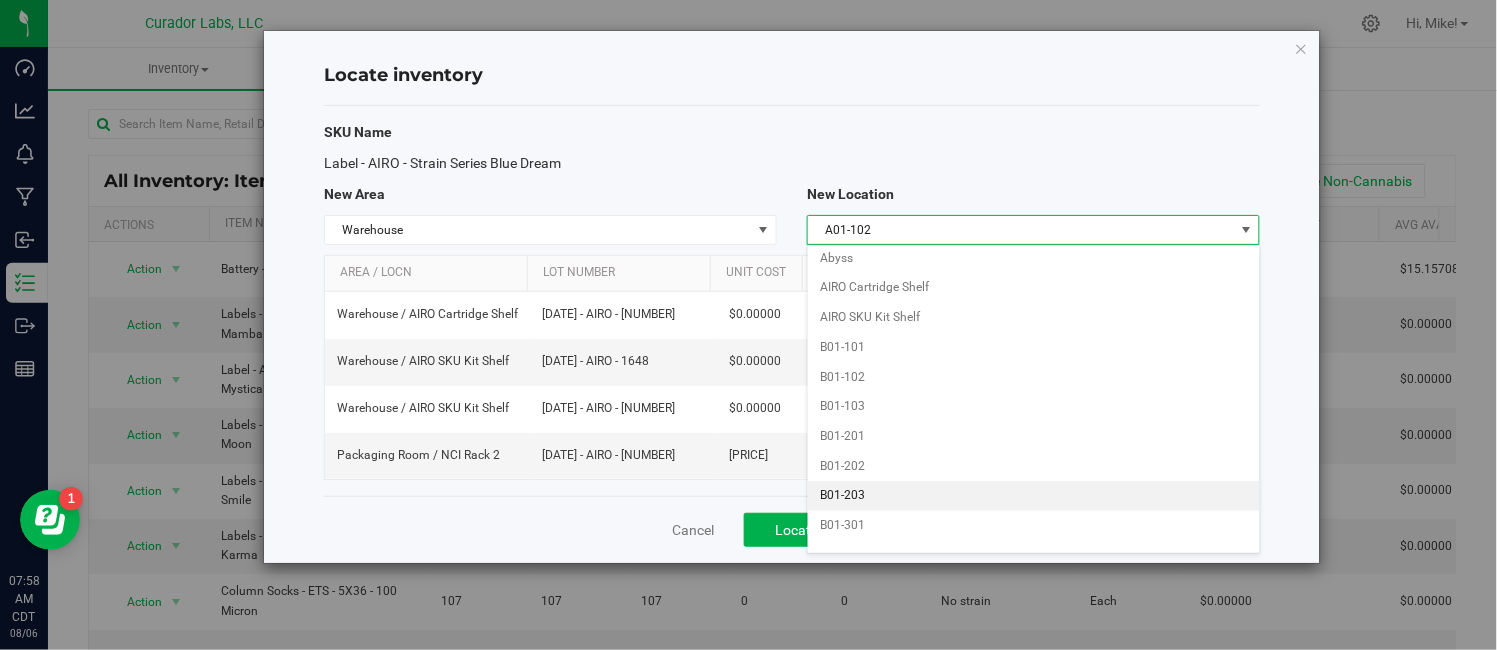 scroll, scrollTop: 807, scrollLeft: 0, axis: vertical 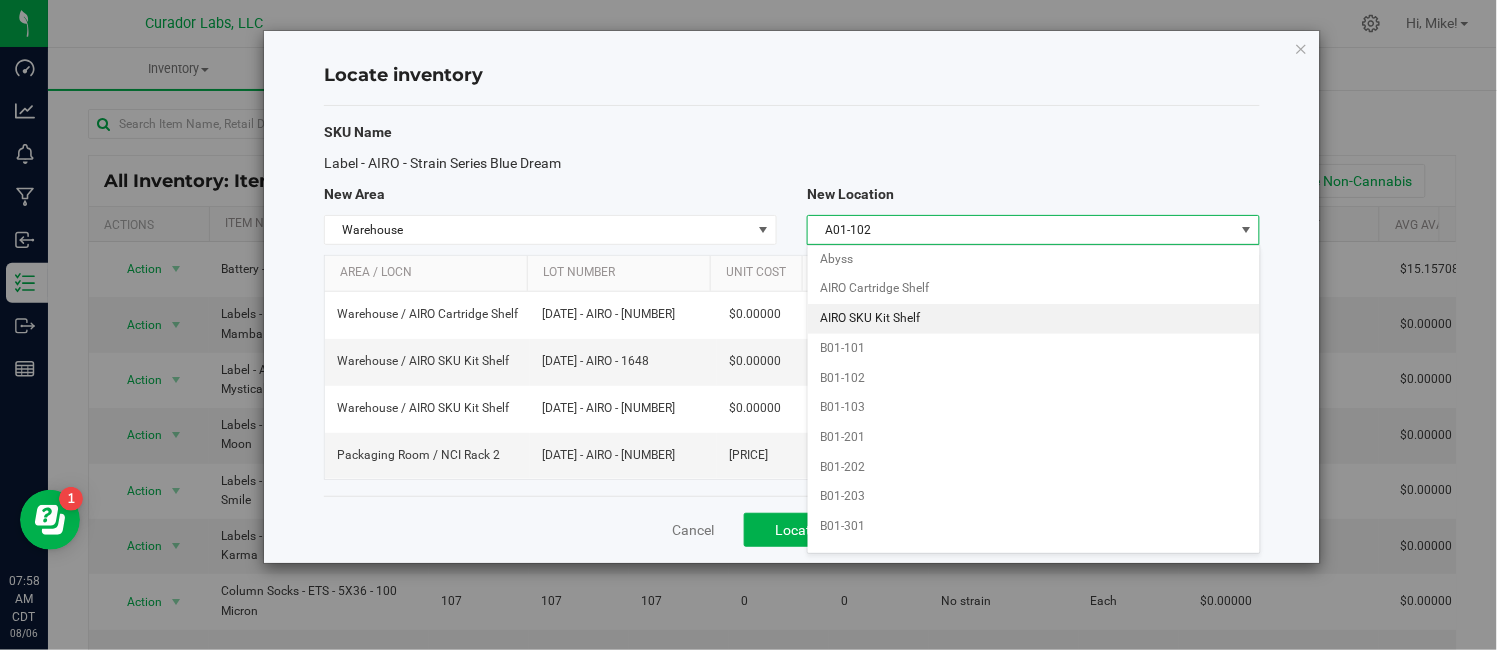click on "AIRO SKU Kit Shelf" at bounding box center [1033, 319] 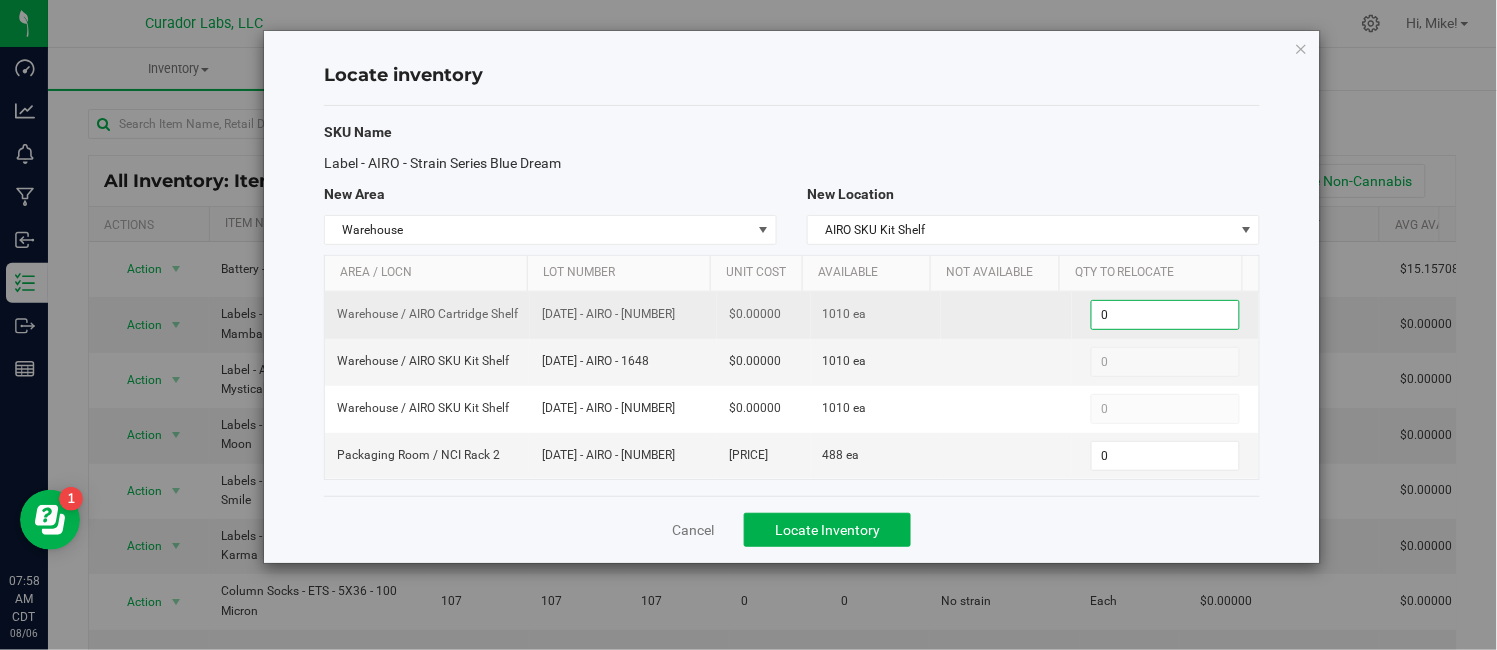 click on "0 0" at bounding box center (1165, 315) 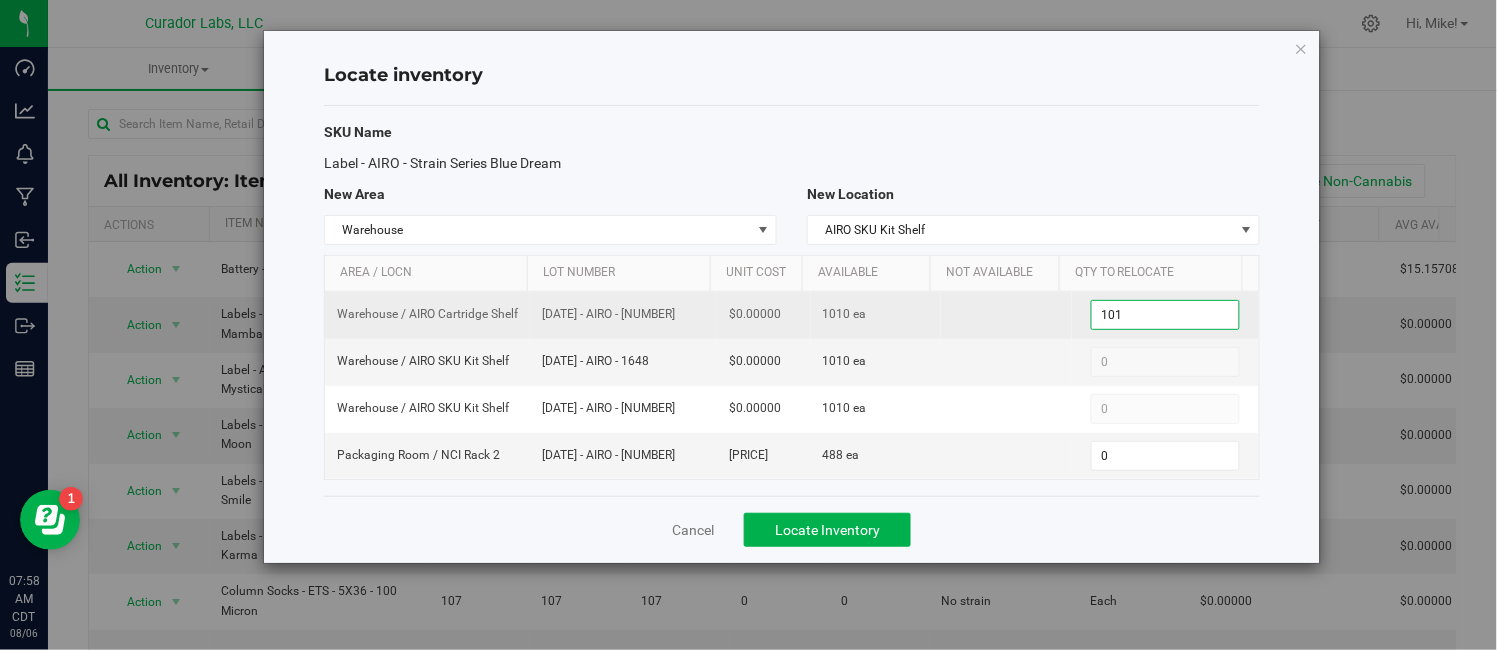 type on "[NUMBER]" 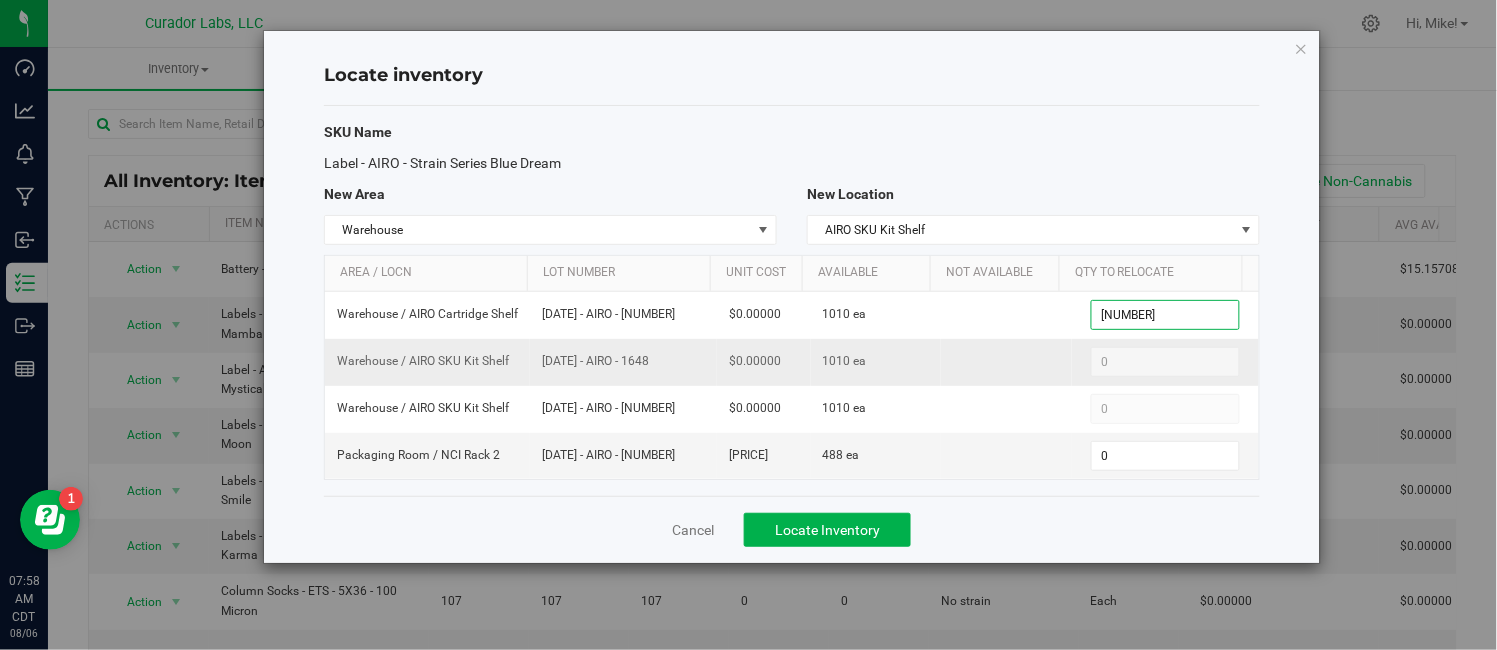 type on "1,010" 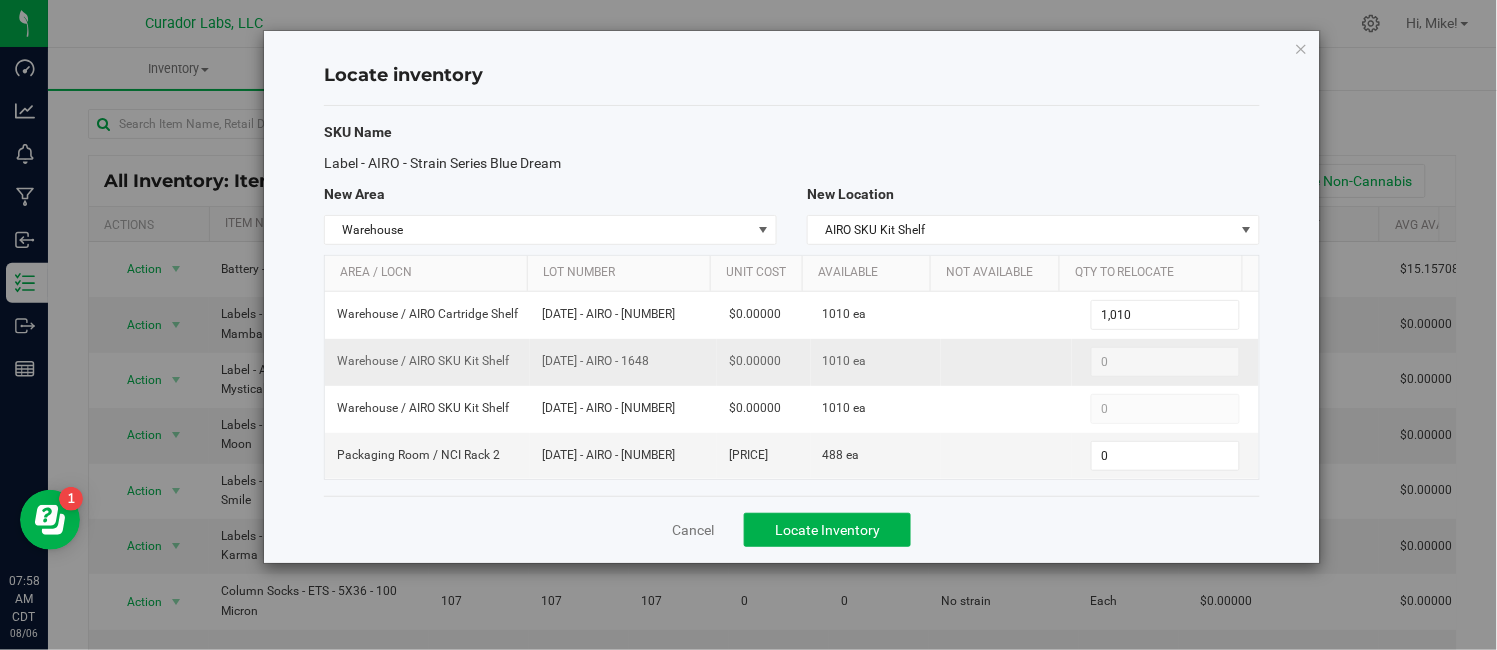 drag, startPoint x: 541, startPoint y: 372, endPoint x: 632, endPoint y: 368, distance: 91.08787 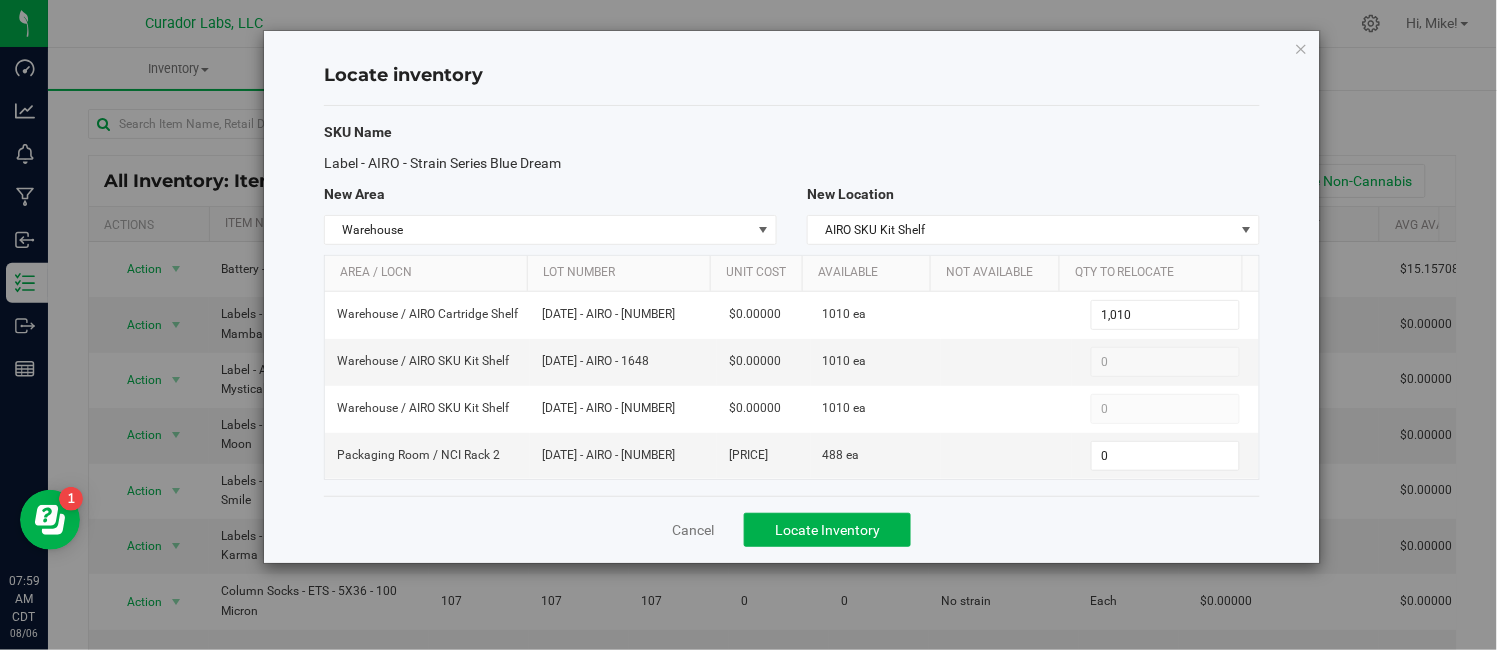 drag, startPoint x: 327, startPoint y: 167, endPoint x: 575, endPoint y: 166, distance: 248.00201 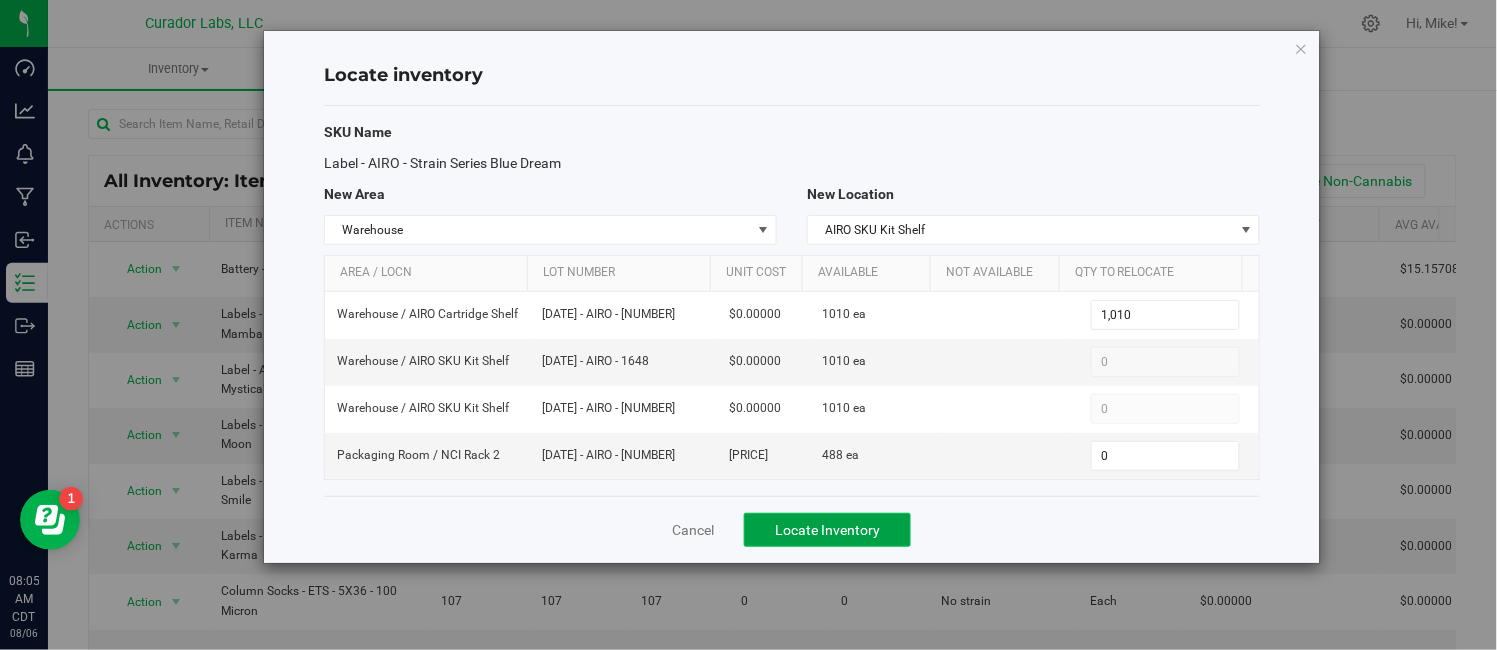 click on "Locate Inventory" 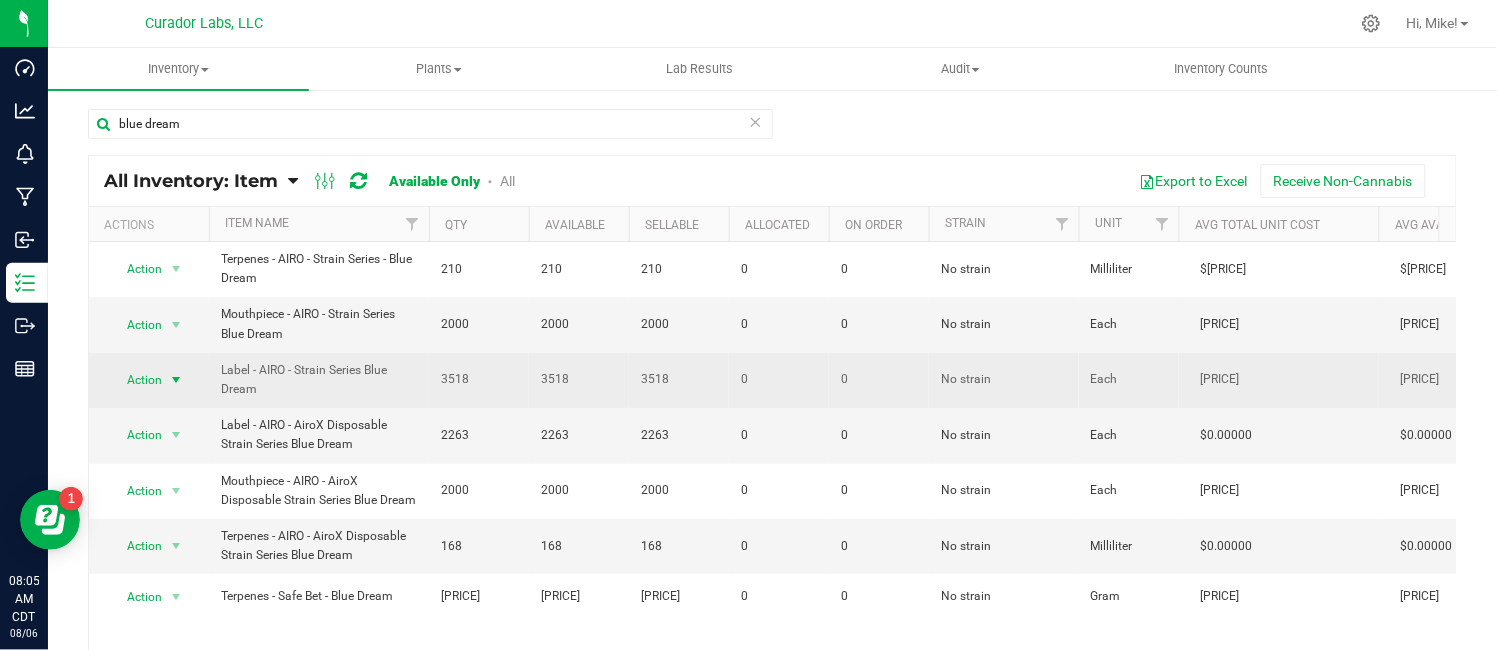 click at bounding box center [176, 380] 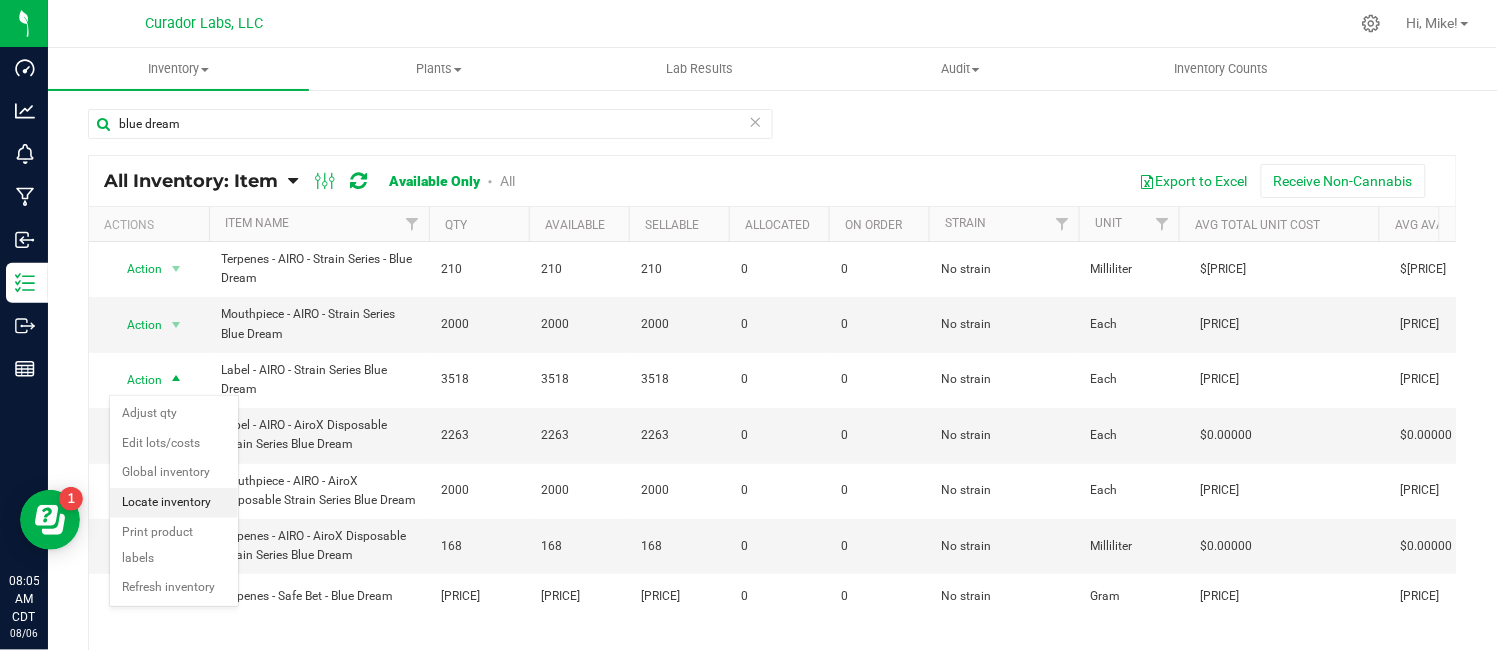 click on "Locate inventory" at bounding box center [174, 503] 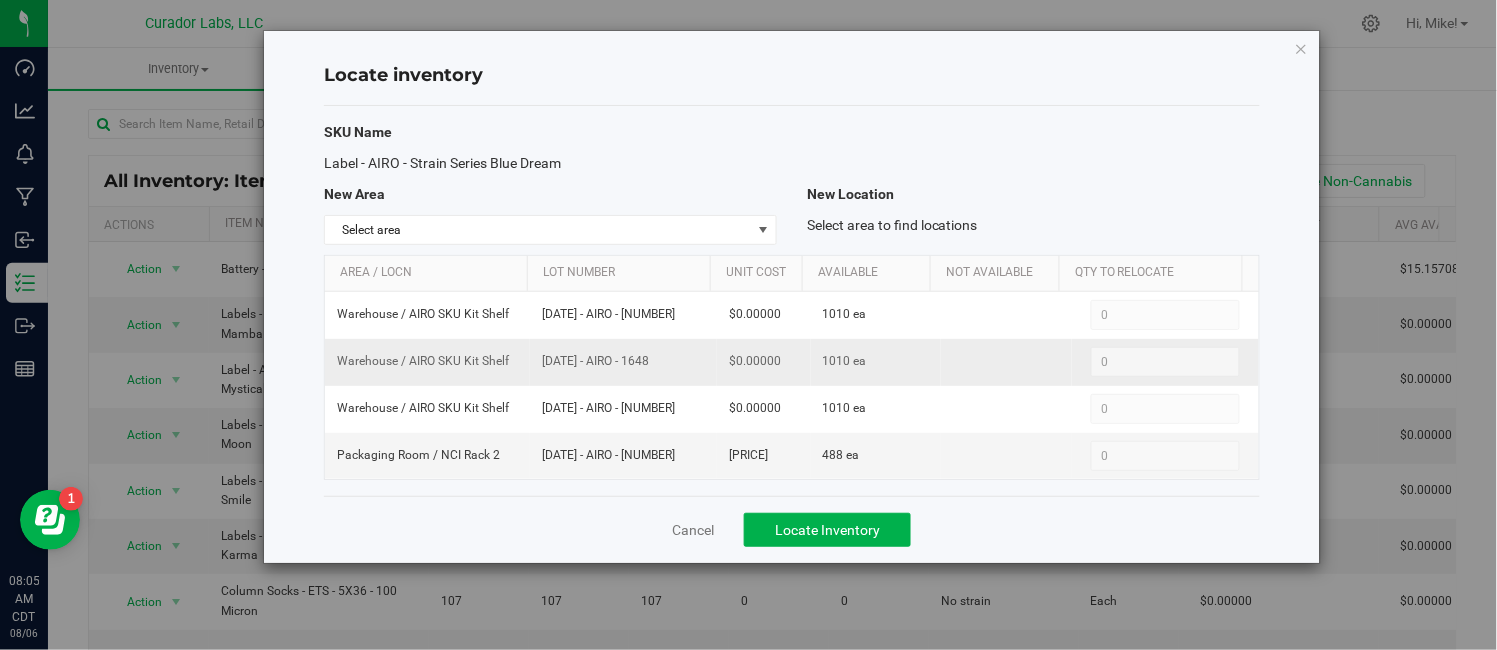 drag, startPoint x: 535, startPoint y: 367, endPoint x: 651, endPoint y: 373, distance: 116.15507 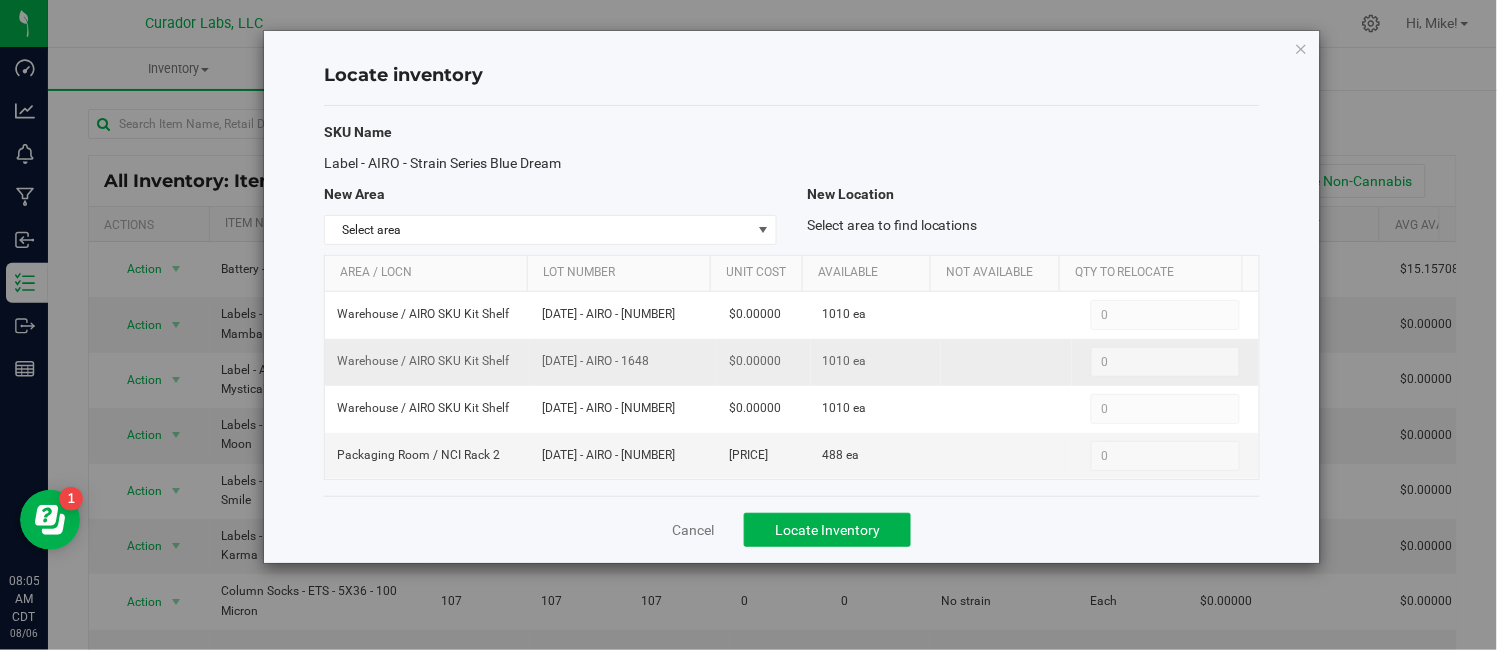 click on "[DATE] - AIRO - 1648" at bounding box center [623, 362] 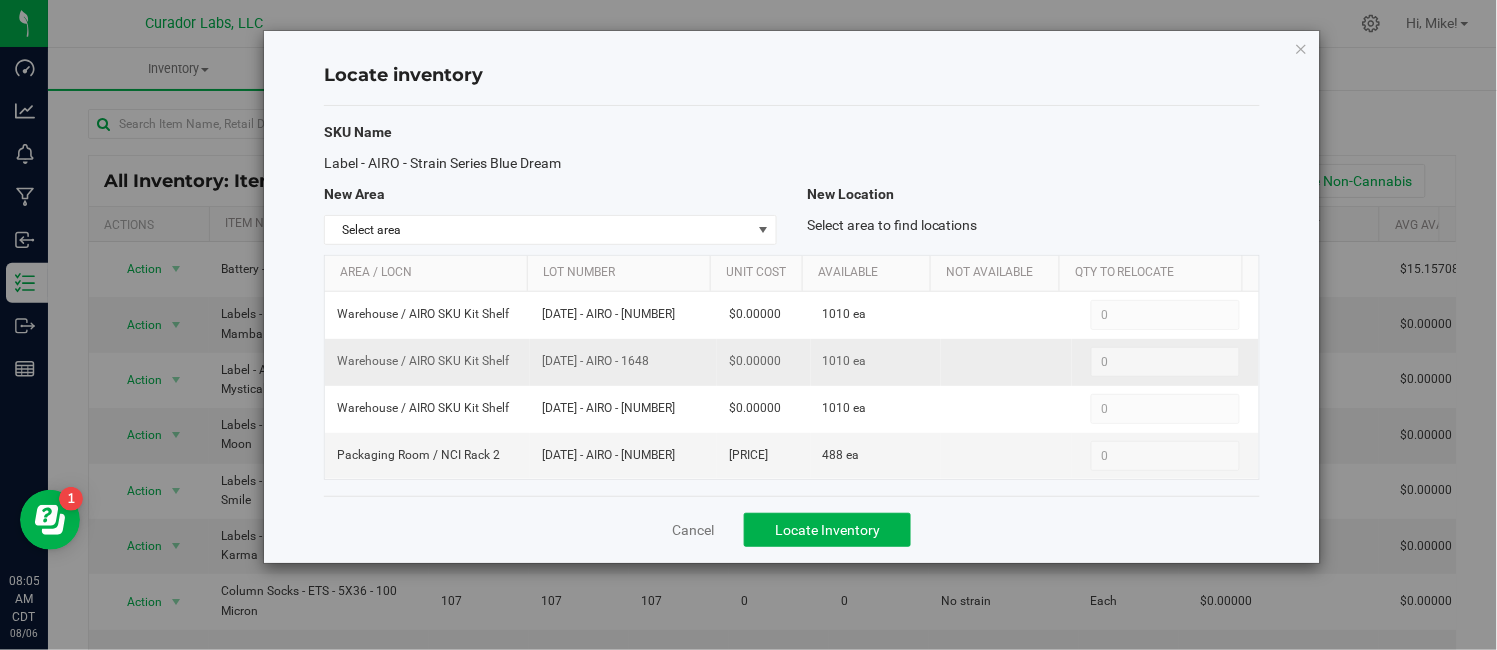 copy on "[DATE] - AIRO - 1648" 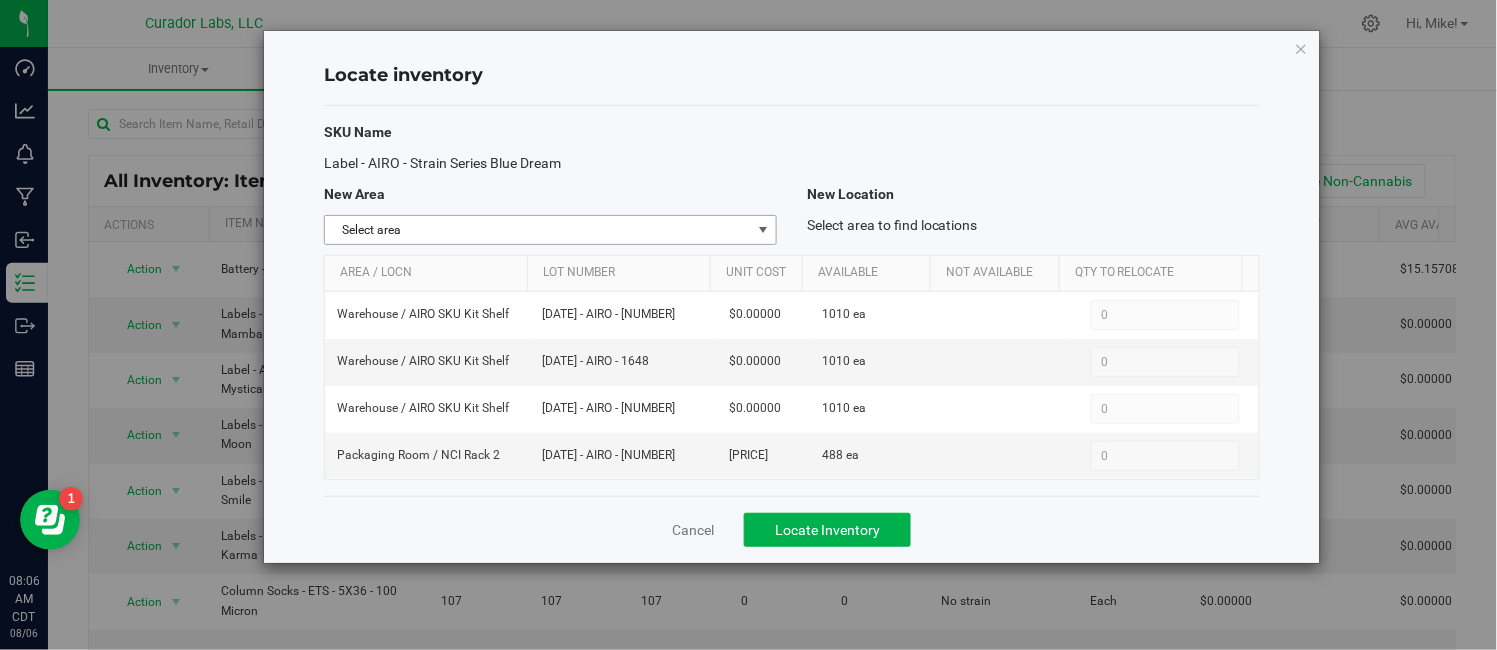 click at bounding box center (763, 230) 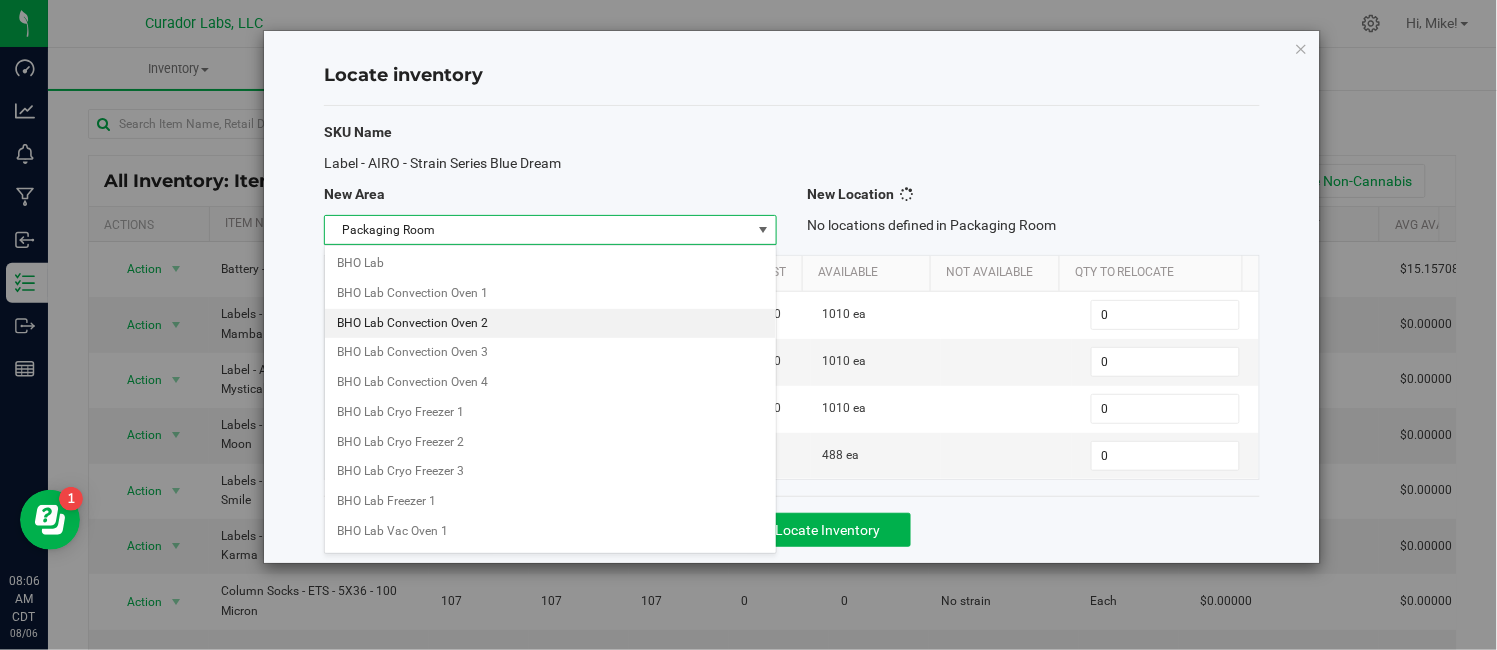 scroll, scrollTop: 866, scrollLeft: 0, axis: vertical 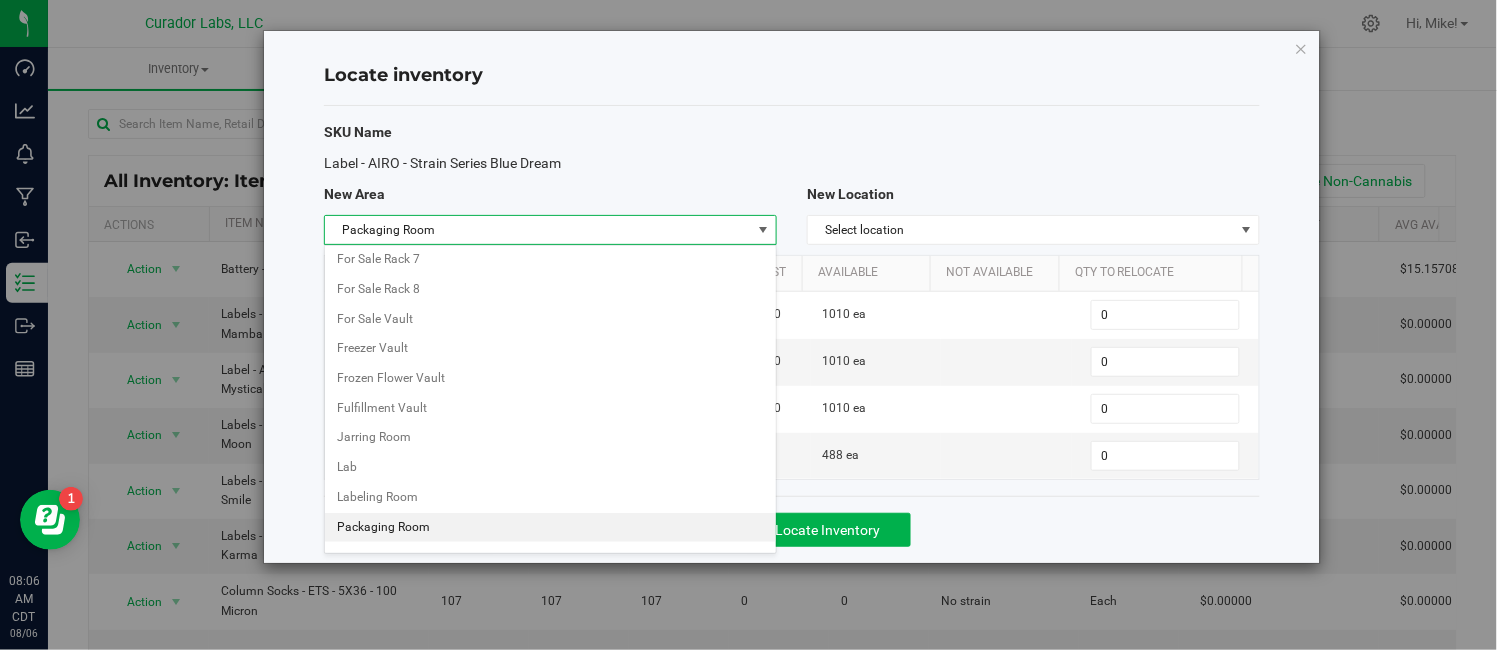 click on "Packaging Room" at bounding box center [550, 528] 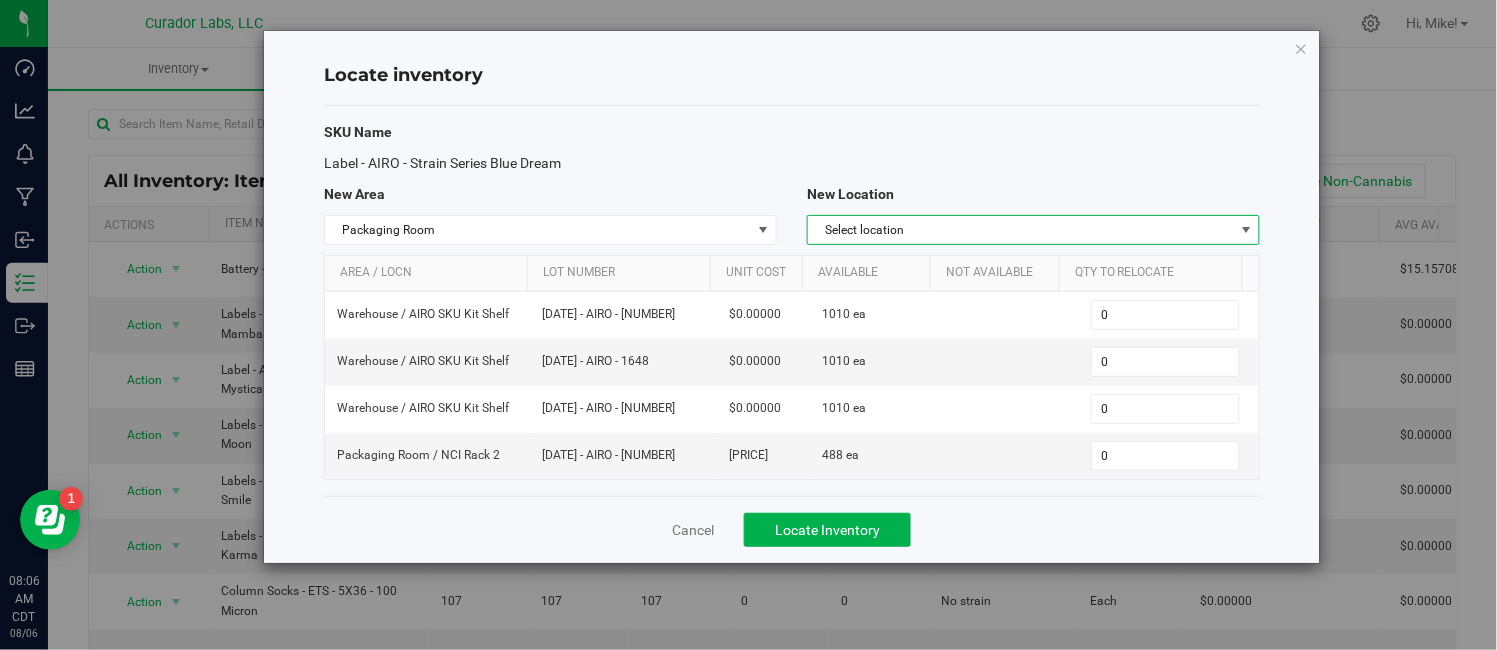 click on "Select location" at bounding box center [1021, 230] 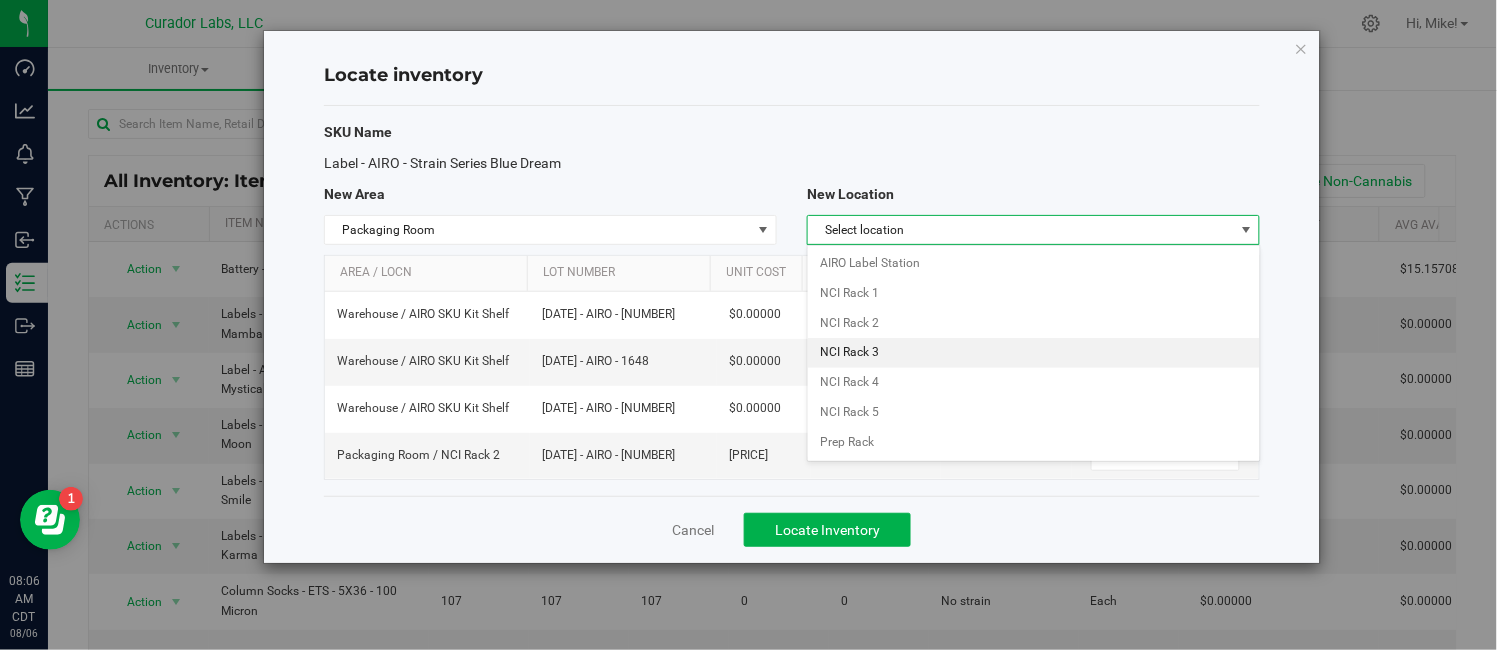 click on "NCI Rack 3" at bounding box center [1033, 353] 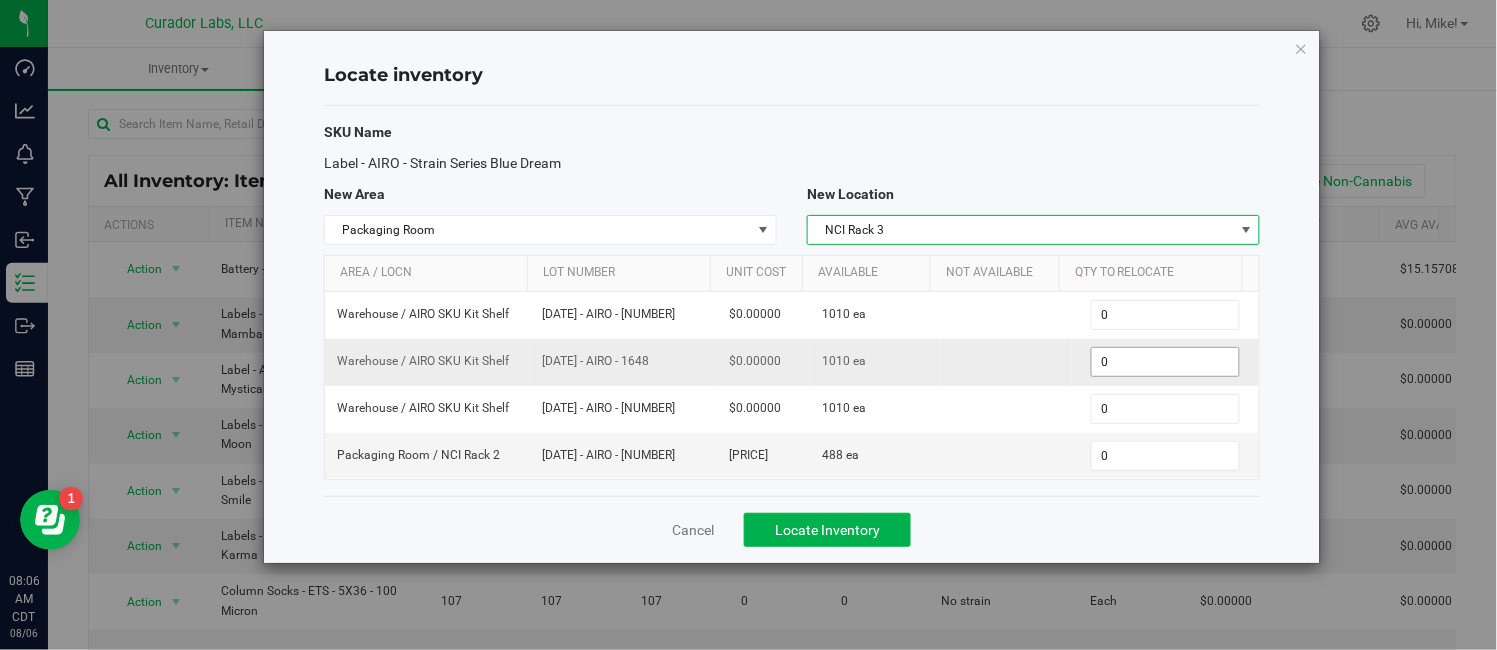 click on "0 0" at bounding box center (1165, 362) 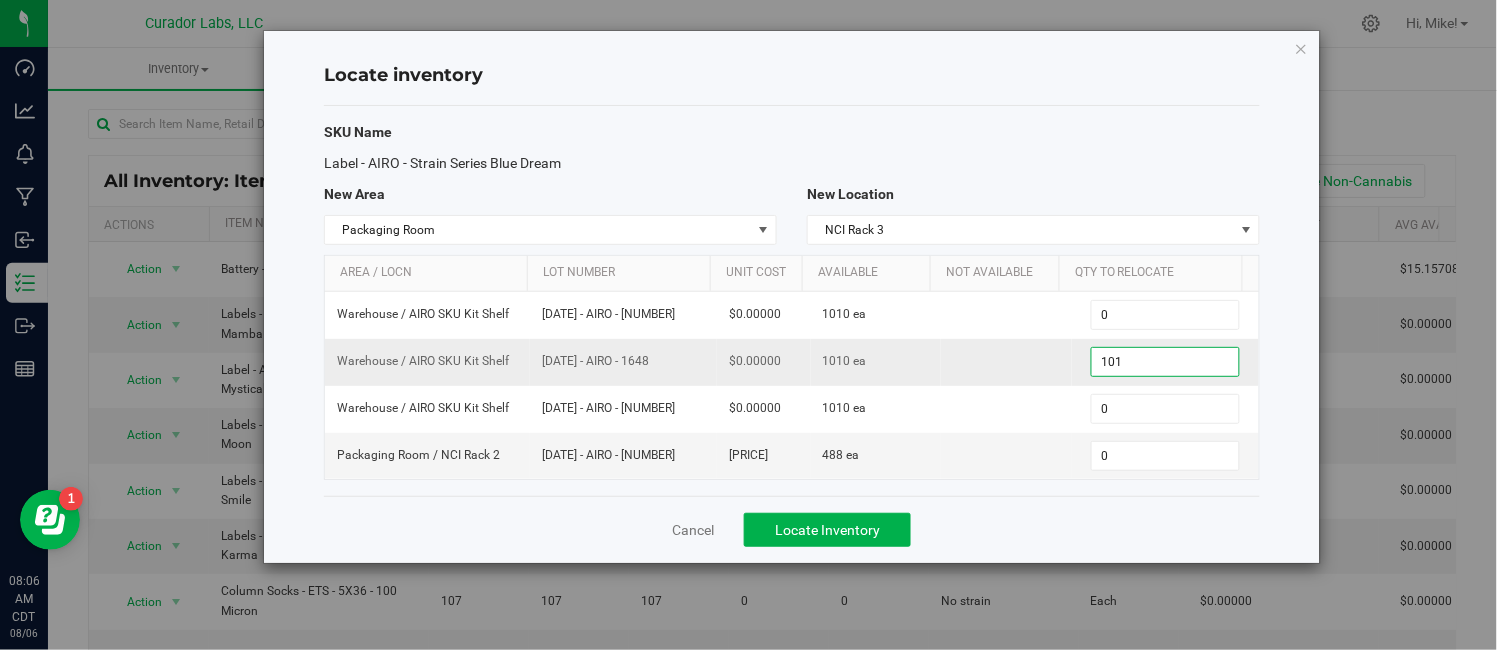 type on "[NUMBER]" 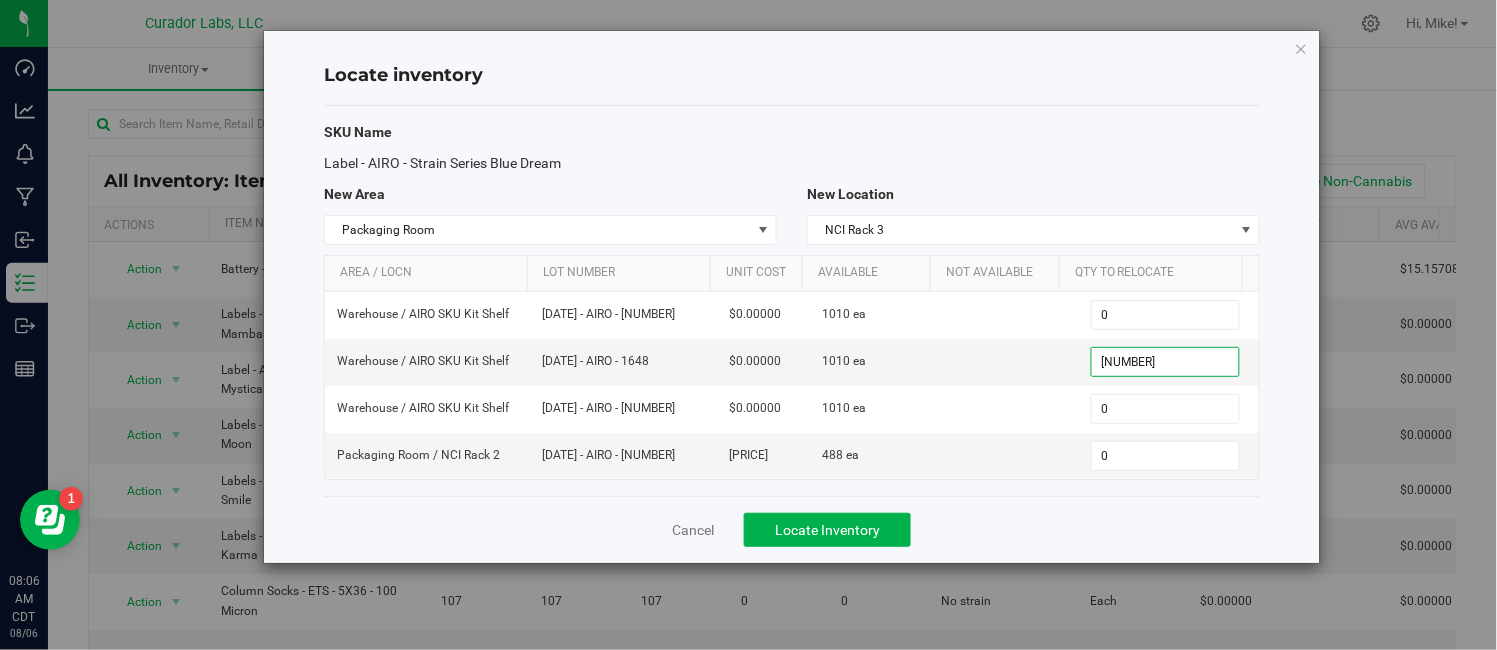 type on "1,010" 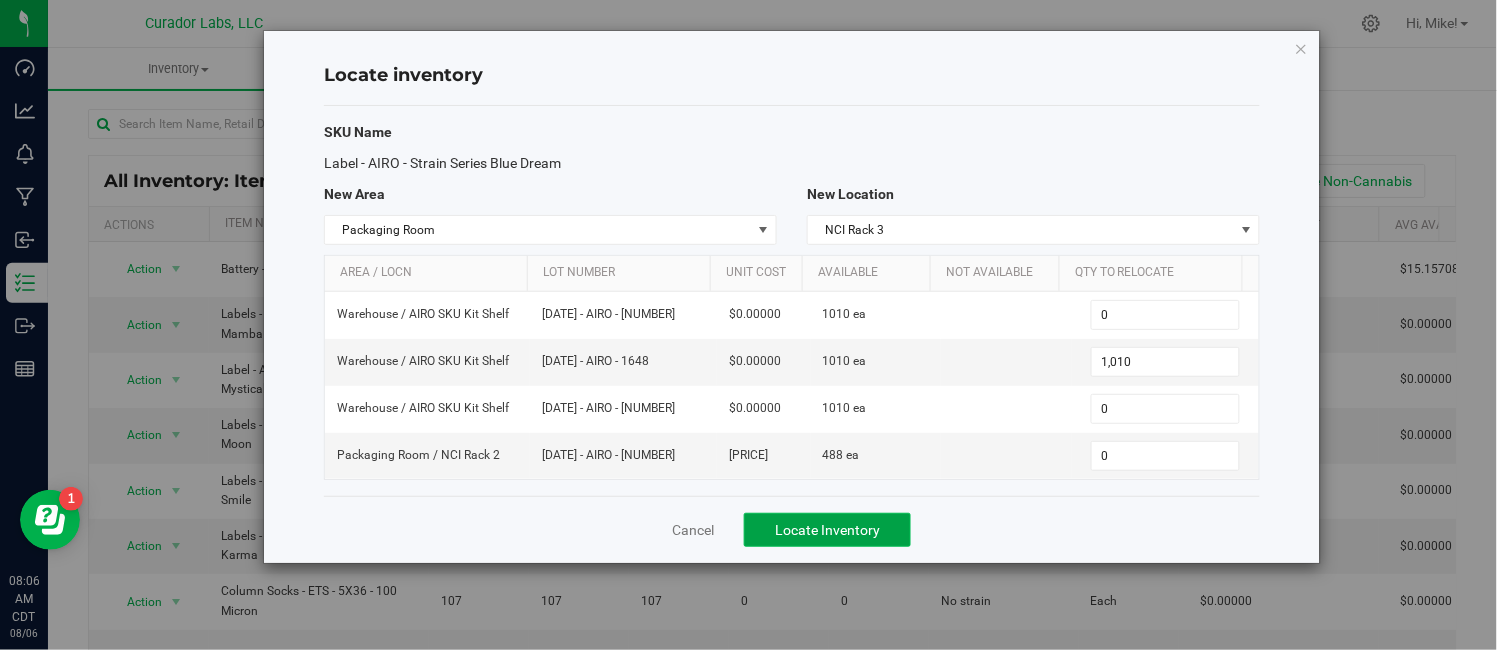 click on "Locate Inventory" 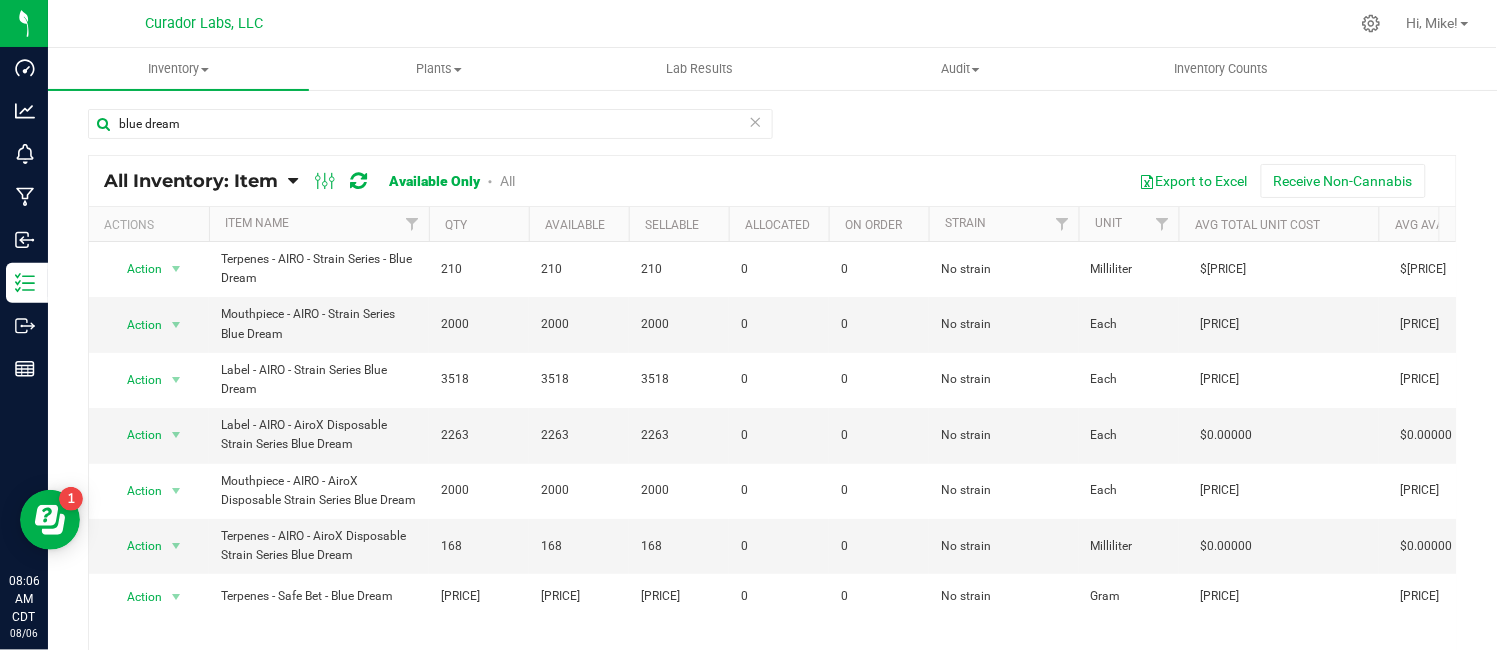 click at bounding box center [756, 121] 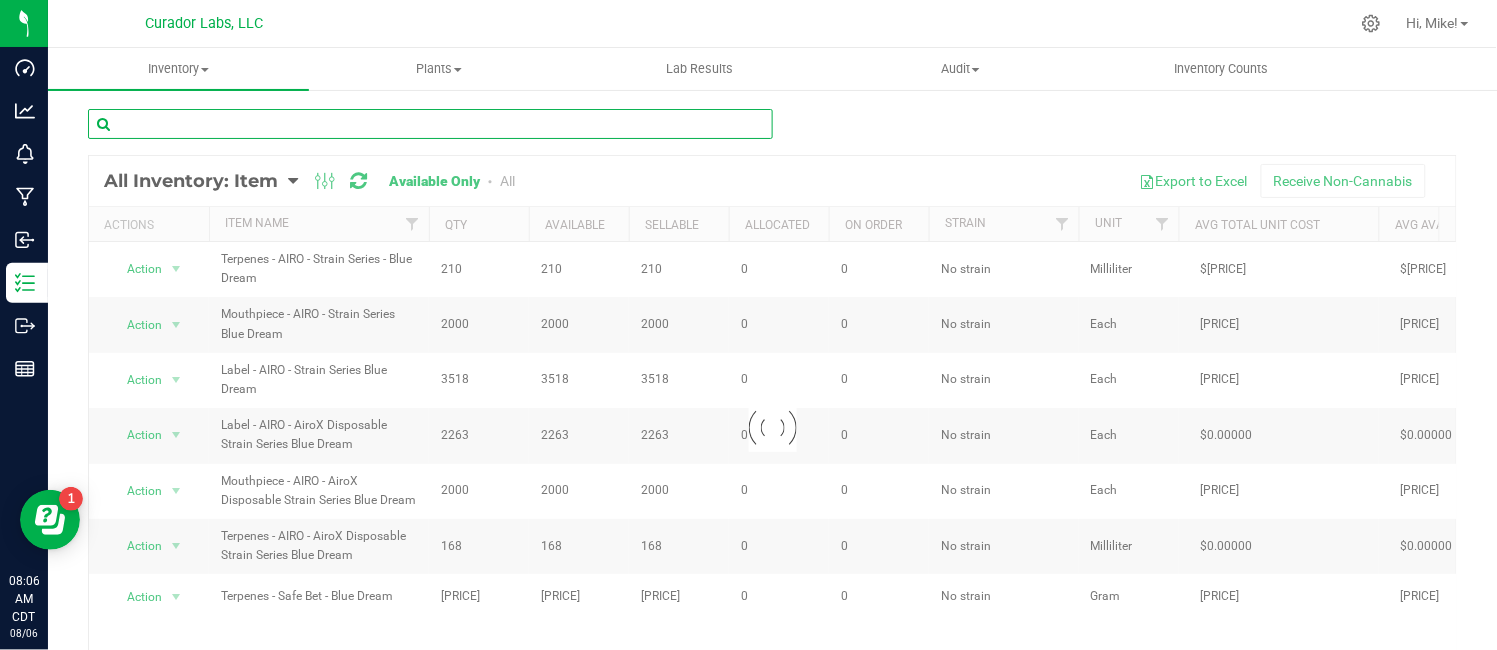 click at bounding box center [430, 124] 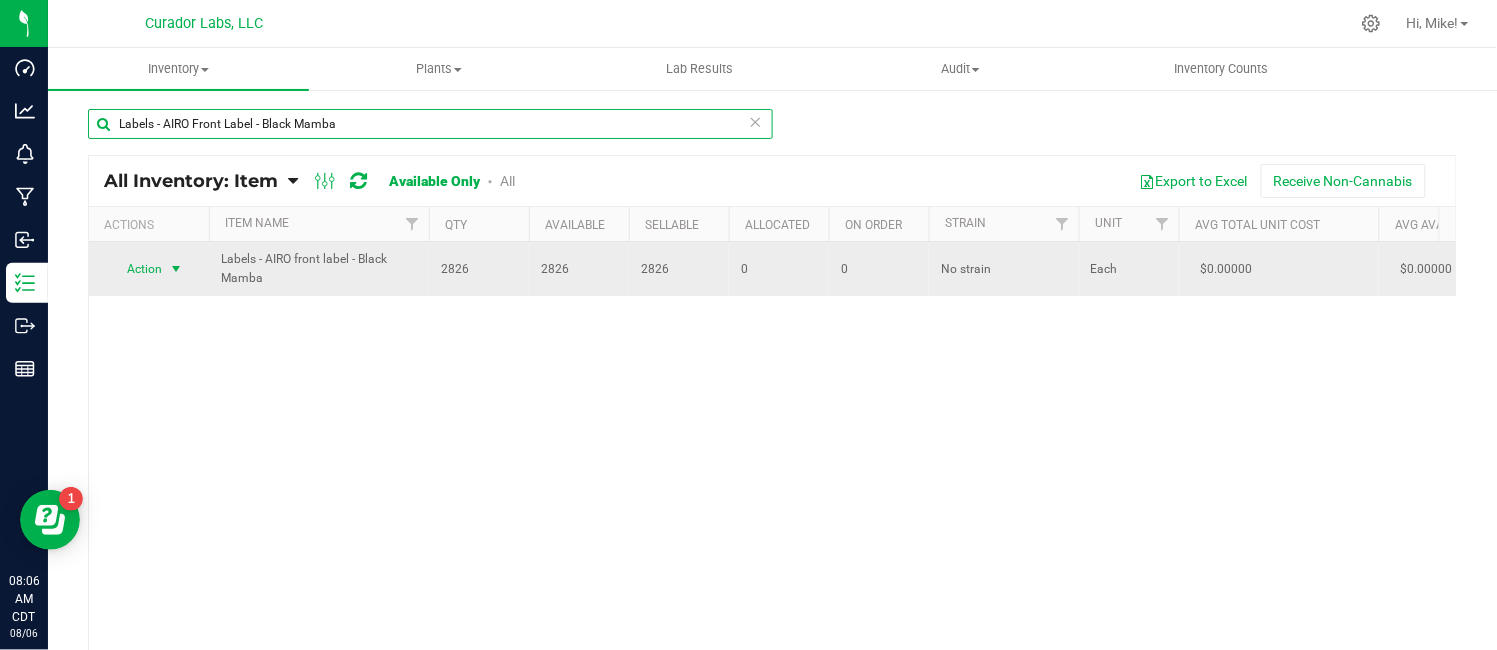 type on "Labels - AIRO Front Label - Black Mamba" 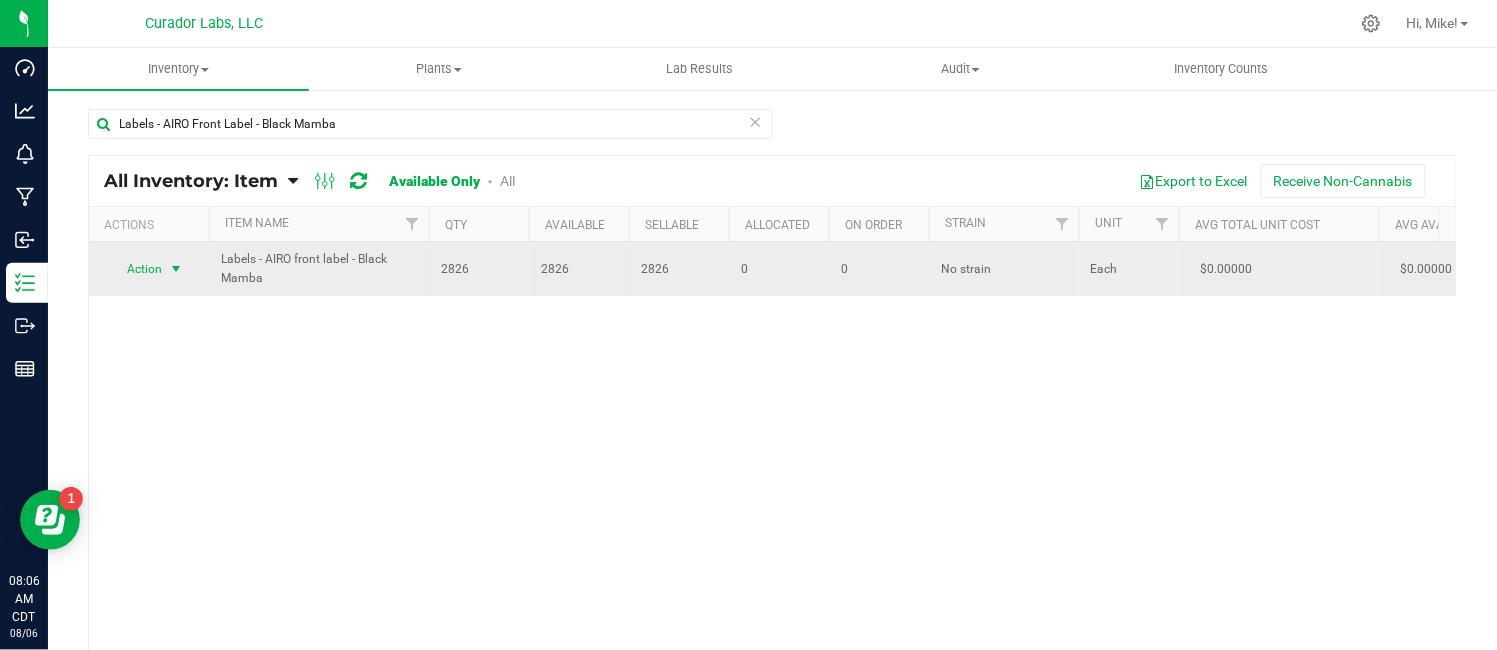 click at bounding box center (176, 269) 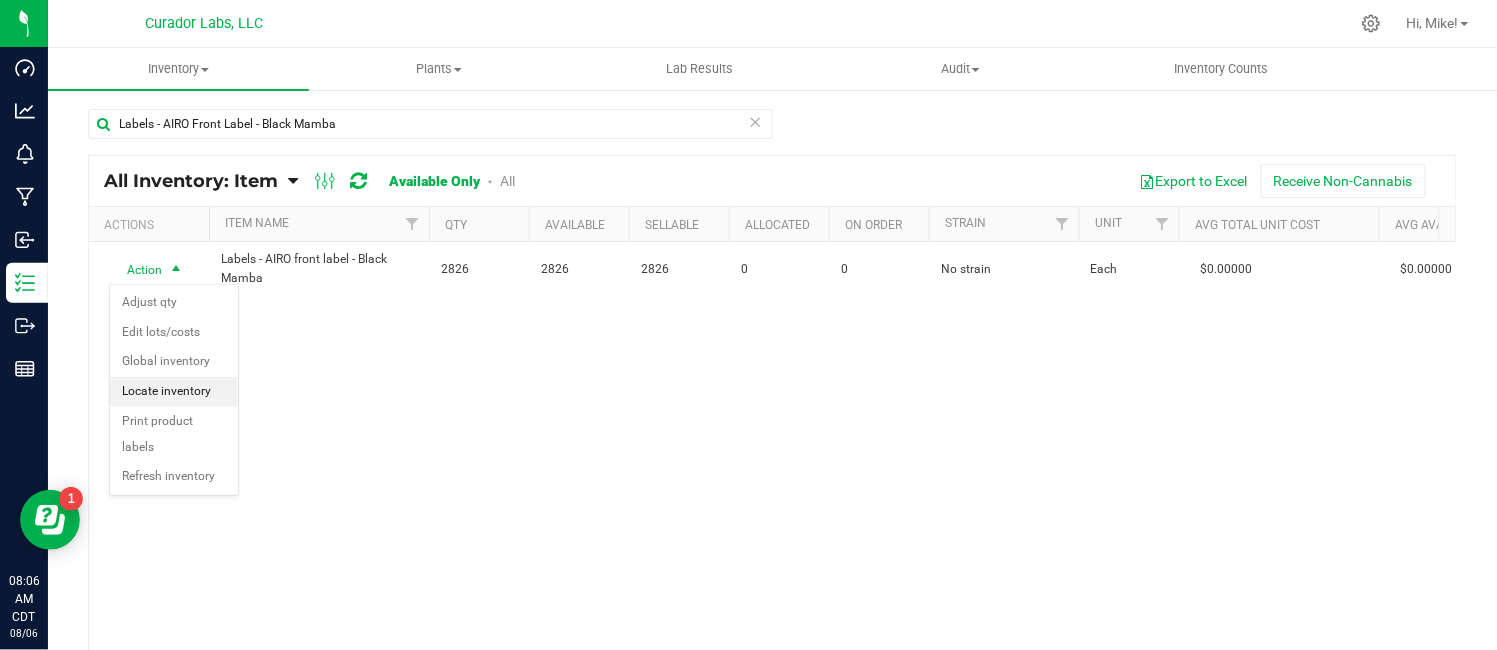 click on "Locate inventory" at bounding box center [174, 392] 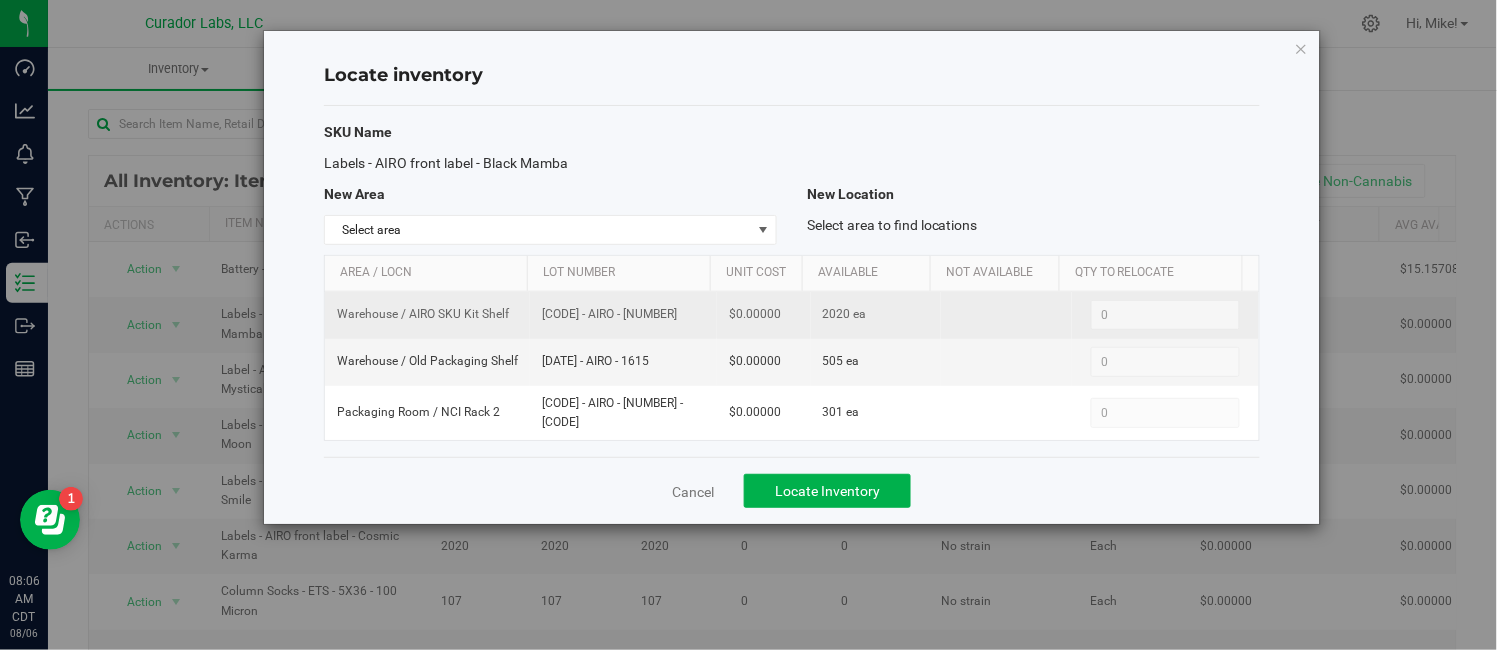 drag, startPoint x: 537, startPoint y: 317, endPoint x: 642, endPoint y: 327, distance: 105.47511 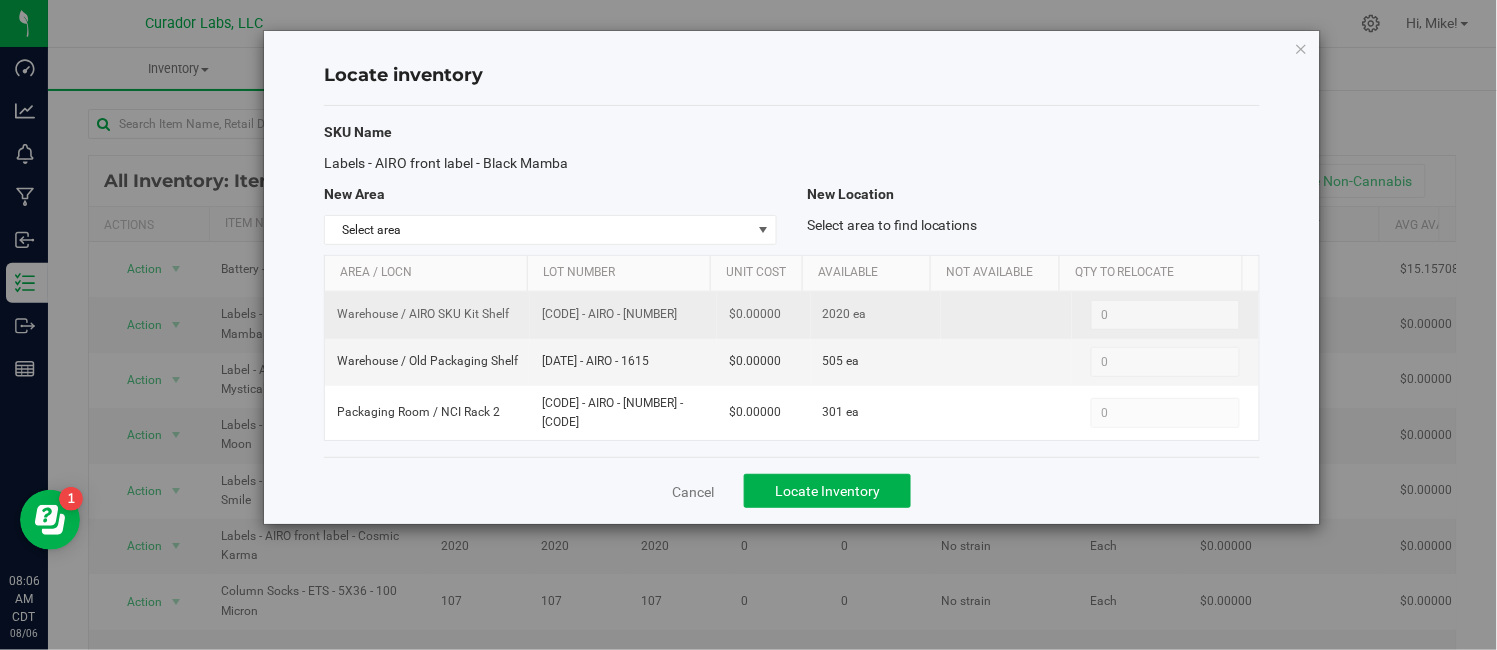 click on "[CODE] - AIRO - [NUMBER]" at bounding box center [623, 315] 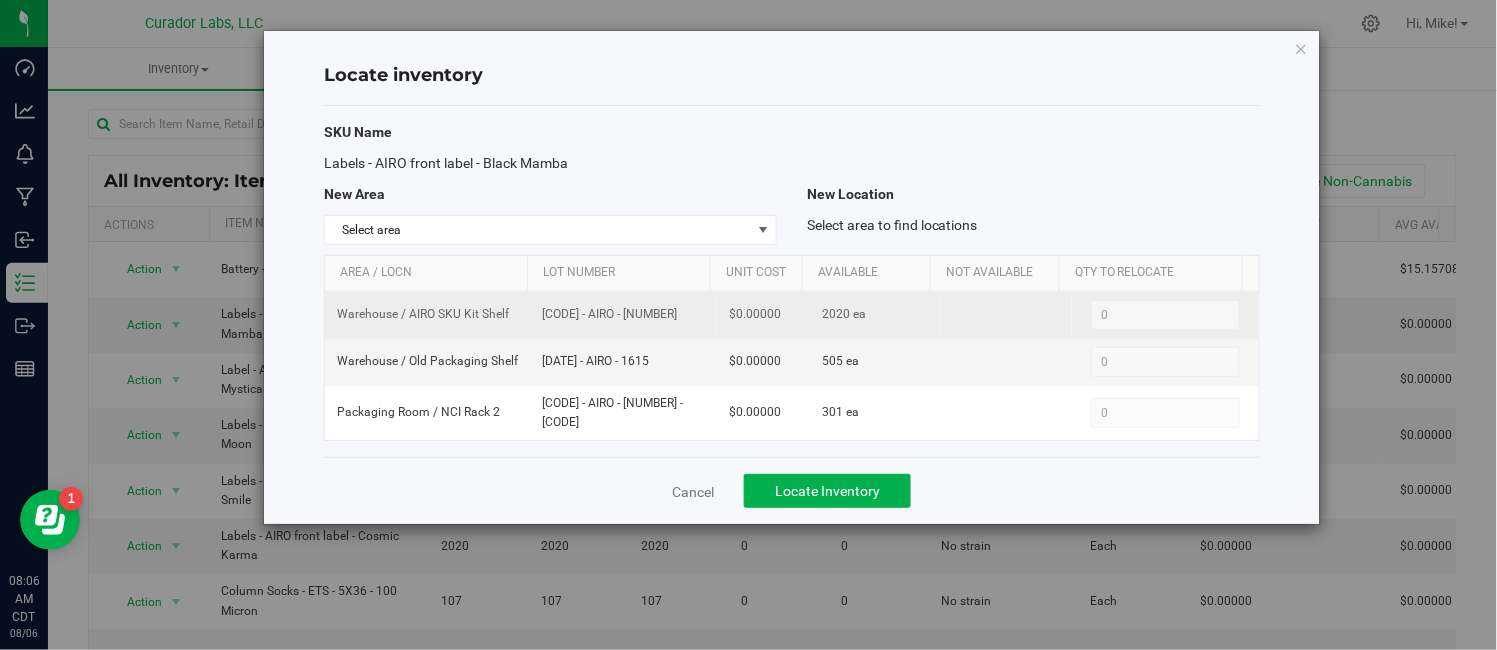 copy on "[CODE] - AIRO - [NUMBER]" 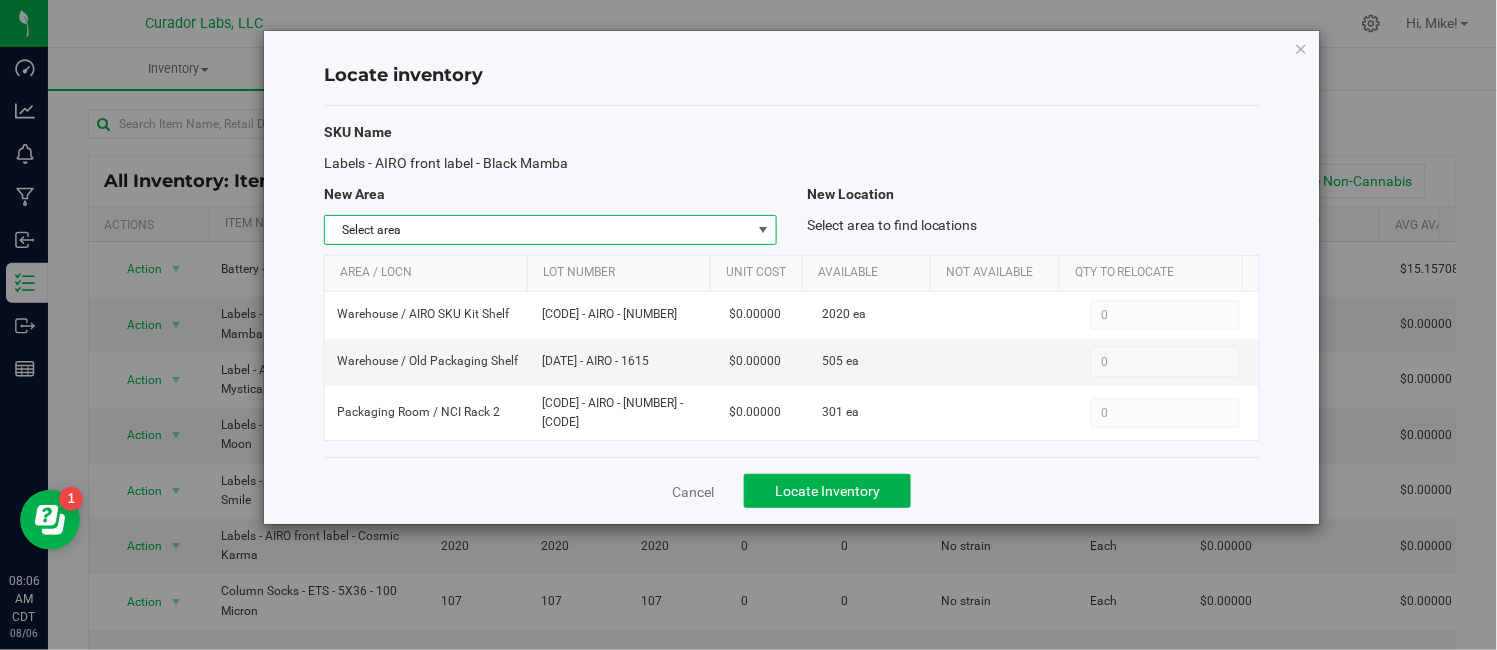 click at bounding box center (763, 230) 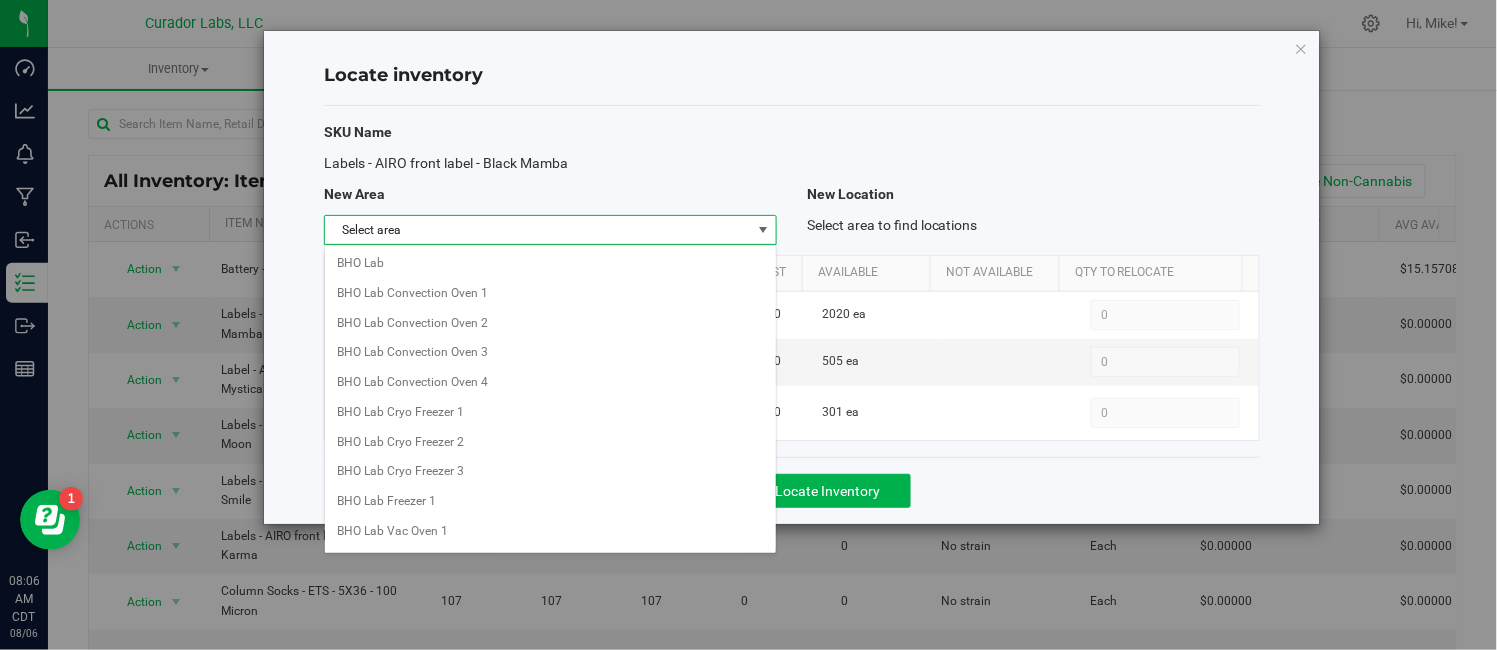 scroll, scrollTop: 866, scrollLeft: 0, axis: vertical 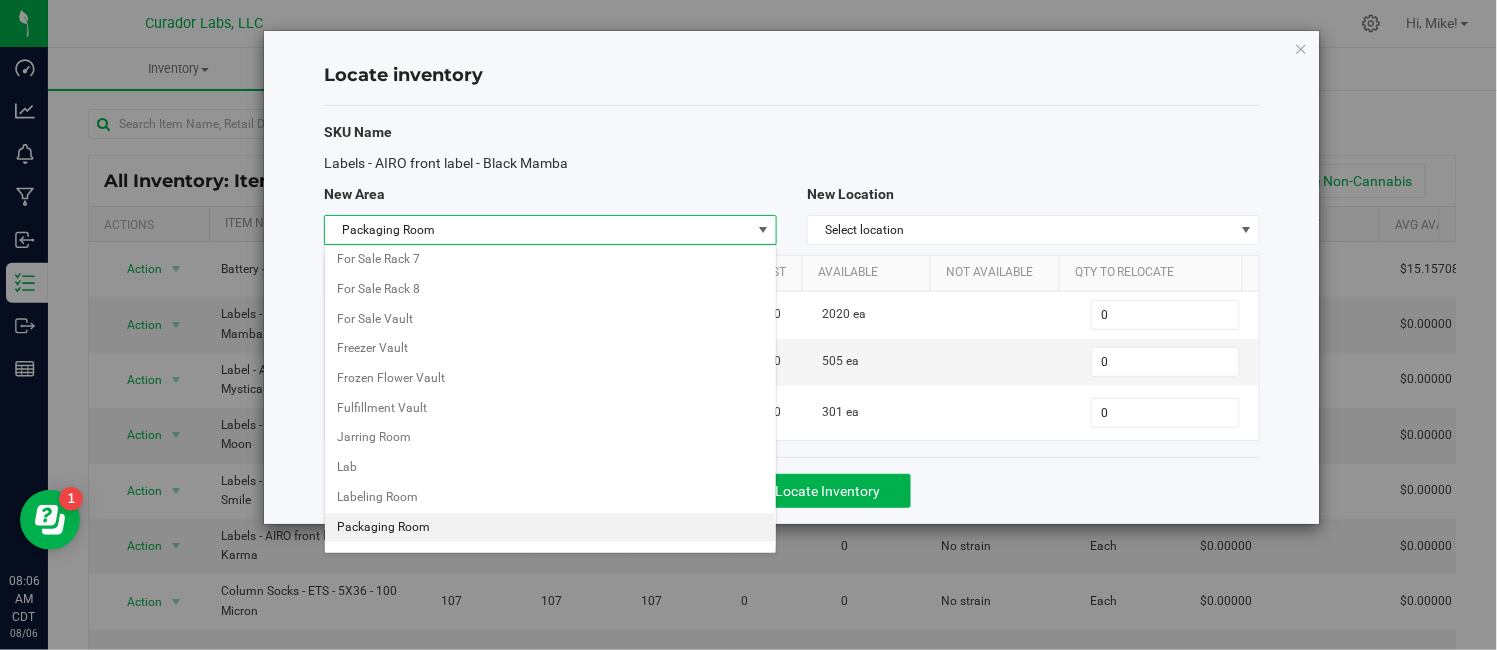 click on "Packaging Room" at bounding box center (550, 528) 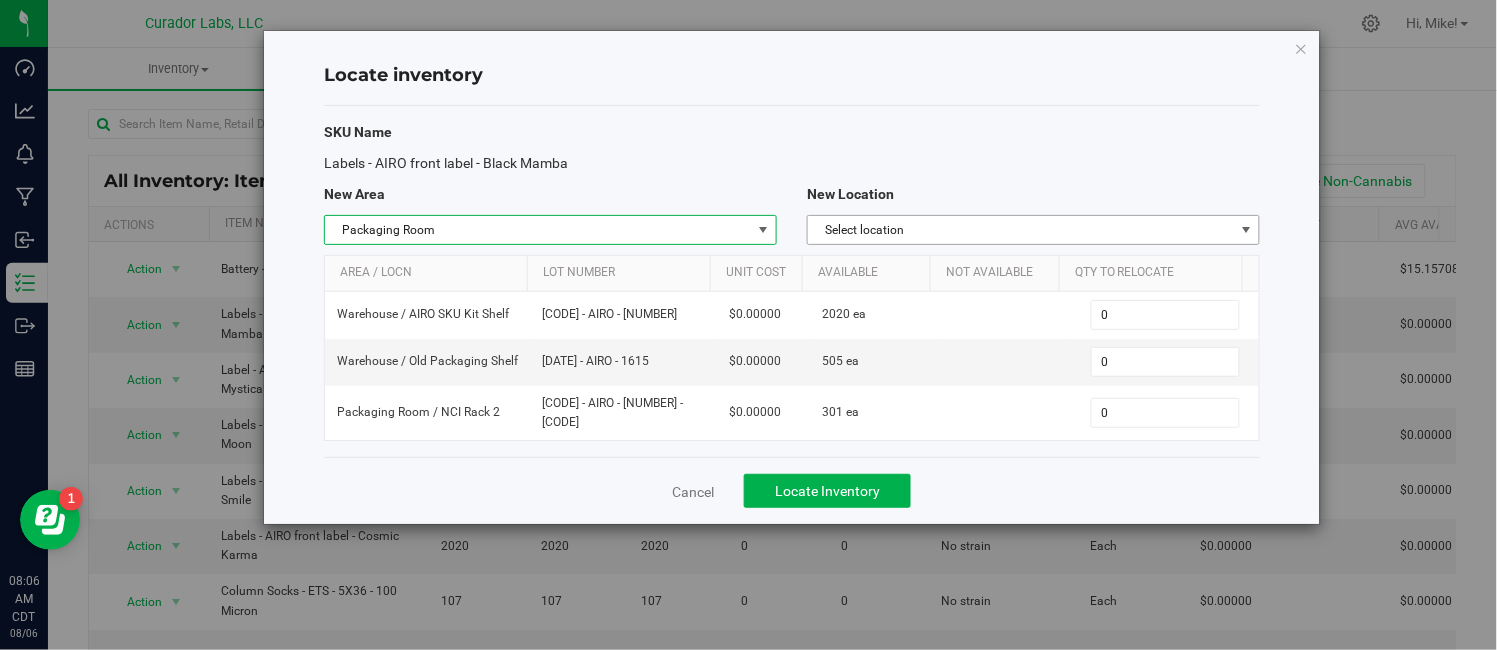 click on "Select location" at bounding box center (1021, 230) 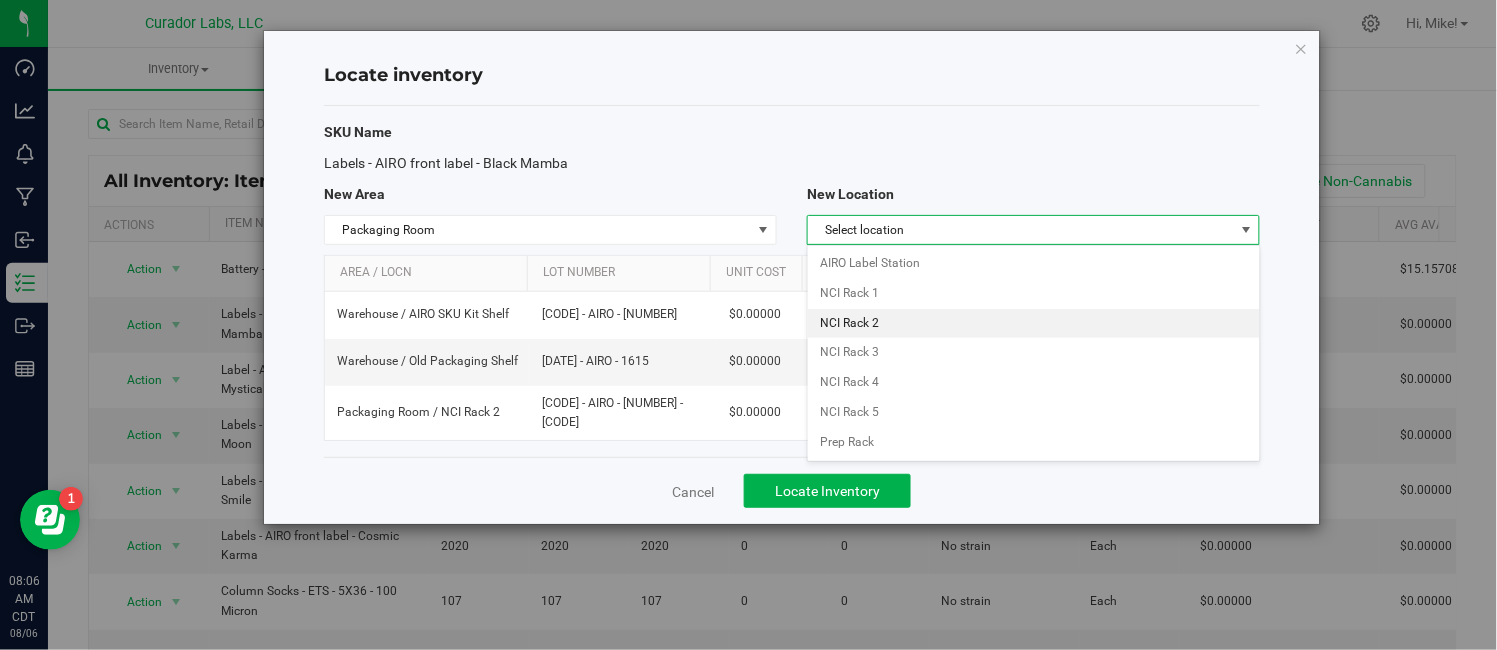 click on "NCI Rack 2" at bounding box center [1033, 324] 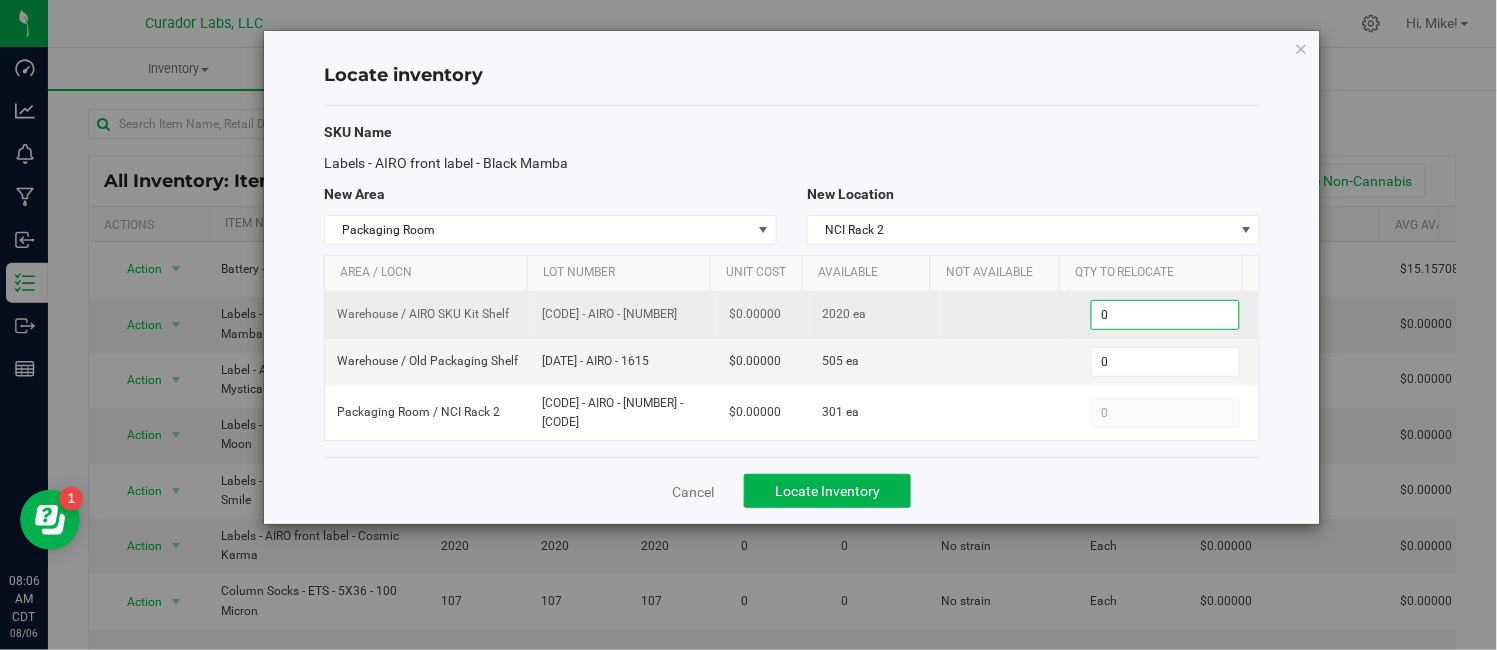 click on "0 0" at bounding box center [1165, 315] 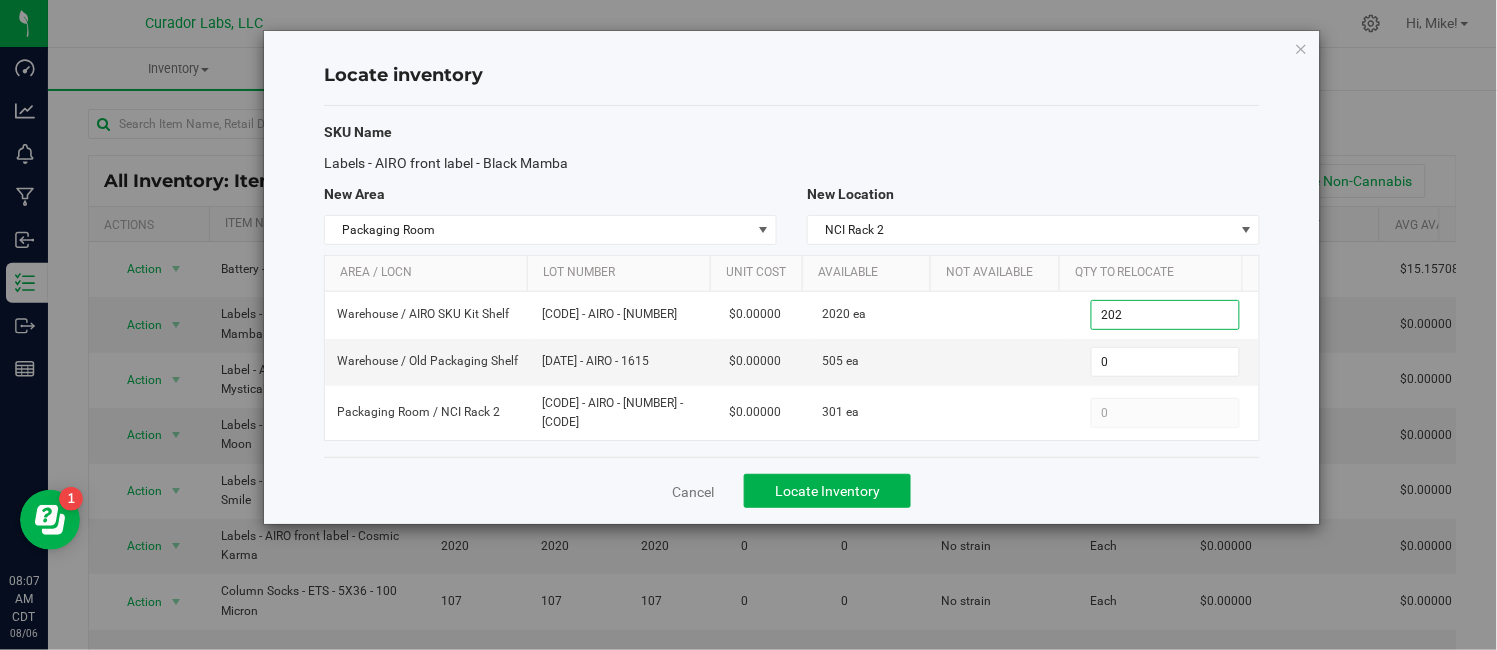 type on "2020" 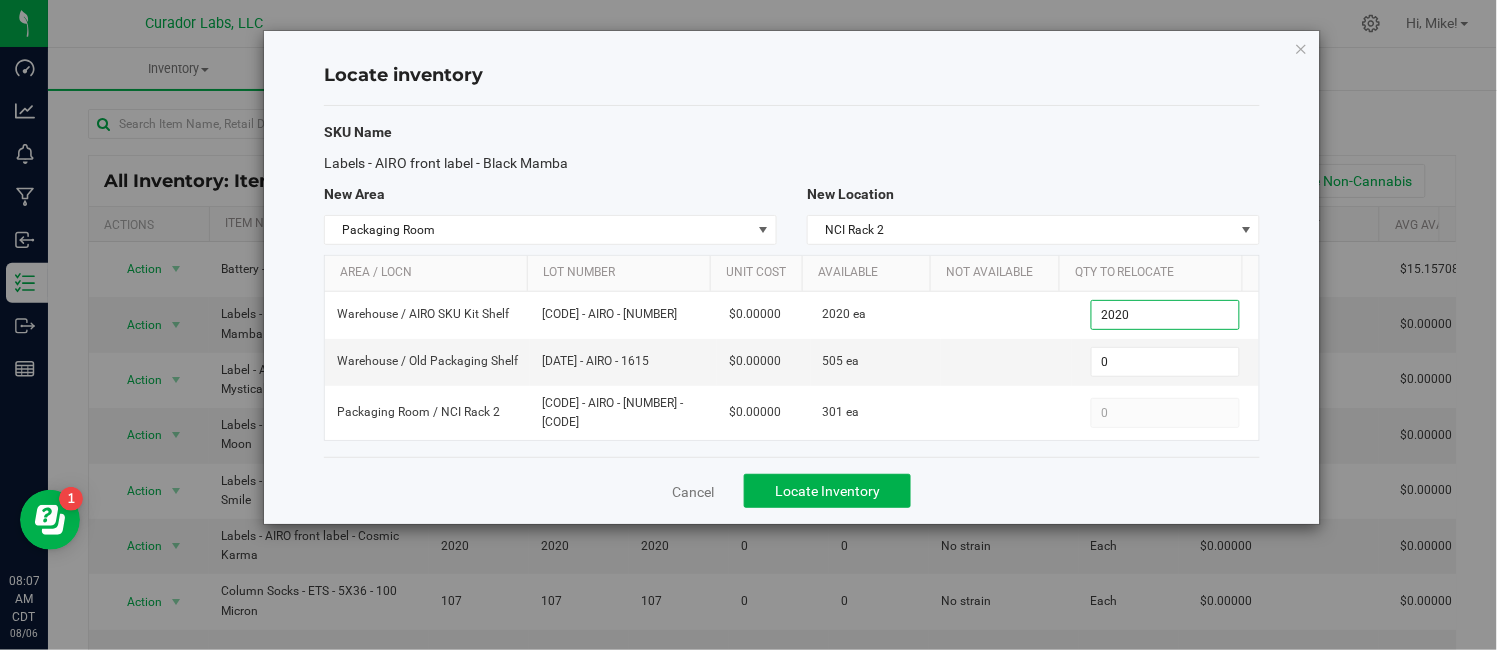 type on "2,020" 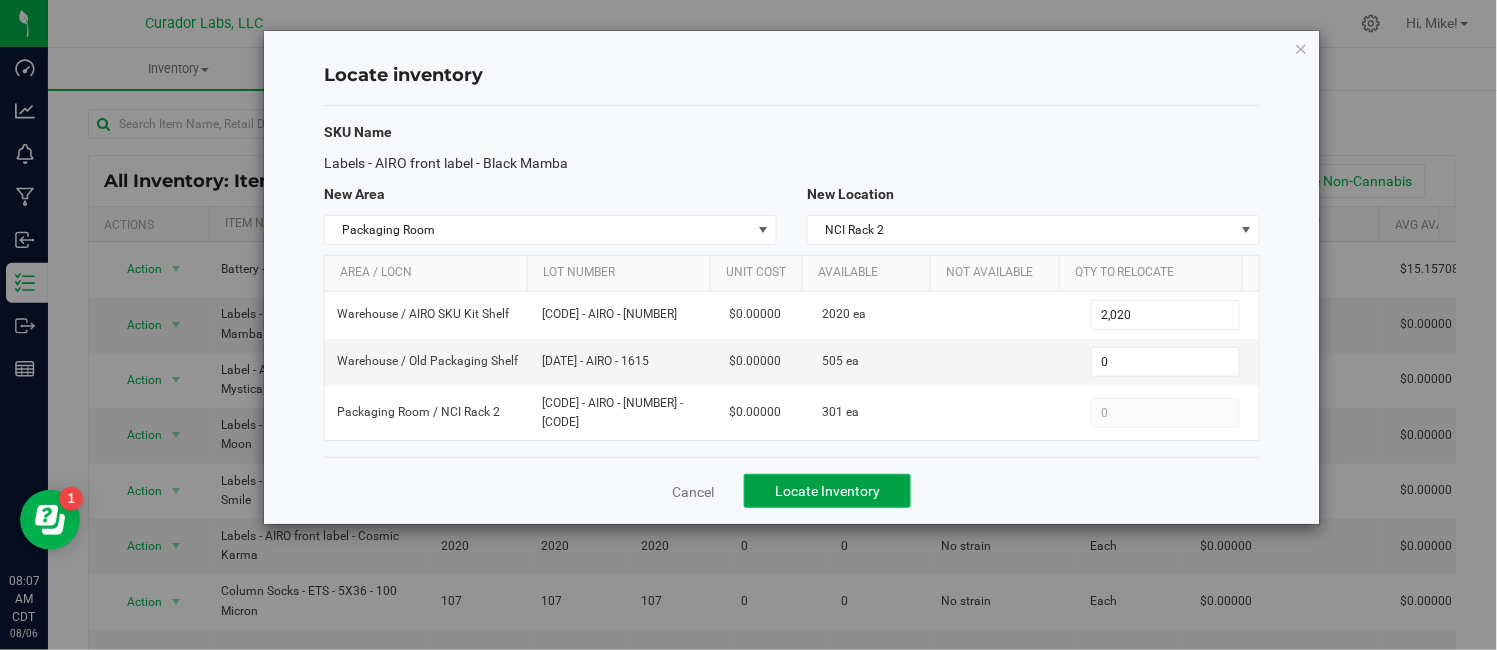 click on "Locate Inventory" 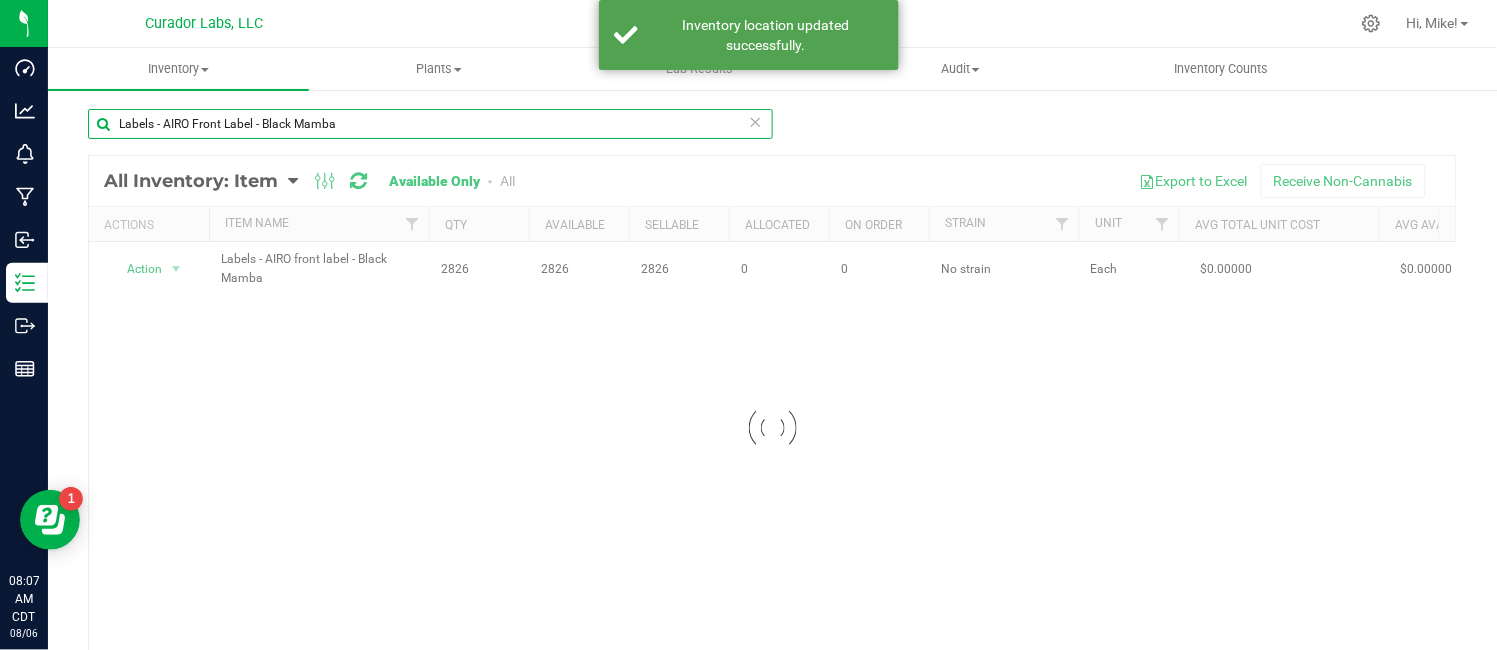 click on "Labels - AIRO Front Label - Black Mamba" at bounding box center [430, 124] 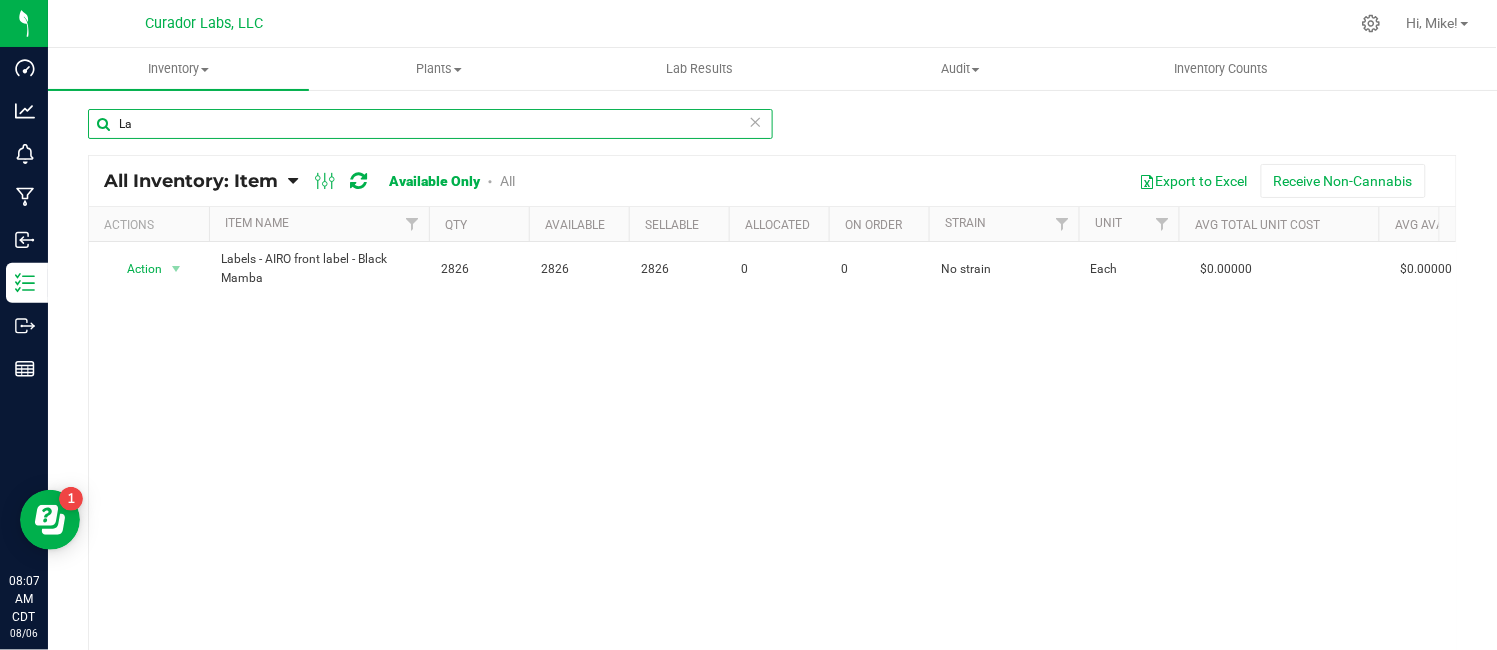 type on "L" 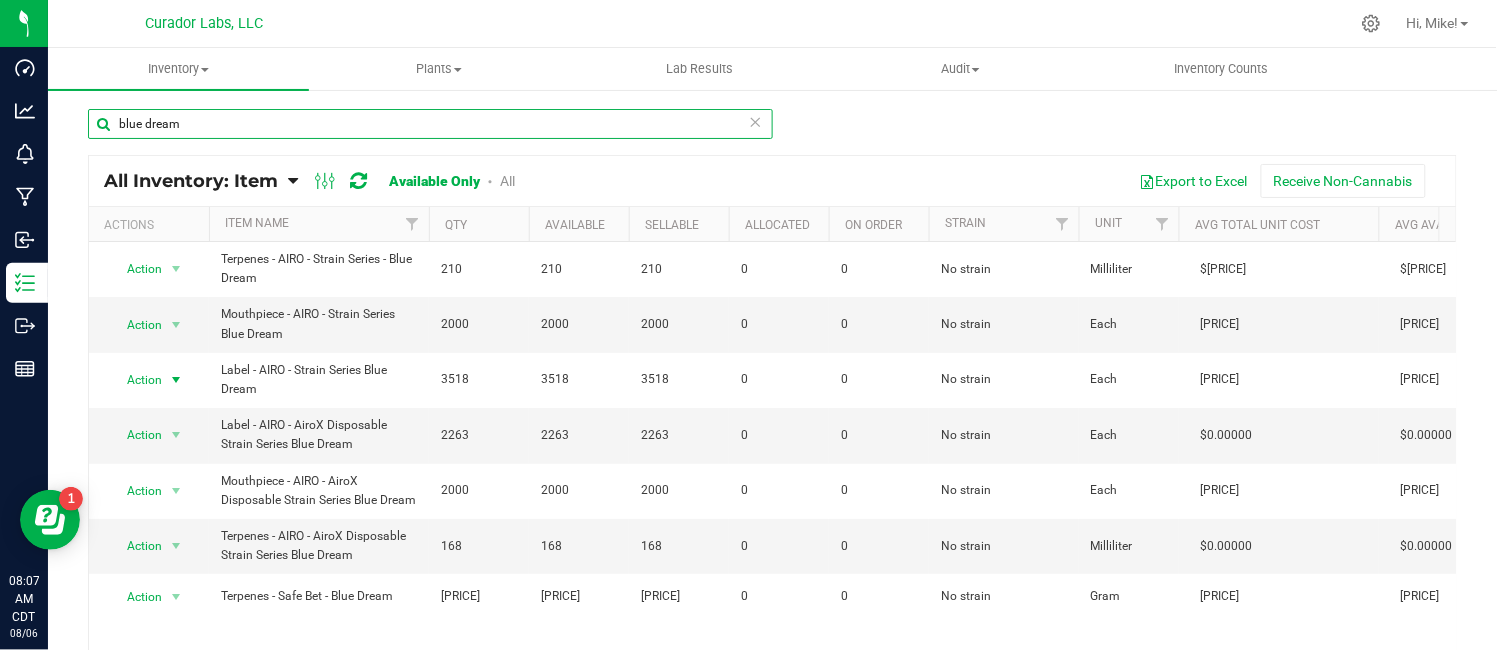type on "blue dream" 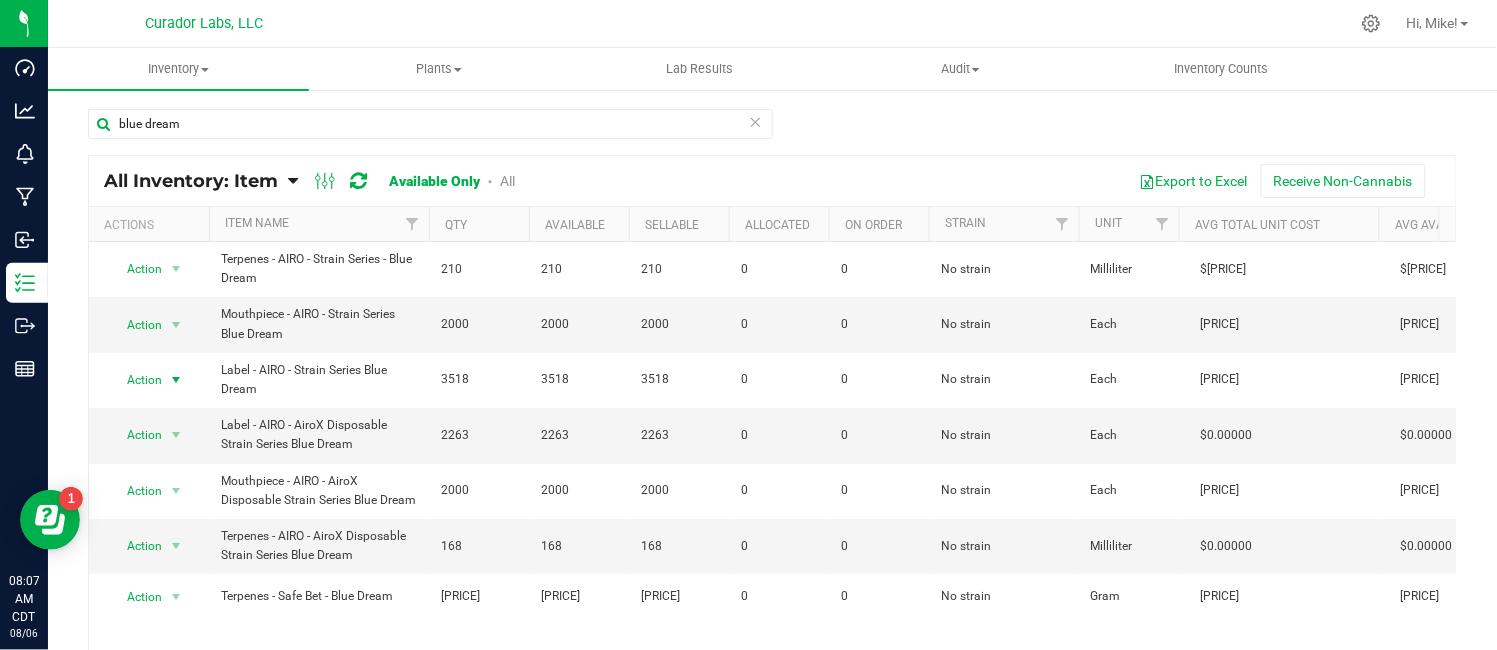 click at bounding box center [176, 380] 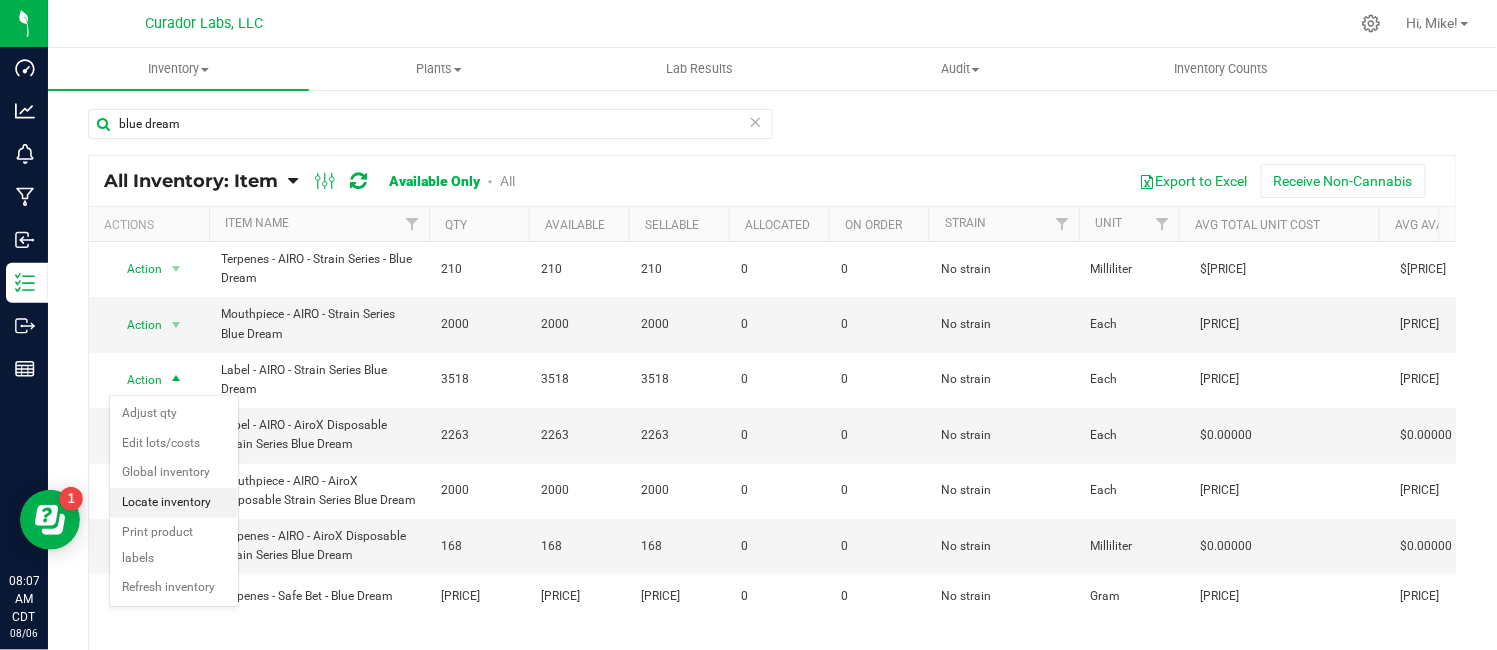 click on "Locate inventory" at bounding box center (174, 503) 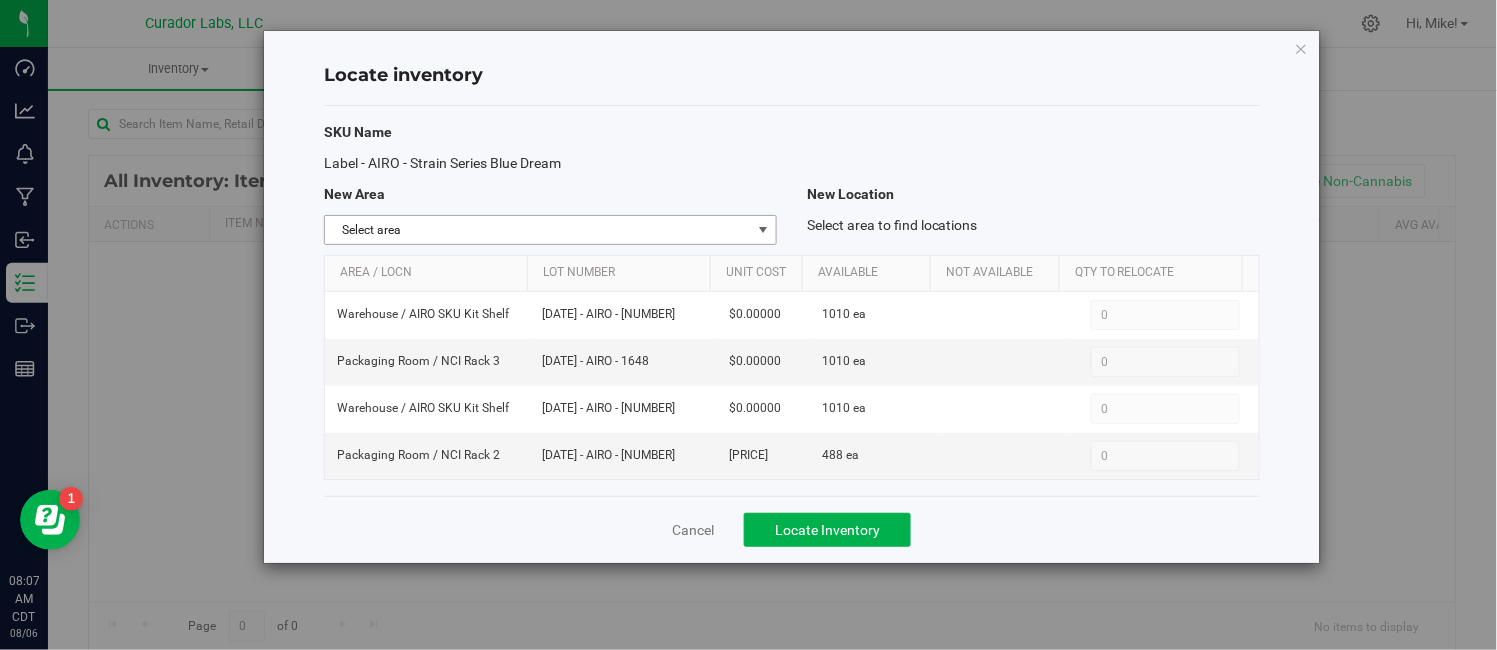 click on "Select area" at bounding box center (538, 230) 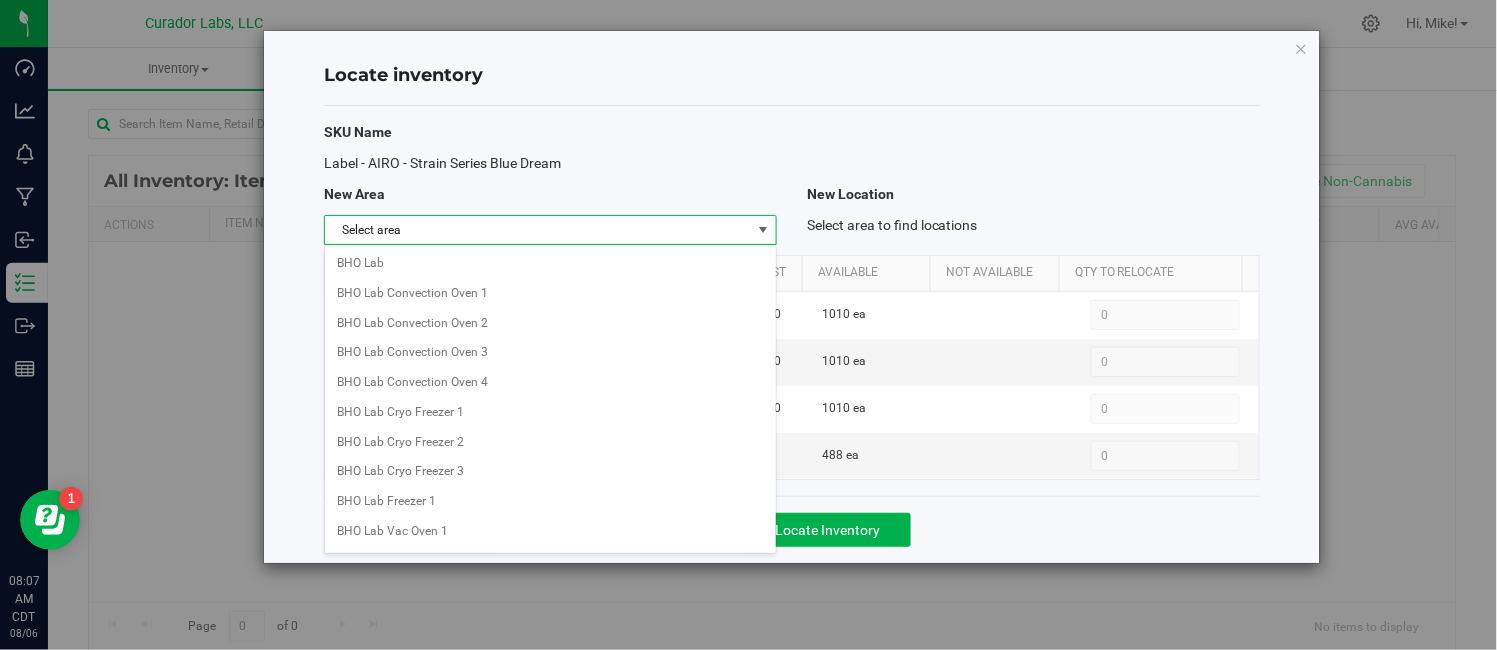 scroll, scrollTop: 866, scrollLeft: 0, axis: vertical 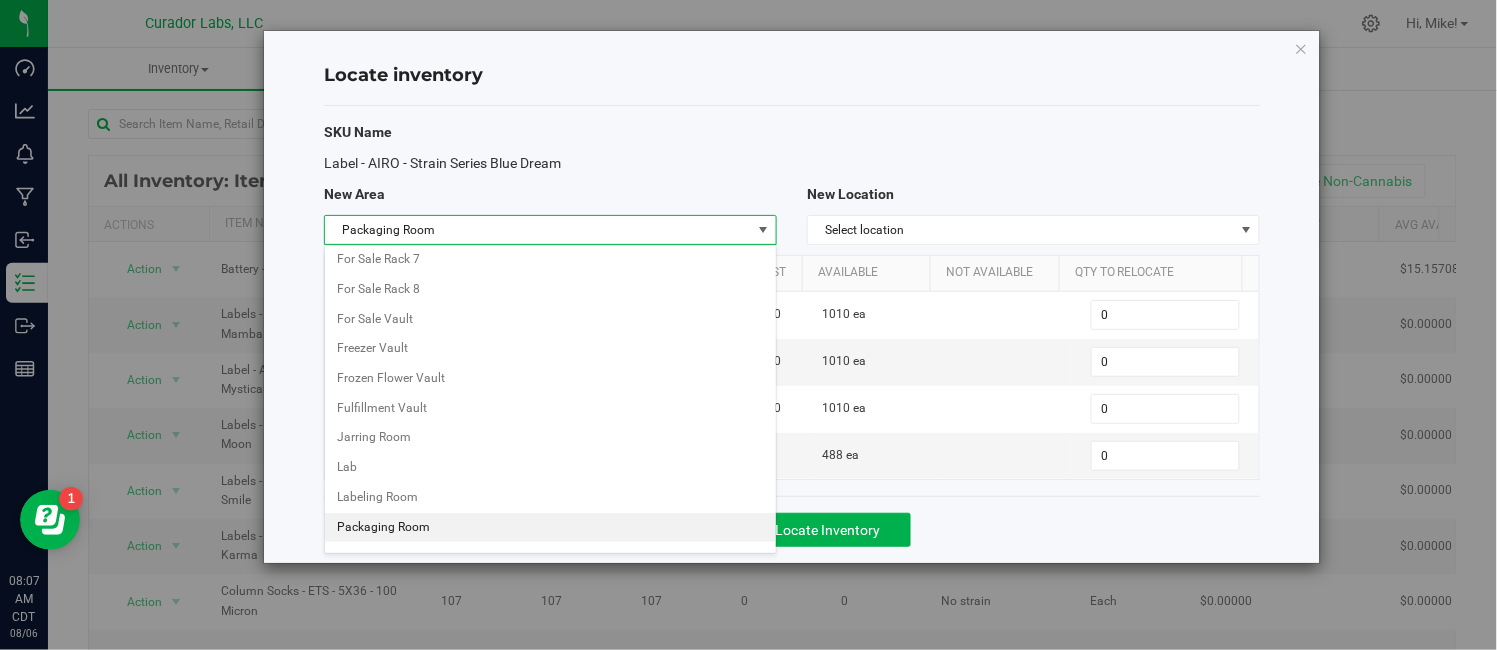 click on "Packaging Room" at bounding box center [550, 528] 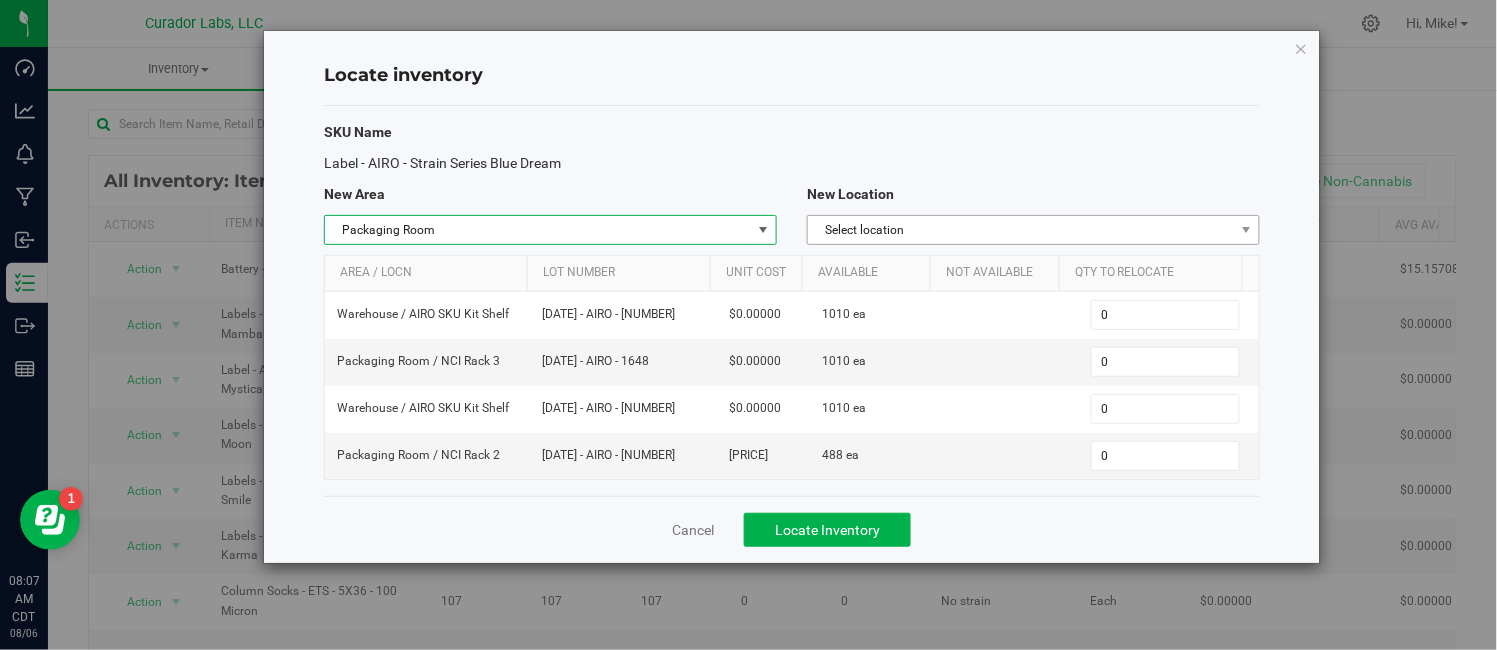 click on "Select location" at bounding box center [1033, 230] 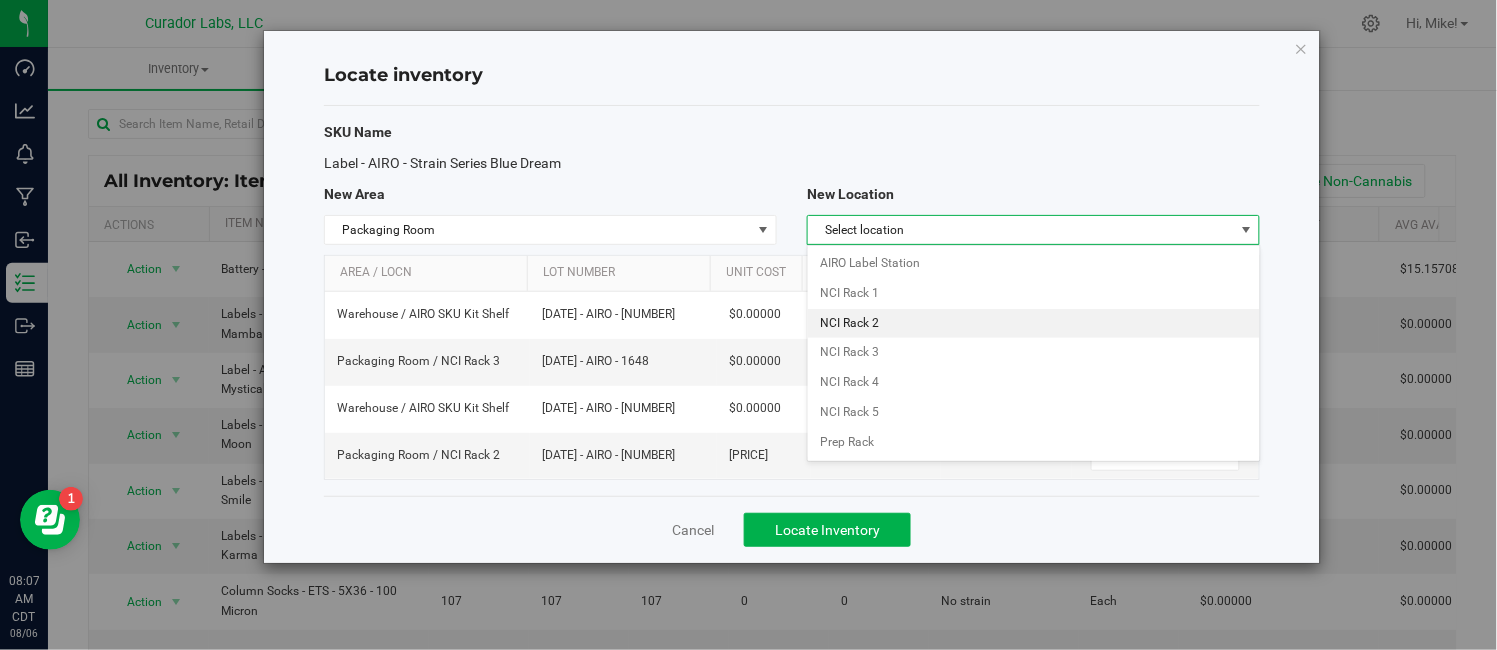 click on "NCI Rack 2" at bounding box center [1033, 324] 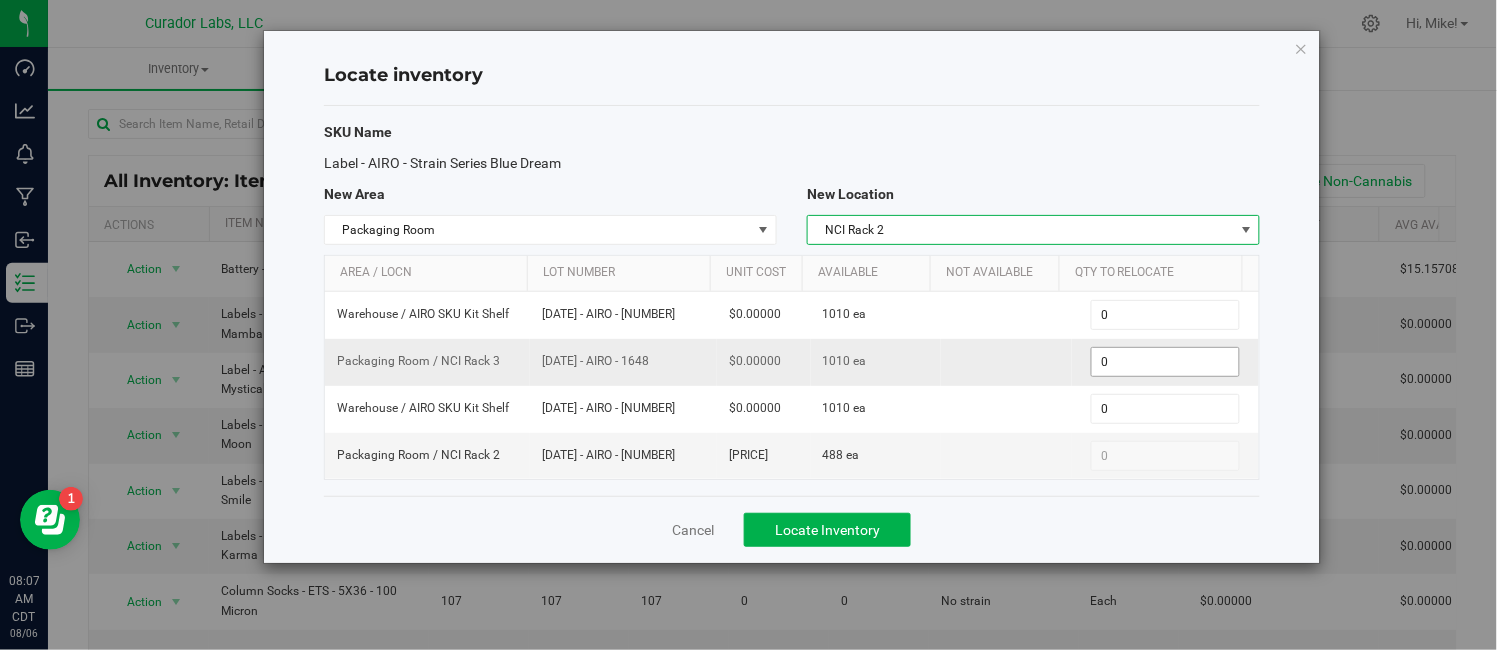 click on "0 0" at bounding box center [1165, 362] 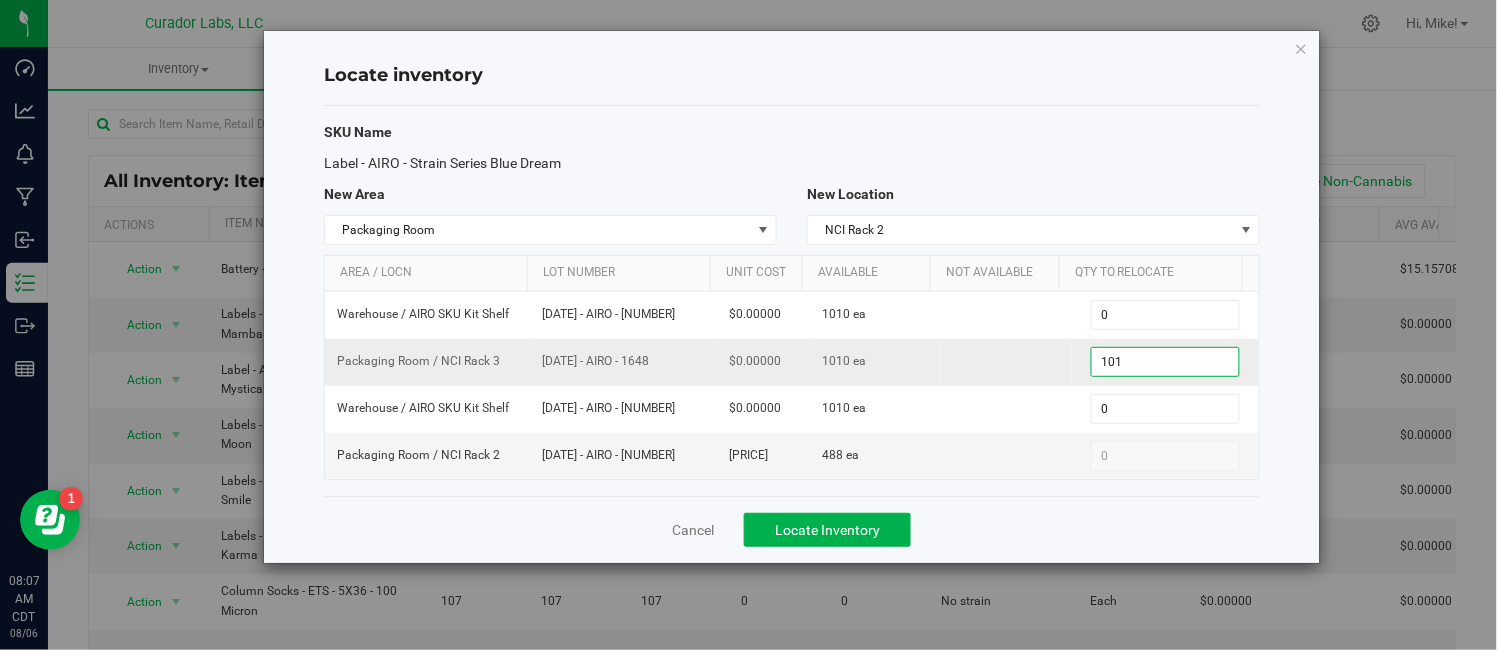 type on "[NUMBER]" 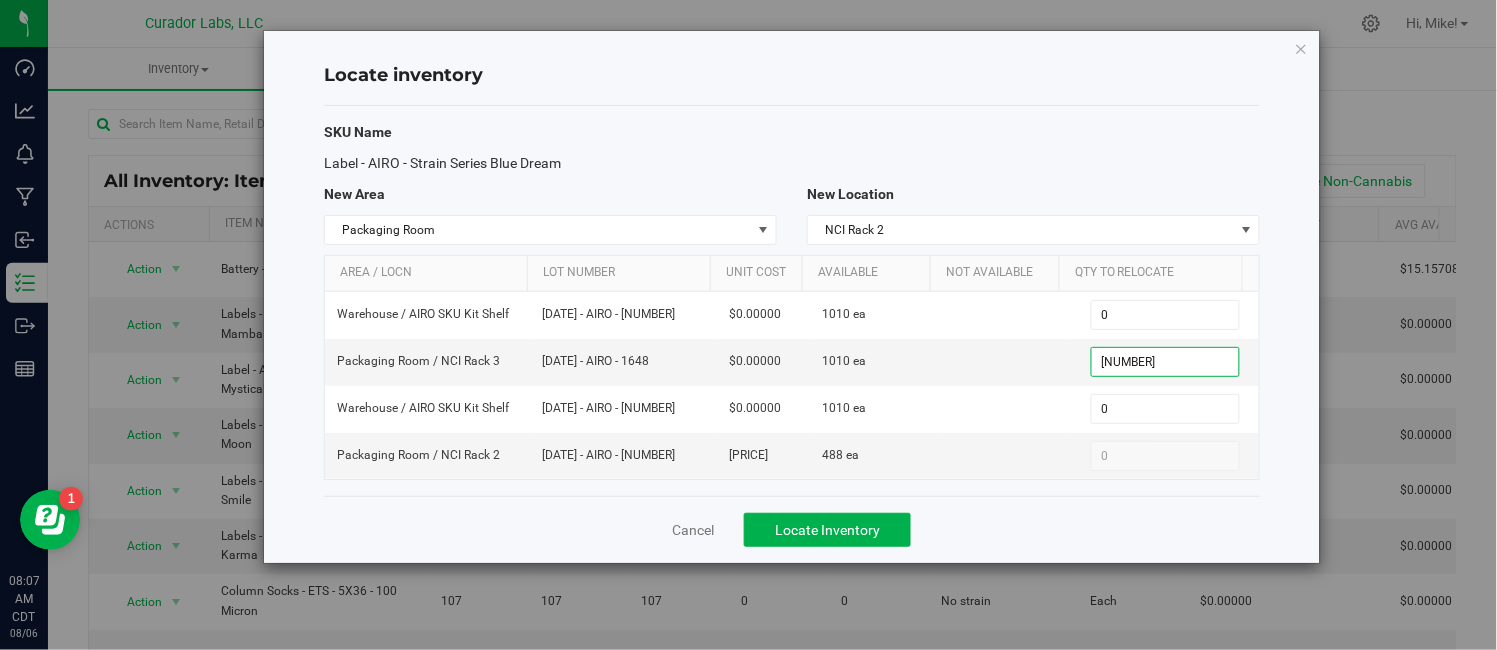 type on "1,010" 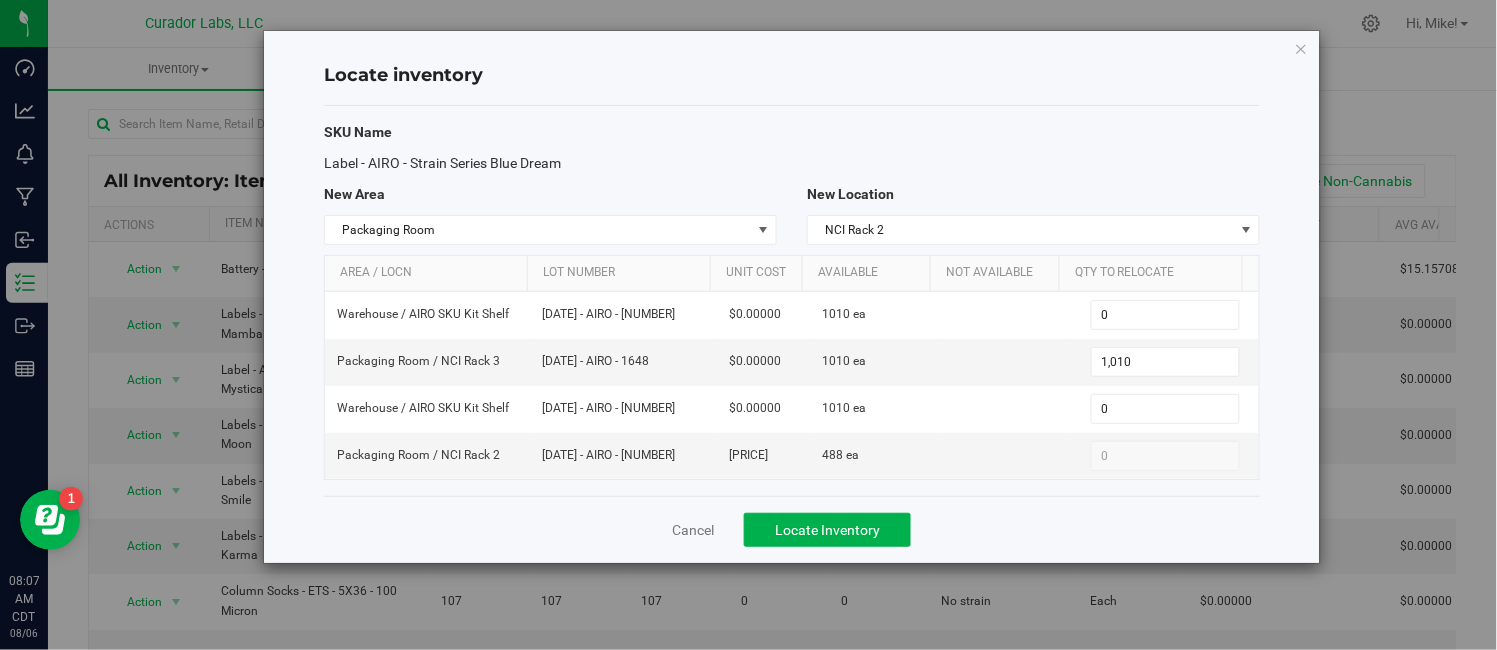 click on "Cancel
Locate Inventory" at bounding box center [792, 529] 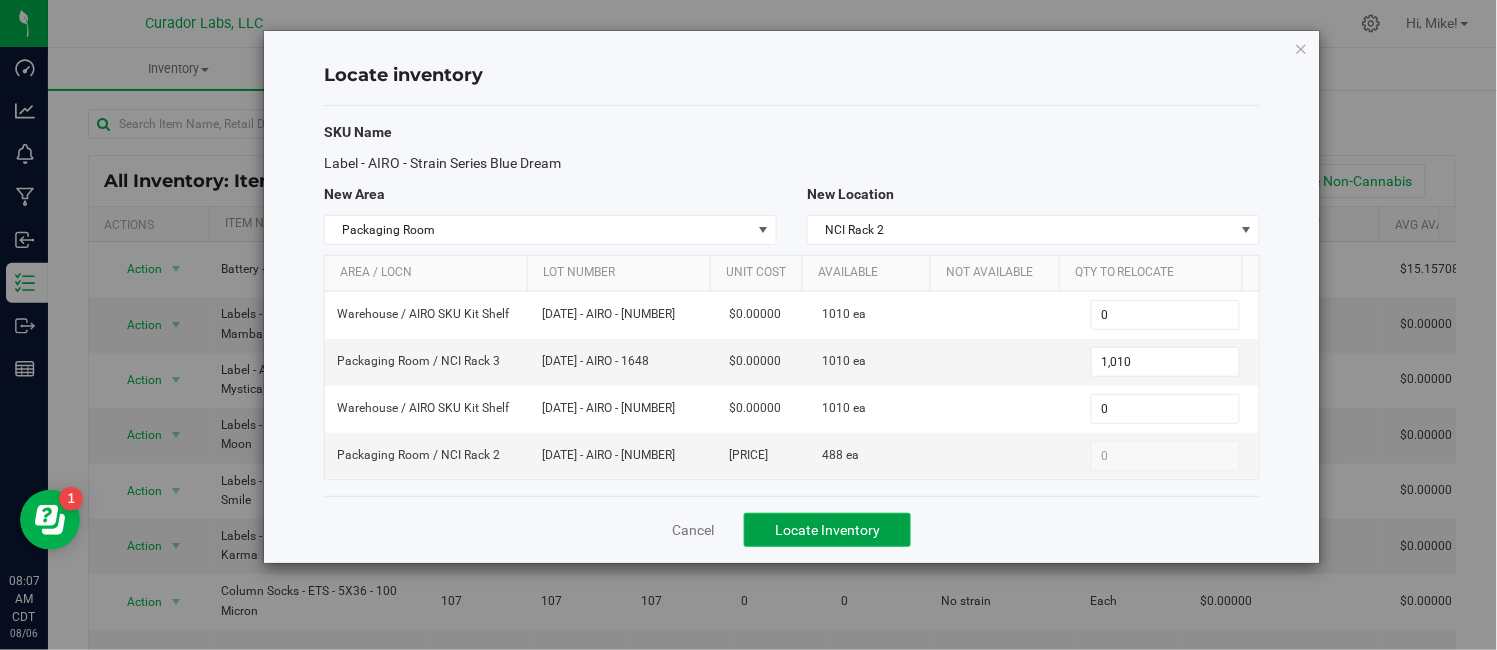 click on "Locate Inventory" 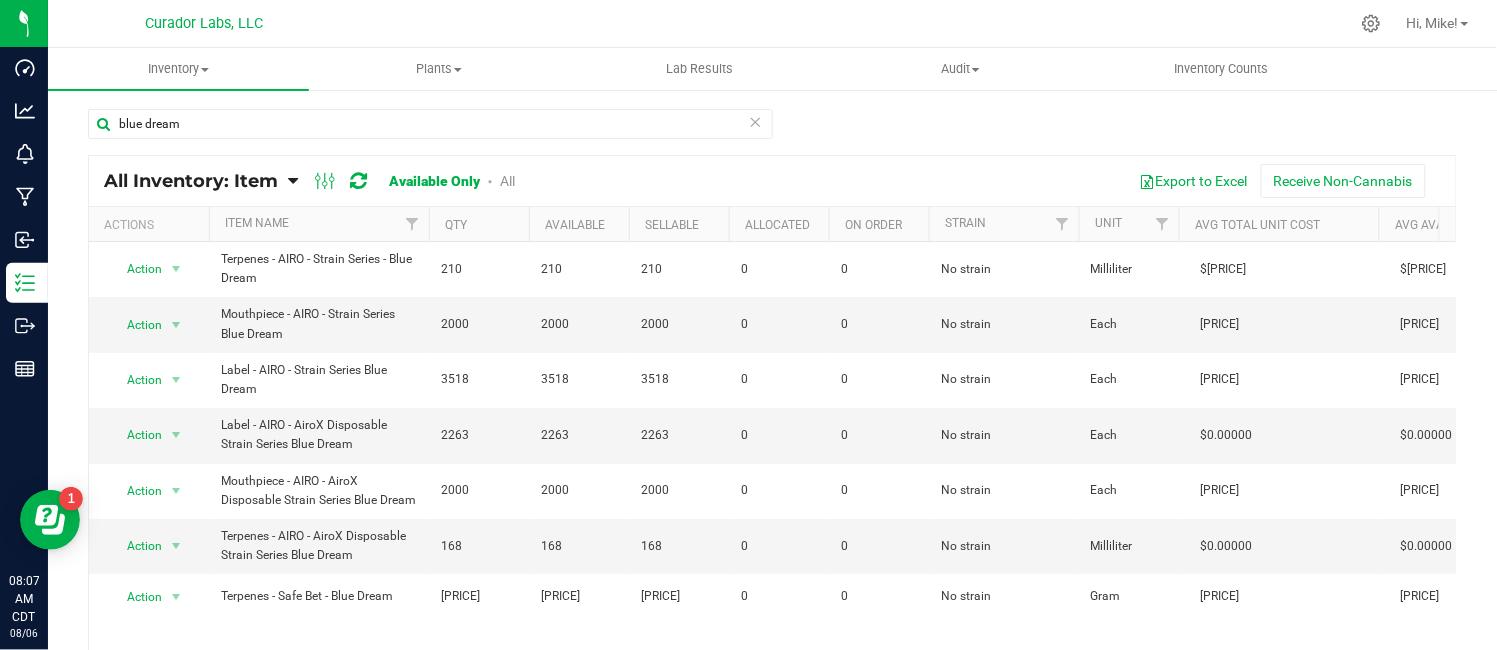 click at bounding box center [756, 121] 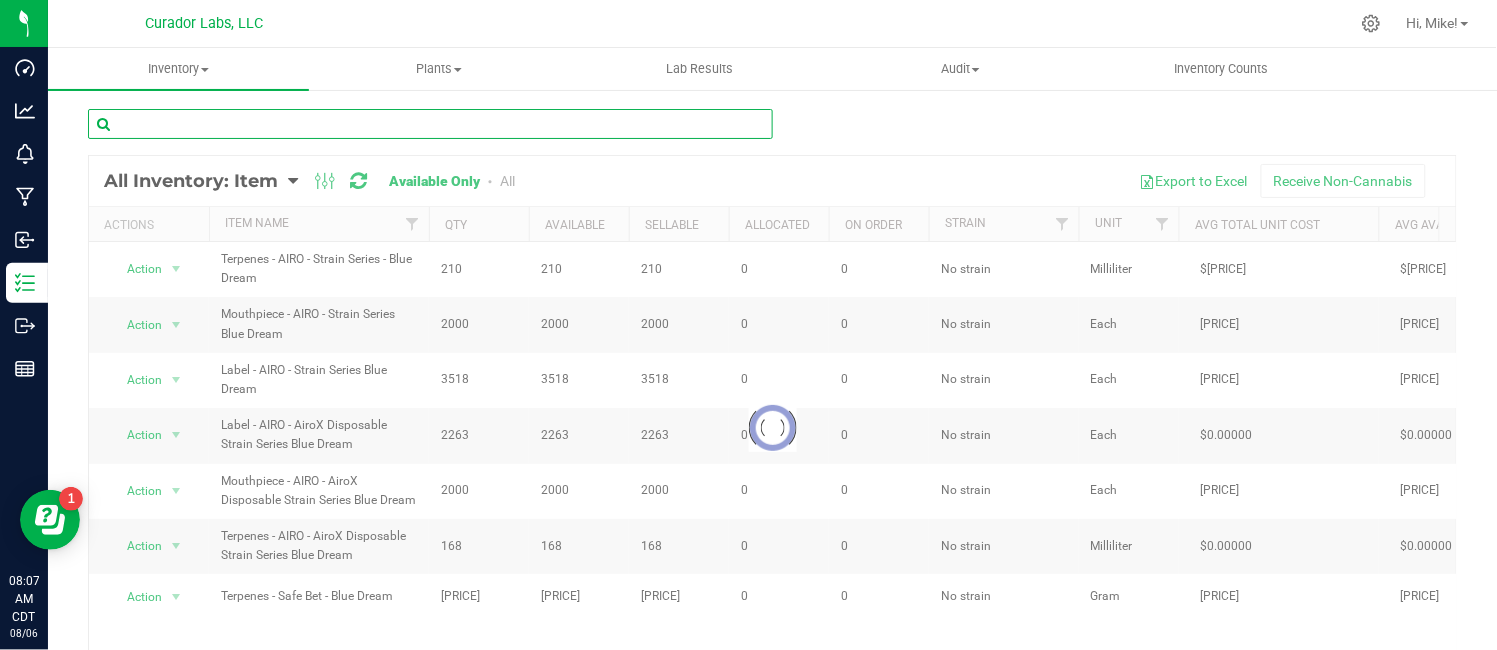 click at bounding box center (430, 124) 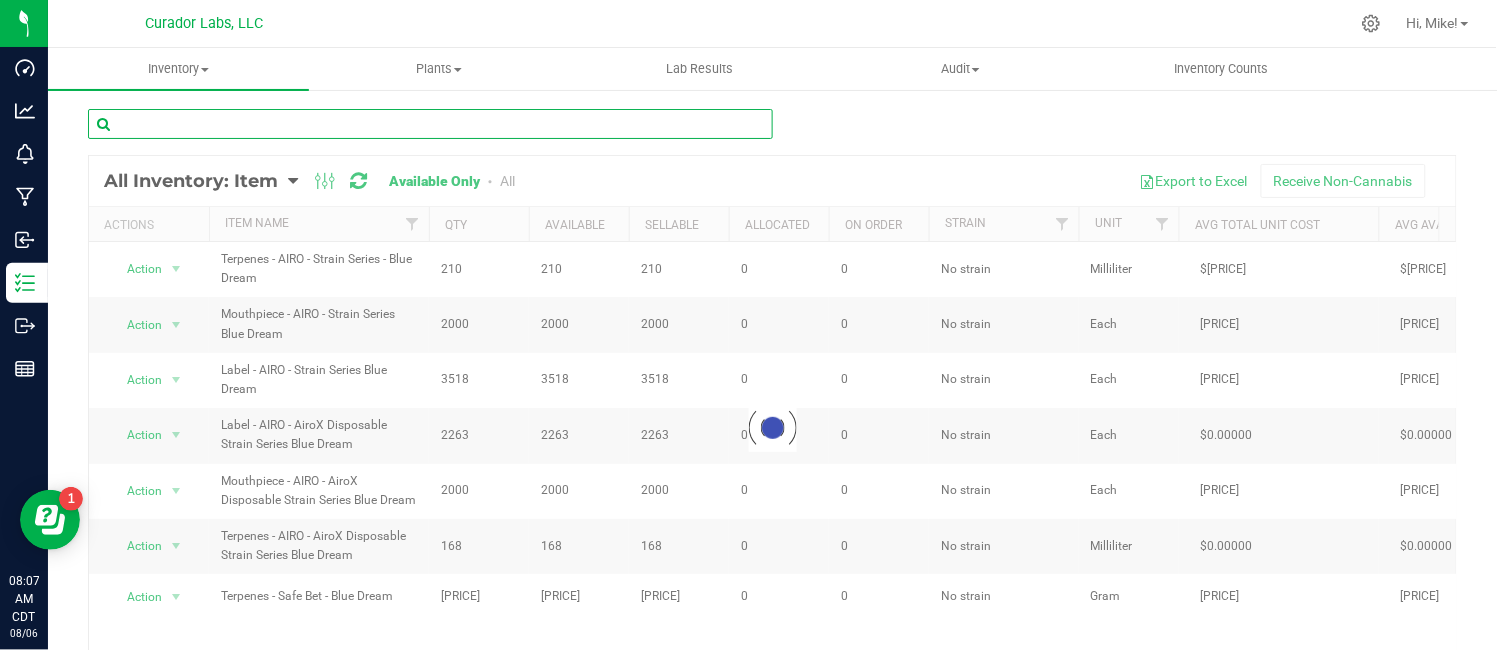 paste on "Labels - AIRO Front Label - Caribbean Sunset" 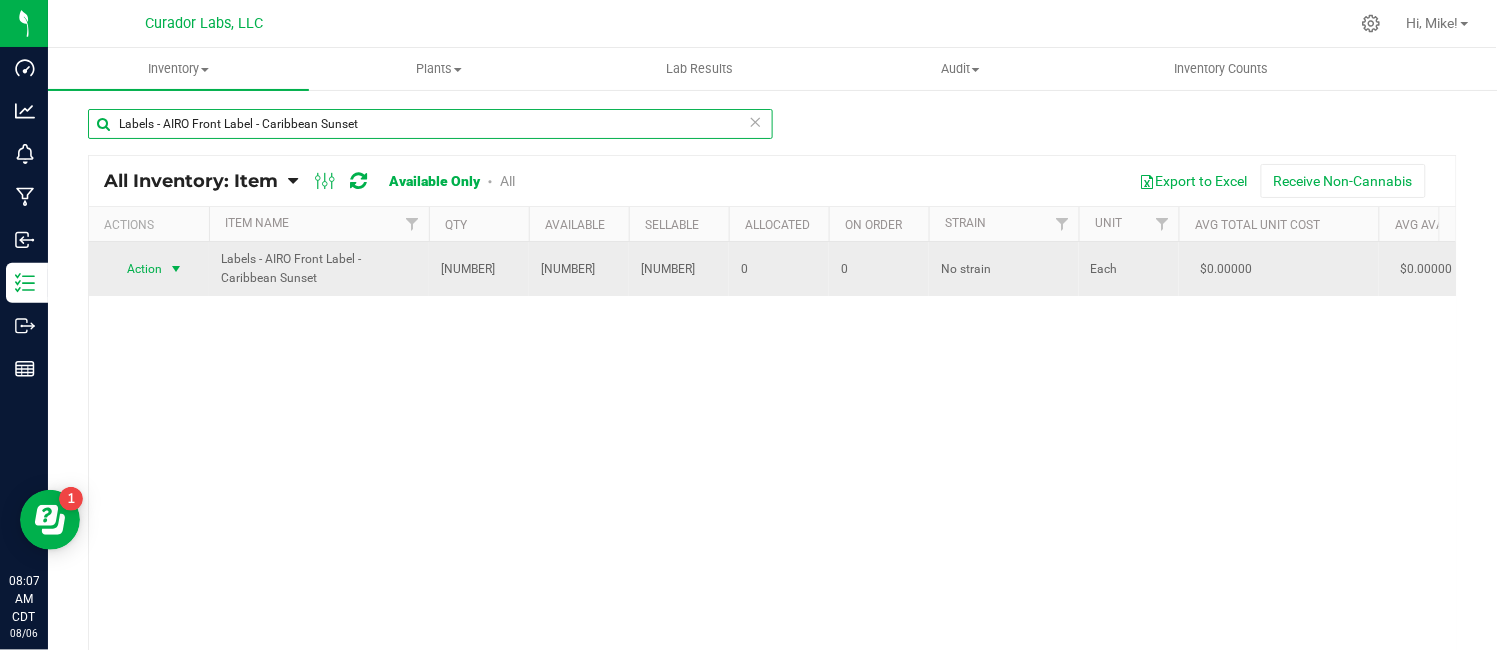 type on "Labels - AIRO Front Label - Caribbean Sunset" 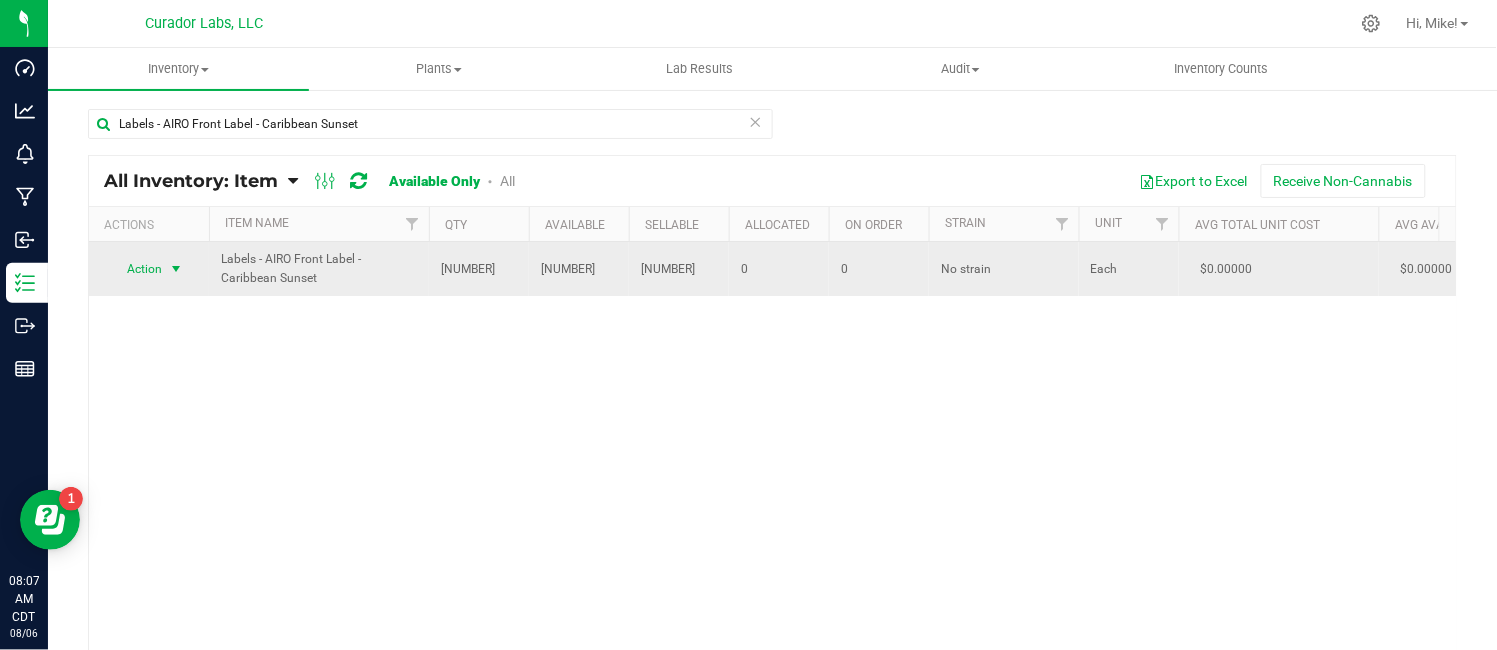 click at bounding box center [176, 269] 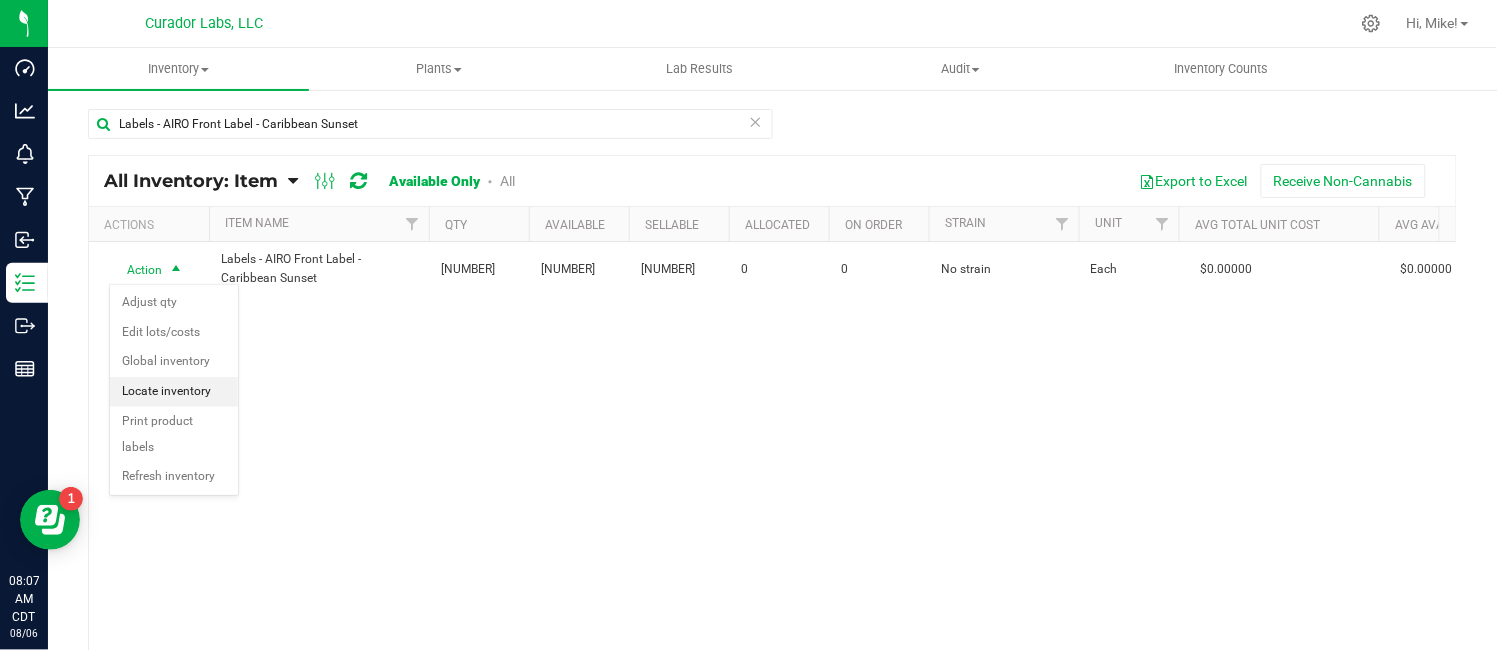 click on "Locate inventory" at bounding box center (174, 392) 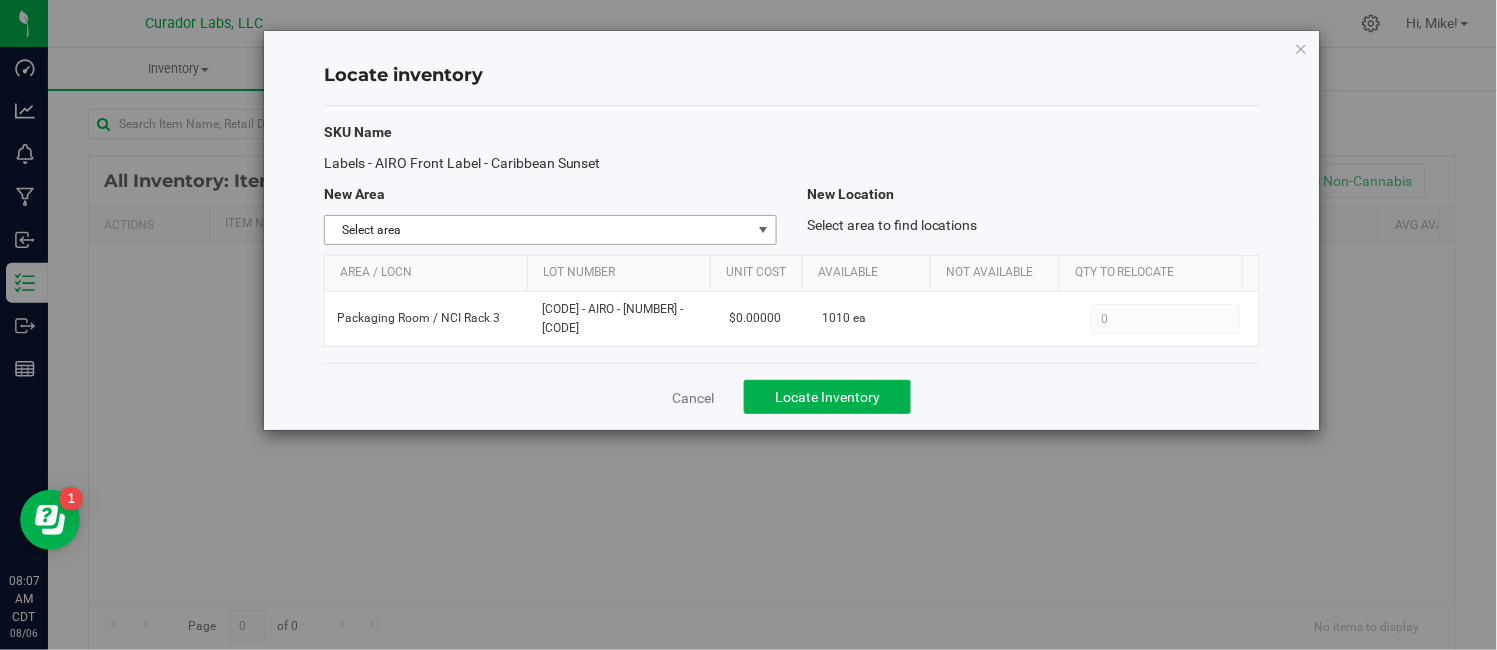 click on "Select area" at bounding box center [538, 230] 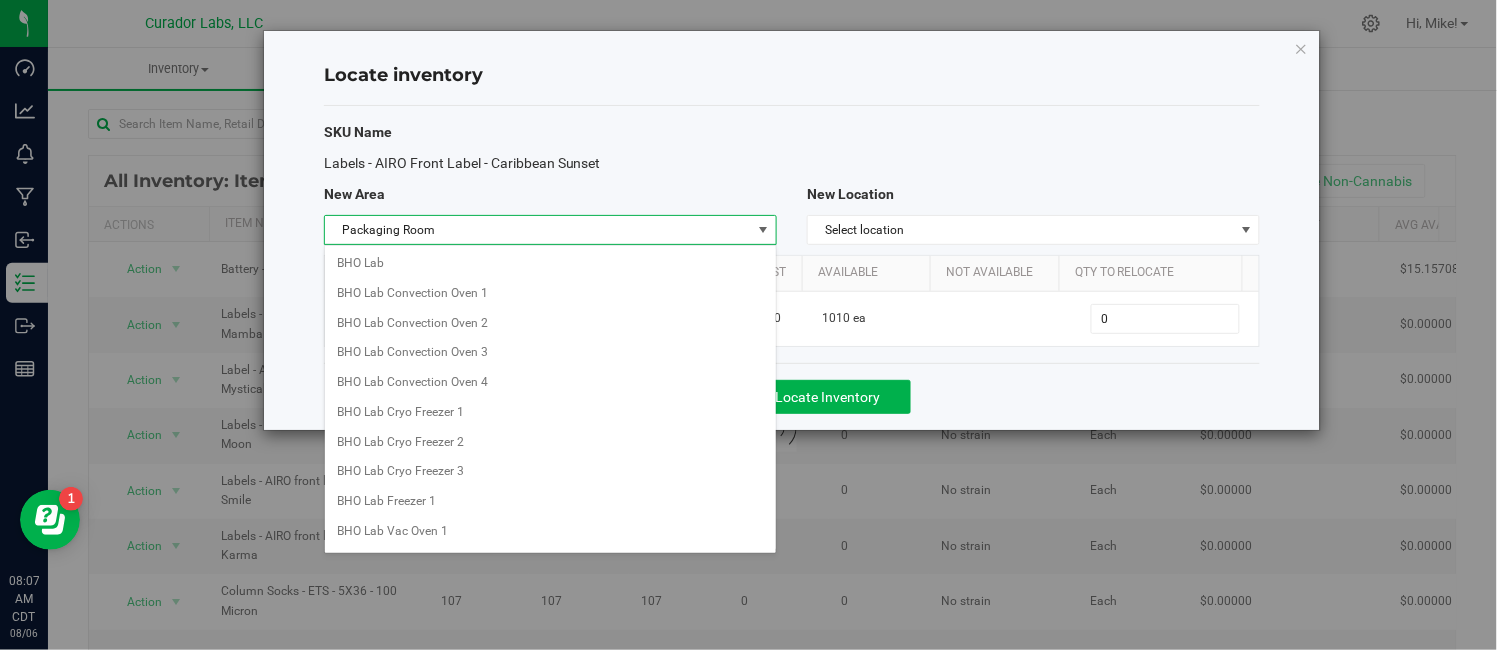 scroll, scrollTop: 866, scrollLeft: 0, axis: vertical 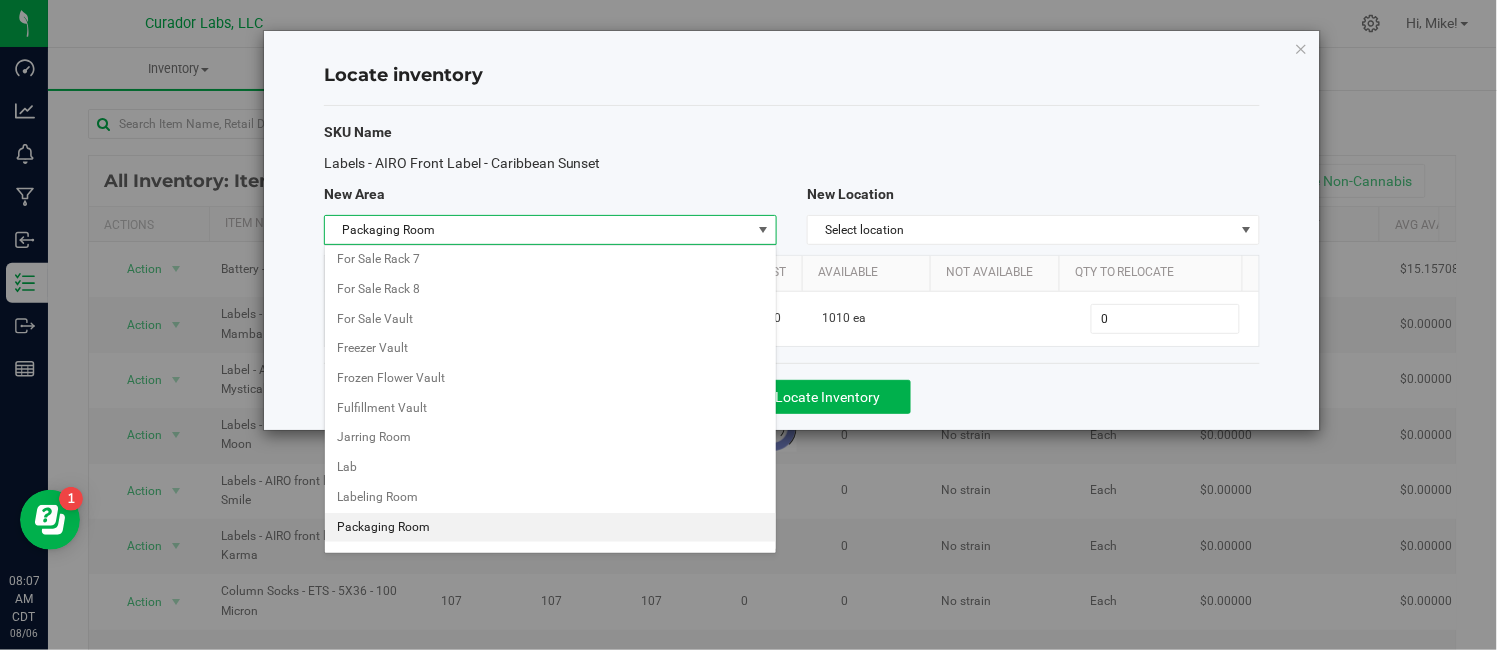 click on "Packaging Room" at bounding box center [550, 528] 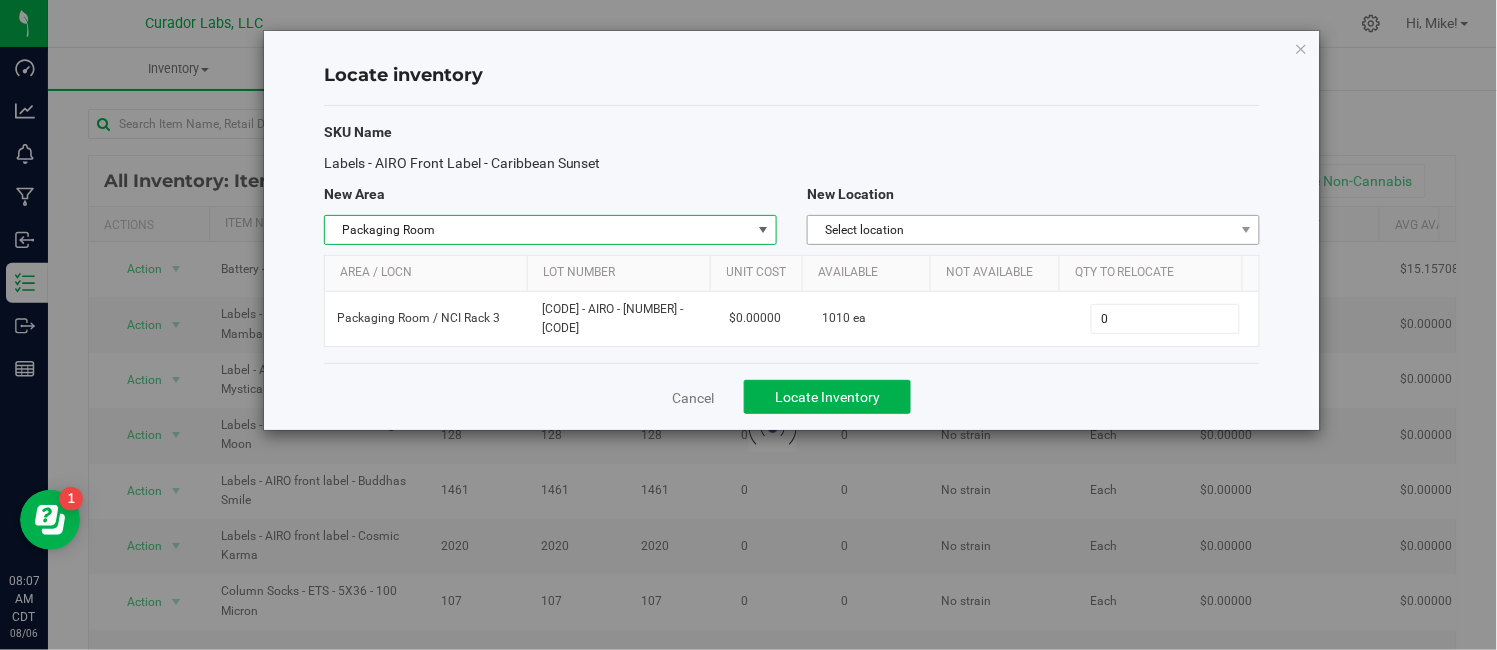 click on "Select location" at bounding box center [1021, 230] 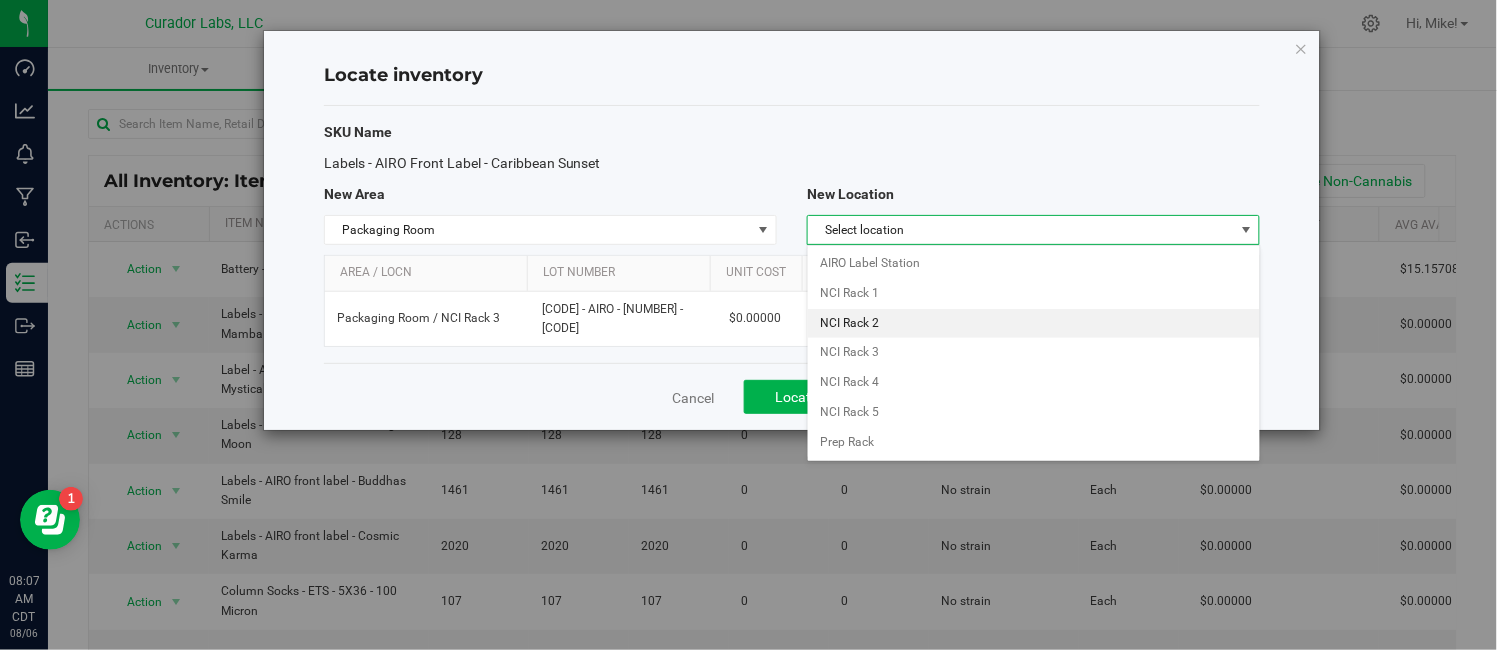 click on "NCI Rack 2" at bounding box center (1033, 324) 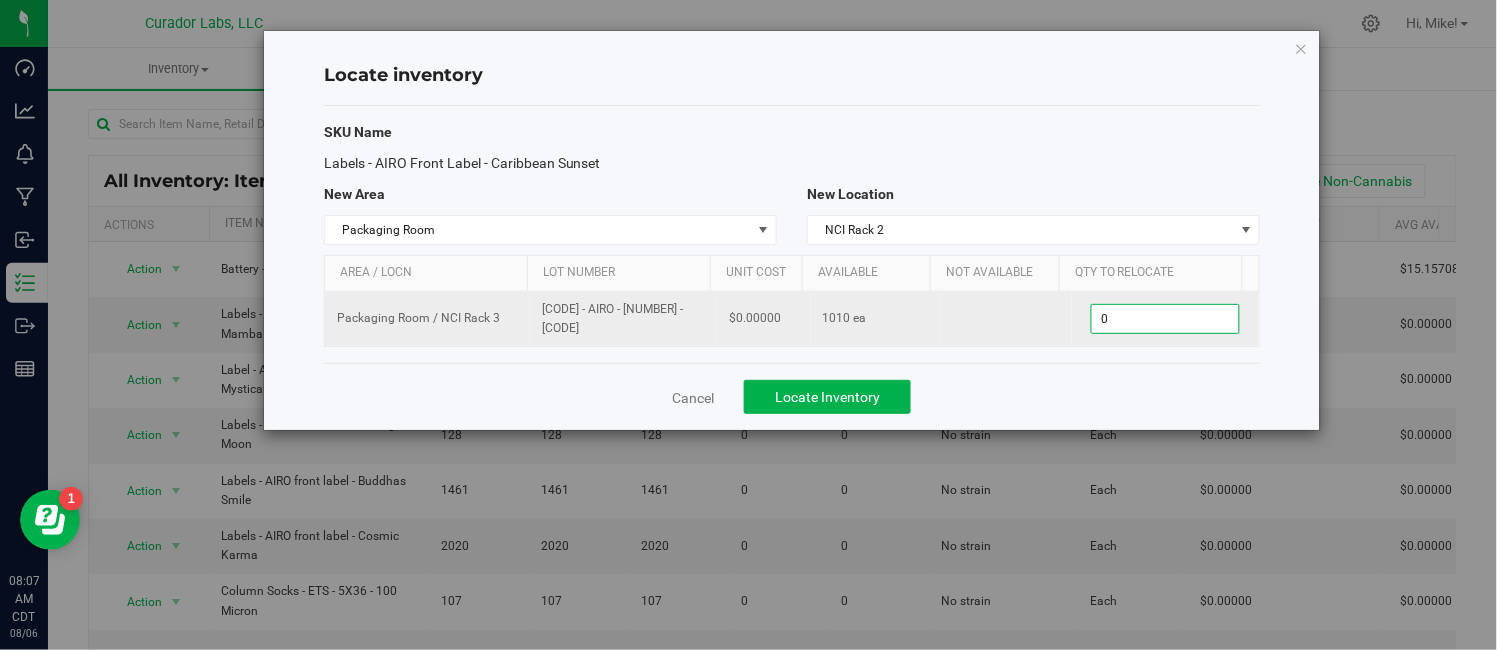 click on "0 0" at bounding box center [1165, 319] 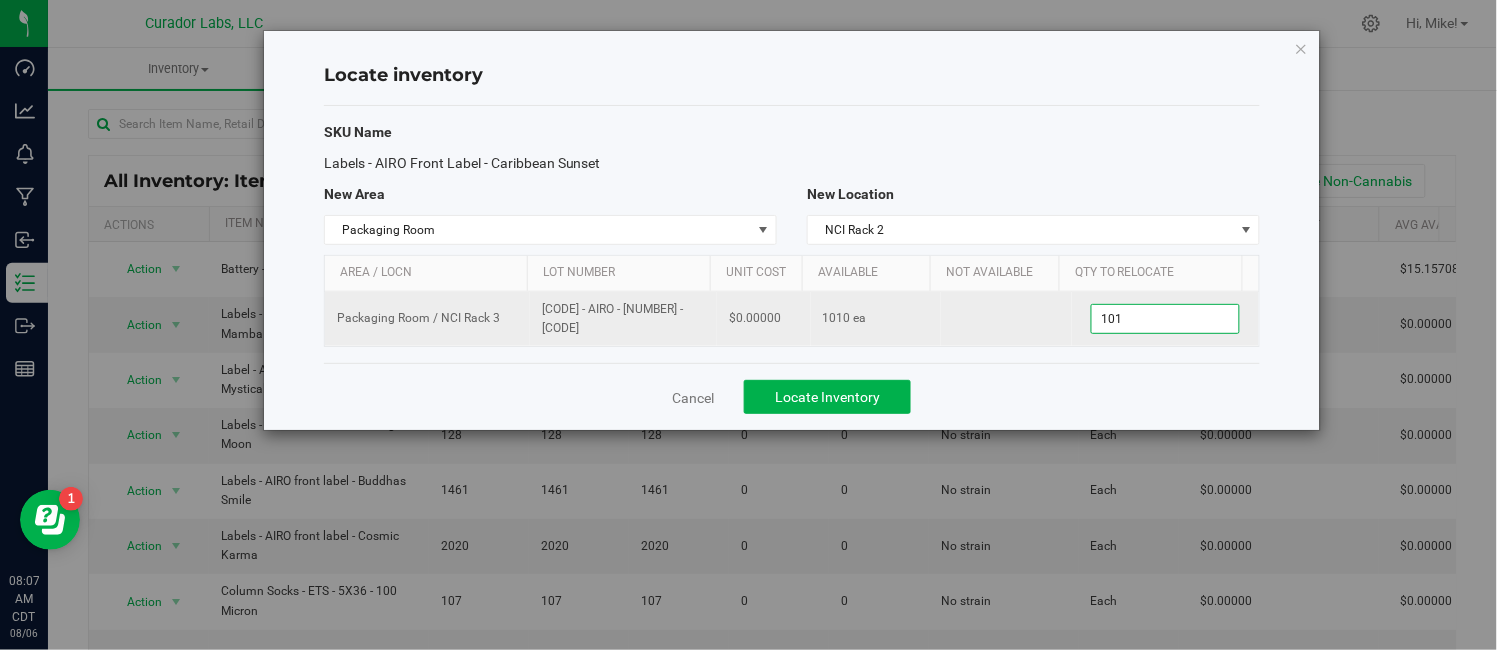 type on "[NUMBER]" 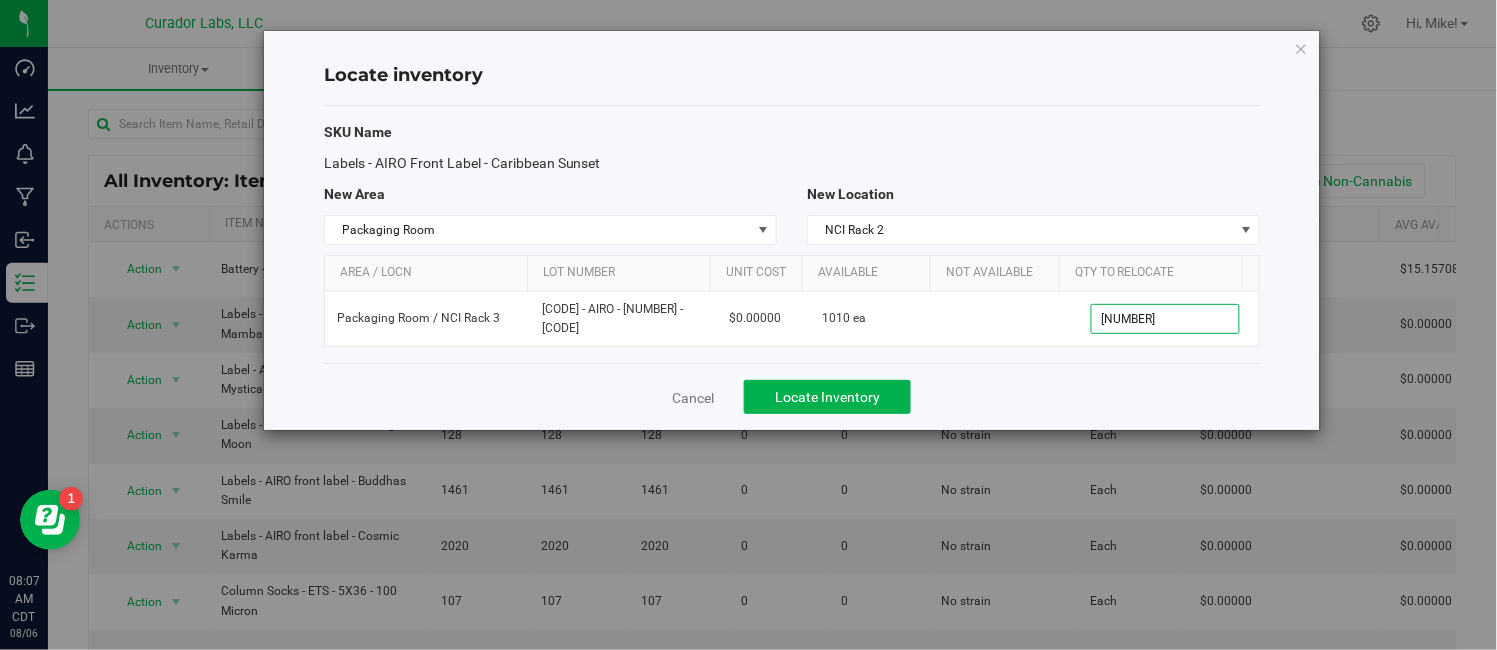 type on "1,010" 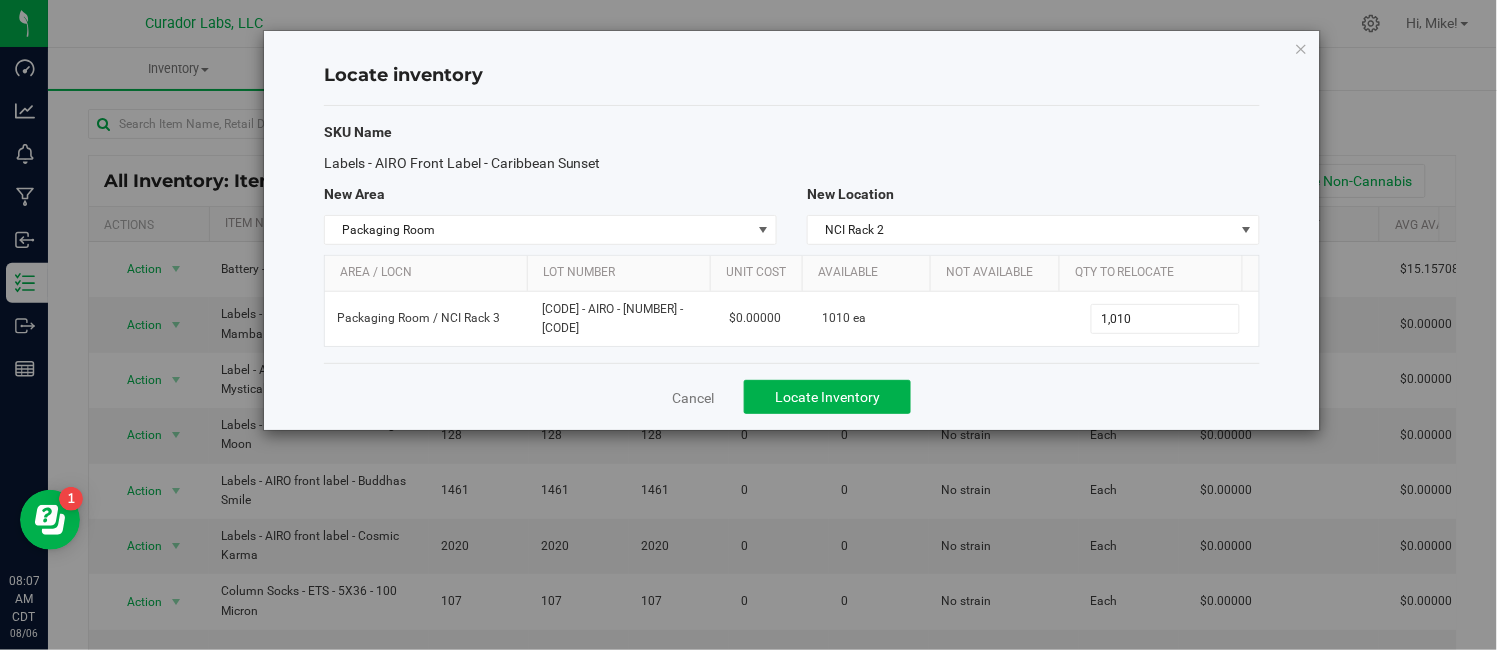 click on "Cancel
Locate Inventory" at bounding box center [792, 396] 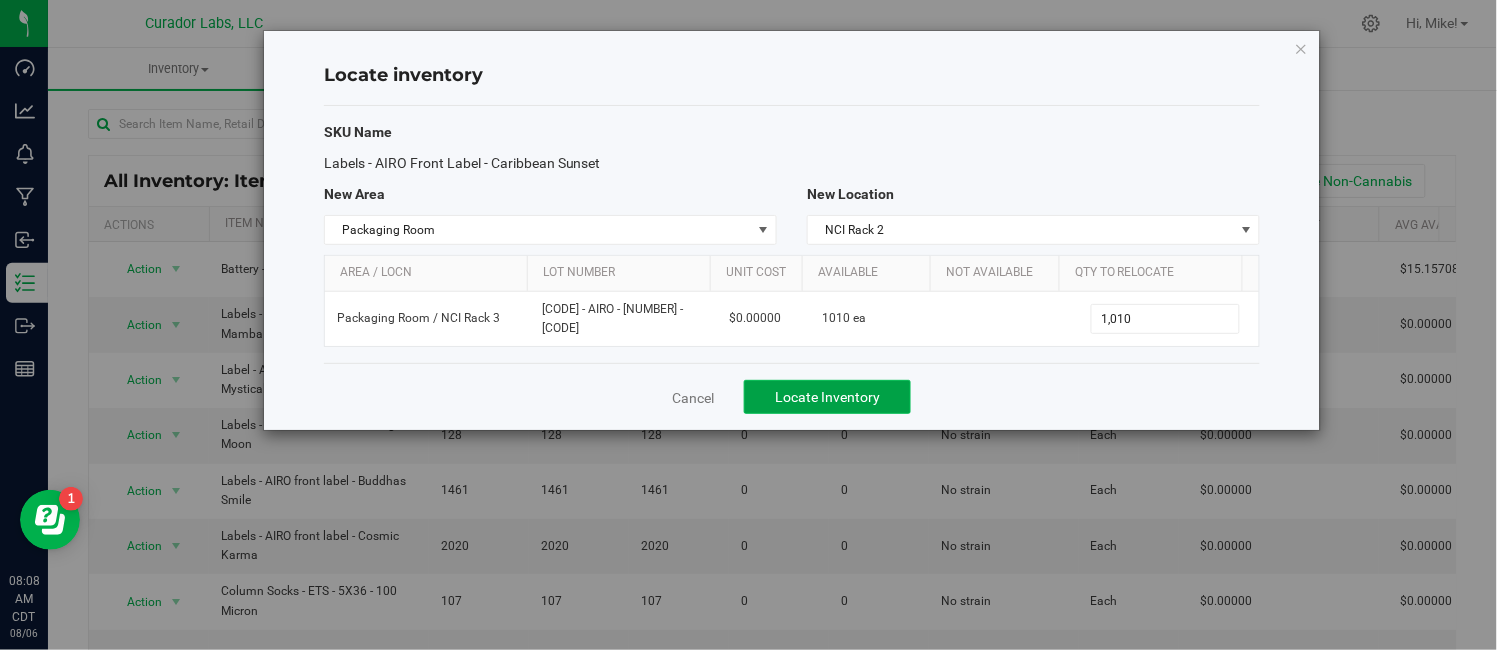 click on "Locate Inventory" 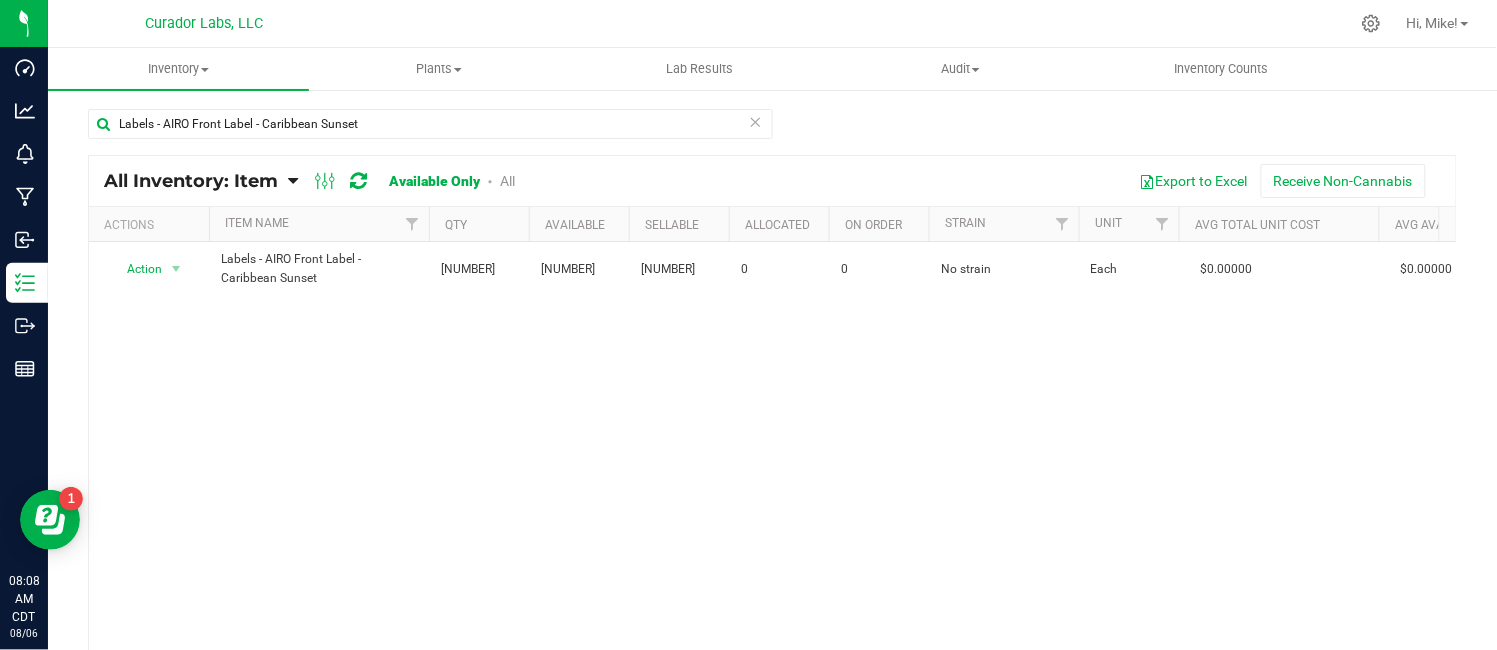 click at bounding box center (756, 121) 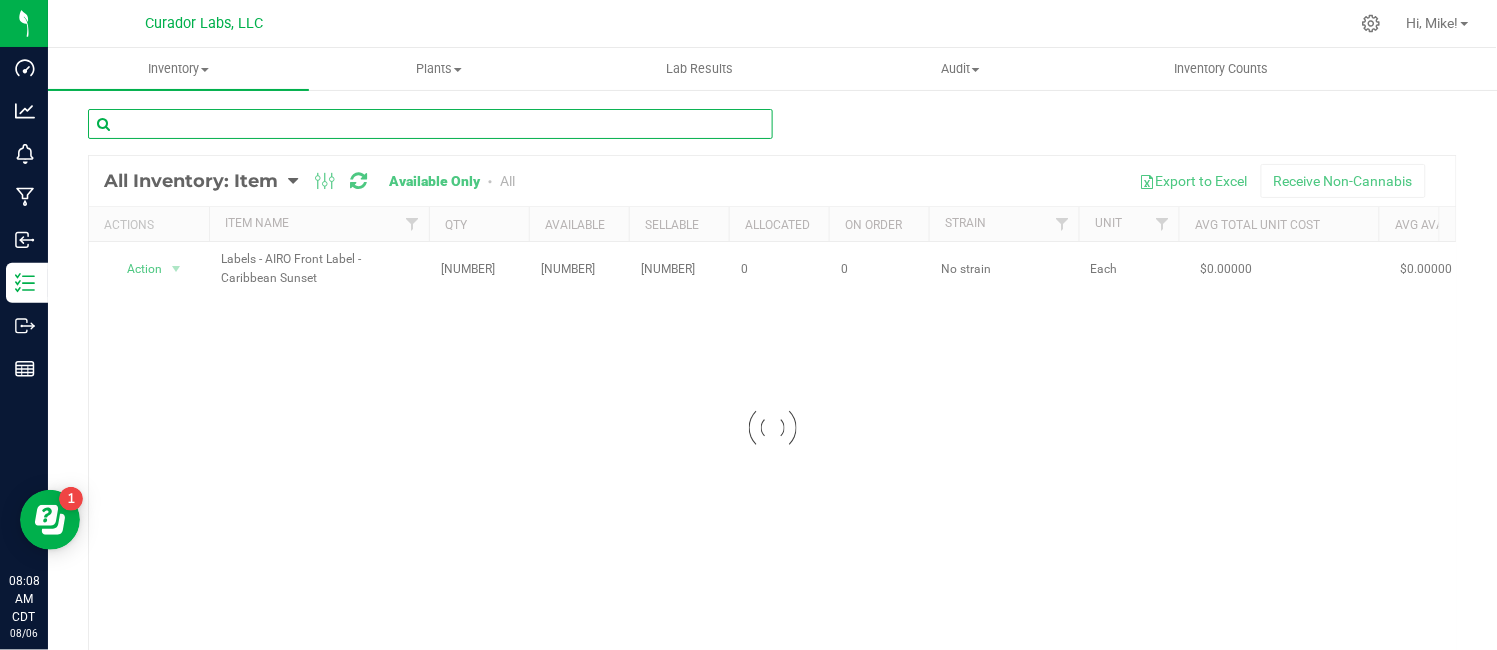 click at bounding box center [430, 124] 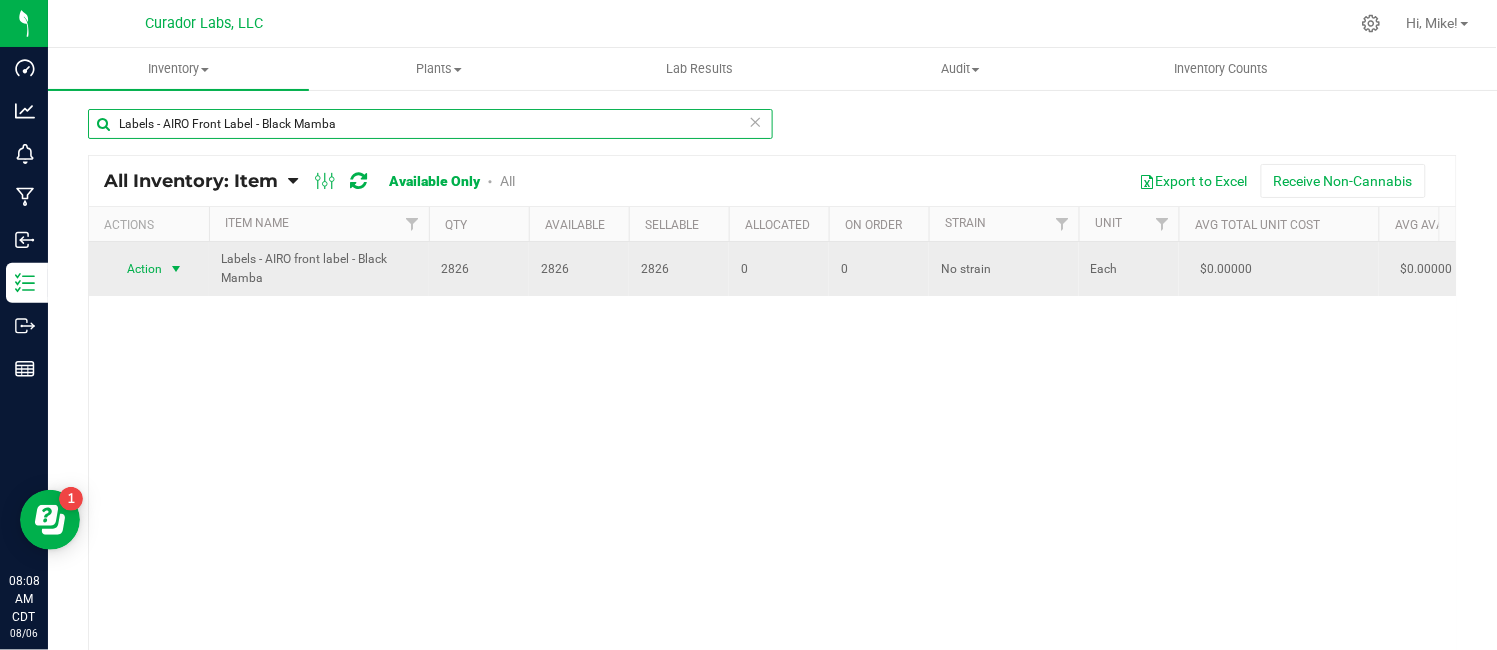 type on "Labels - AIRO Front Label - Black Mamba" 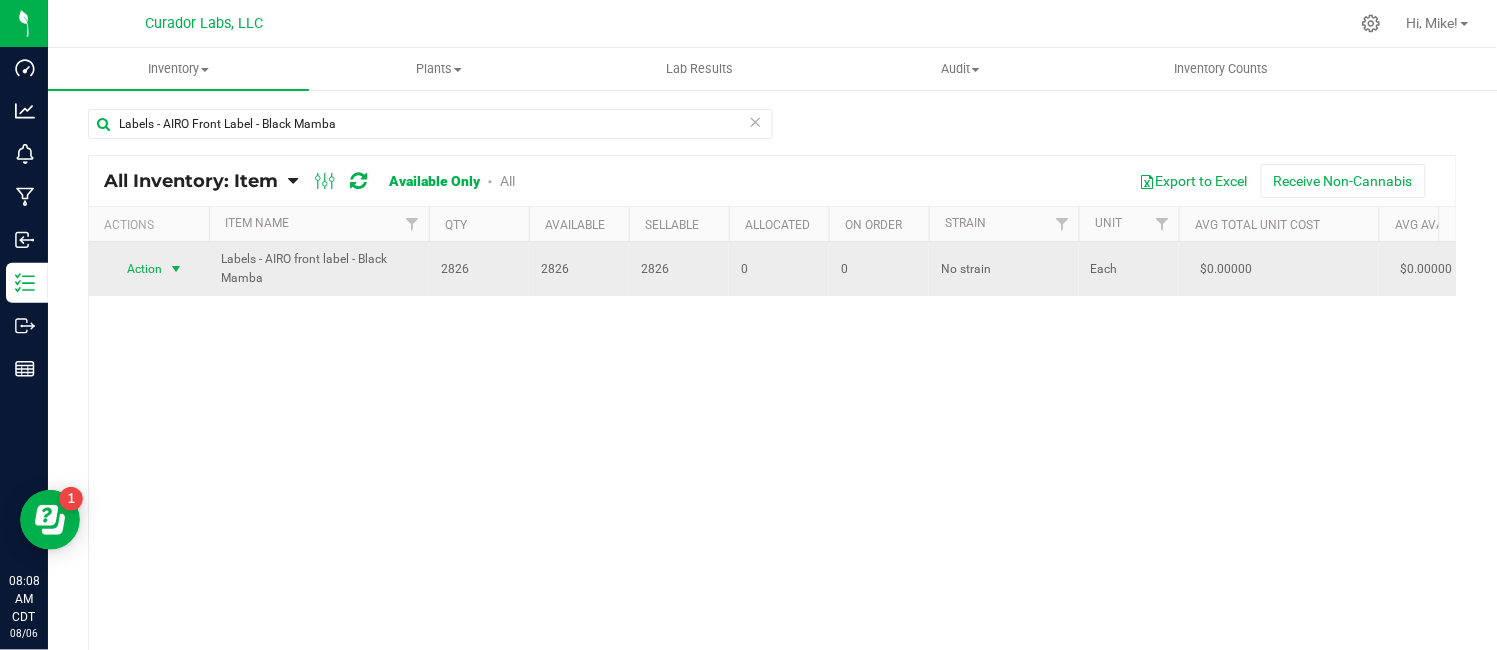 click at bounding box center [176, 269] 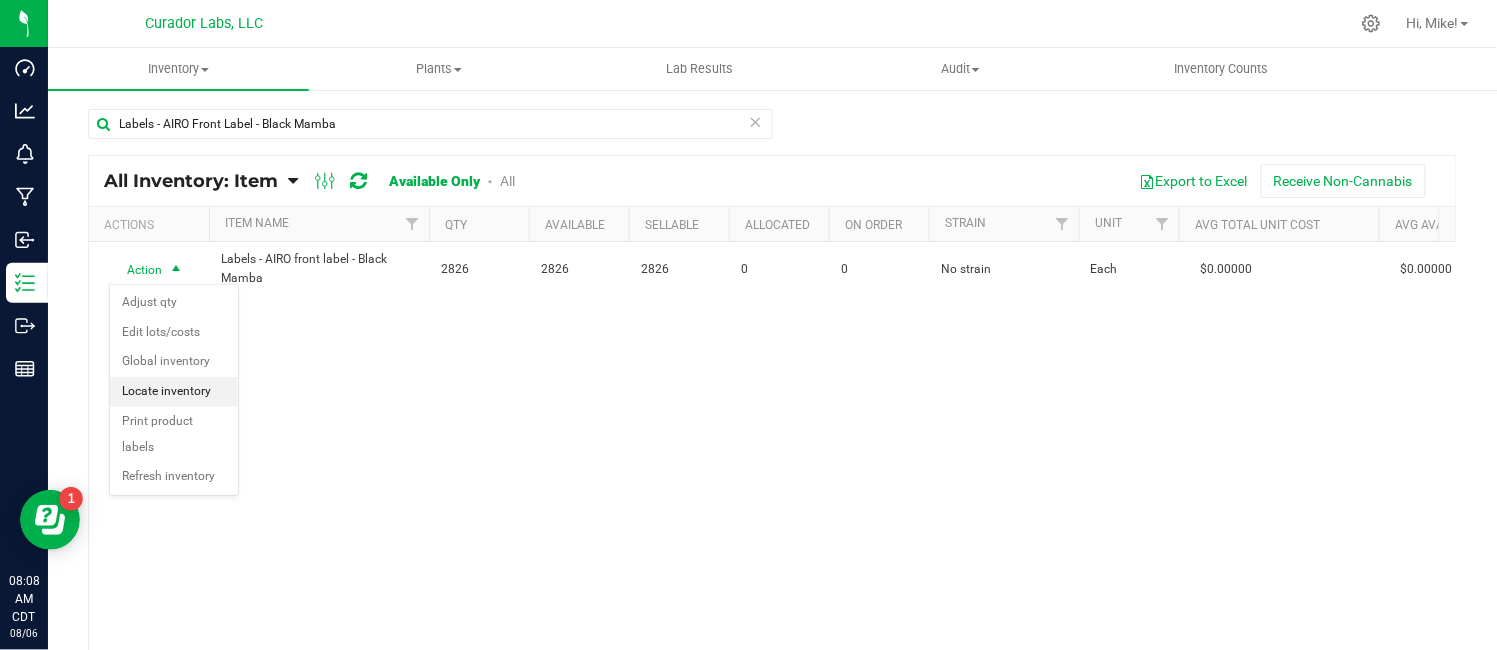 click on "Locate inventory" at bounding box center [174, 392] 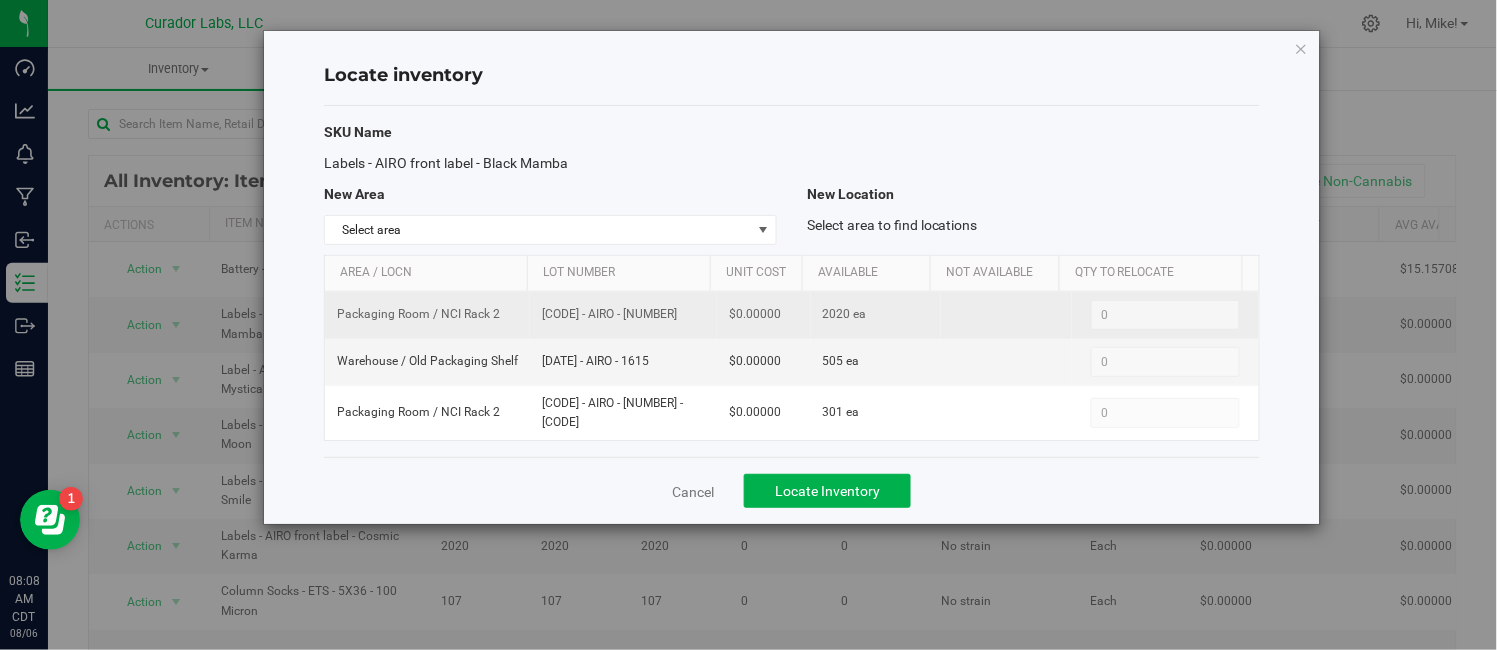 drag, startPoint x: 544, startPoint y: 313, endPoint x: 658, endPoint y: 315, distance: 114.01754 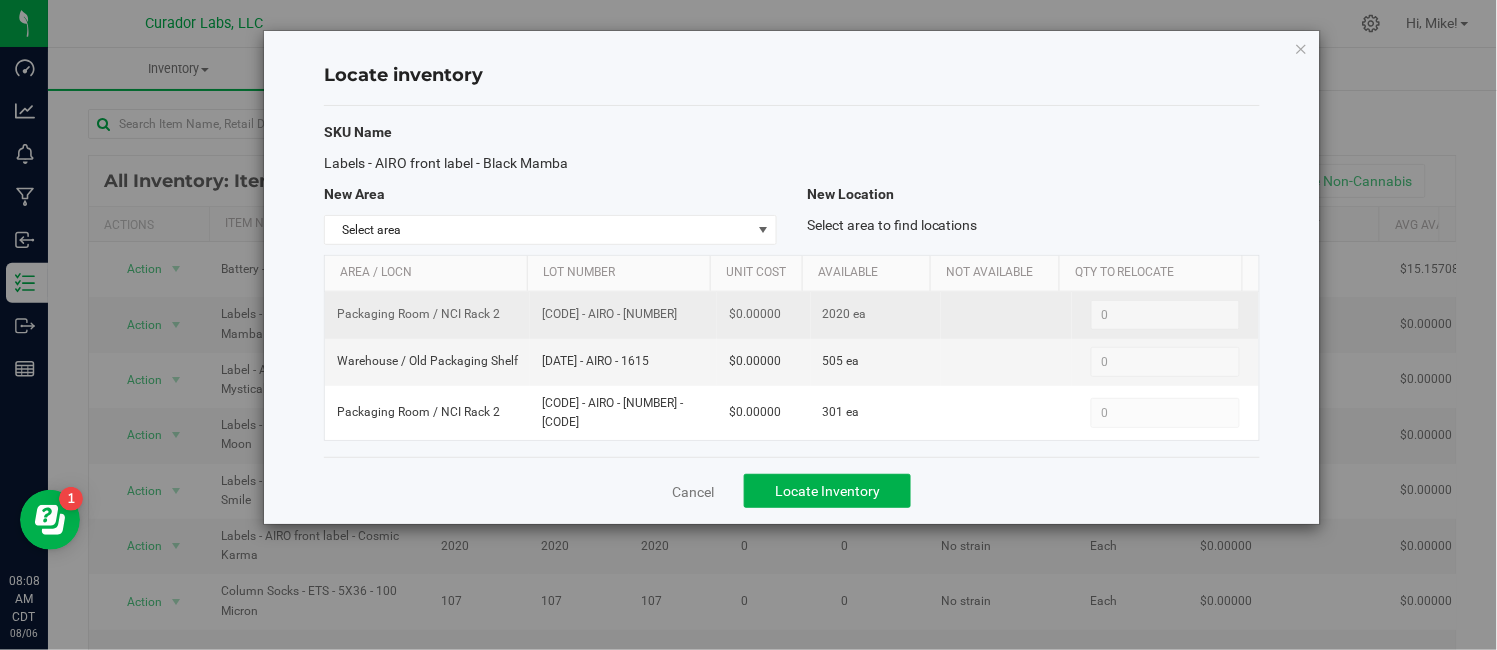 click on "[CODE] - AIRO - [NUMBER]" at bounding box center (623, 315) 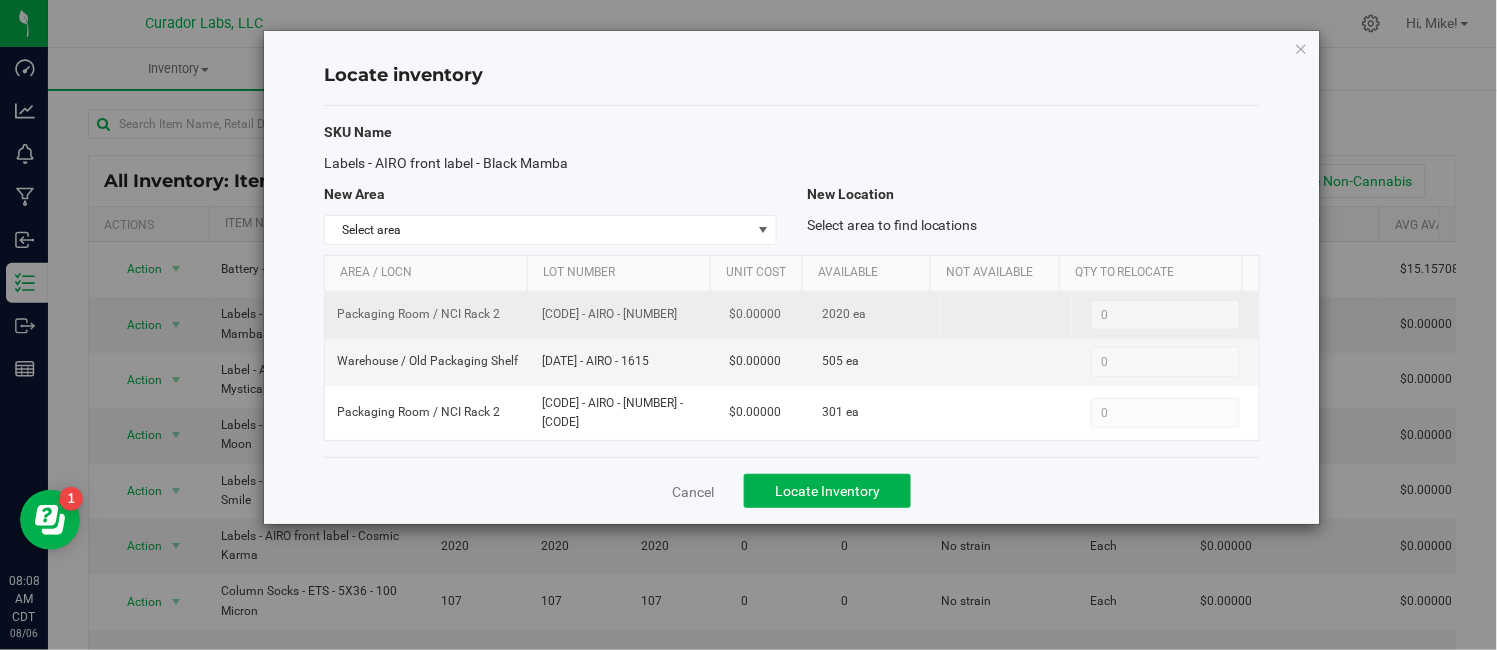 copy on "[CODE] - AIRO - [NUMBER]" 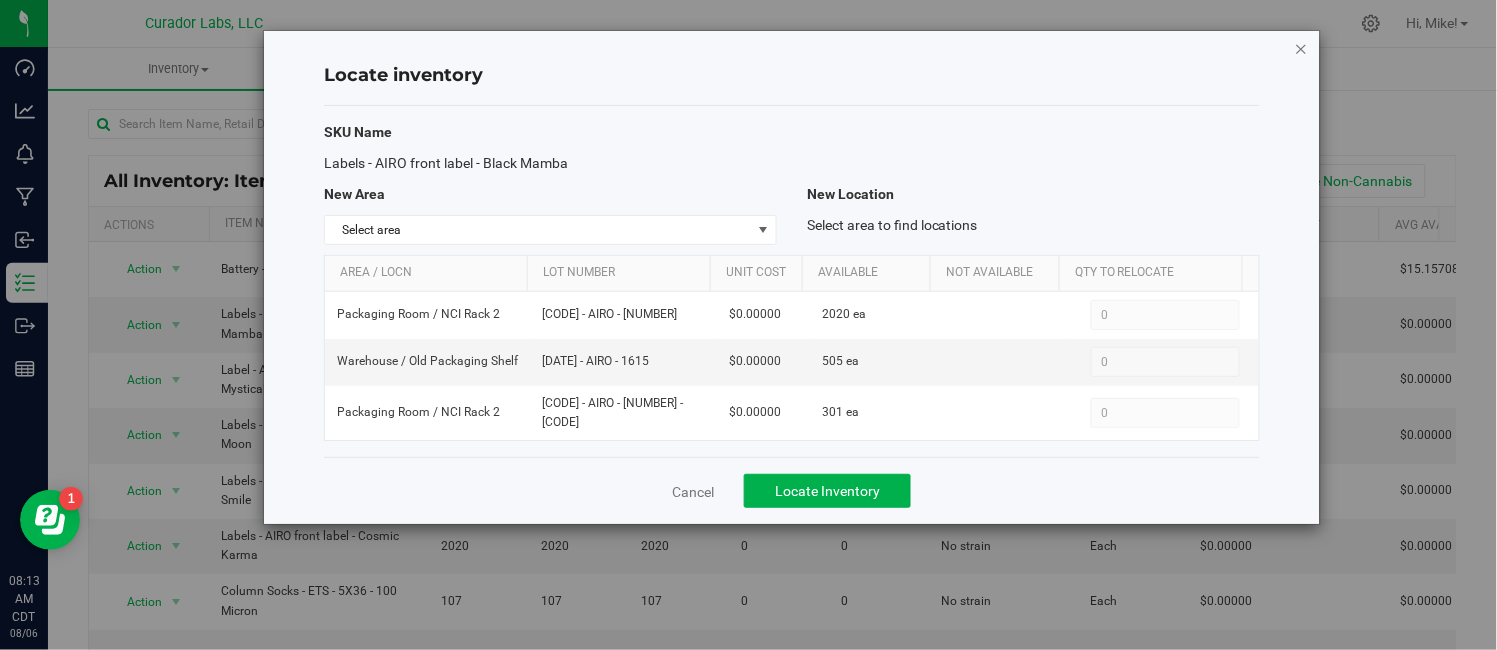 click at bounding box center [1302, 48] 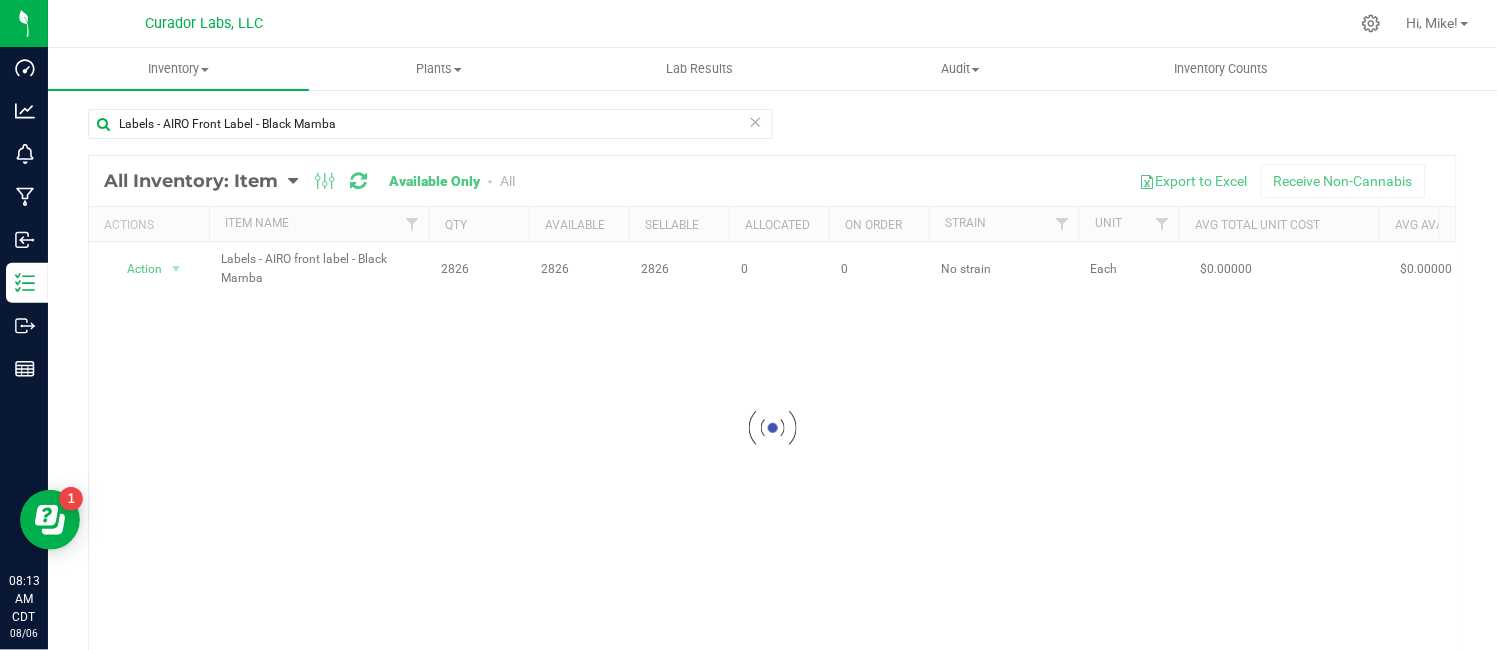 click at bounding box center [756, 121] 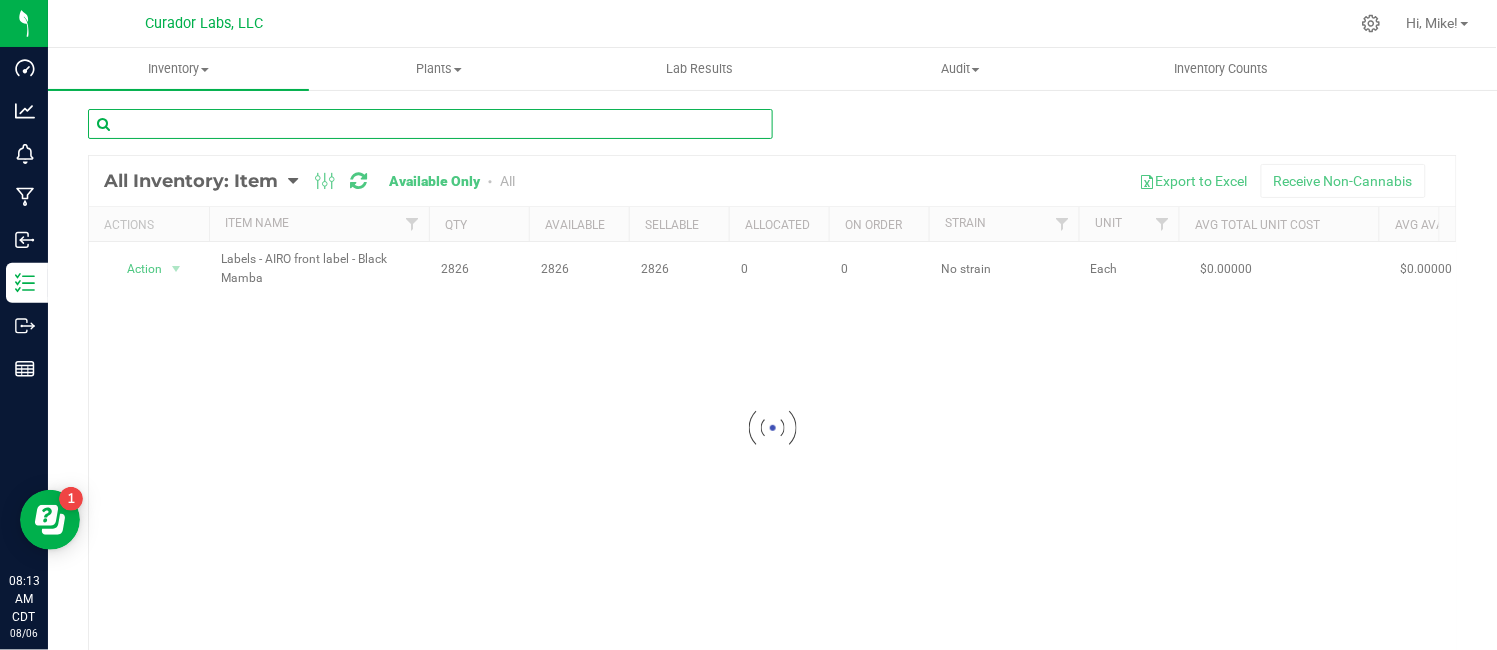 click at bounding box center (430, 124) 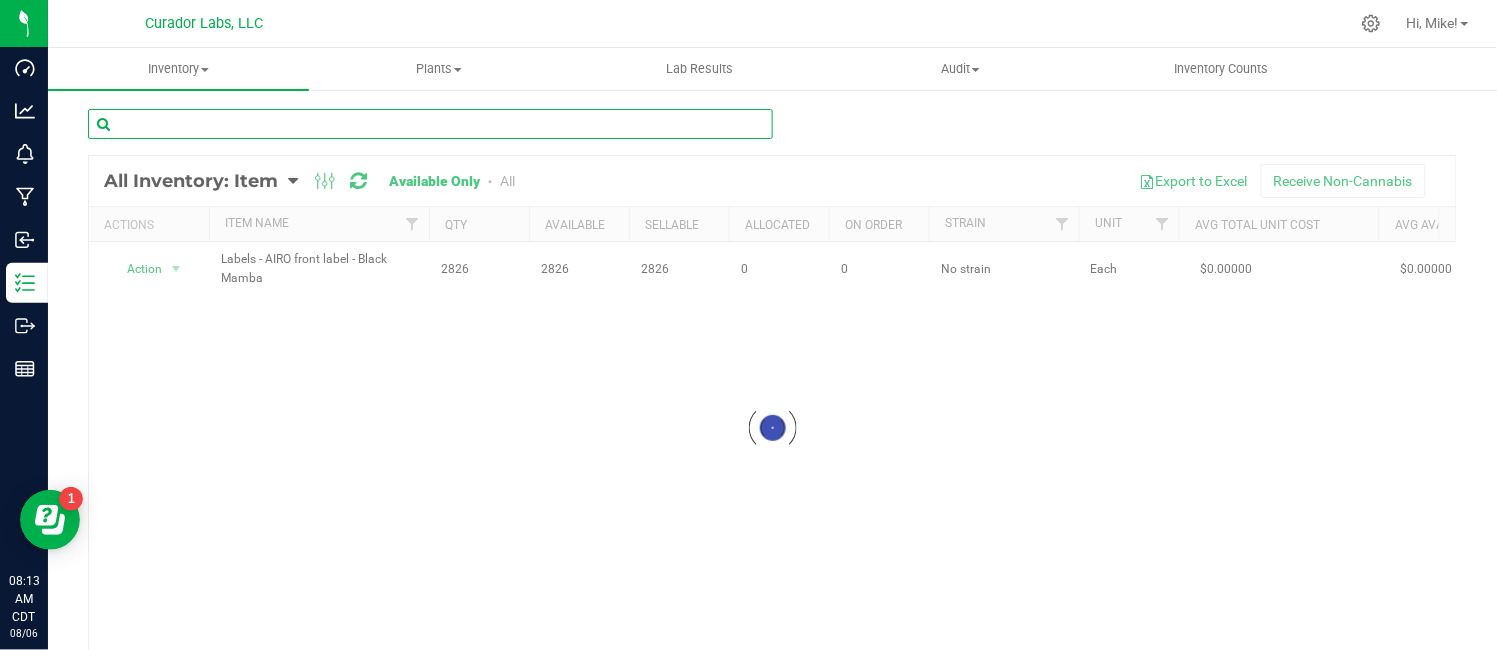 paste on "Jar - HeadChange Glass Round White 9ml" 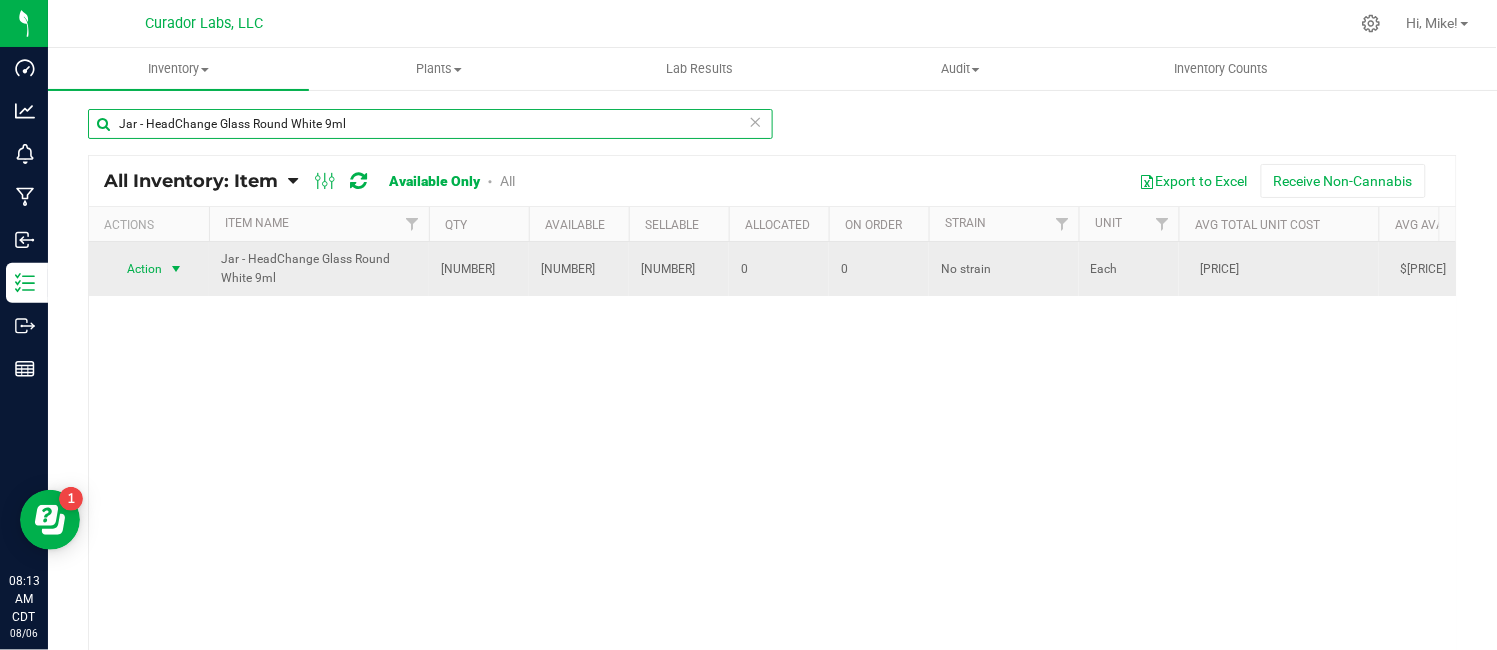 type on "Jar - HeadChange Glass Round White 9ml" 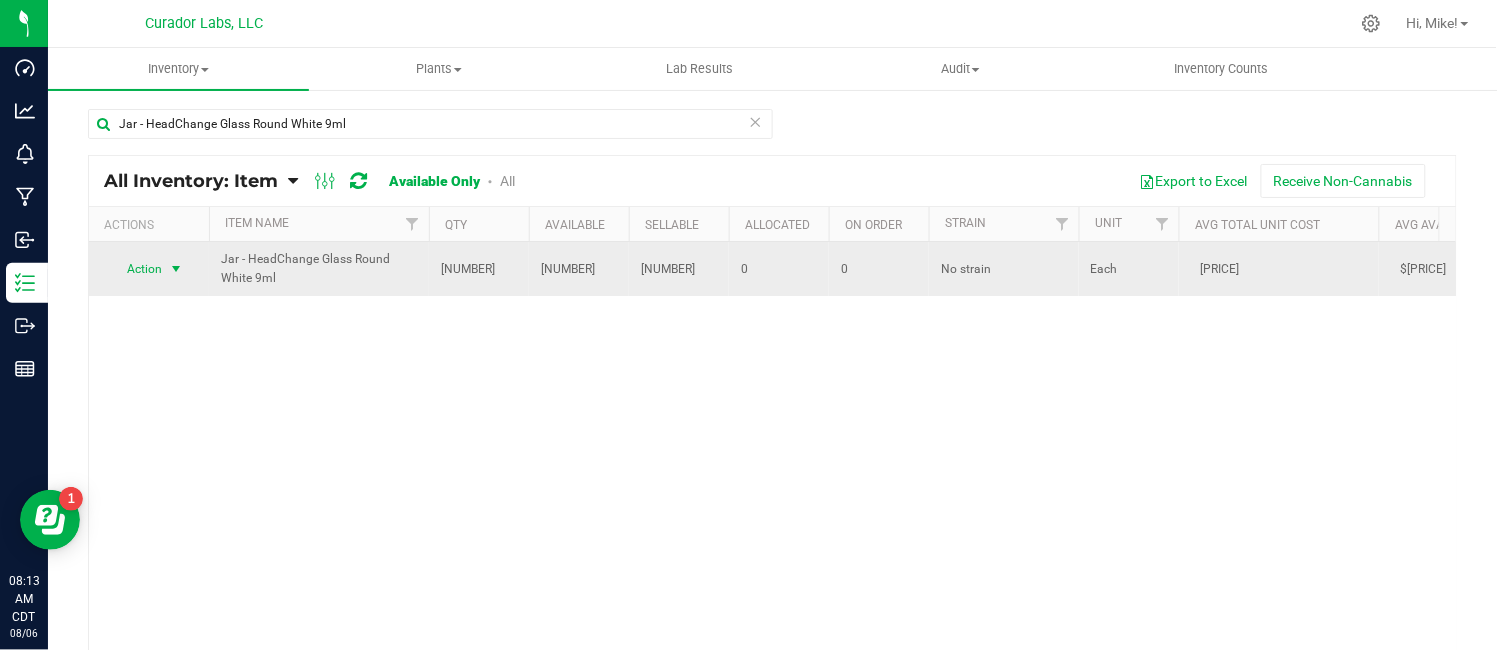 click at bounding box center [176, 269] 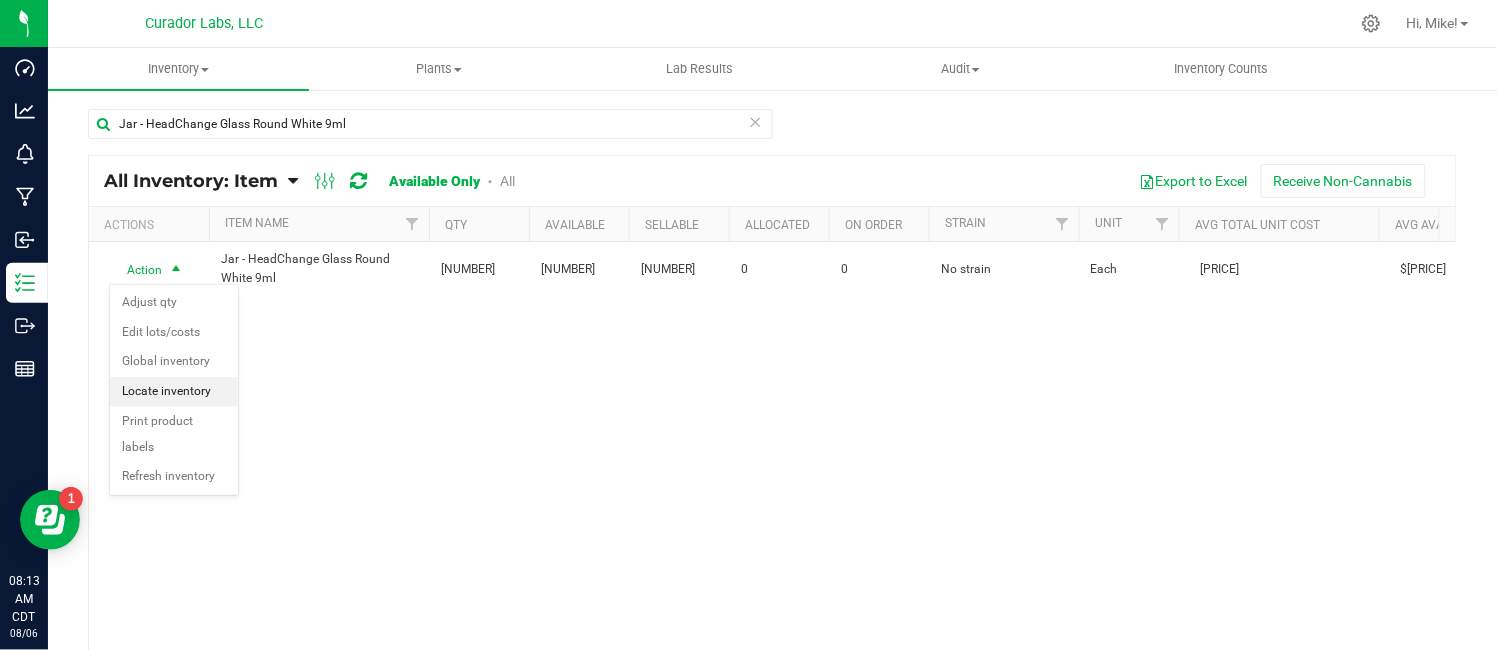 click on "Locate inventory" at bounding box center (174, 392) 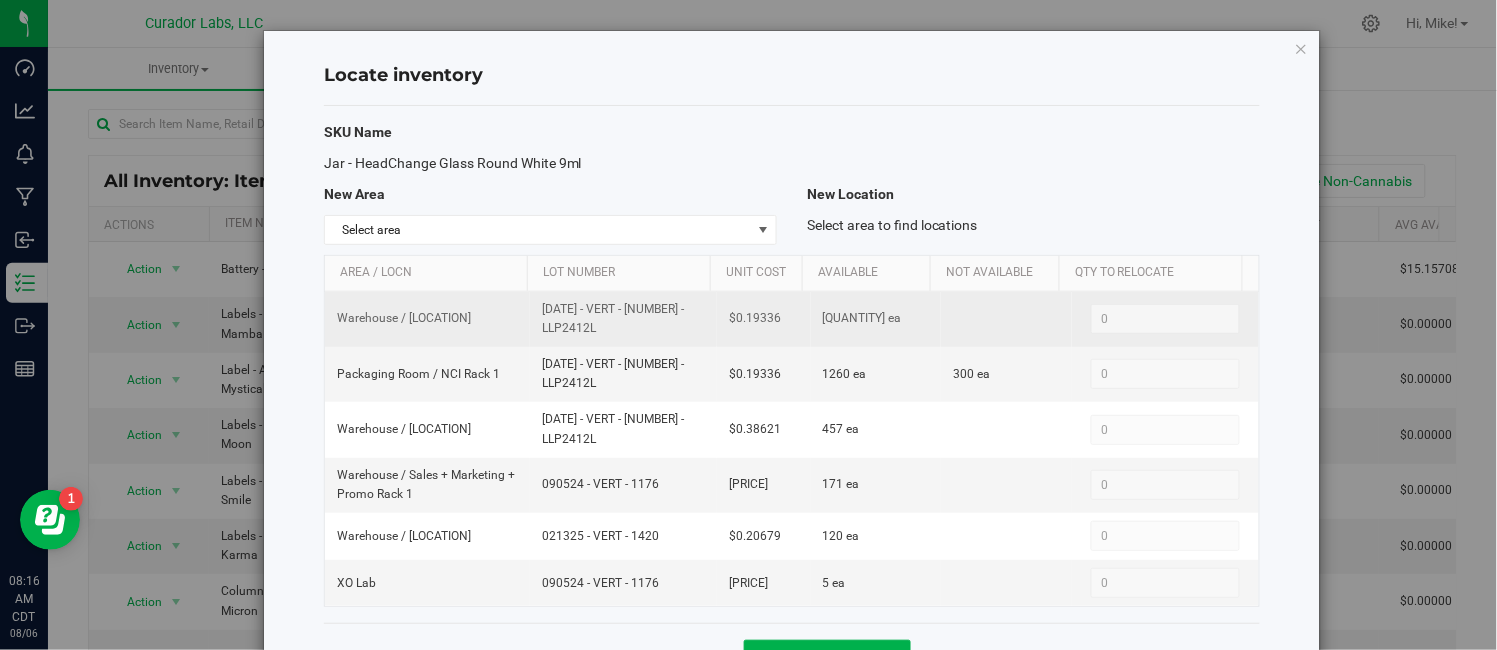 click on "[DATE] - VERT - [NUMBER] - LLP2412L" at bounding box center (623, 319) 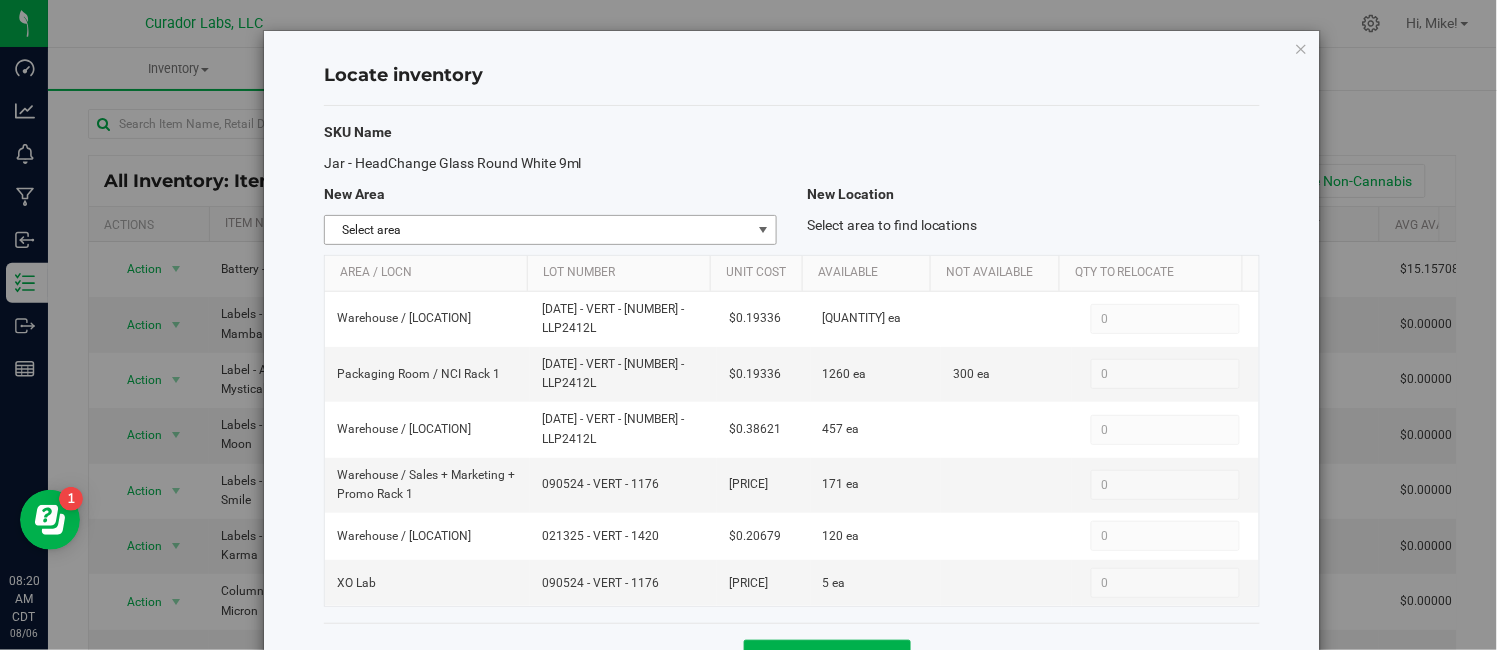 click on "Select area" at bounding box center [538, 230] 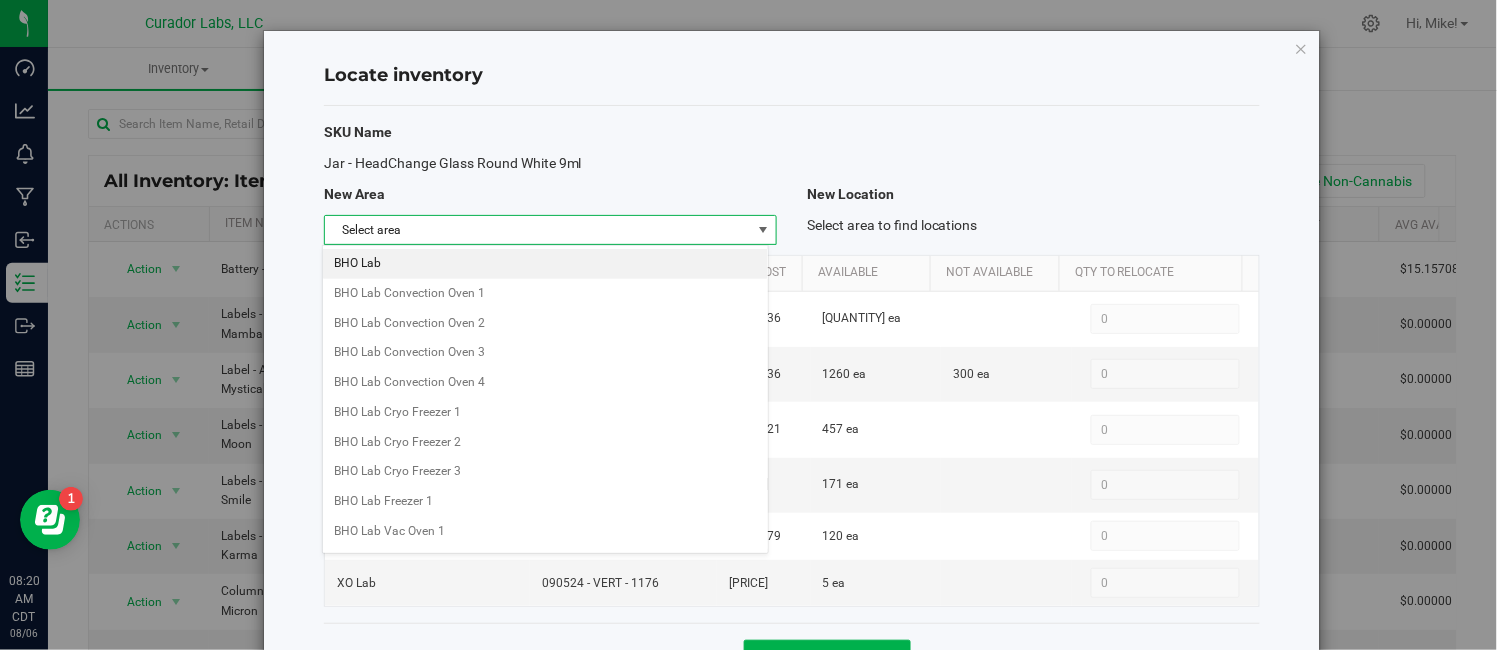 scroll, scrollTop: 866, scrollLeft: 0, axis: vertical 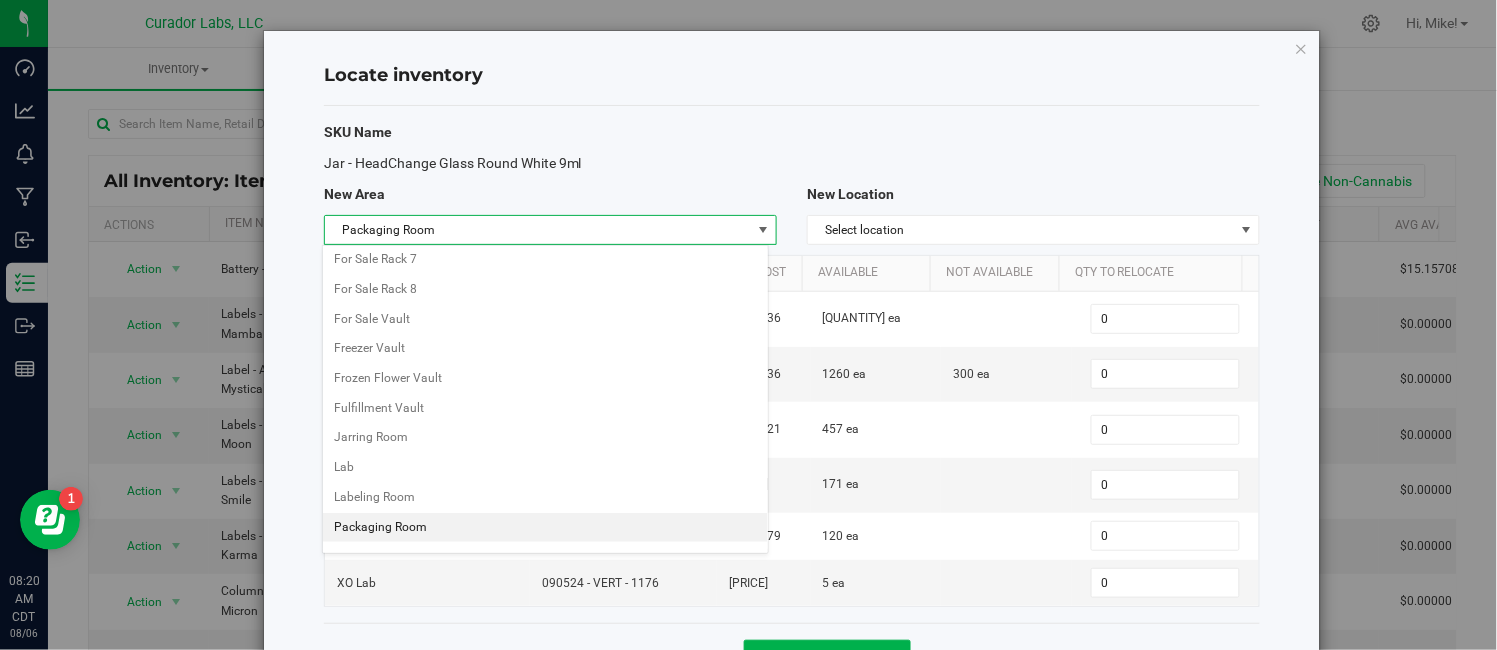 click on "Packaging Room" at bounding box center [546, 528] 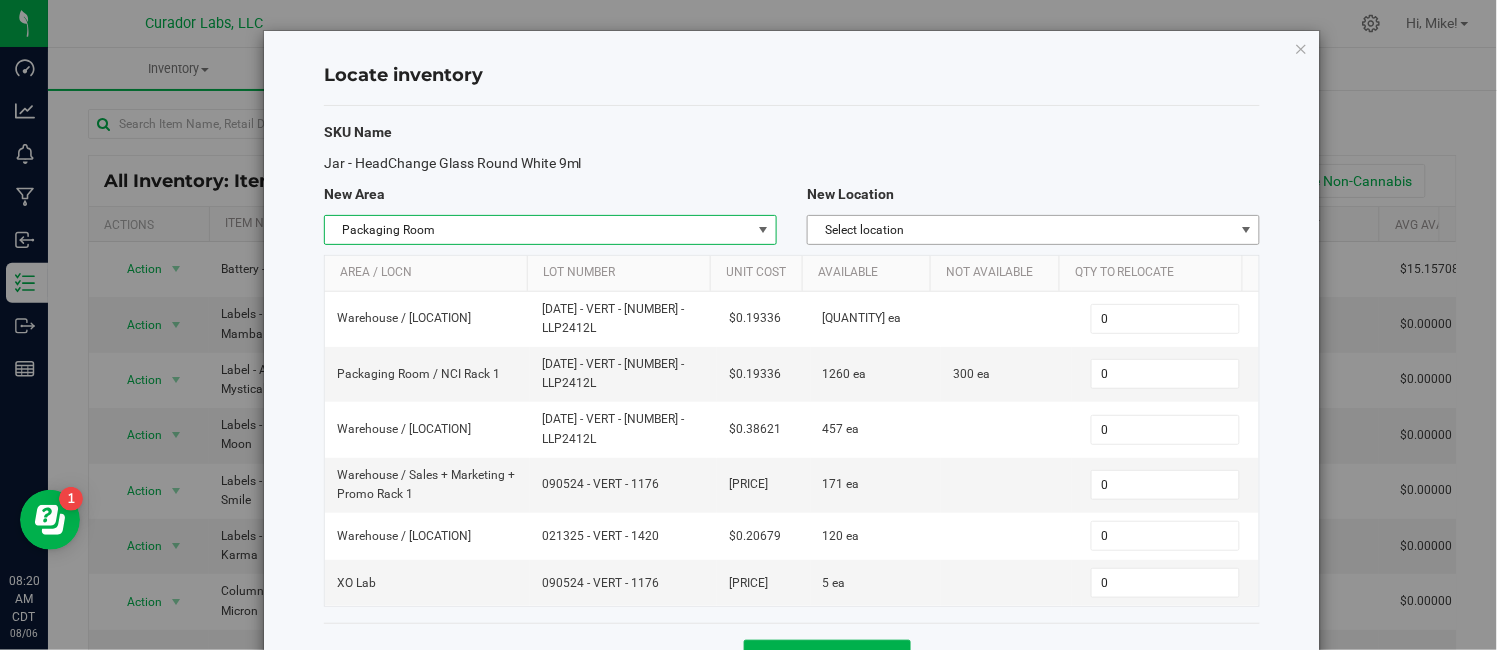 click on "Select location" at bounding box center [1021, 230] 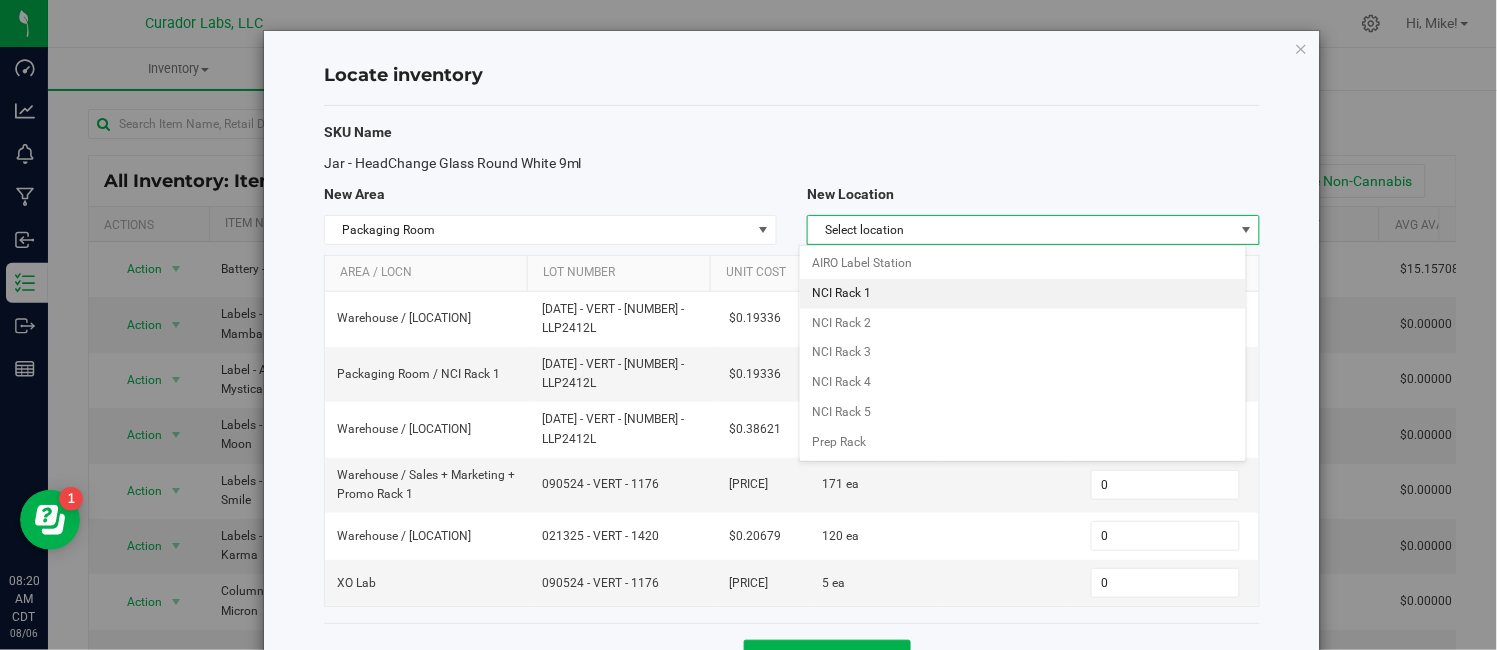 click on "NCI Rack 1" at bounding box center [1023, 294] 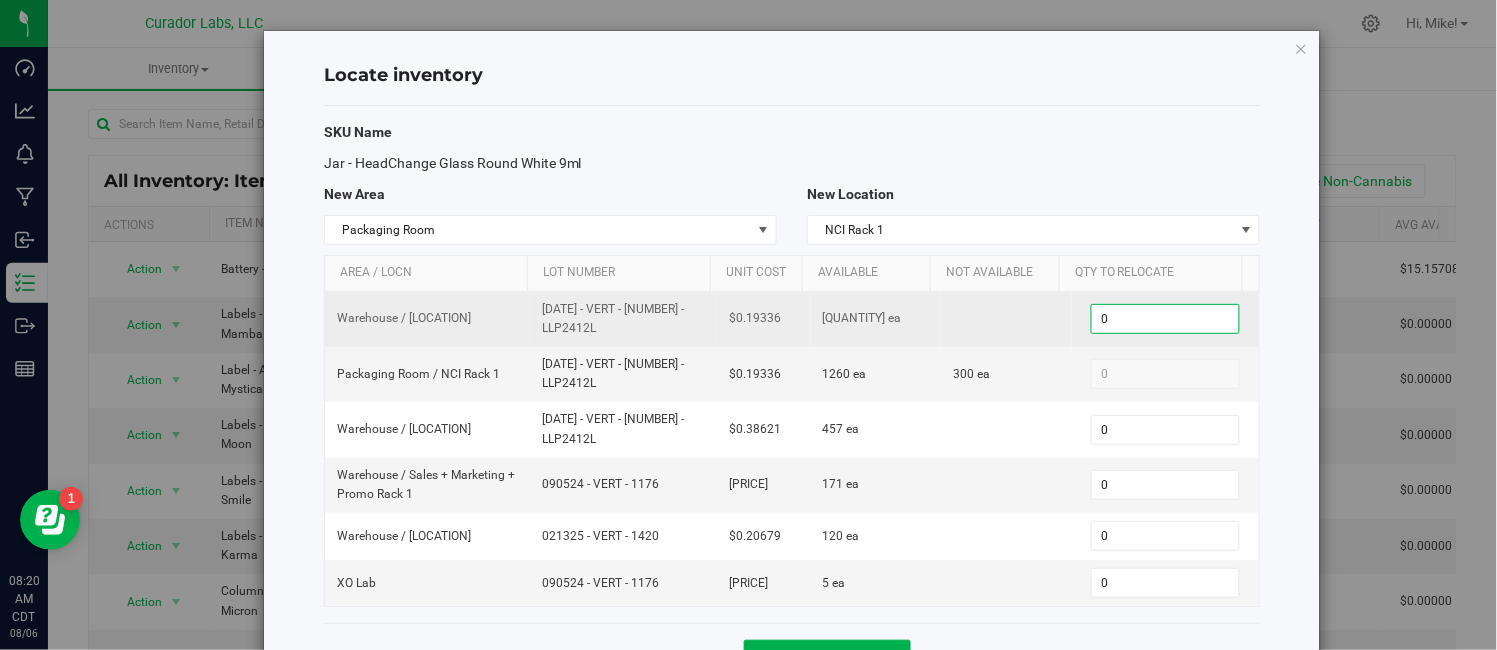 click on "0 0" at bounding box center [1165, 319] 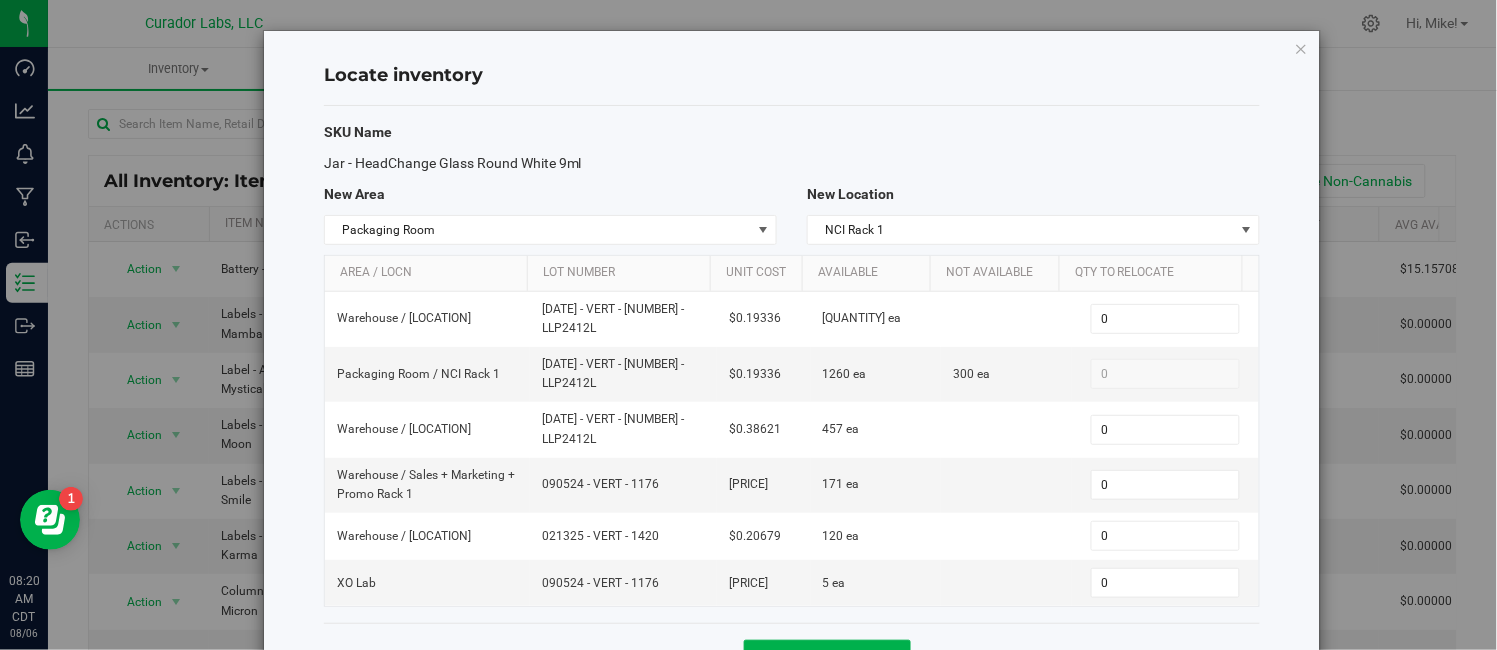 type 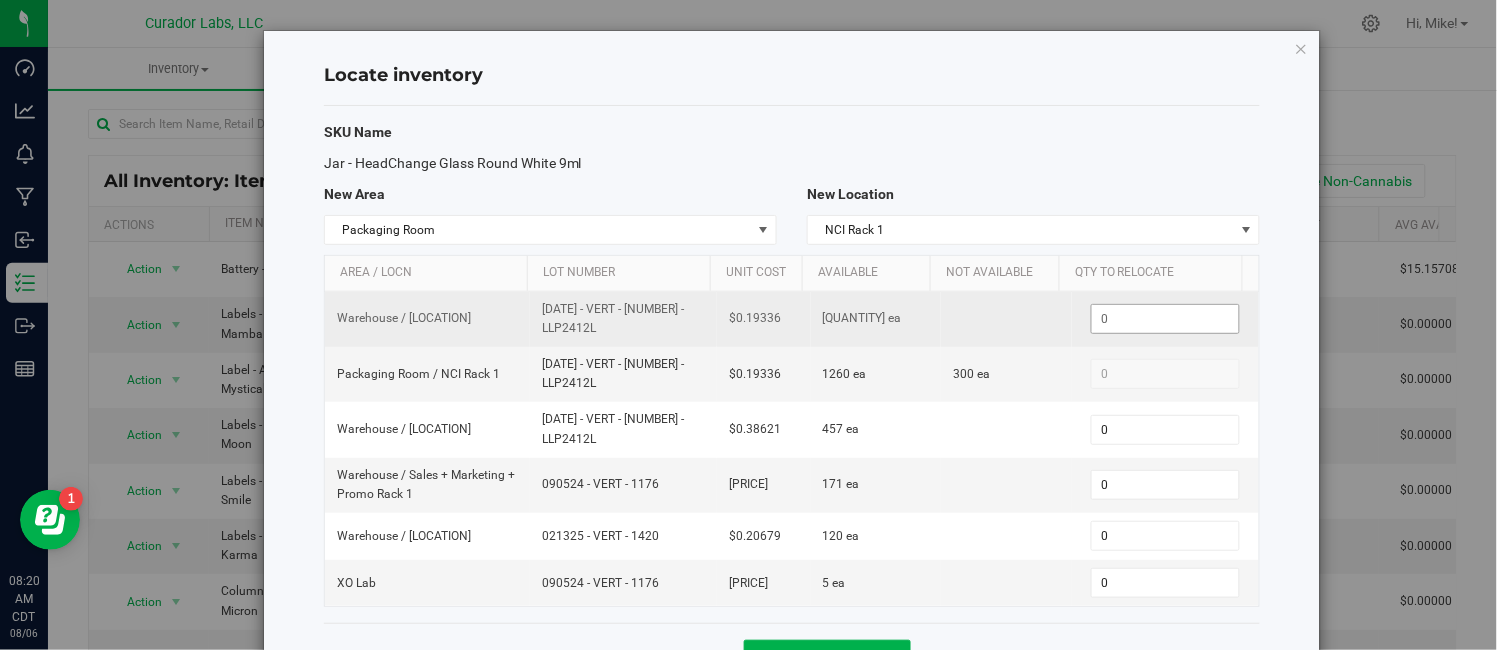 click at bounding box center [1165, 319] 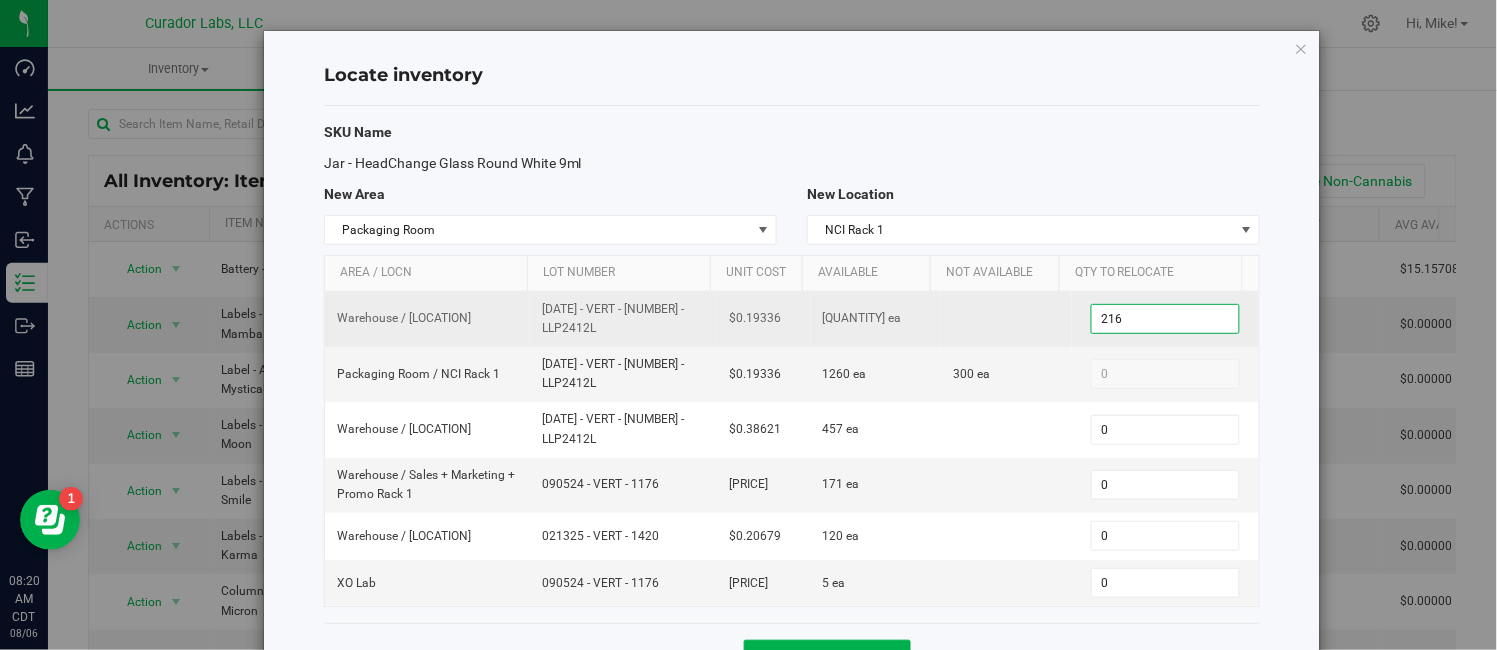 type on "2160" 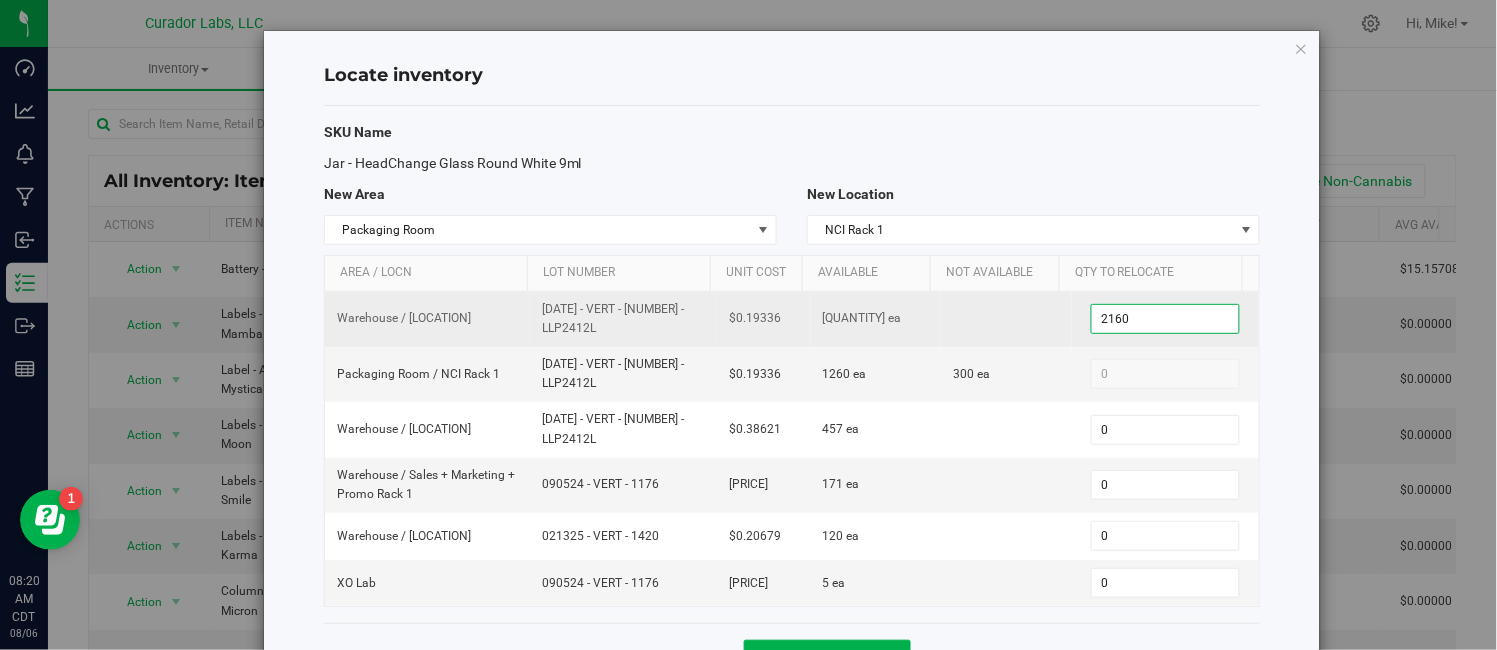 scroll, scrollTop: 73, scrollLeft: 0, axis: vertical 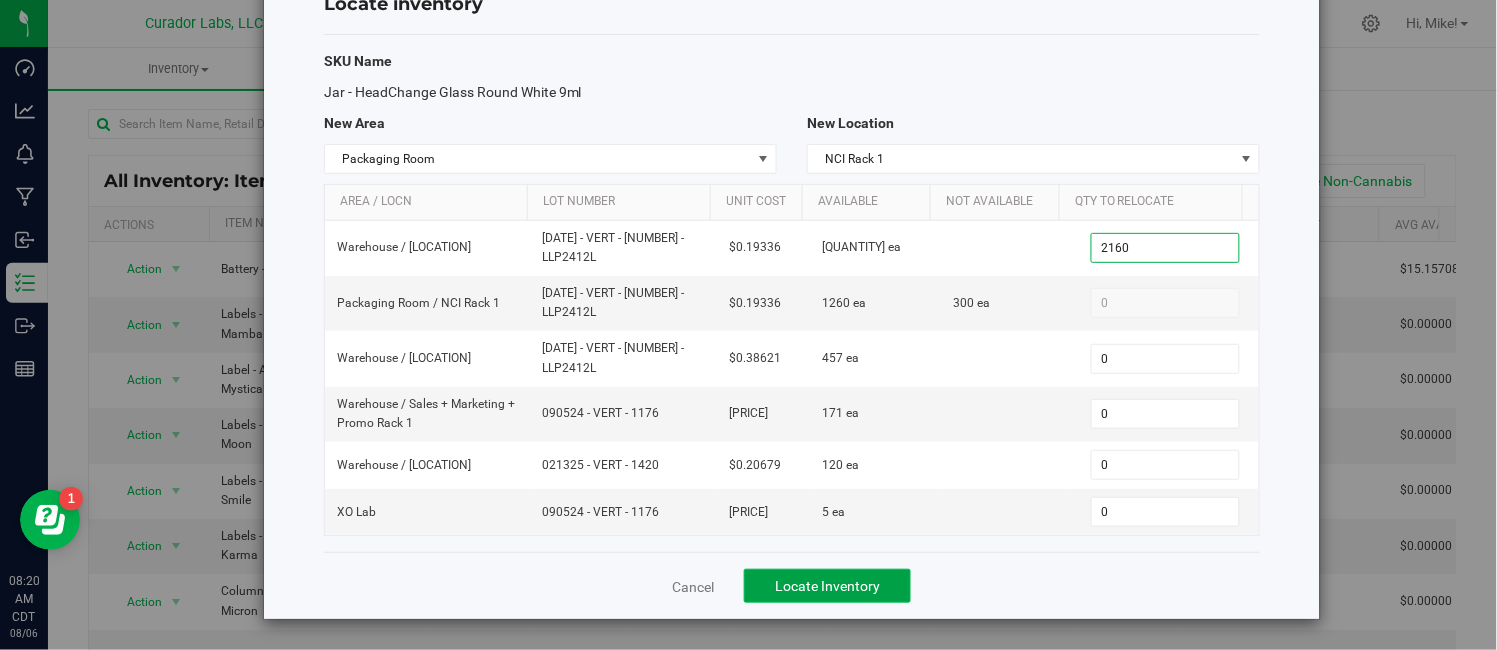 type on "2,160" 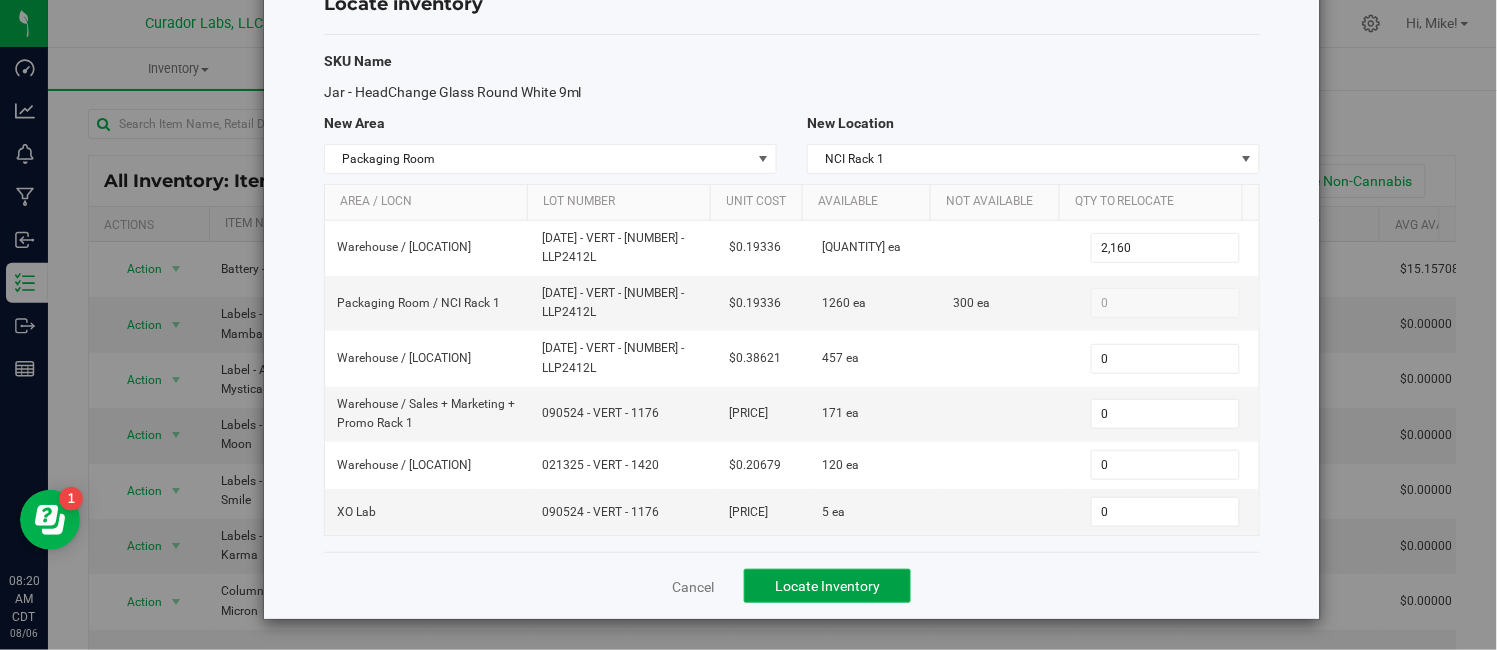 click on "Locate Inventory" 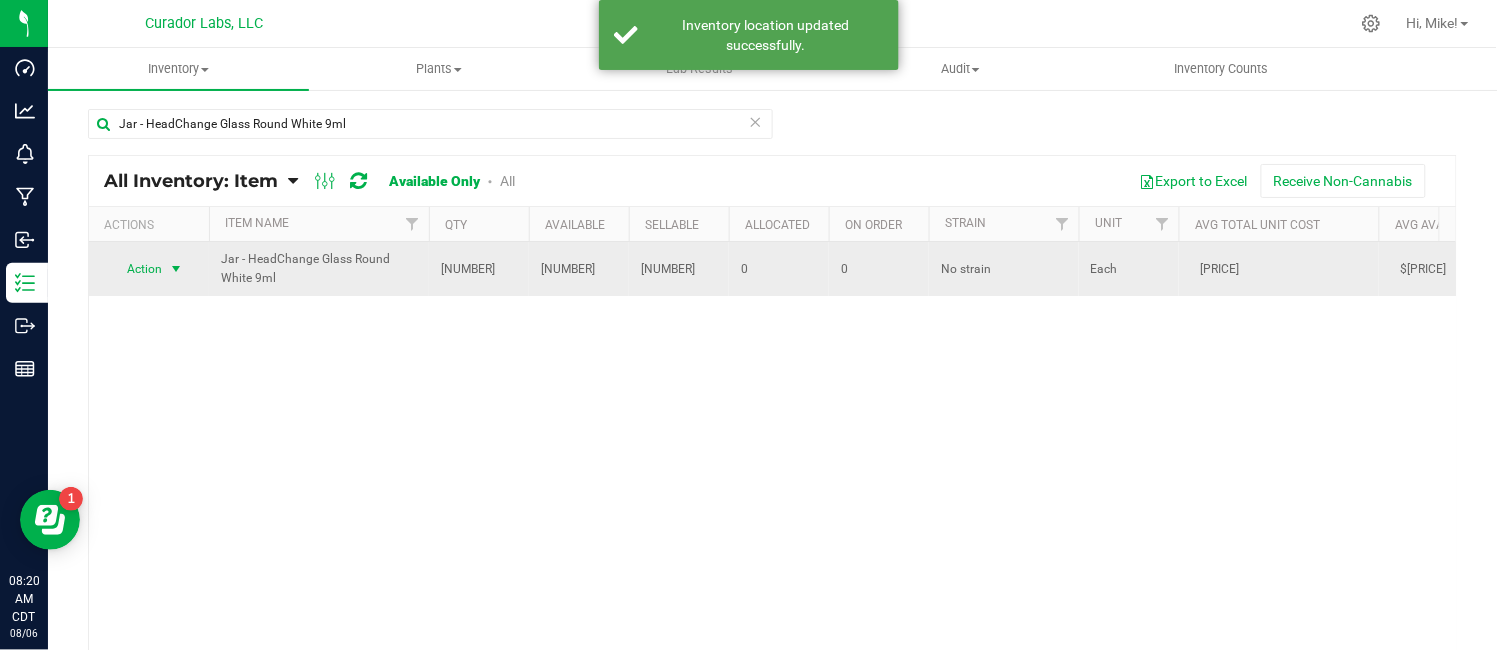 click on "Action" at bounding box center (136, 269) 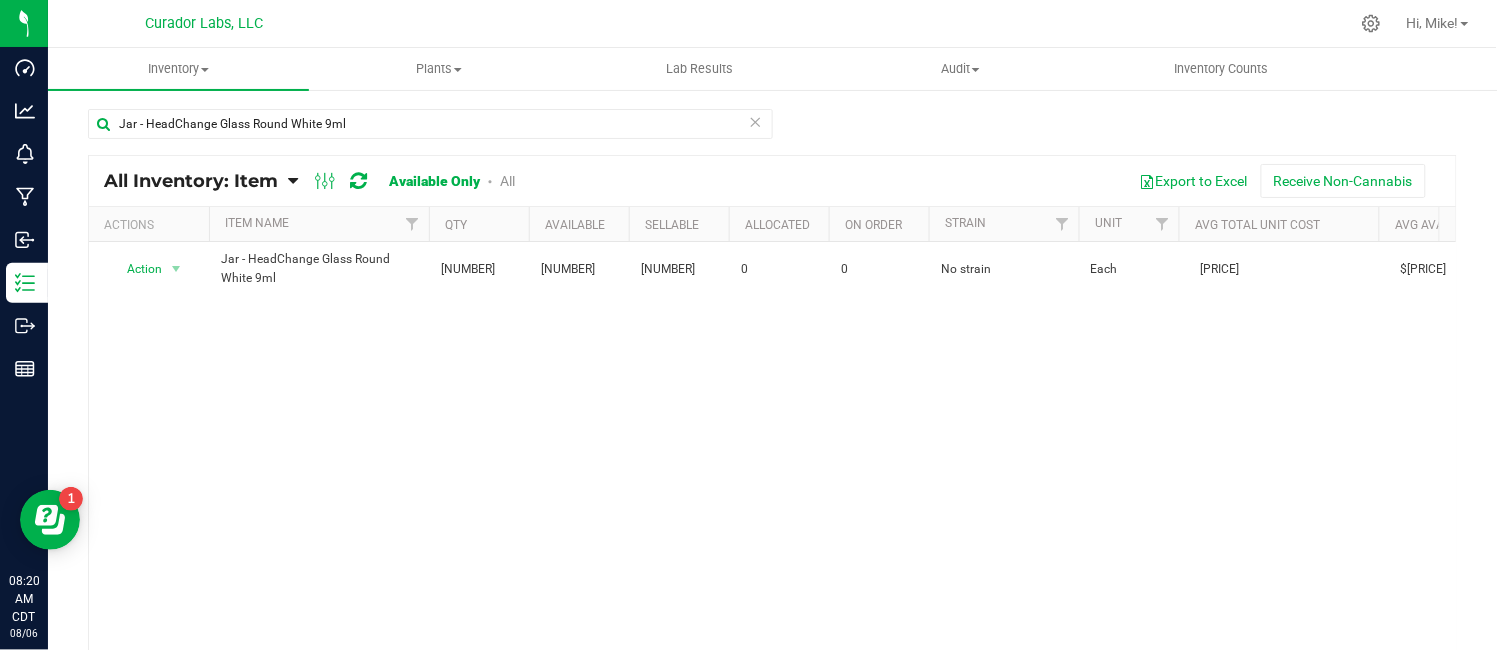 click at bounding box center [756, 121] 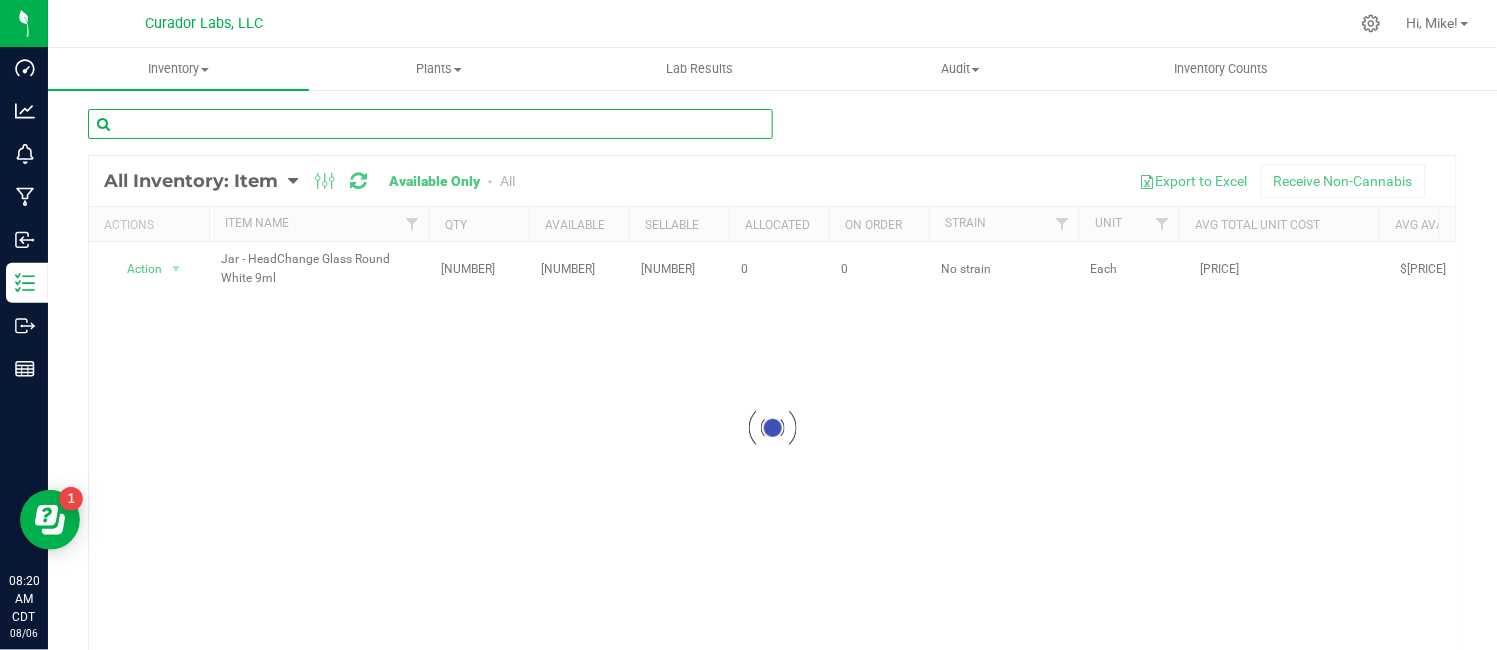 click at bounding box center (430, 124) 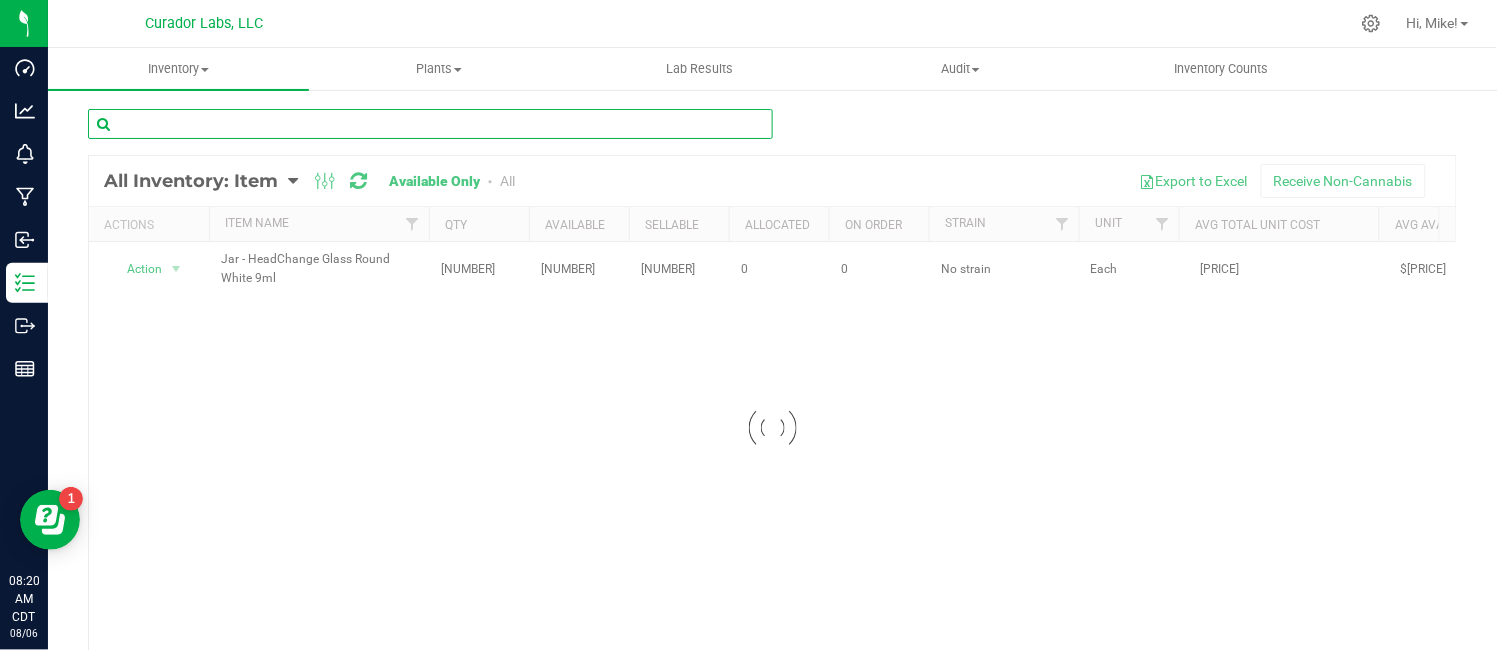 paste on "Labeled Jar Lid - HeadChange - Black Label with MJ Warning on Glossy White" 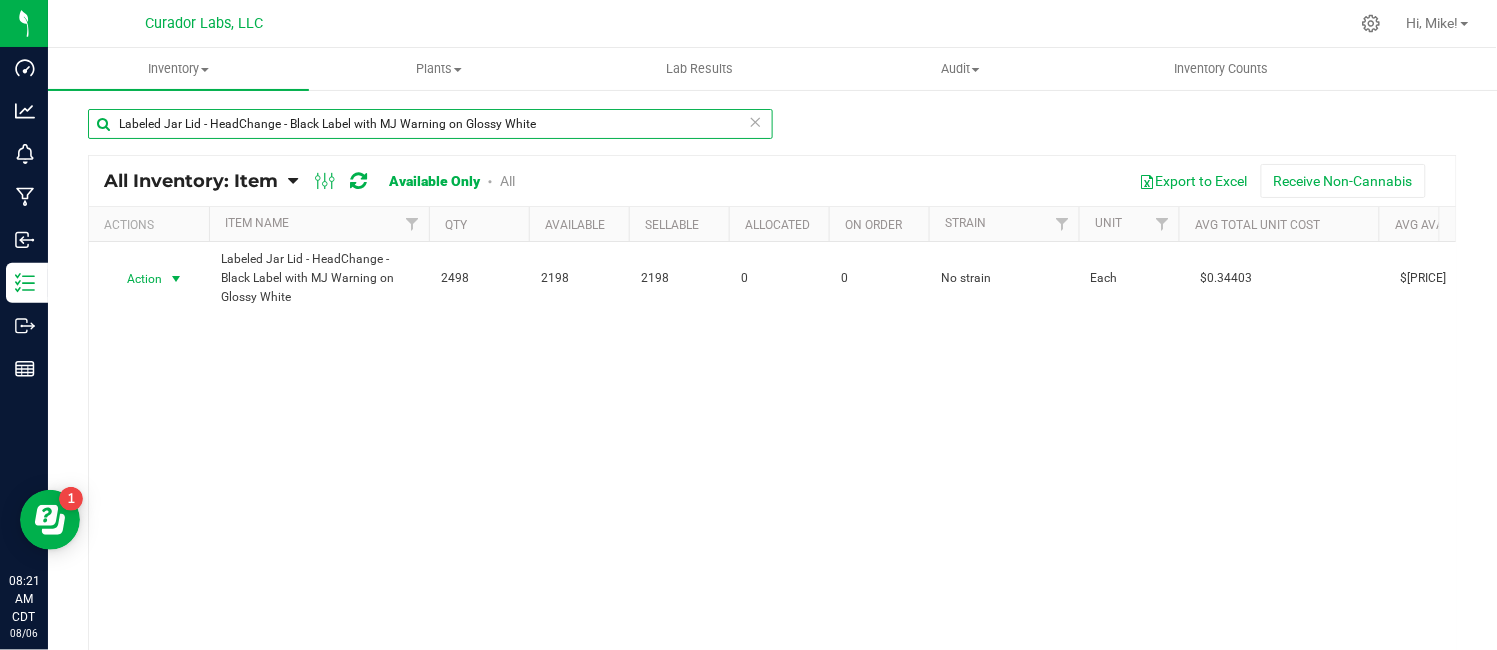 type on "Labeled Jar Lid - HeadChange - Black Label with MJ Warning on Glossy White" 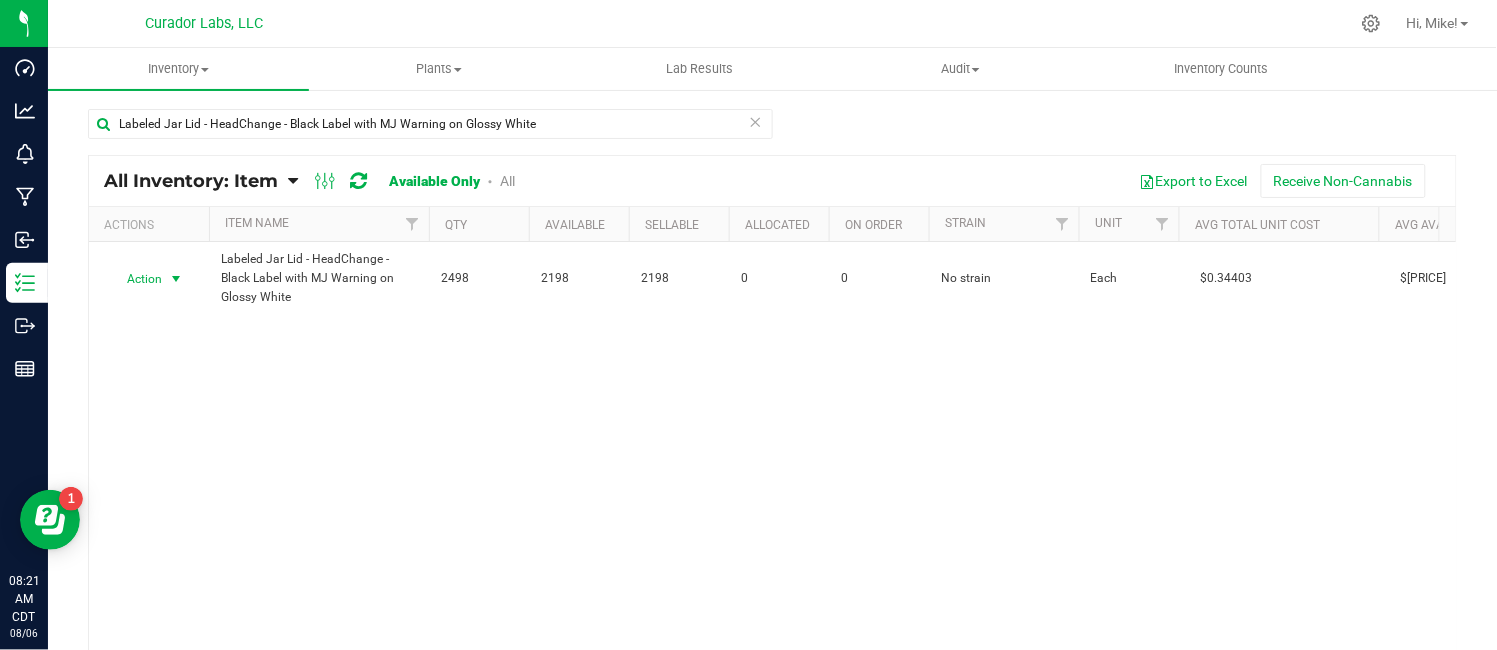 click at bounding box center [176, 279] 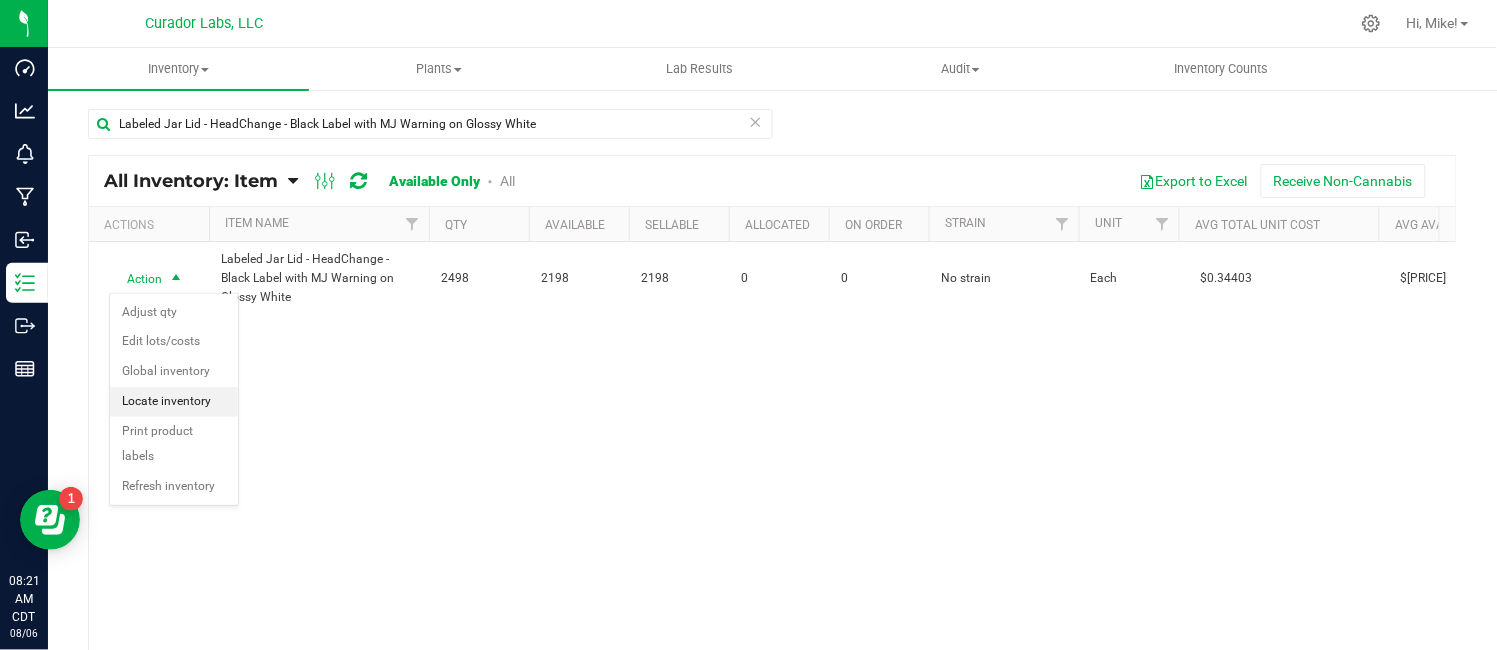 click on "Locate inventory" at bounding box center [174, 402] 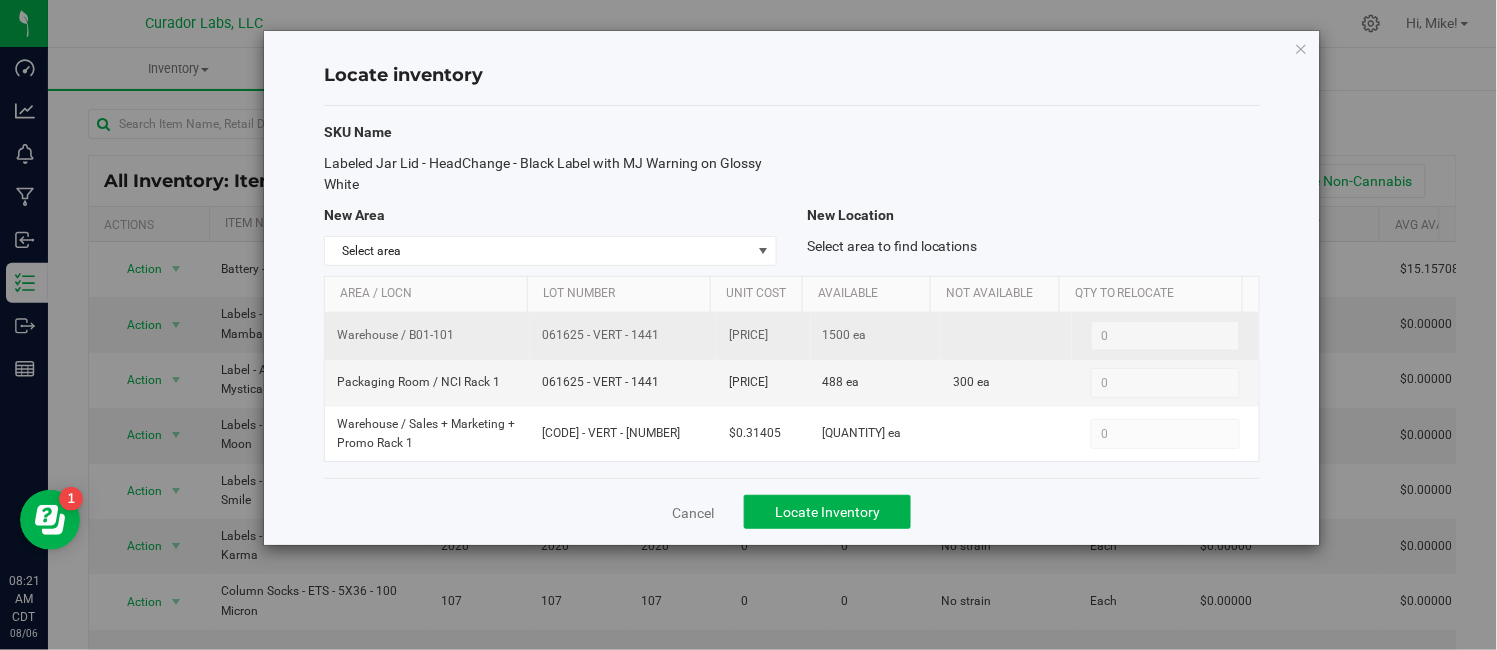 drag, startPoint x: 541, startPoint y: 345, endPoint x: 654, endPoint y: 343, distance: 113.0177 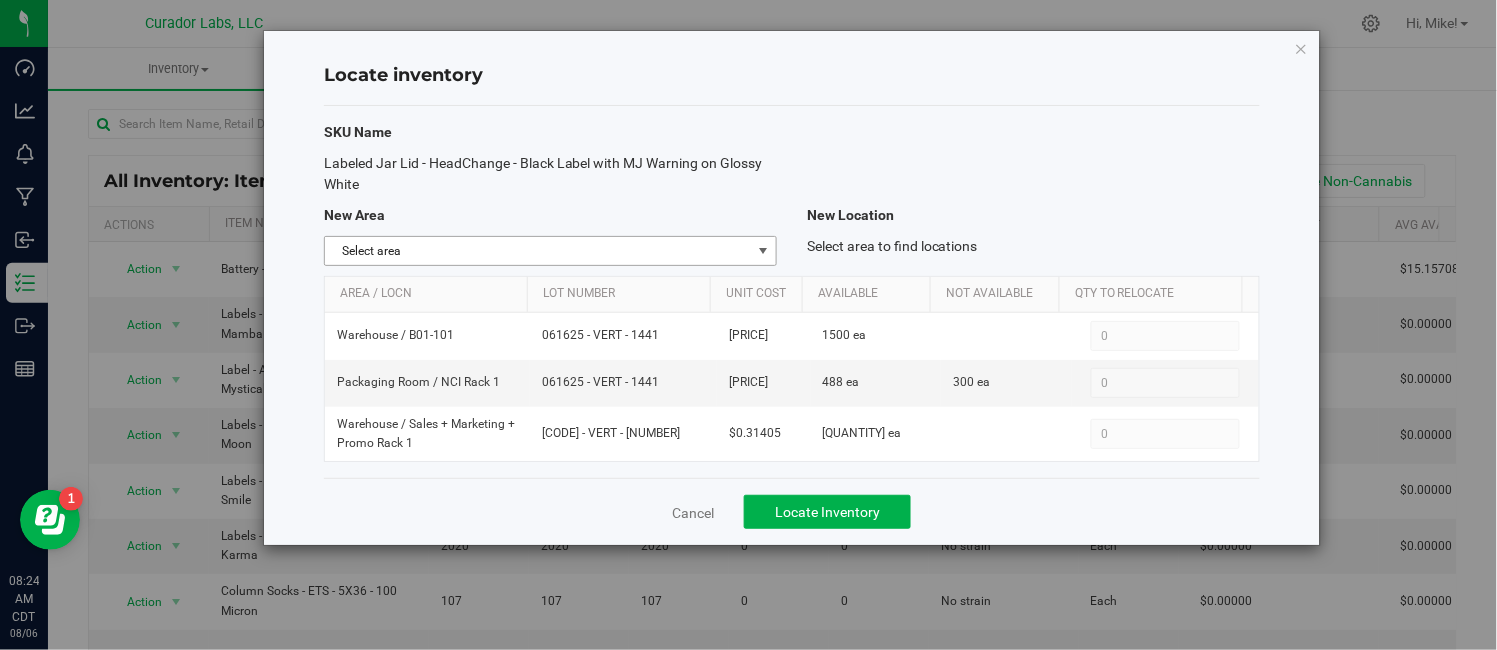 click at bounding box center [763, 251] 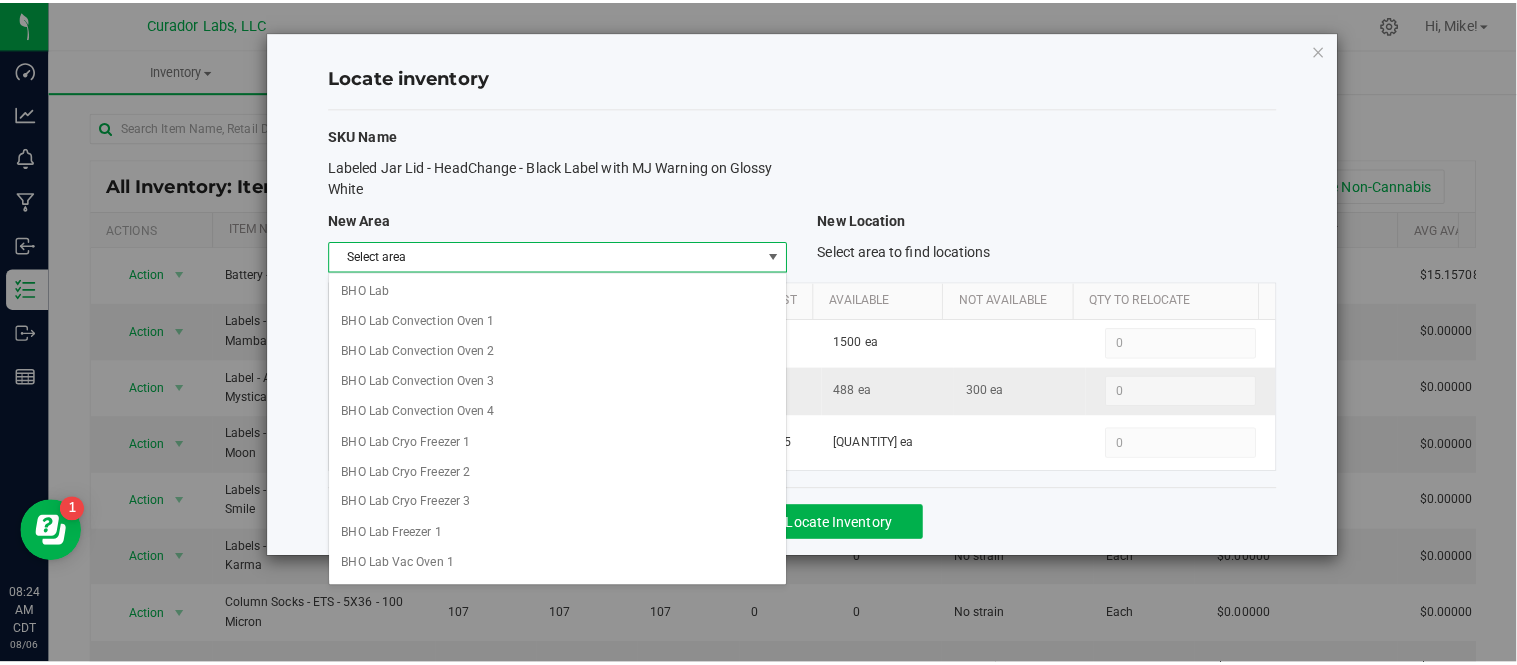 scroll, scrollTop: 866, scrollLeft: 0, axis: vertical 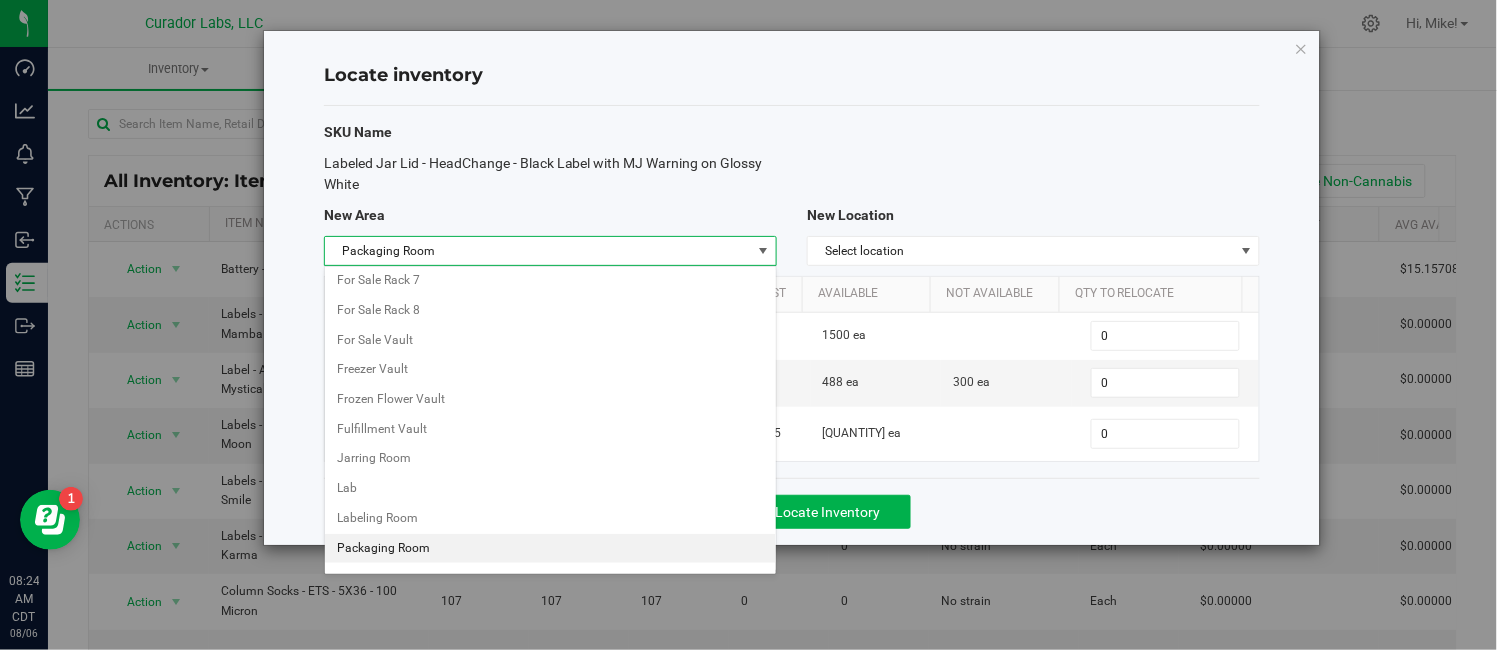 click on "Packaging Room" at bounding box center [550, 549] 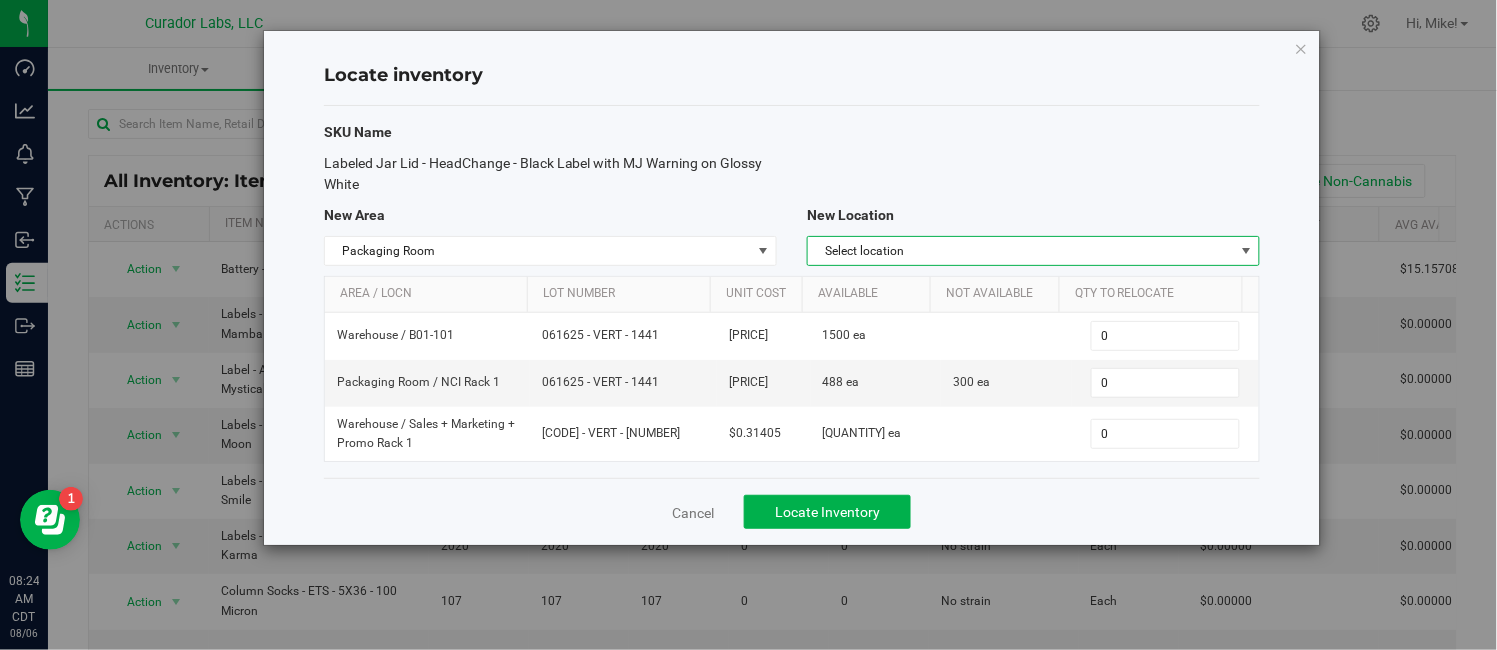 click on "Select location" at bounding box center (1021, 251) 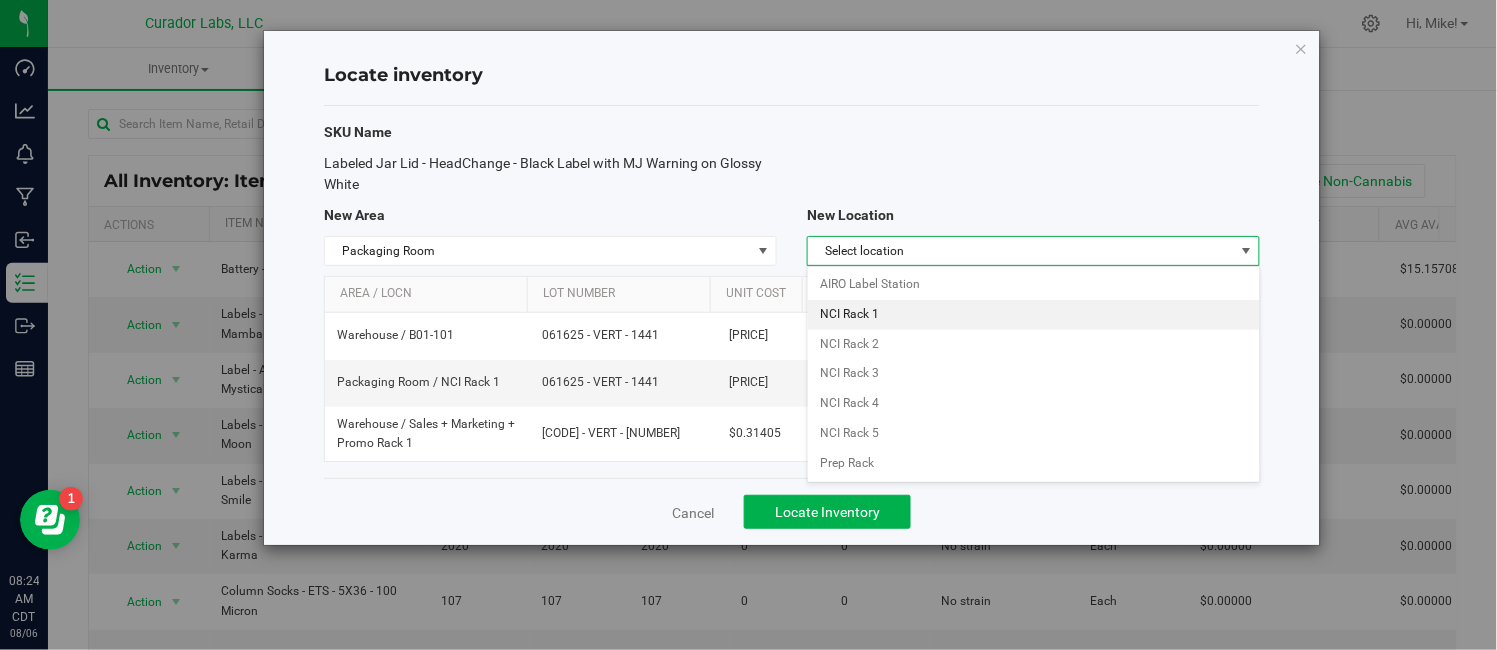 click on "NCI Rack 1" at bounding box center (1033, 315) 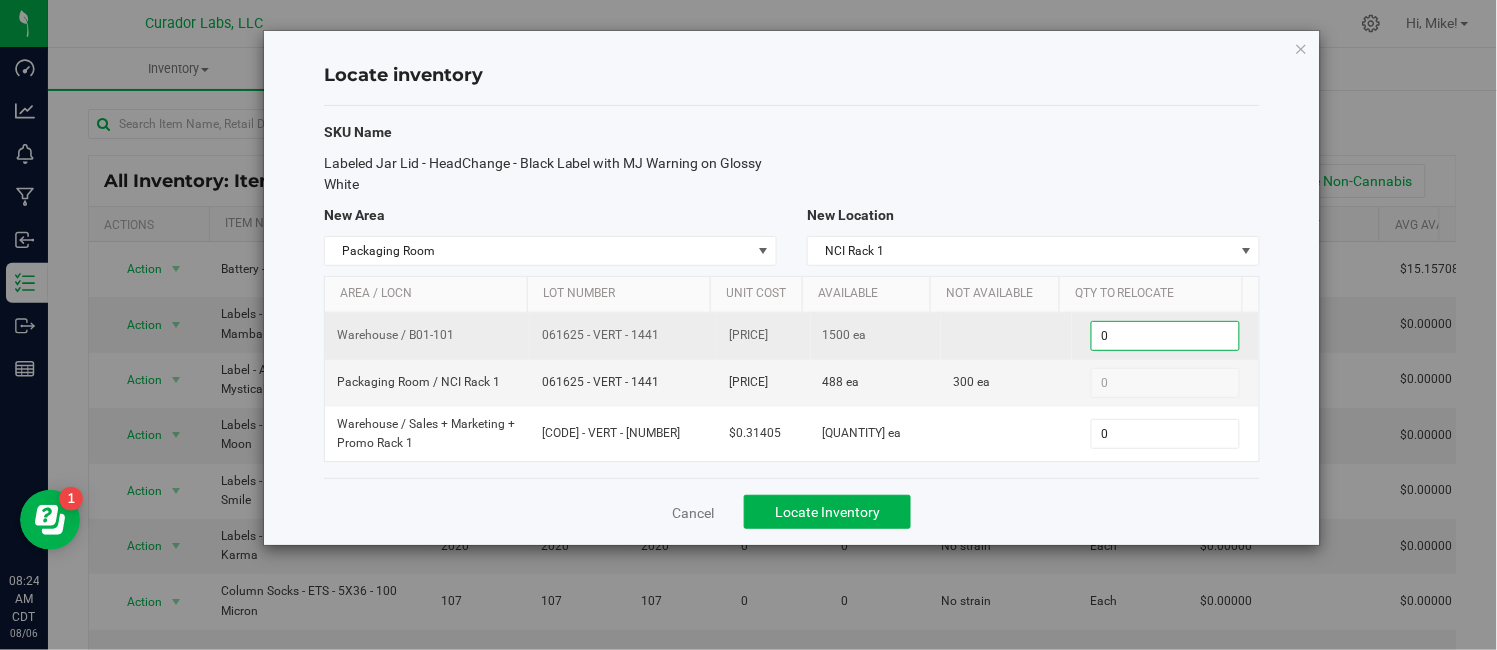 click on "0 0" at bounding box center (1165, 336) 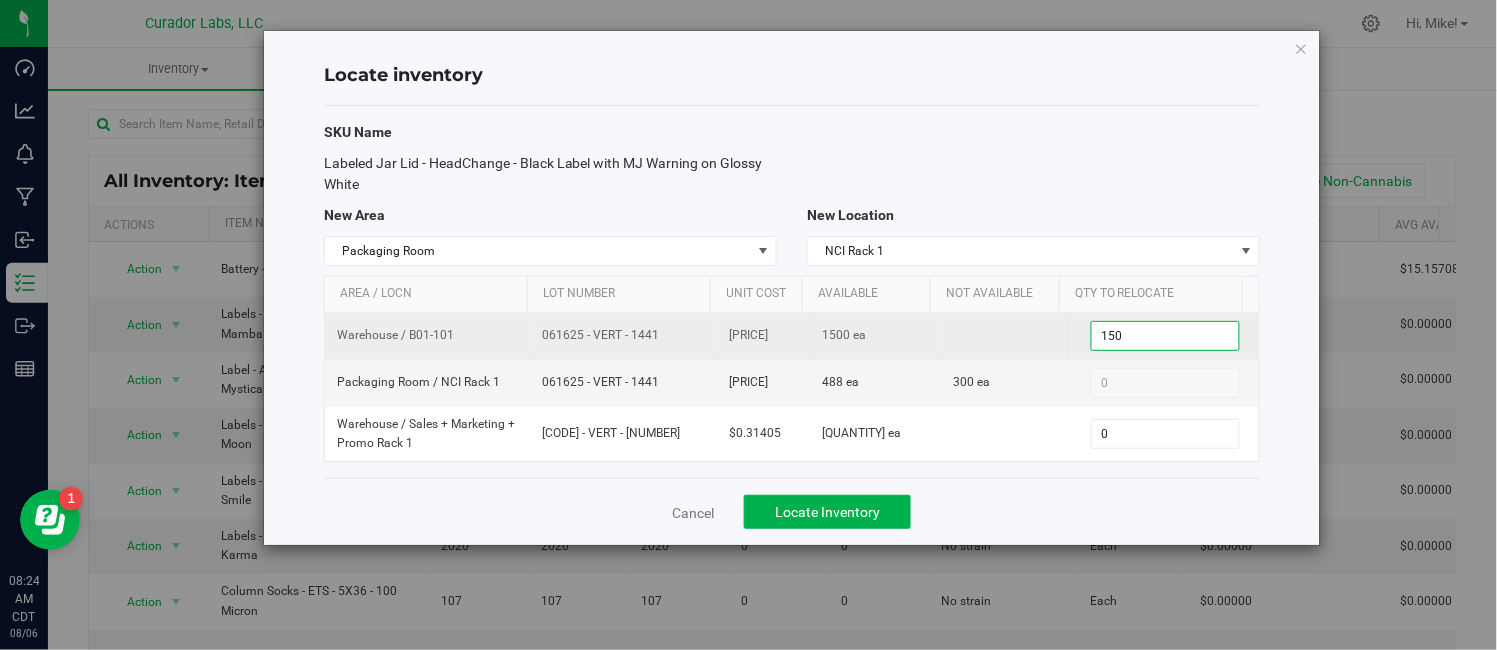 type on "1500" 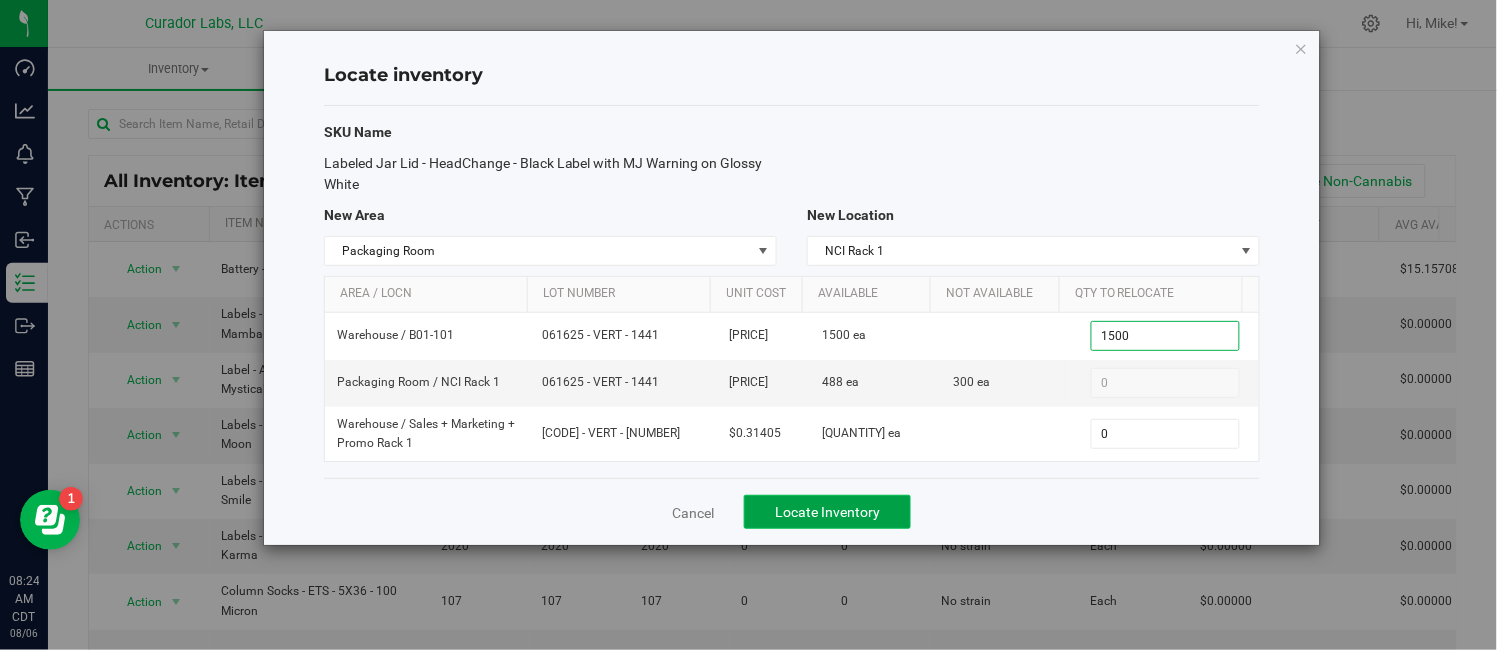 type on "1,500" 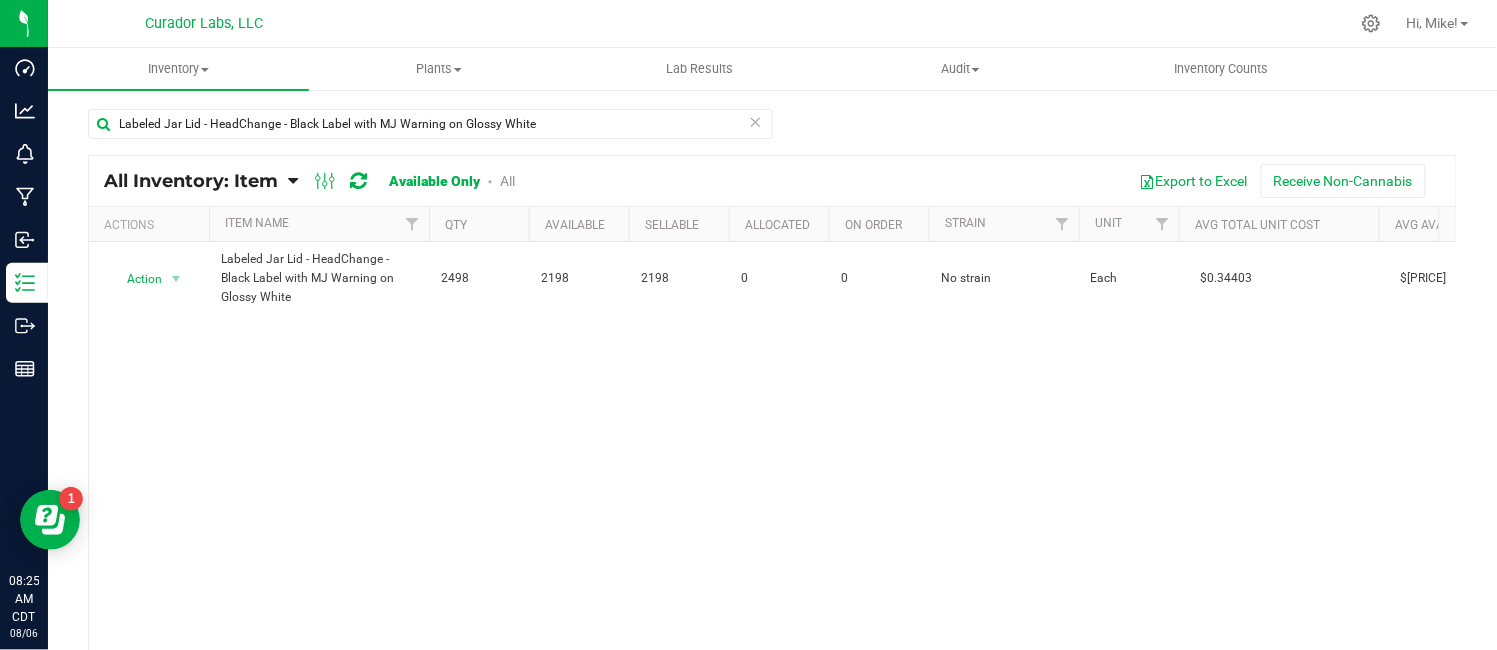 click at bounding box center (756, 121) 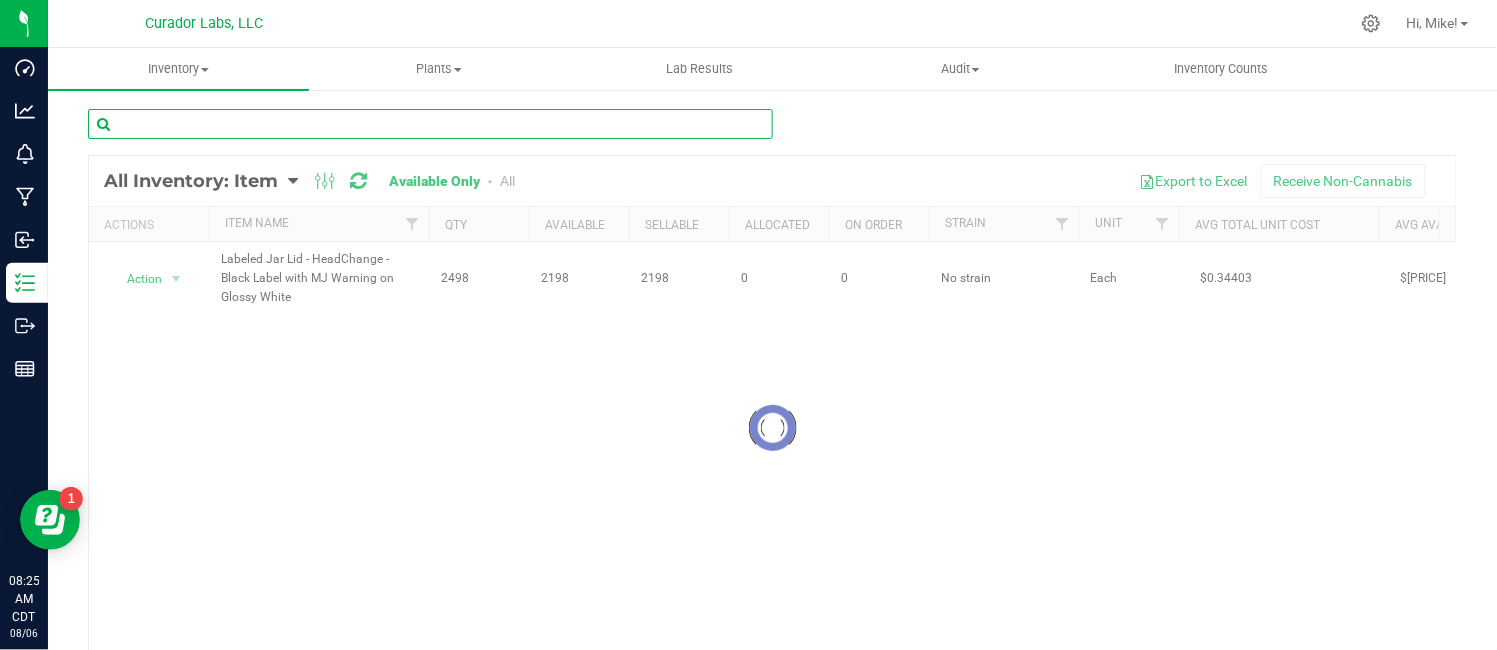click at bounding box center [430, 124] 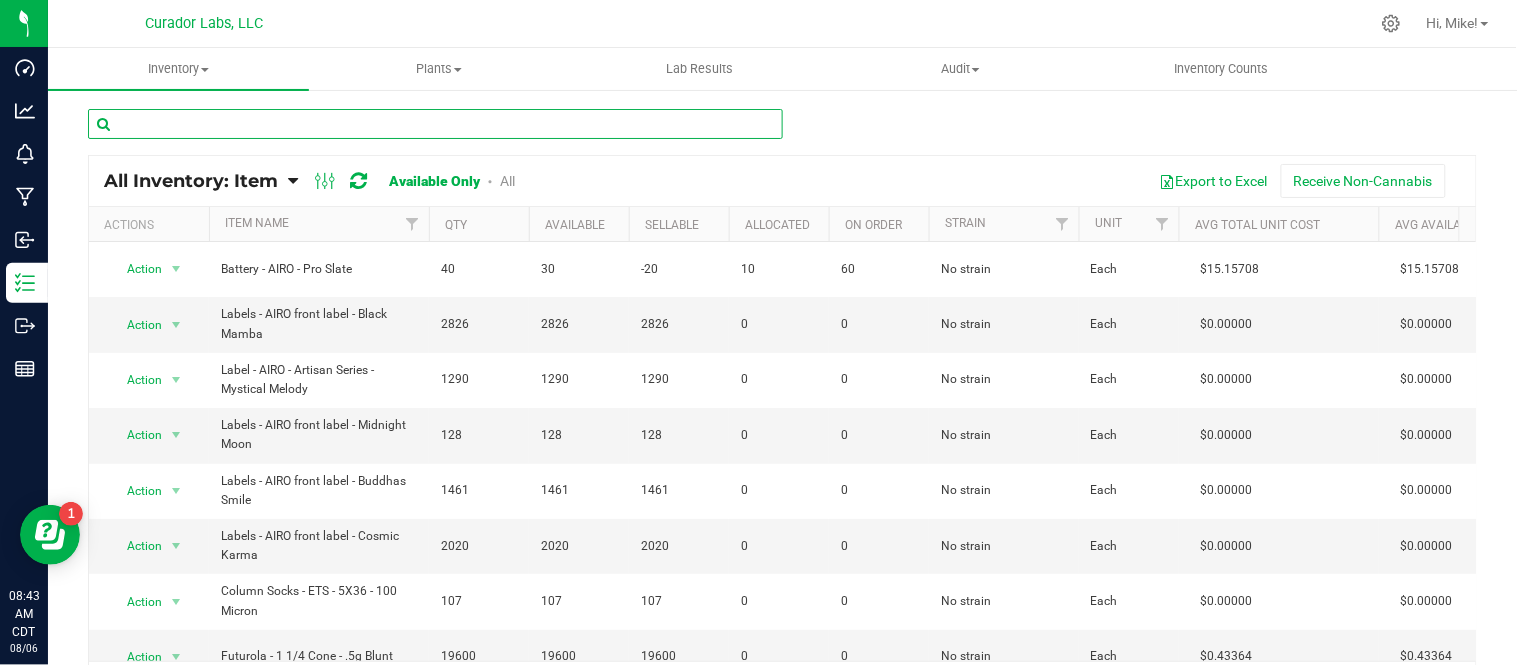 click at bounding box center [435, 124] 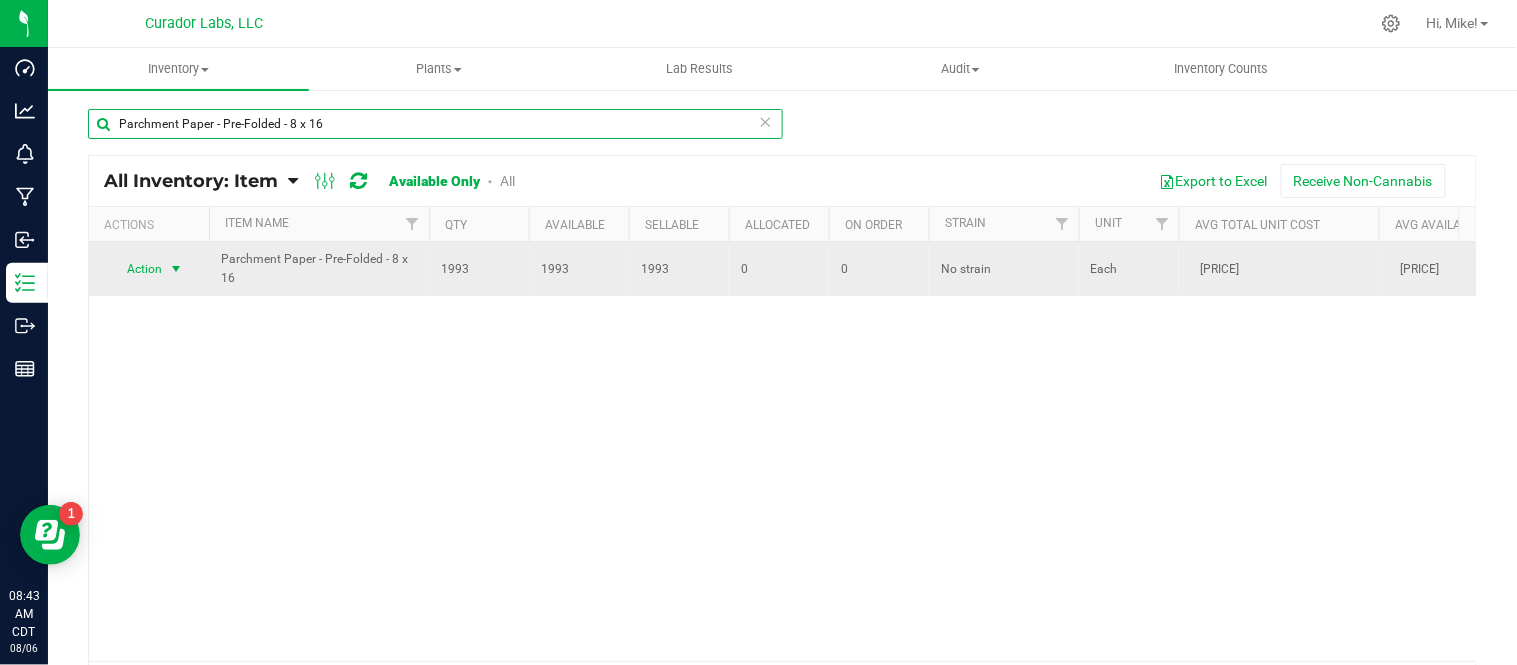 type on "Parchment Paper - Pre-Folded - 8 x 16" 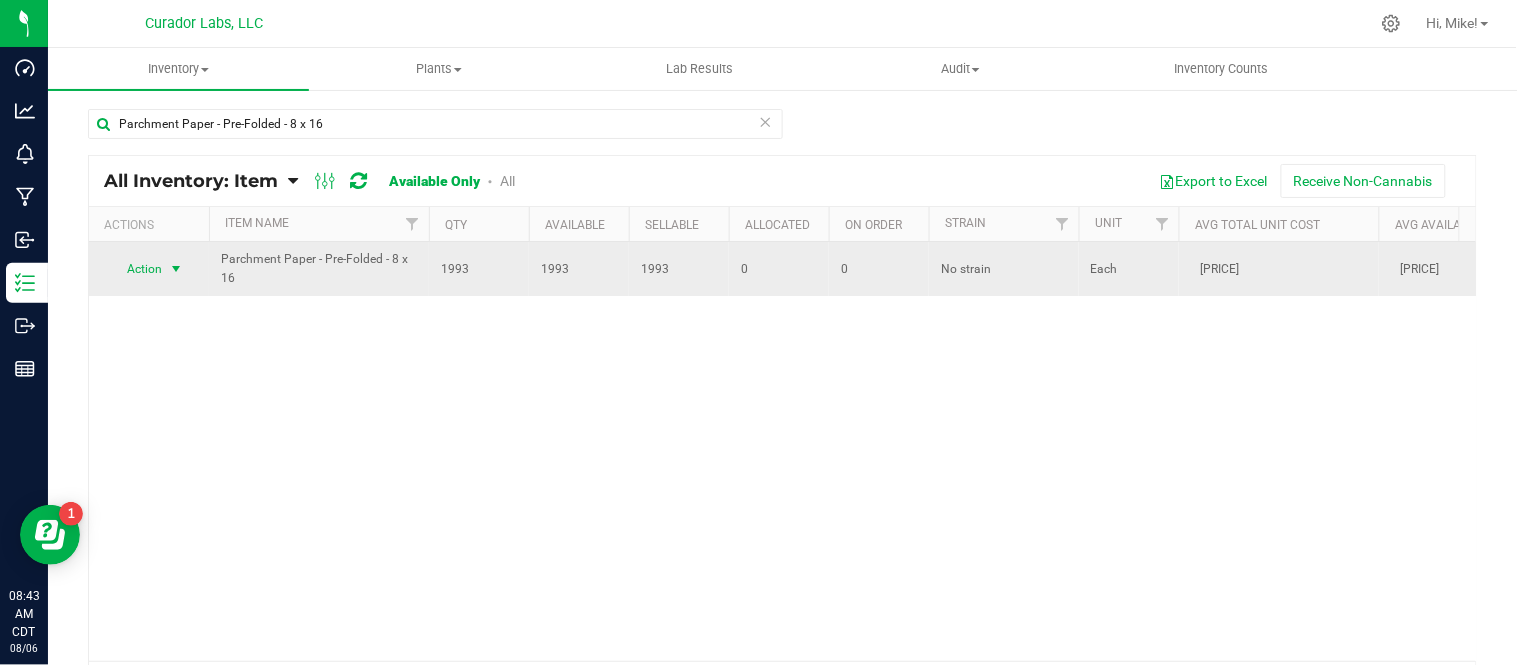 click at bounding box center [176, 269] 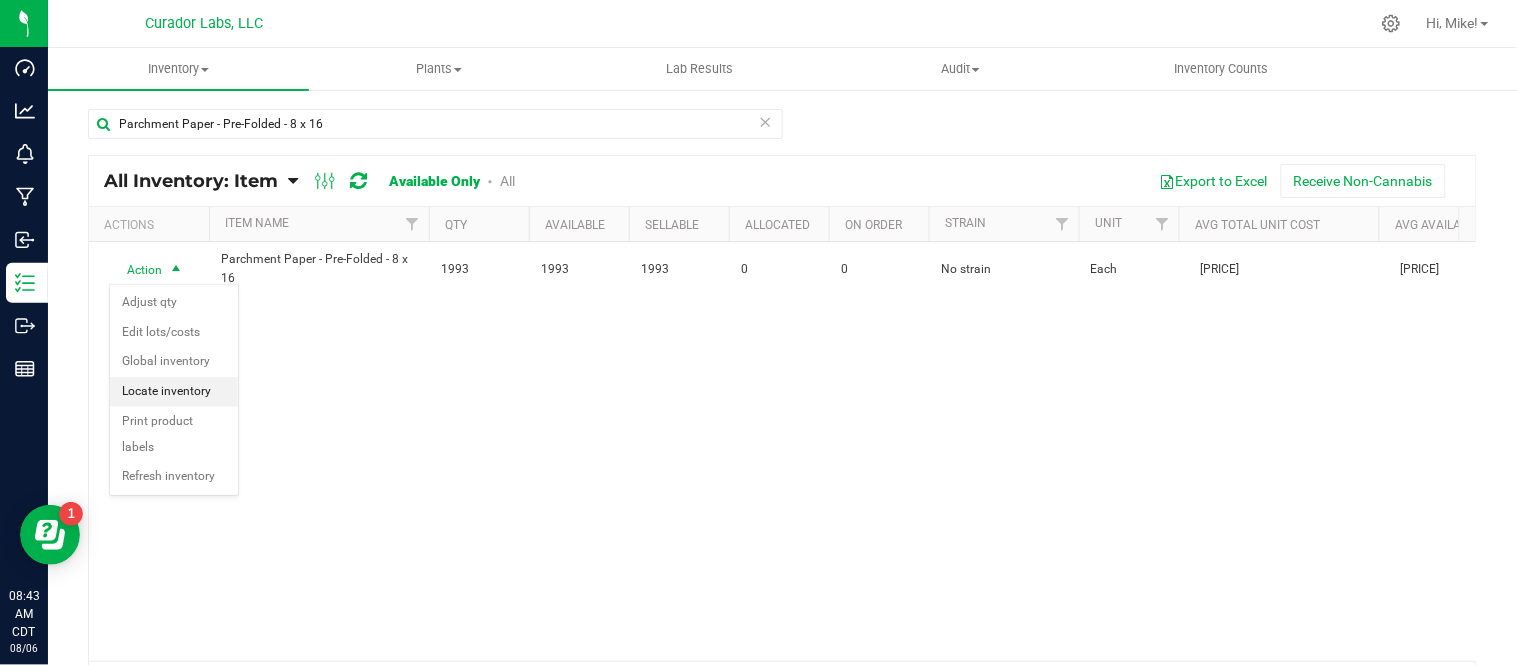 click on "Locate inventory" at bounding box center [174, 392] 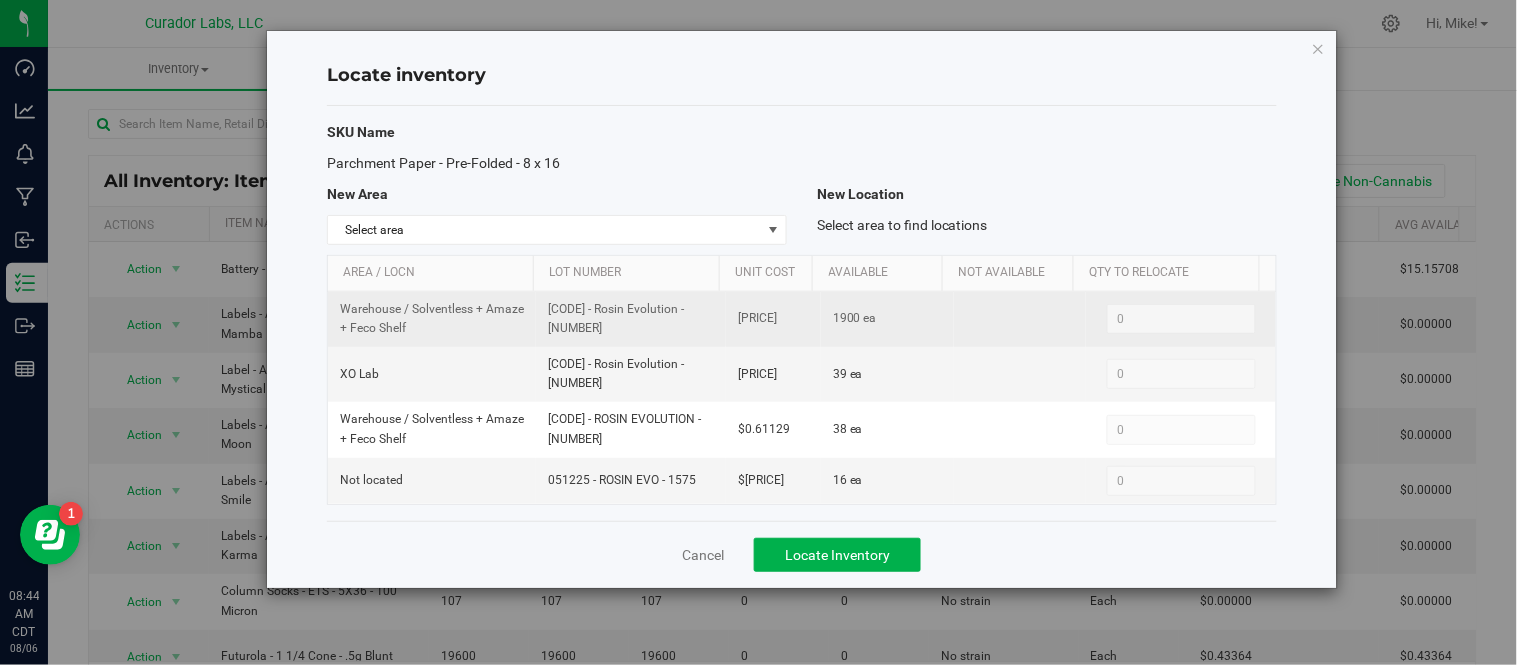 drag, startPoint x: 548, startPoint y: 311, endPoint x: 597, endPoint y: 330, distance: 52.554733 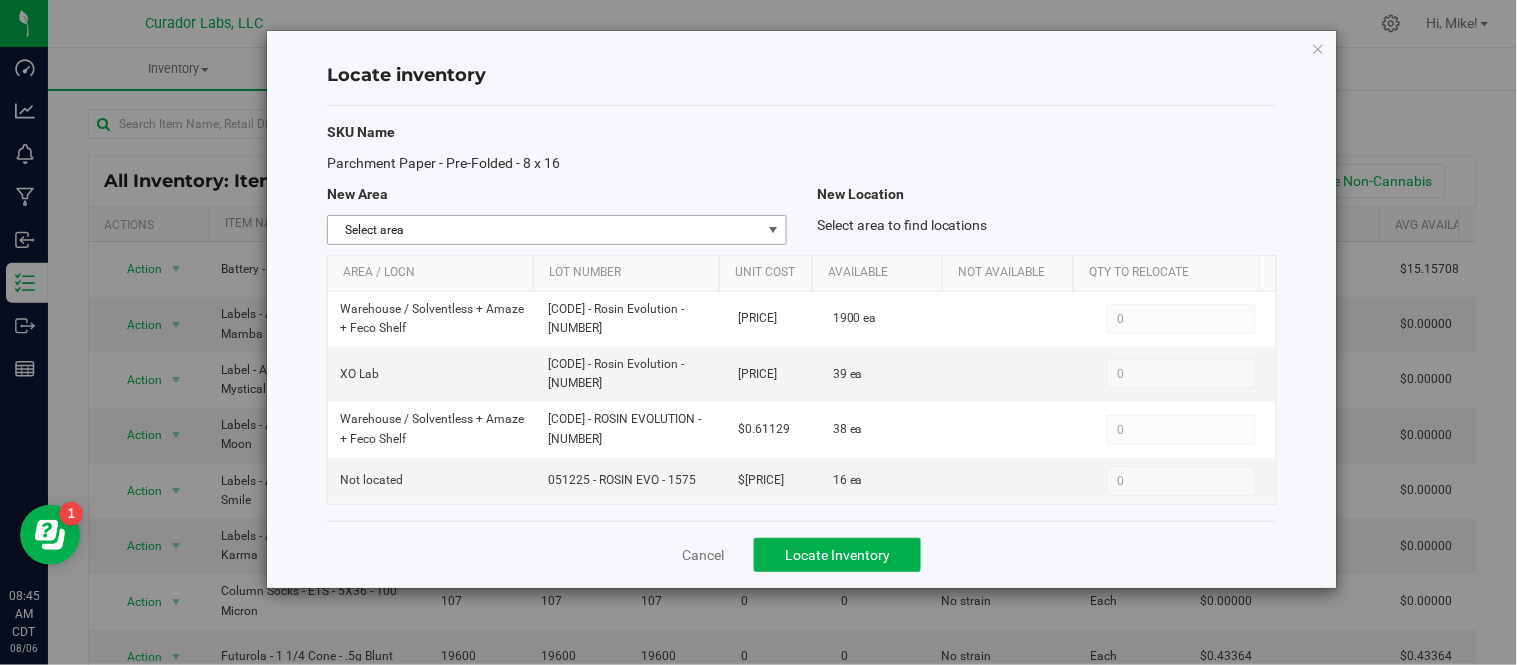 click at bounding box center (773, 230) 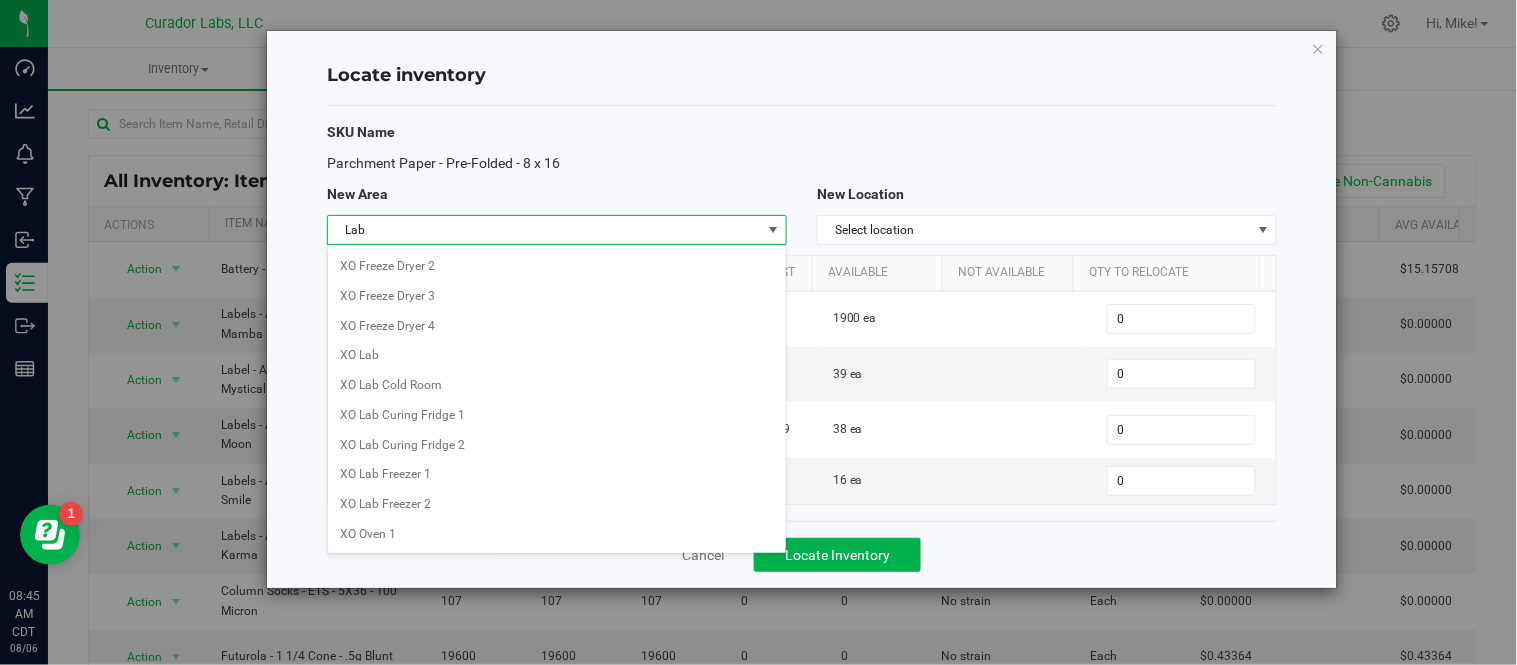 scroll, scrollTop: 1913, scrollLeft: 0, axis: vertical 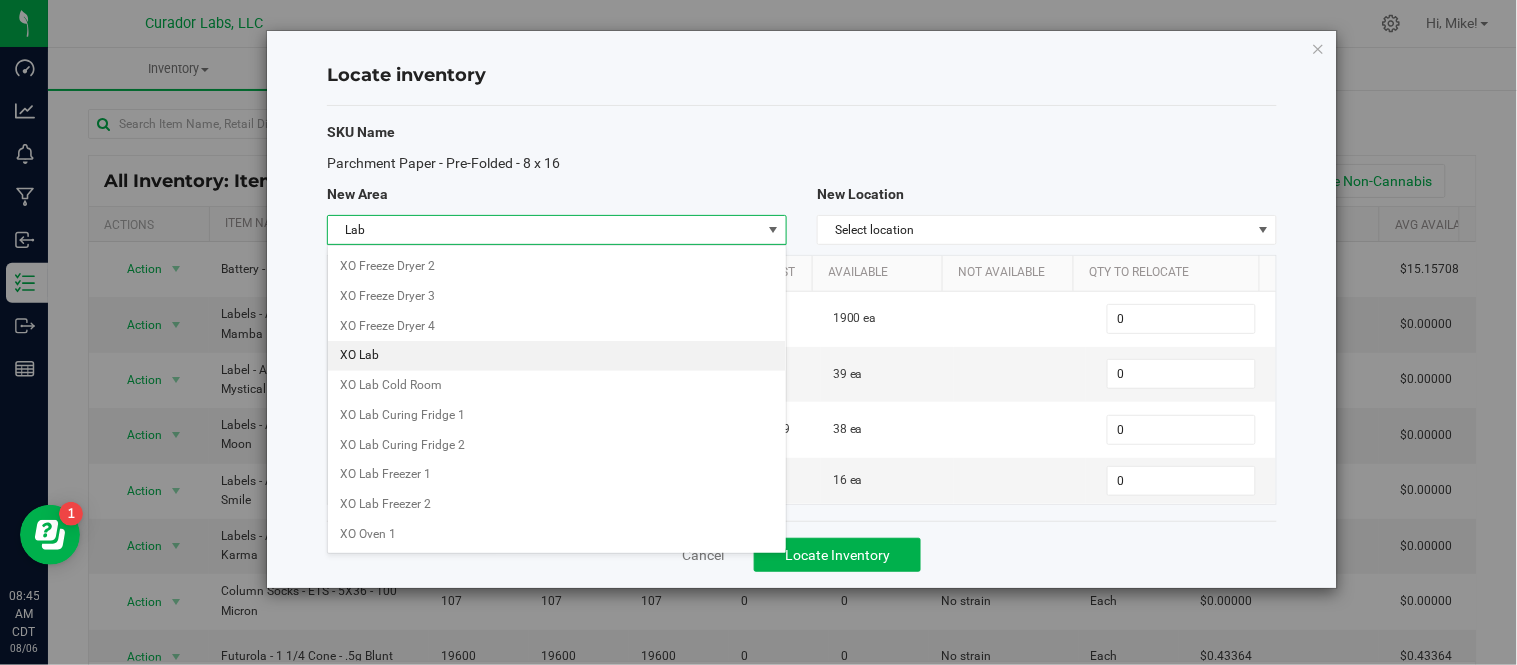 click on "XO Lab" at bounding box center [557, 356] 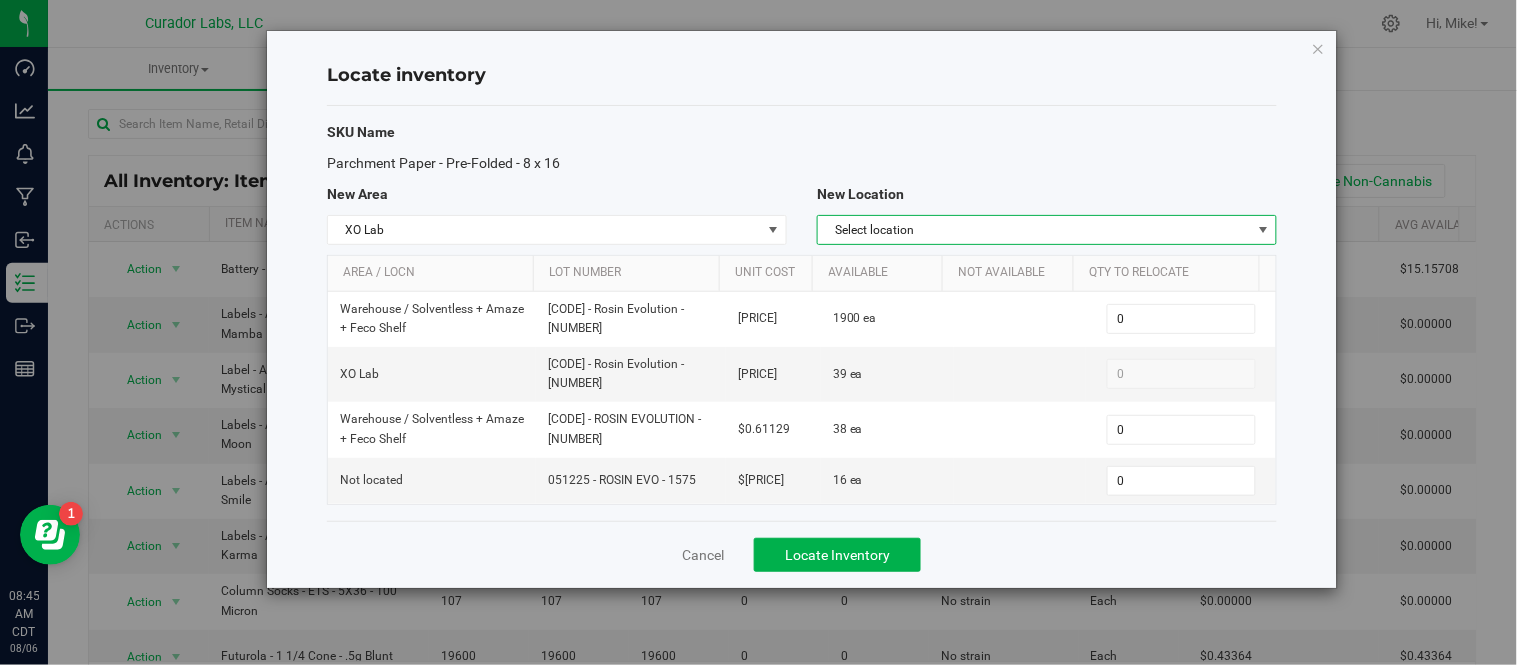 click on "Select location" at bounding box center (1034, 230) 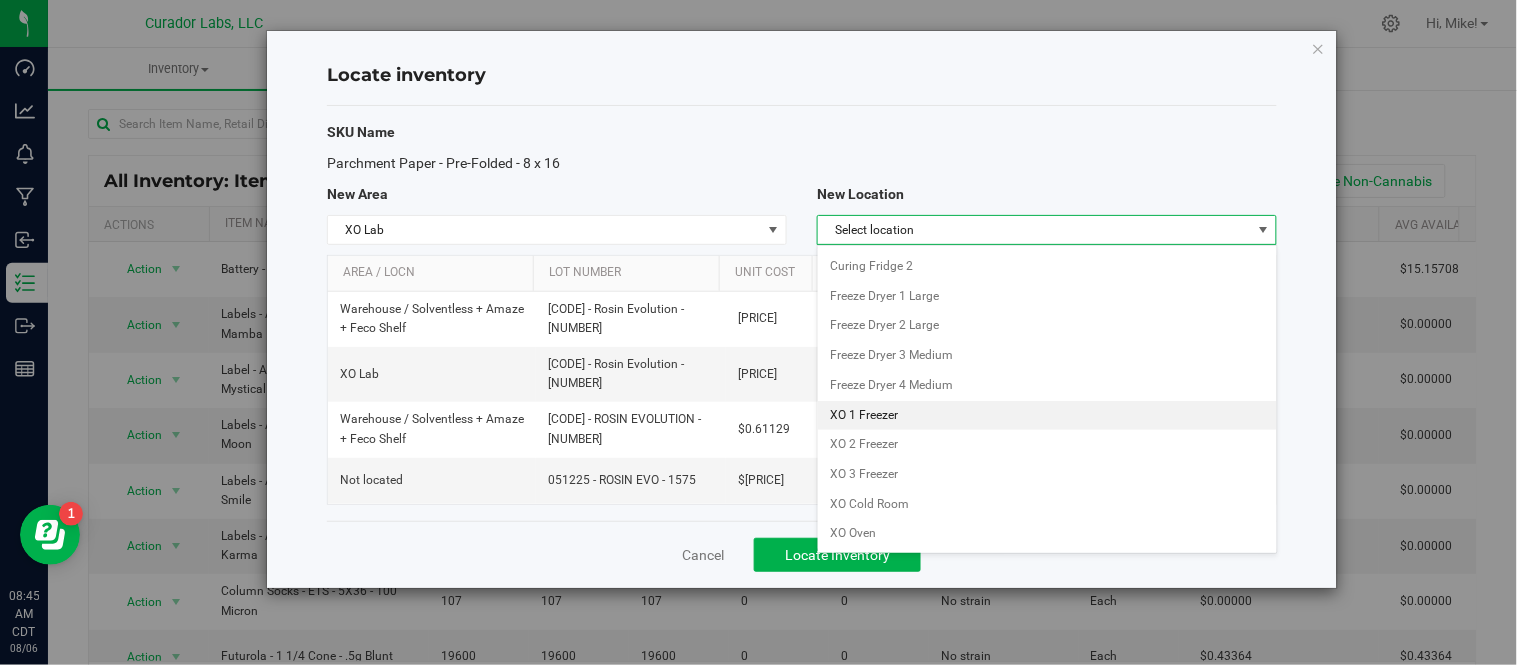 scroll, scrollTop: 0, scrollLeft: 0, axis: both 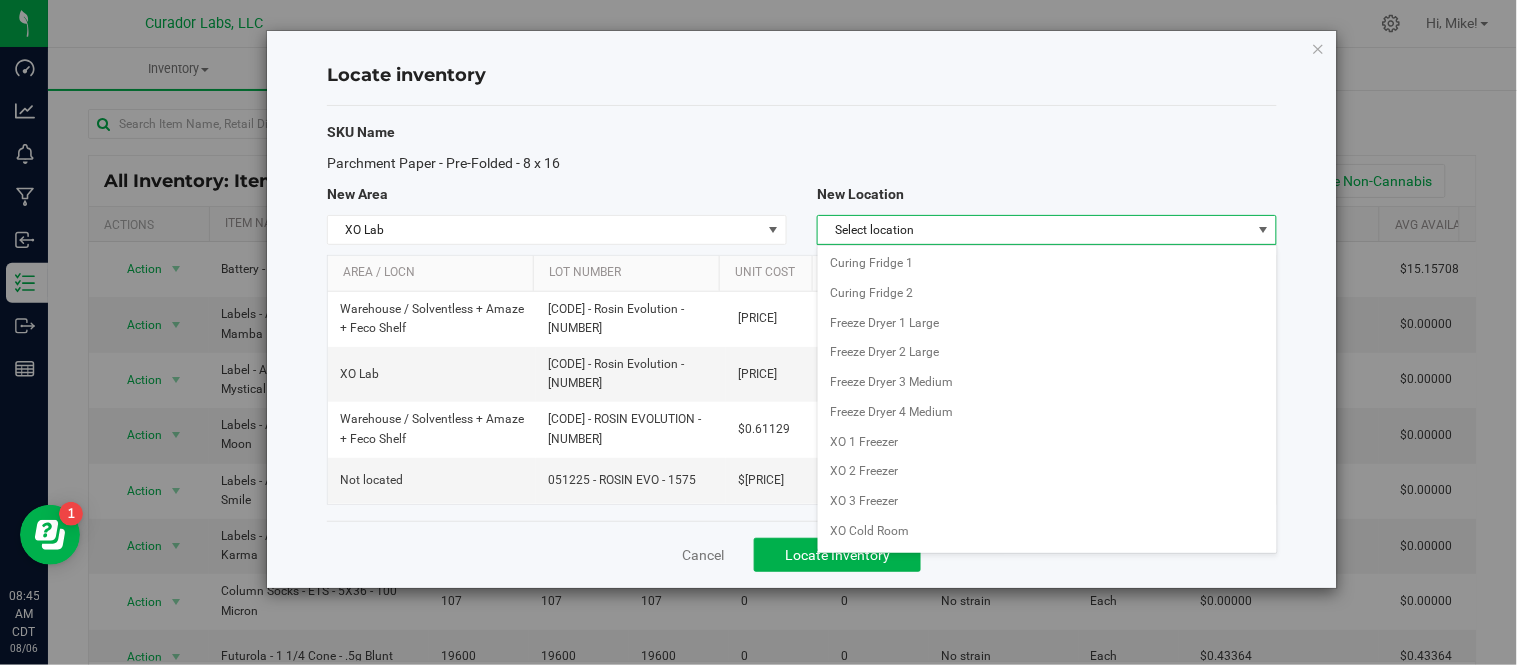 click on "Parchment Paper - Pre-Folded - 8 x 16" at bounding box center [802, 163] 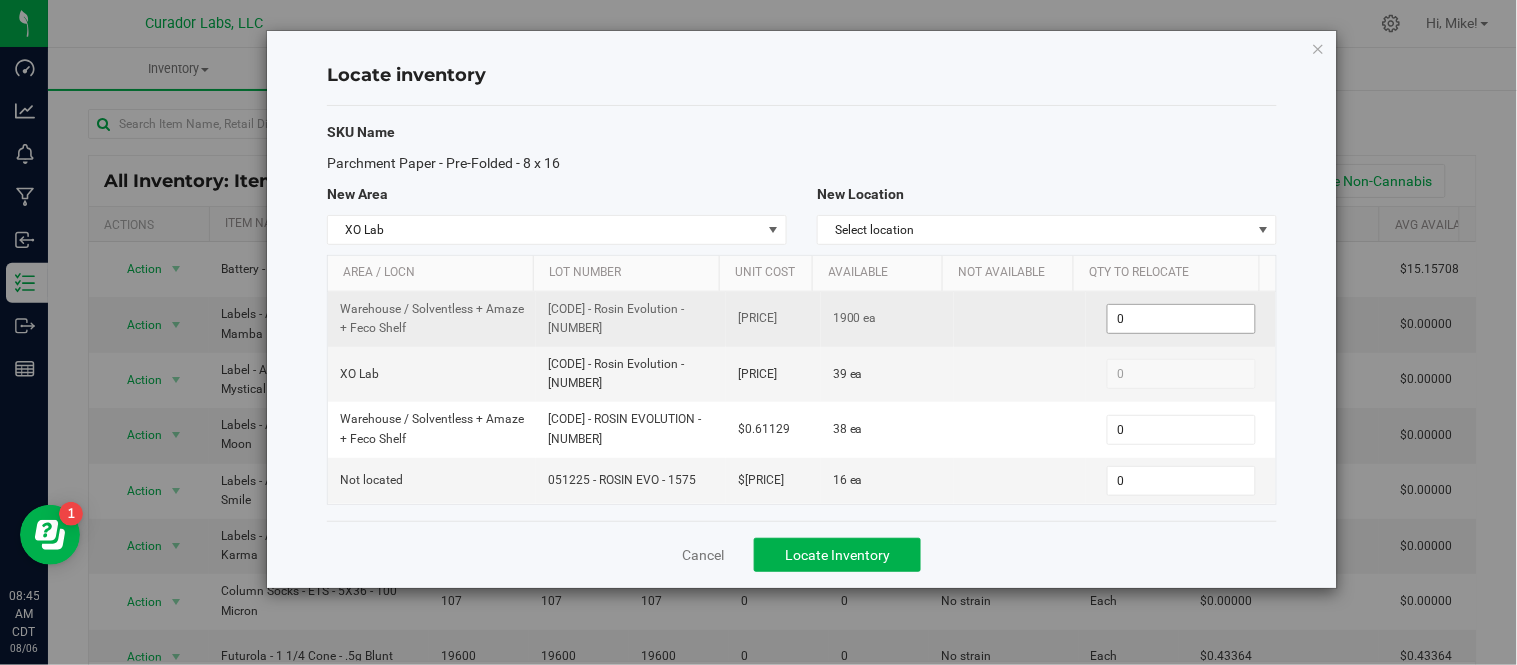 click on "0 0" at bounding box center (1181, 319) 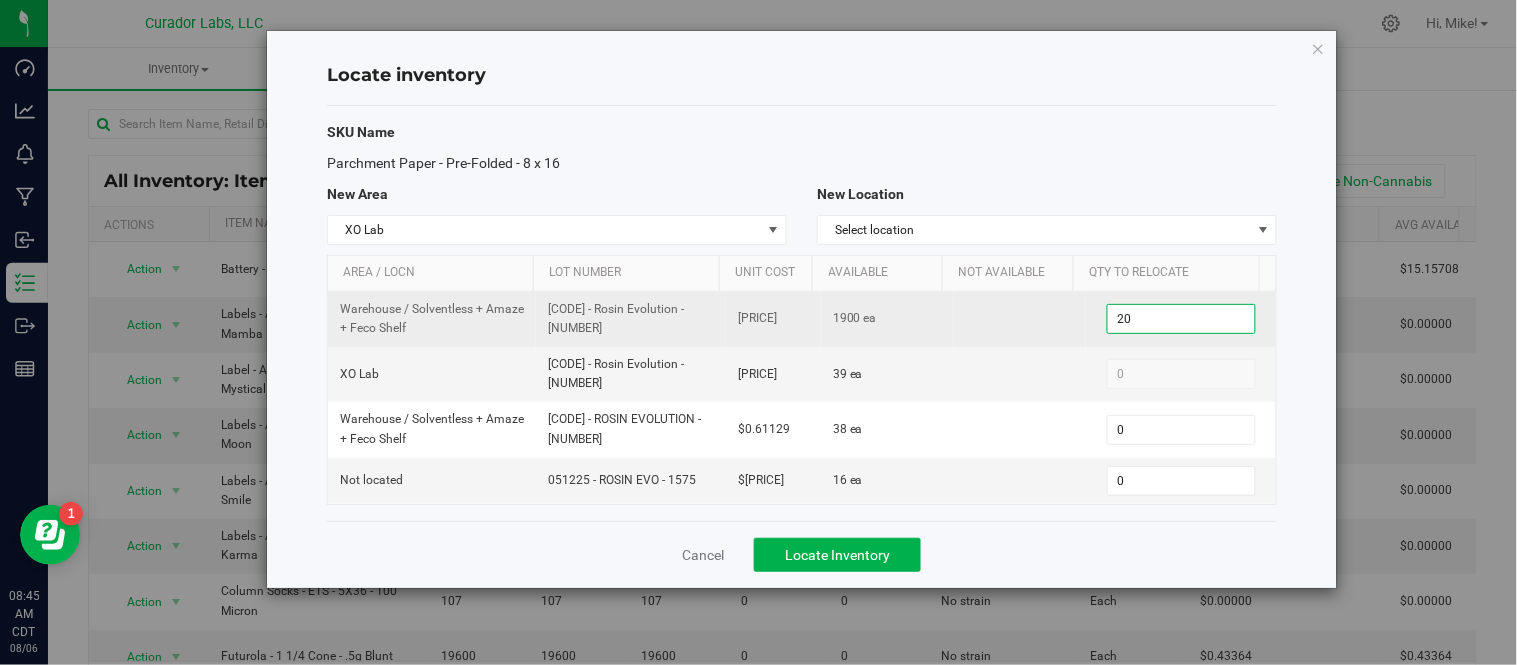 type on "200" 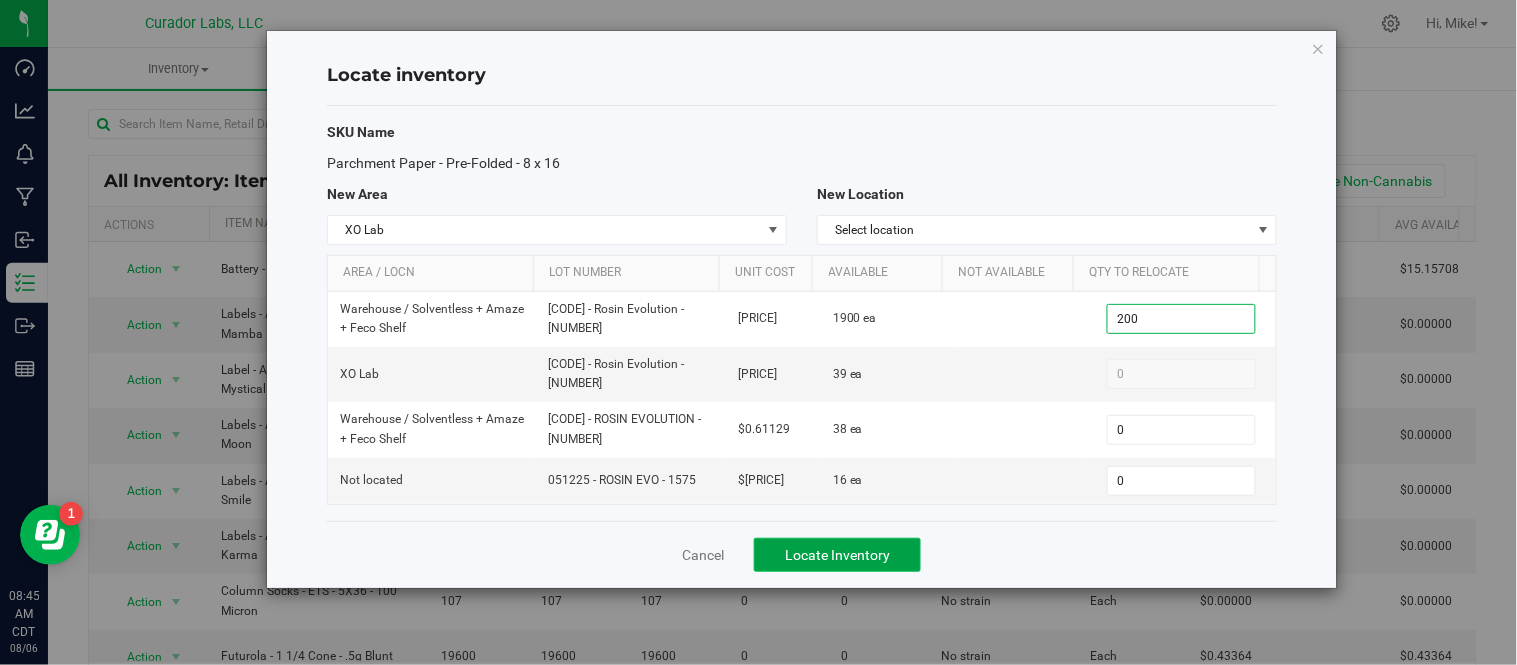 type on "200" 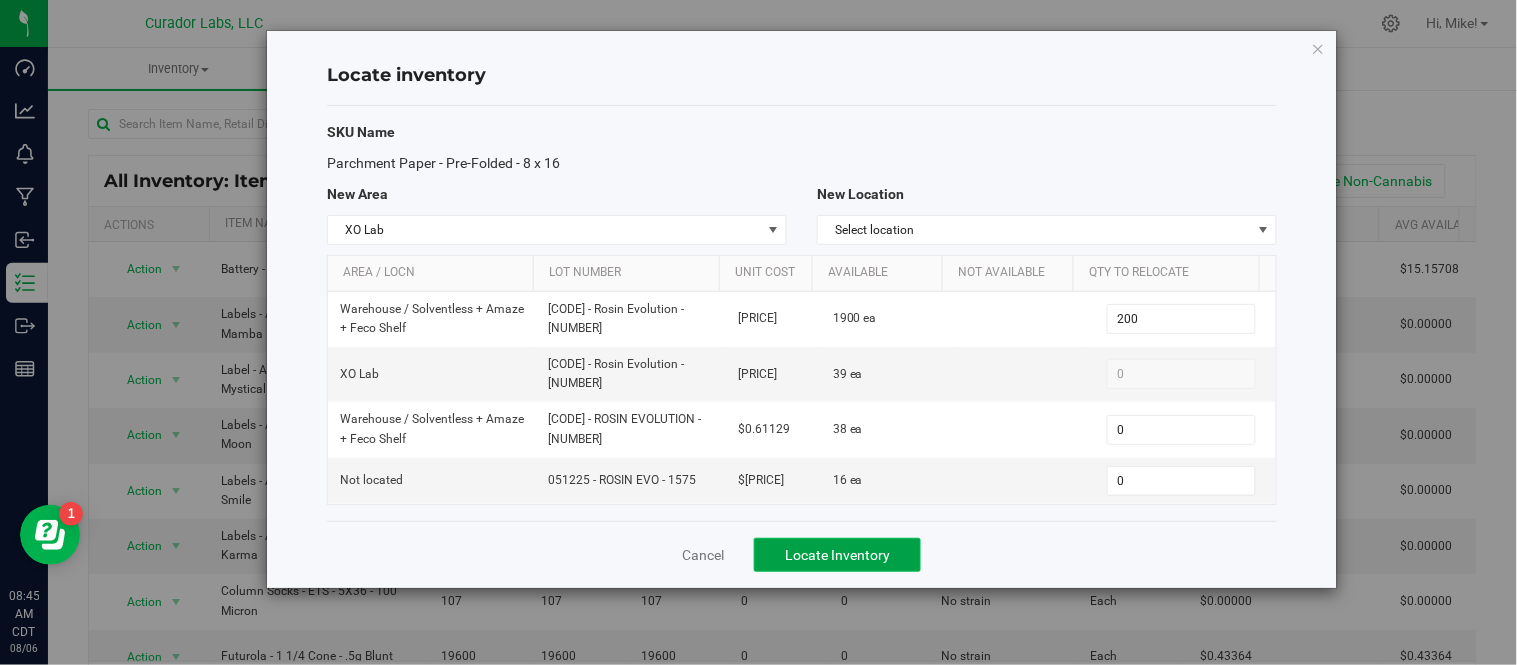 click on "Locate Inventory" 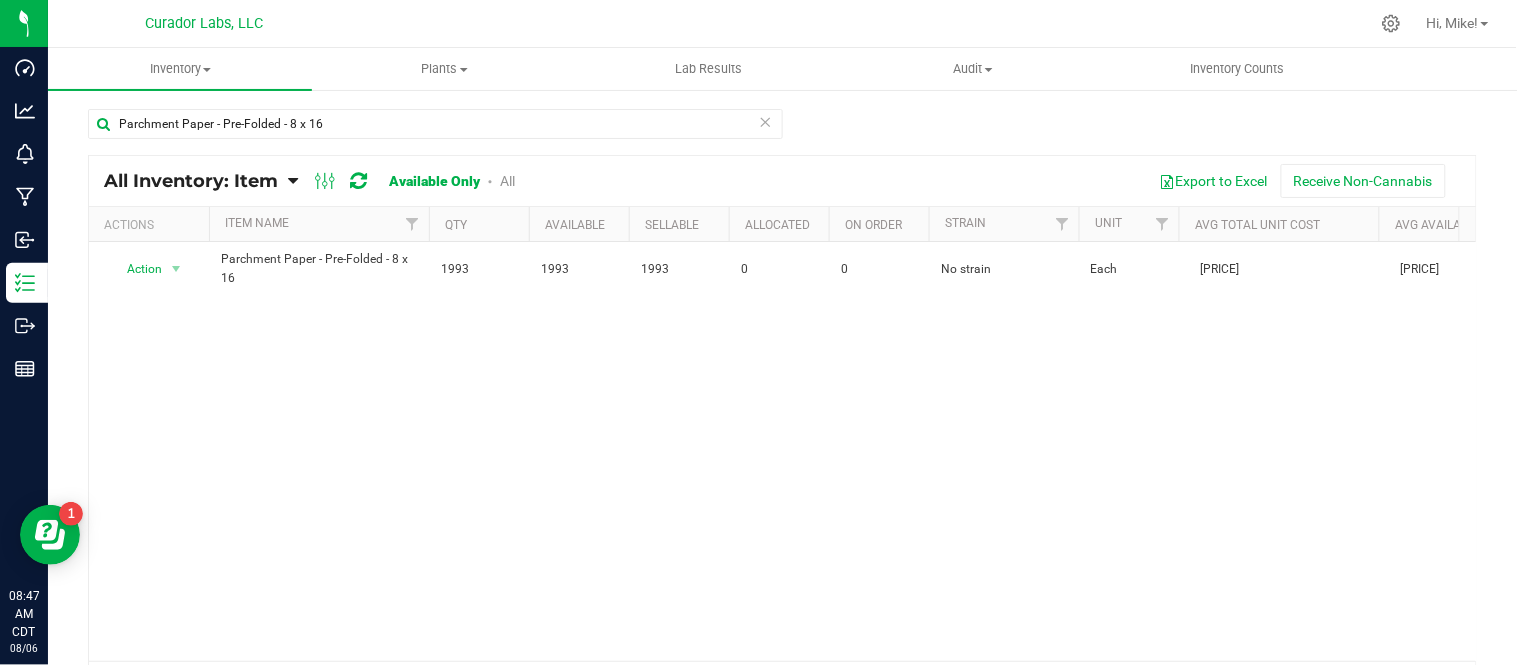 click at bounding box center (766, 121) 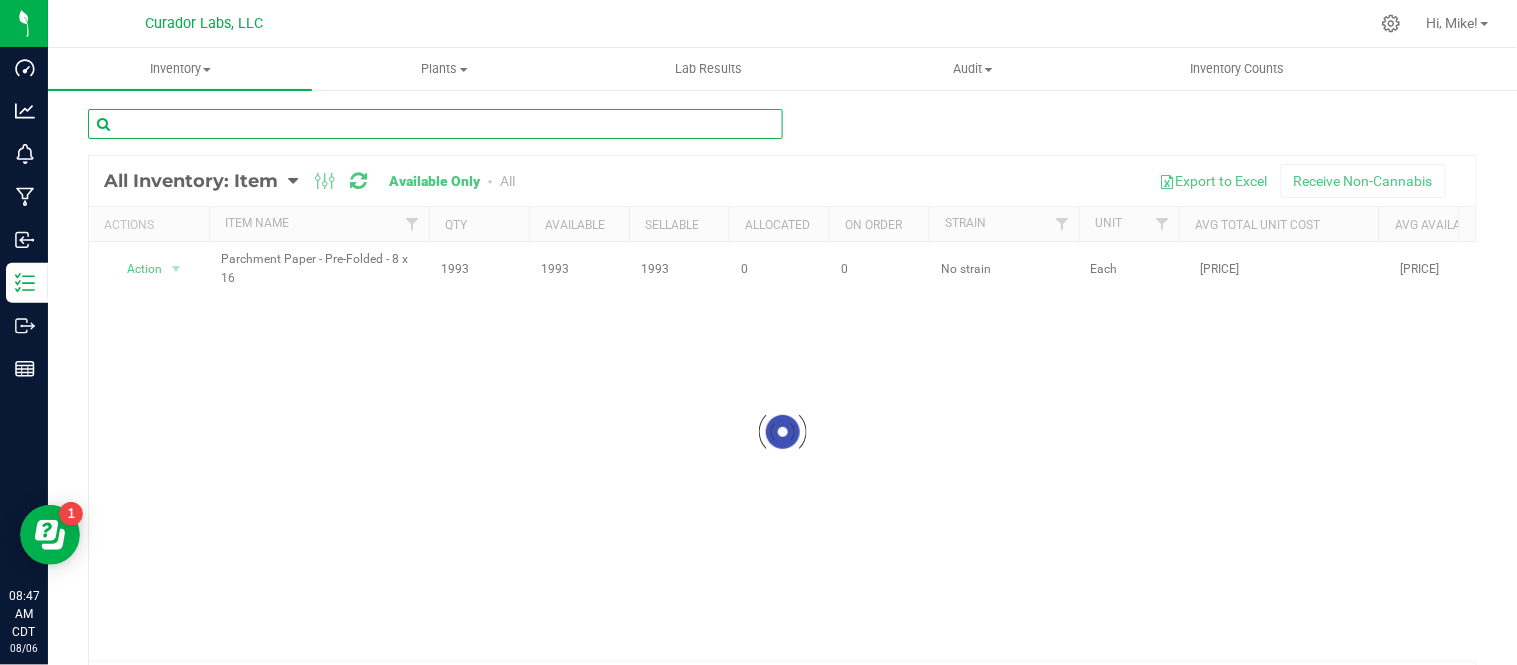 click at bounding box center [435, 124] 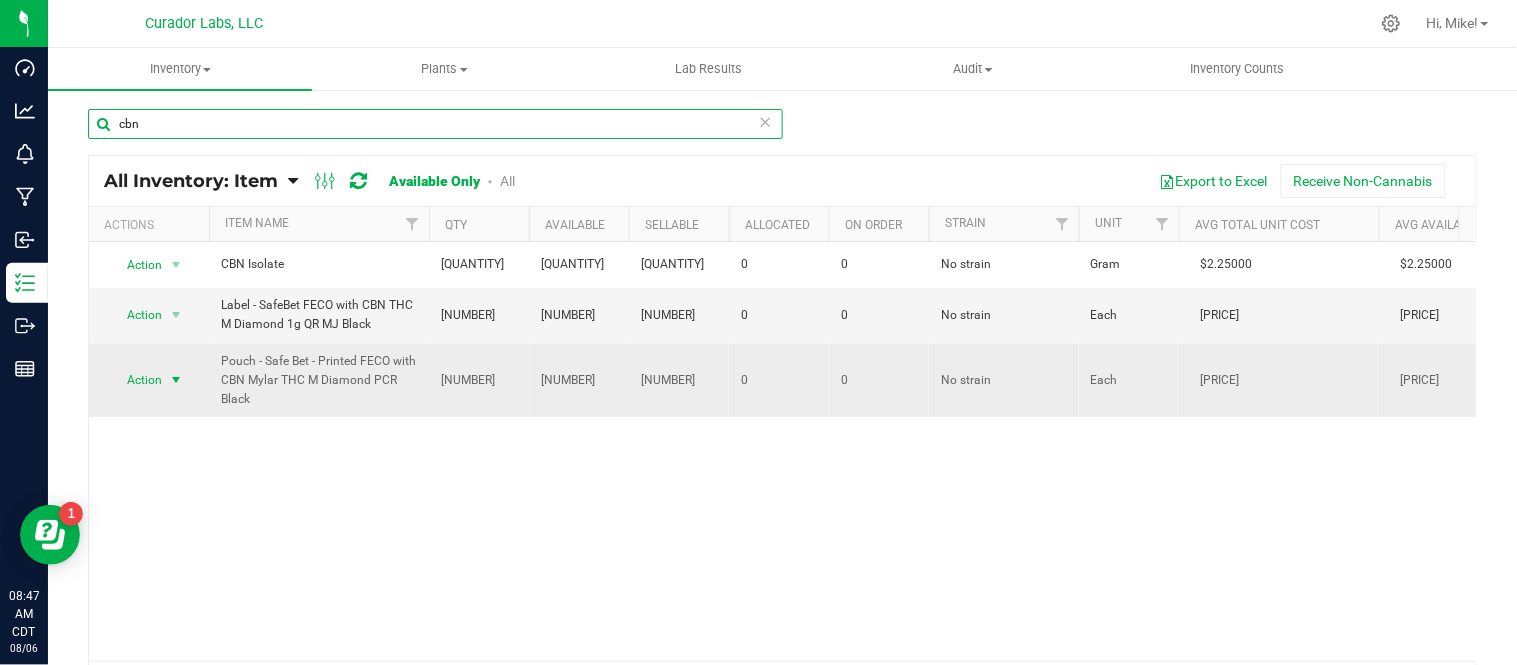 type on "cbn" 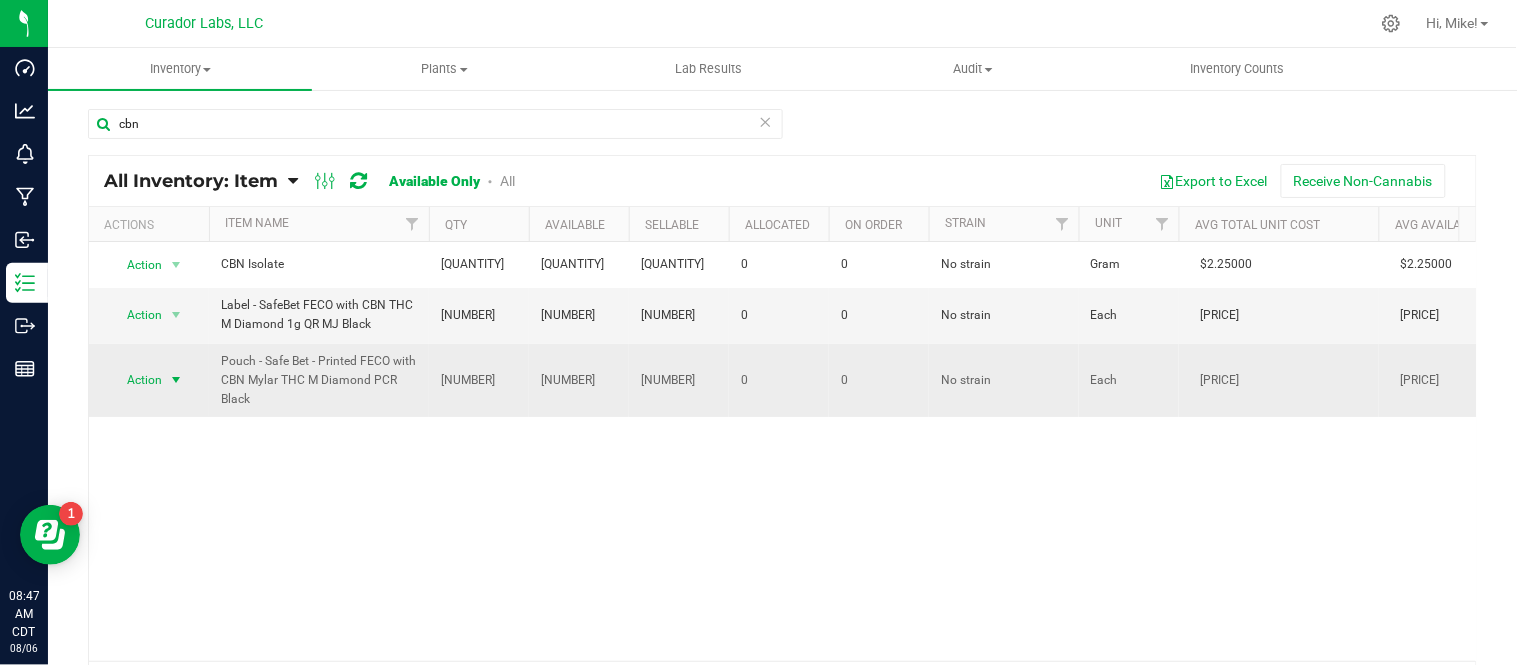 click at bounding box center [176, 380] 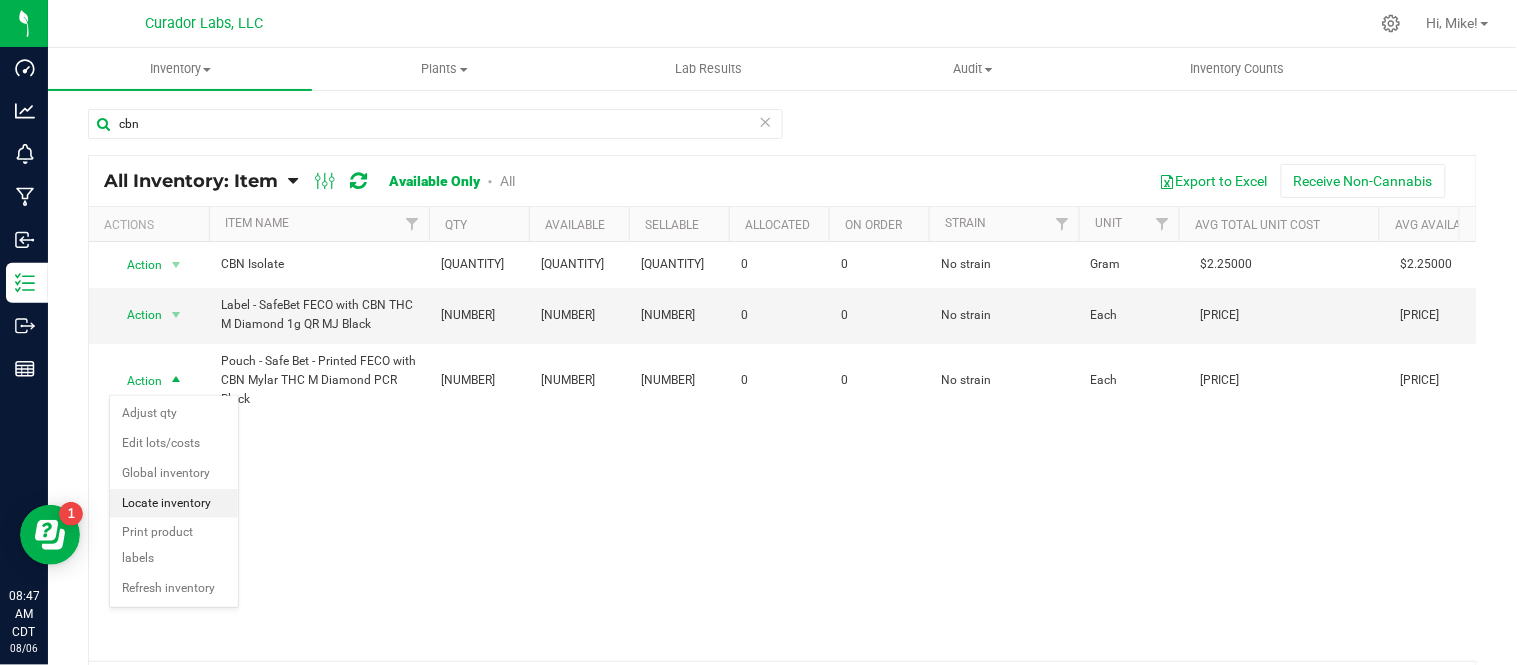click on "Locate inventory" at bounding box center (174, 504) 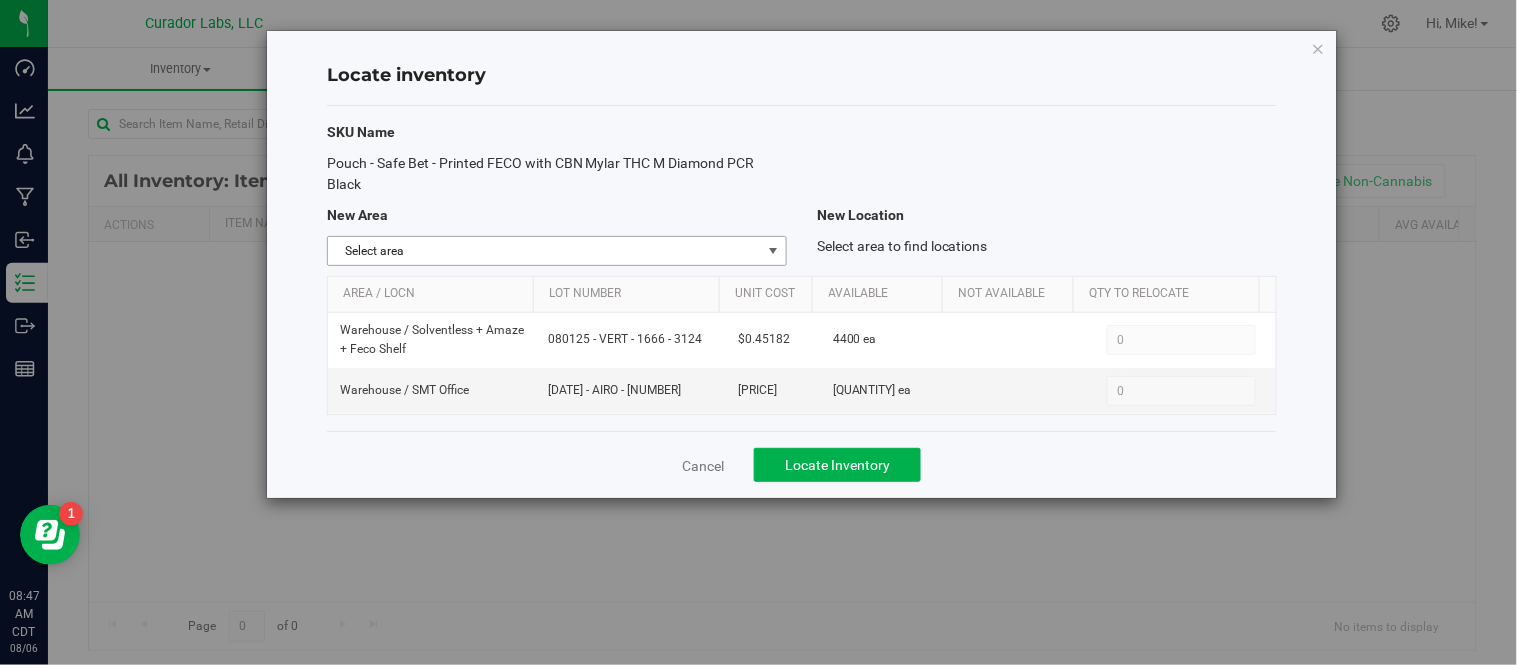 click at bounding box center [773, 251] 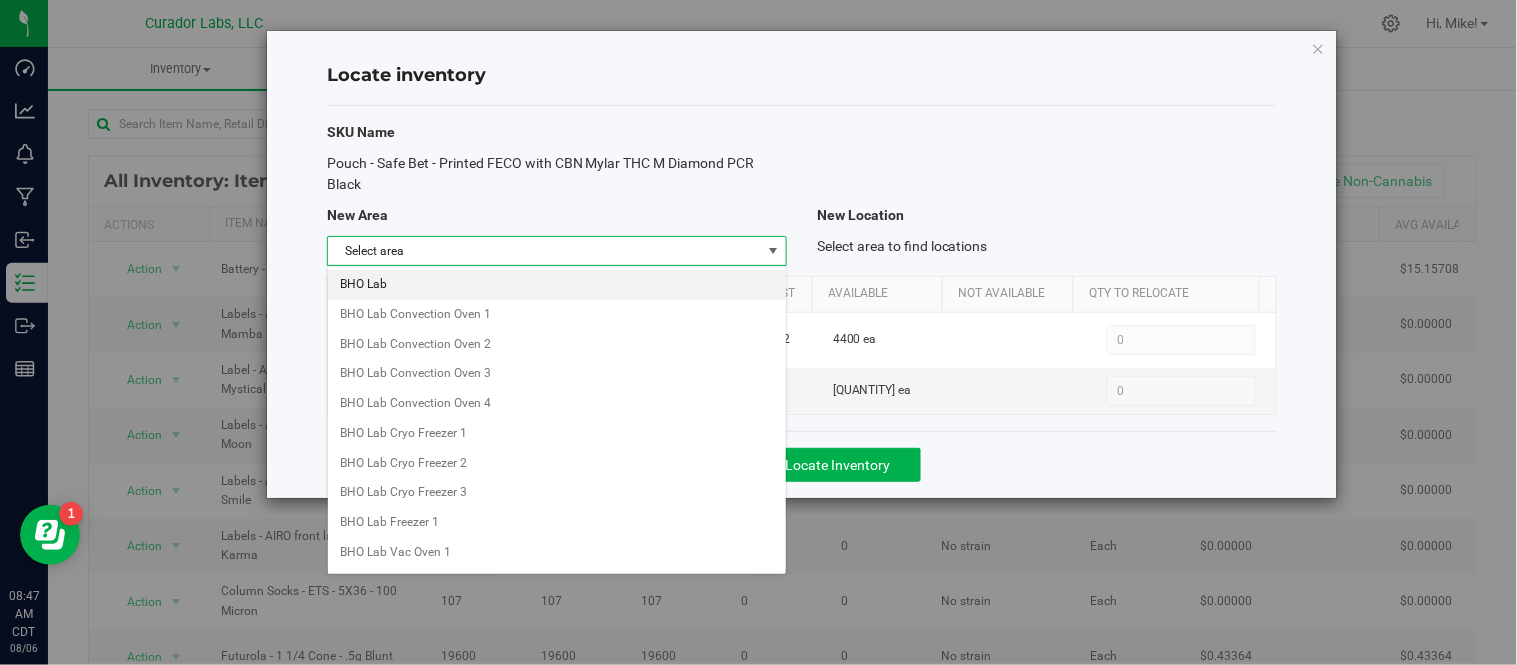 scroll, scrollTop: 1585, scrollLeft: 0, axis: vertical 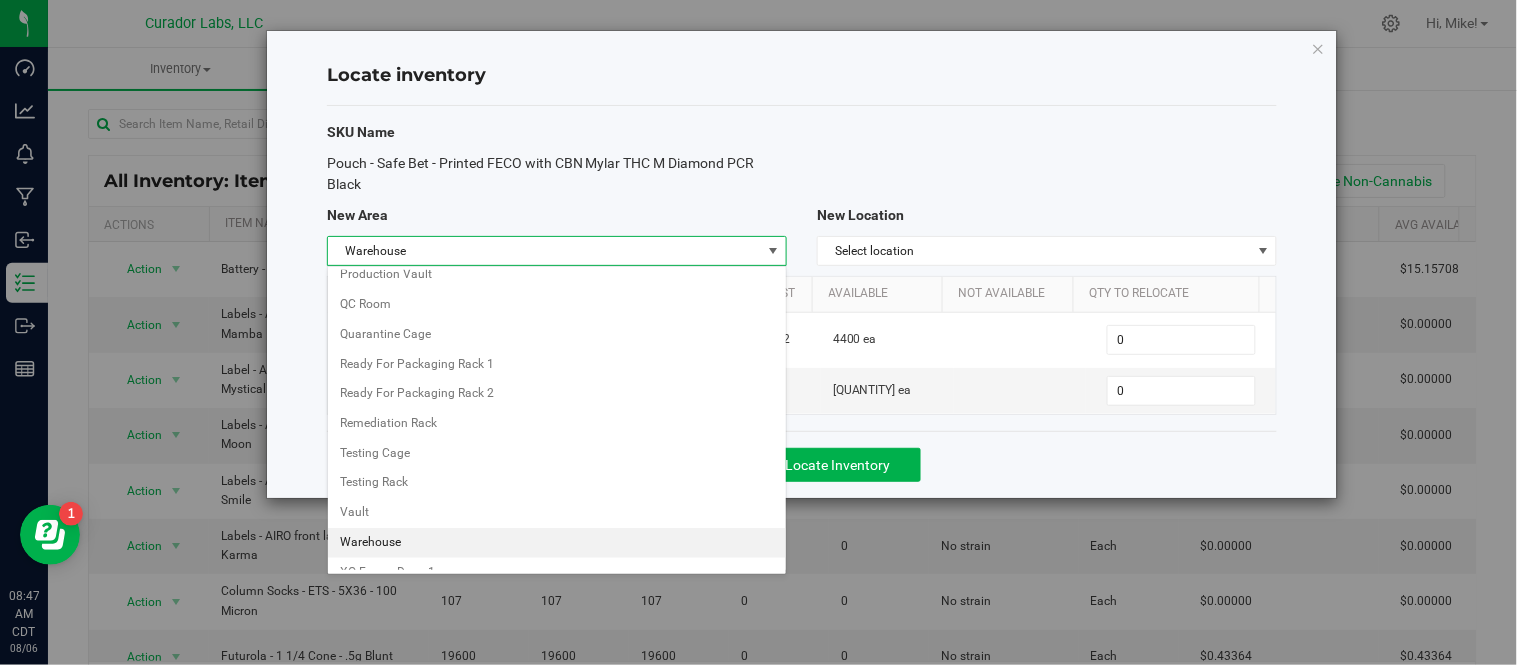 click on "Warehouse" at bounding box center [557, 543] 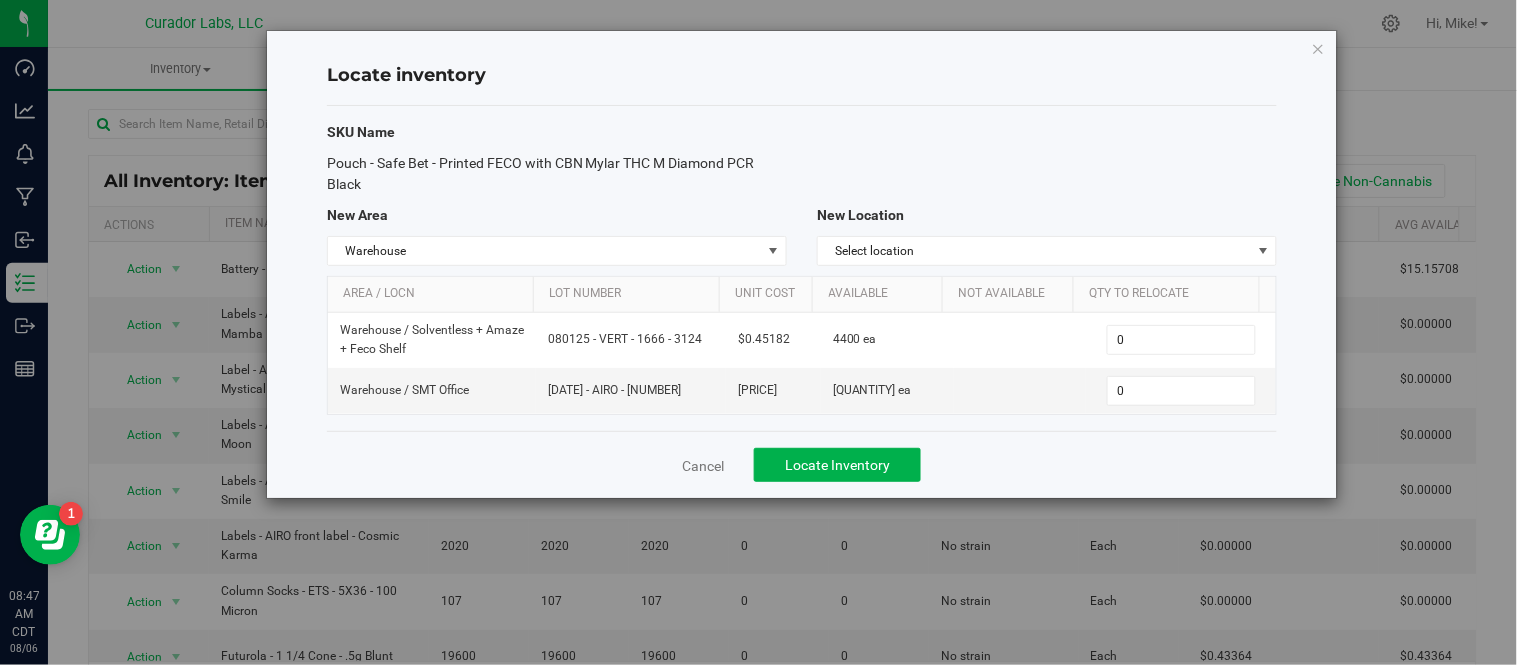 click on "SKU Name
Pouch - Safe Bet - Printed FECO with CBN Mylar THC M Diamond PCR Black
New Area
New Location
Warehouse Select area BHO Lab BHO Lab Convection Oven 1 BHO Lab Convection Oven 2 BHO Lab Convection Oven 3 BHO Lab Convection Oven 4 BHO Lab Cryo Freezer 1 BHO Lab Cryo Freezer 2 BHO Lab Cryo Freezer 3 BHO Lab Freezer 1 BHO Lab Vac Oven 1 BHO Lab Vac Oven 2 BHO Lab Vac Oven 3 BHO Lab Vac Oven 4 BHO Lab Vac Oven 5 BHO Lab Vac Oven 6 Cannatrol Carting Room Distillate Rack Dock Flower Production Room Flower Room For Sale Fridge 1 For Sale Fridge 2 For Sale Rack 1 For Sale Rack 2 For Sale Rack 3 For Sale Rack 4 For Sale Rack 5 For Sale Rack 6 For Sale Rack 7 For Sale Rack 8 For Sale Vault Lab QC Room" at bounding box center (802, 268) 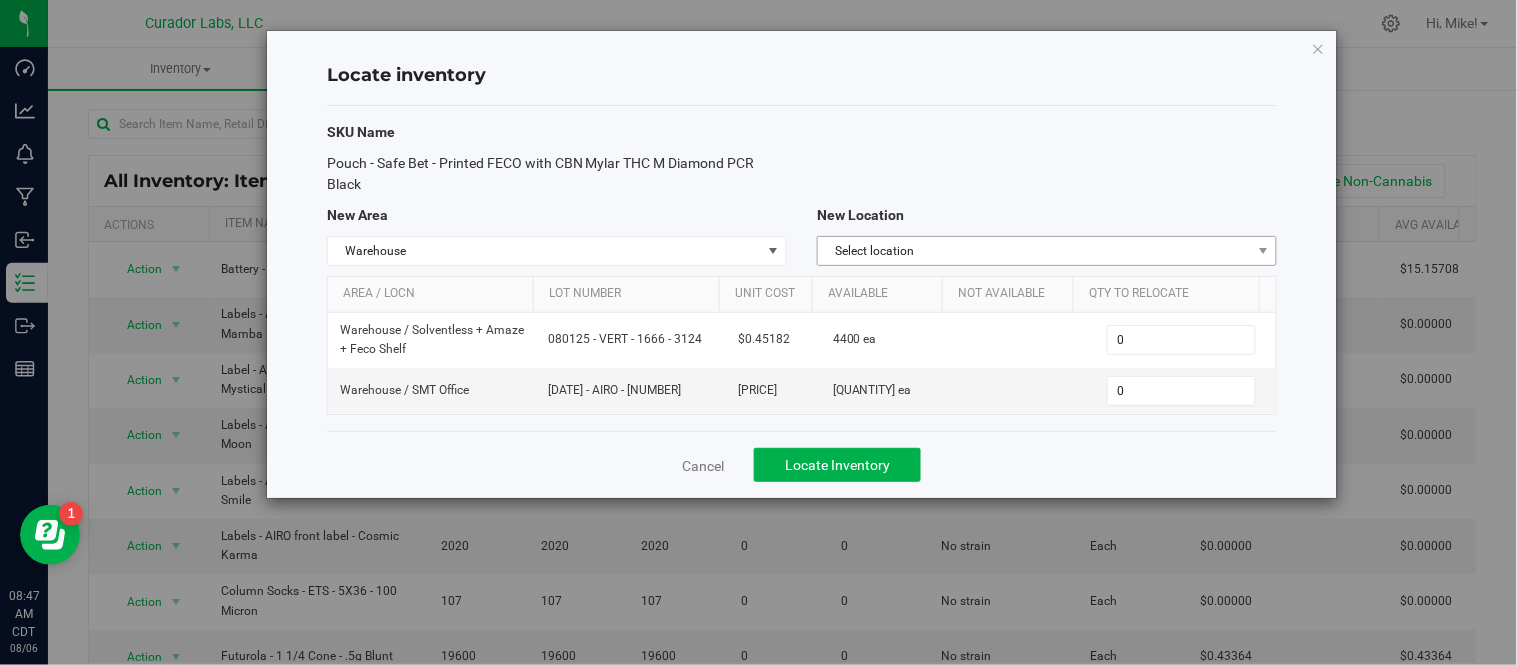 click on "Select location" at bounding box center (1034, 251) 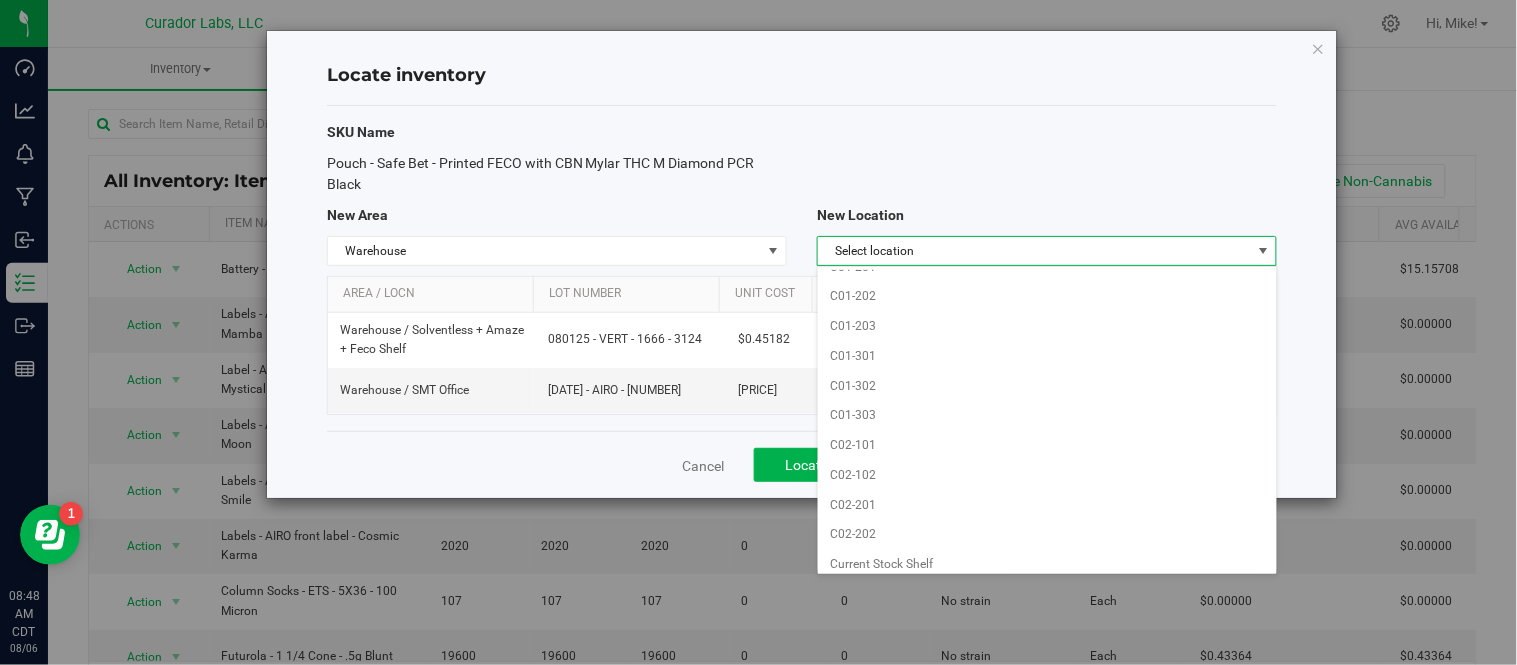 scroll, scrollTop: 1333, scrollLeft: 0, axis: vertical 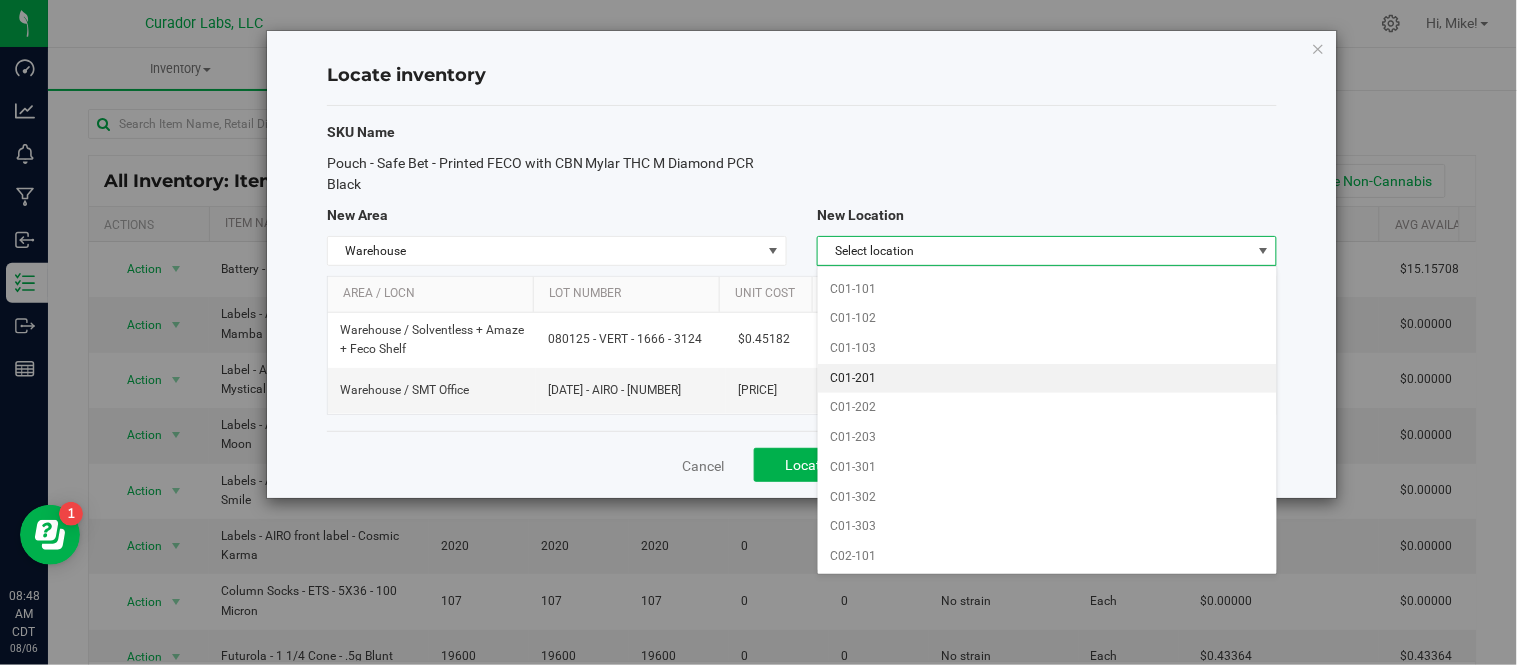click on "C01-201" at bounding box center (1047, 379) 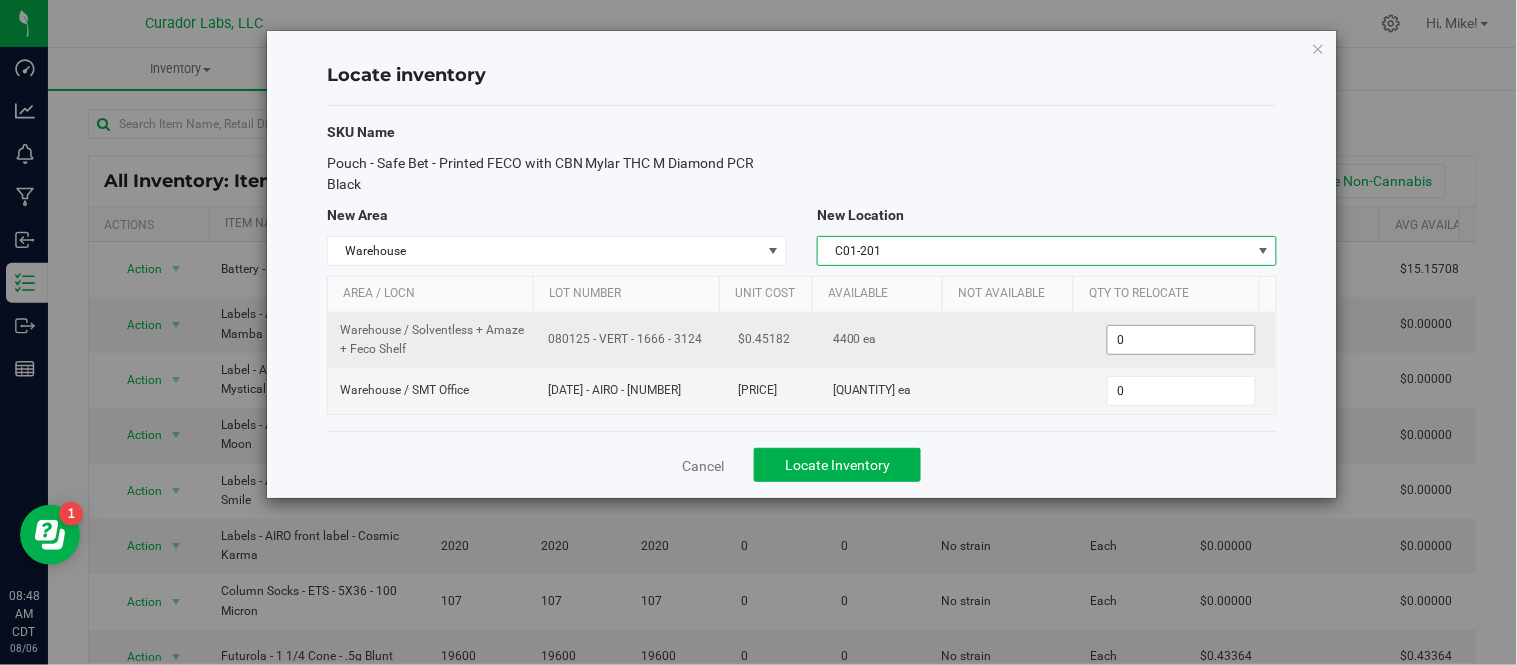 click on "0 0" at bounding box center (1181, 340) 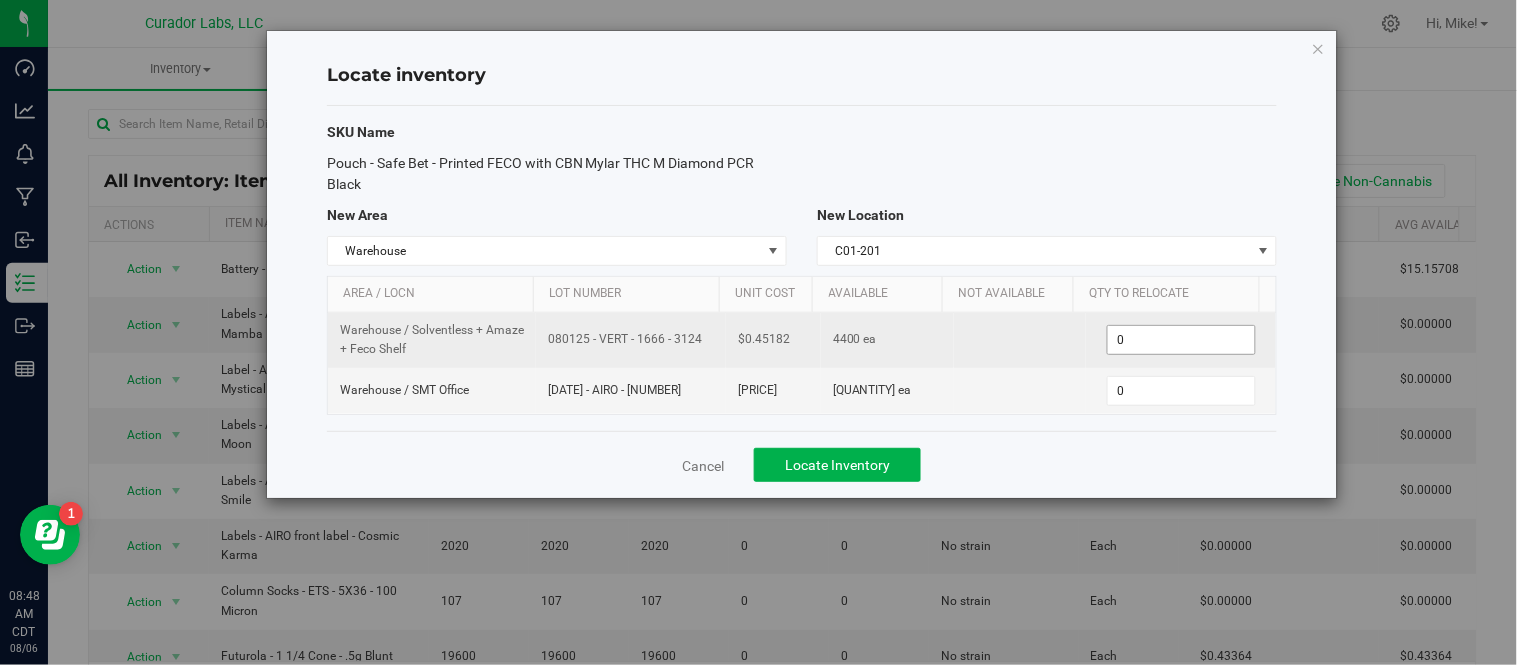 click on "0 0" at bounding box center [1181, 340] 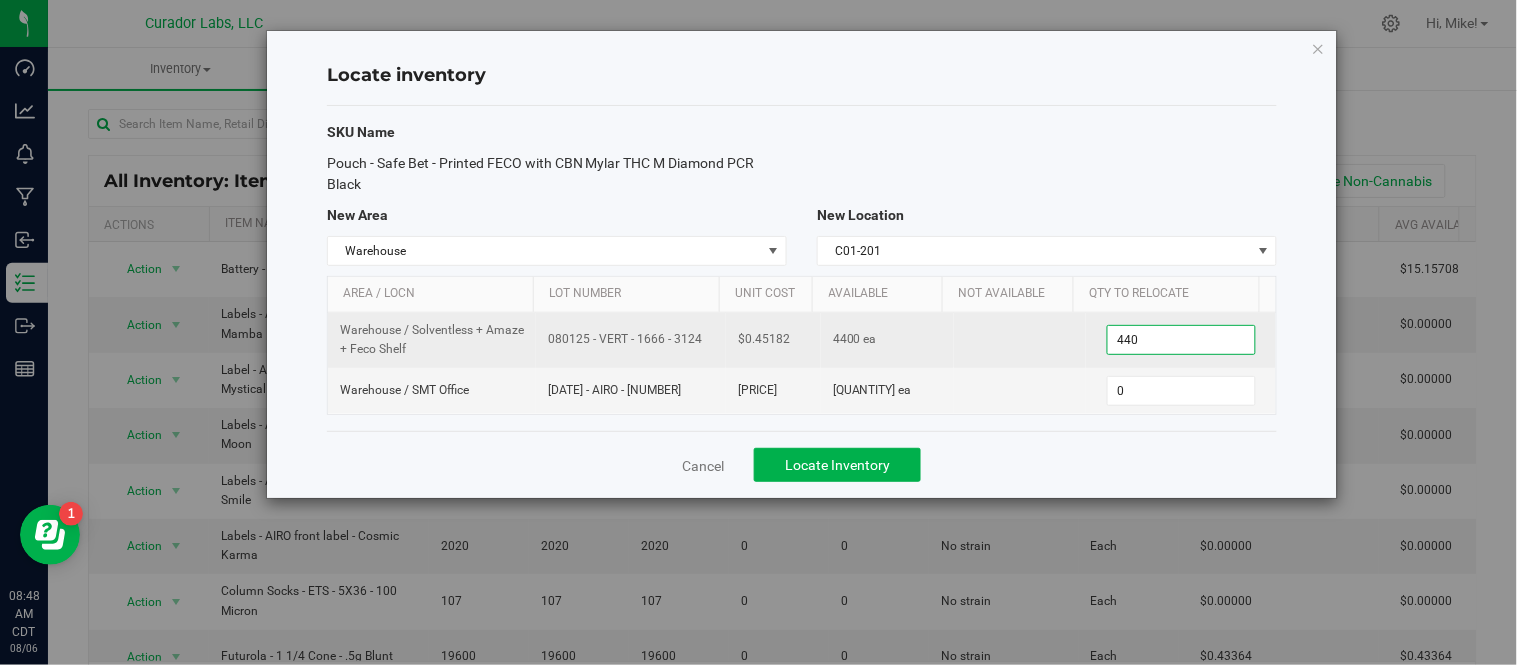 type on "4400" 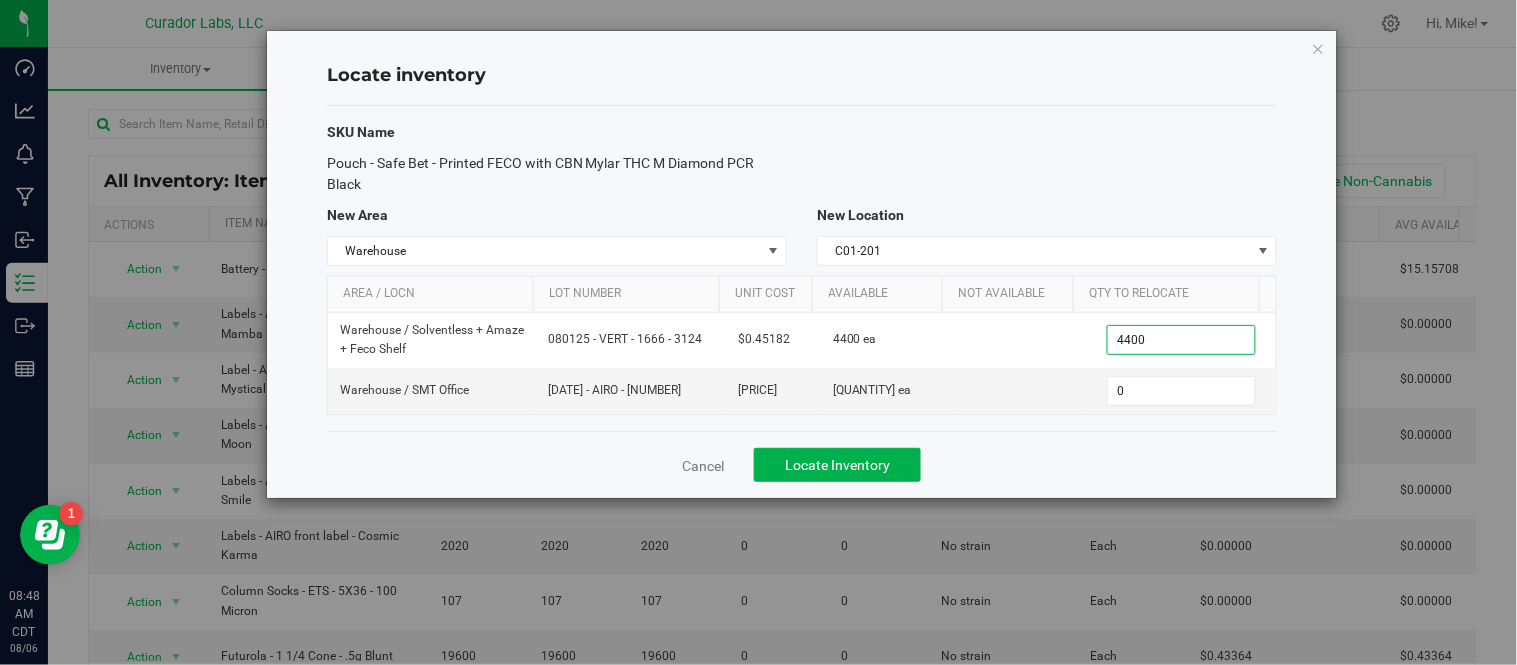 type on "[QUANTITY]" 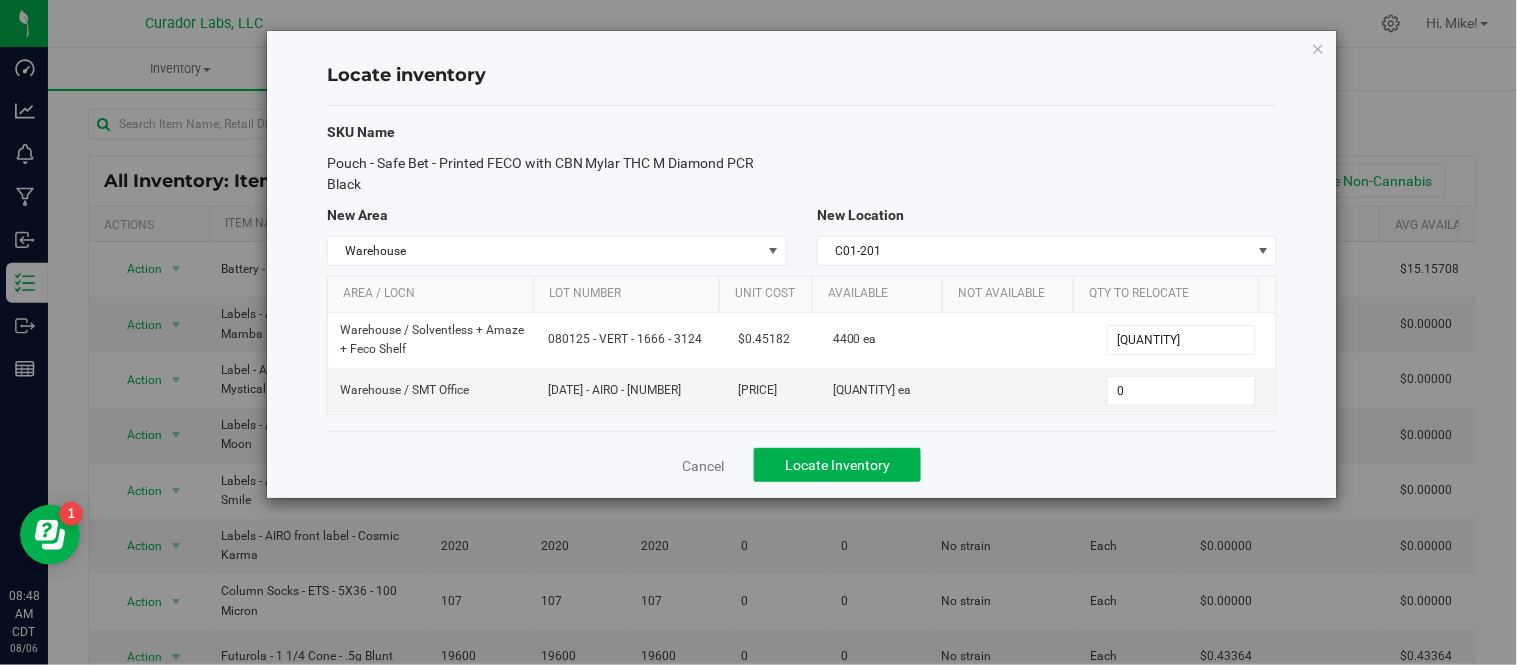 click on "Cancel
Locate Inventory" at bounding box center (802, 464) 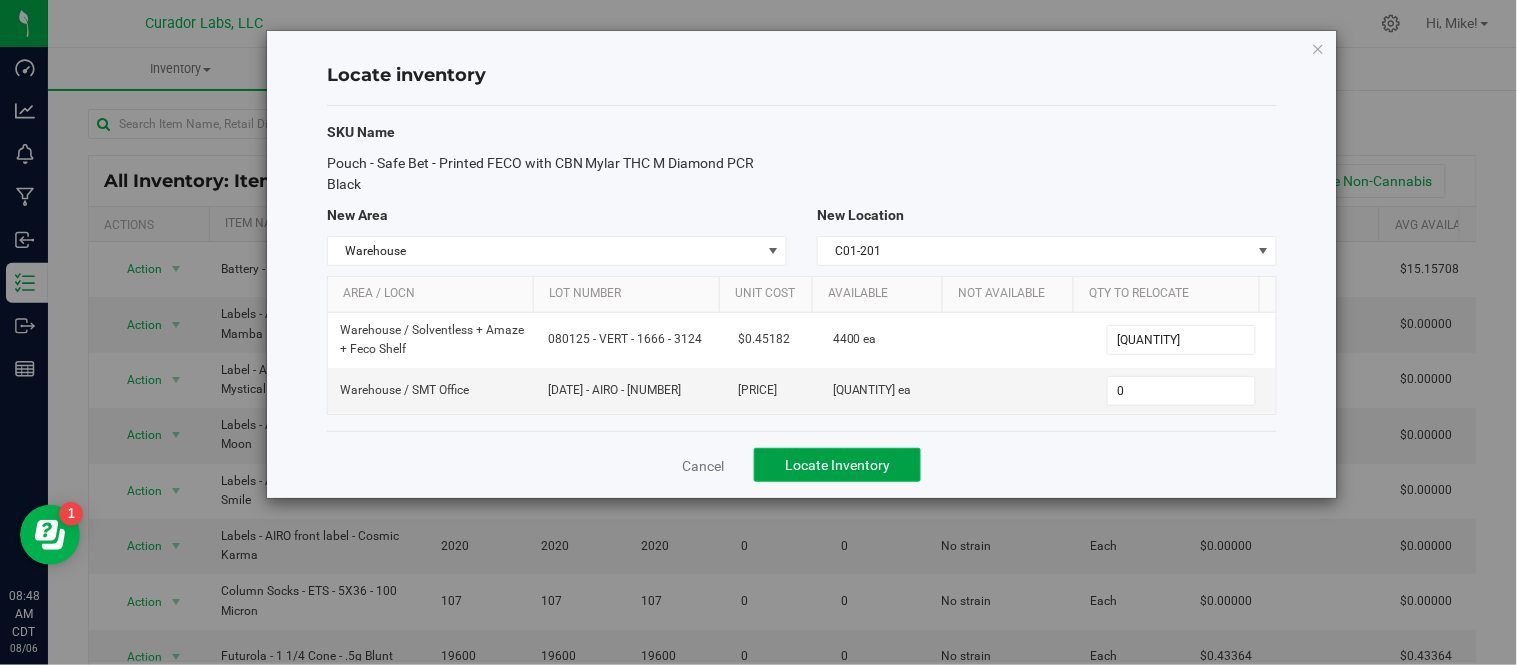 click on "Locate Inventory" 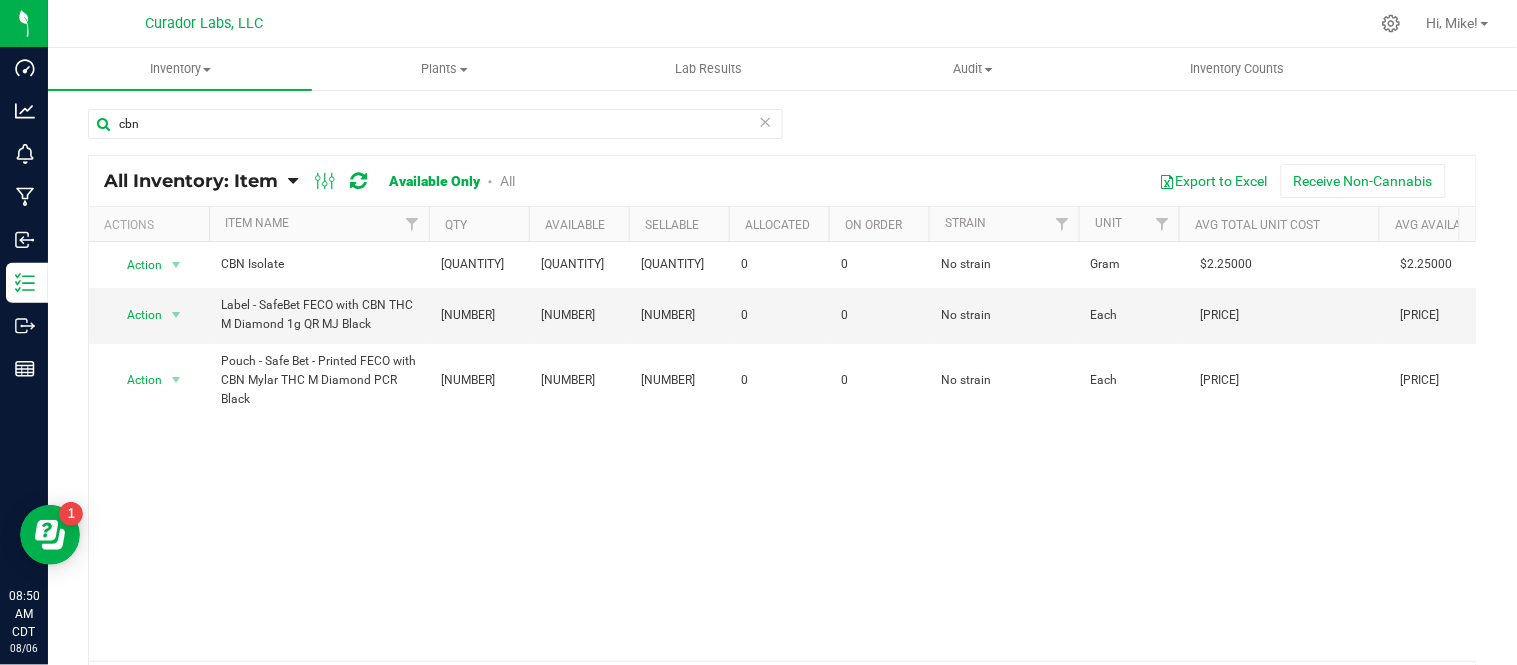 click at bounding box center [766, 121] 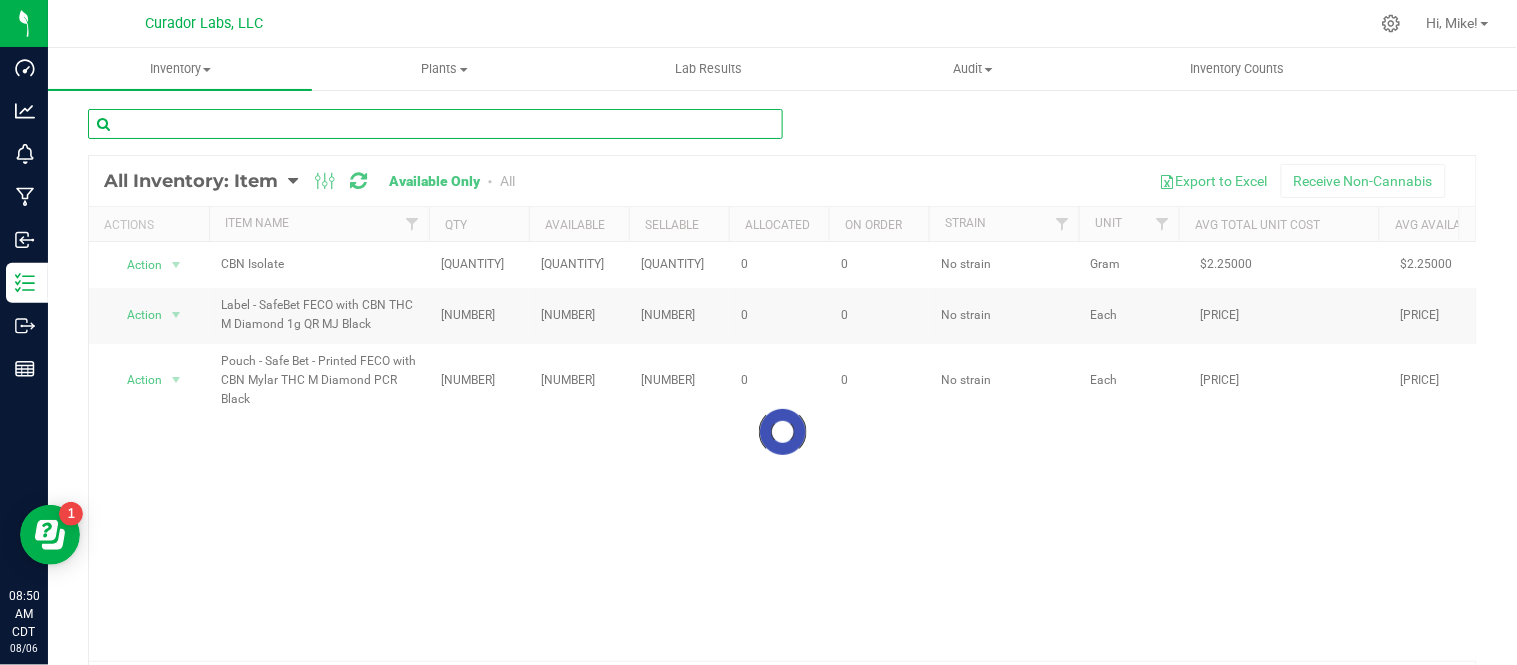 click at bounding box center [435, 124] 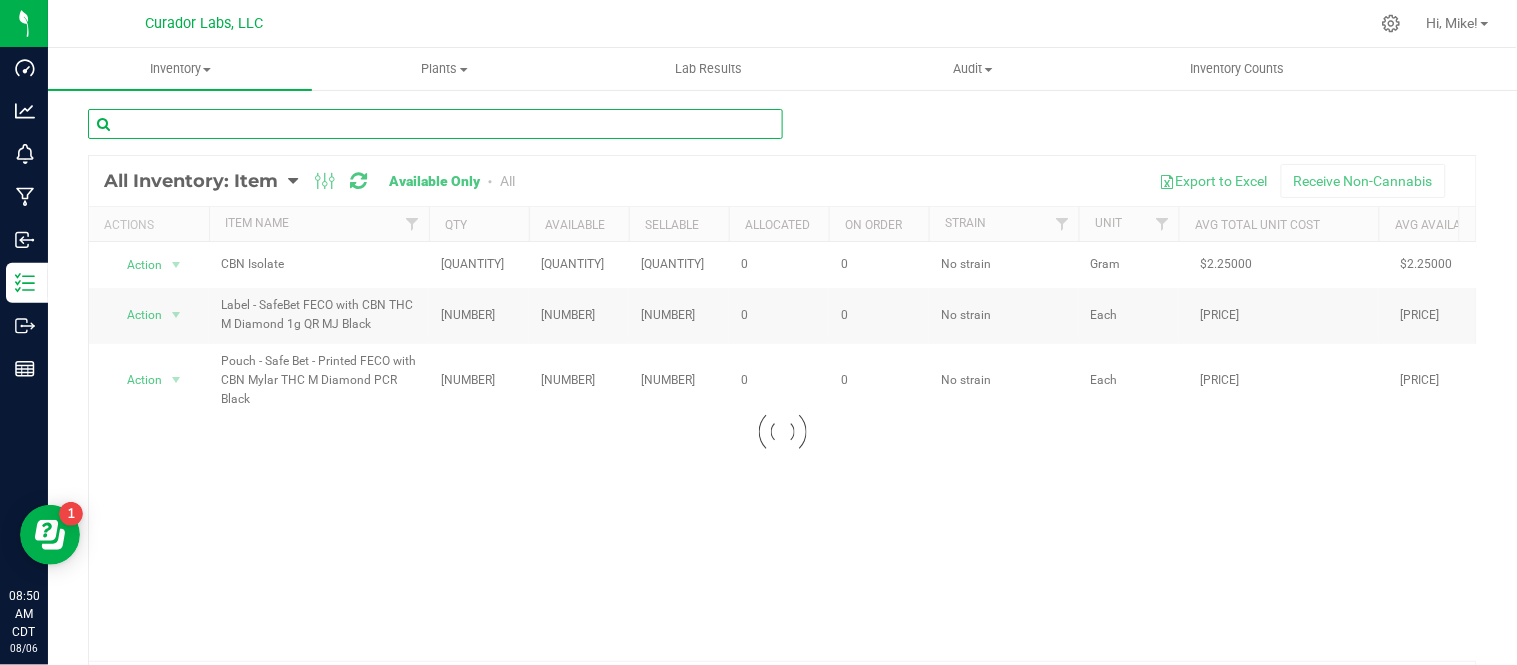 paste on "Filter Tip - HeadChange - Heavy Cannon 5 Way Airflow Beechwood Tan - 12.7mm" 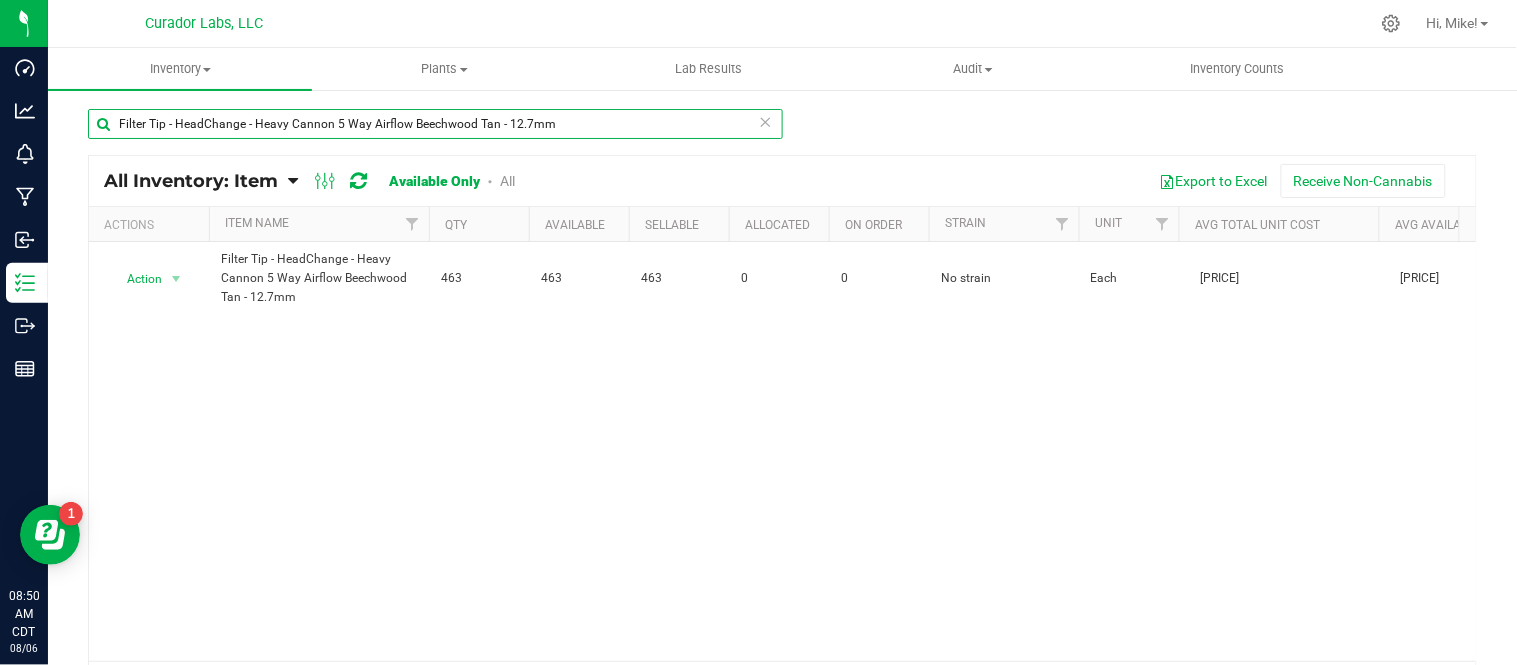 type on "Filter Tip - HeadChange - Heavy Cannon 5 Way Airflow Beechwood Tan - 12.7mm" 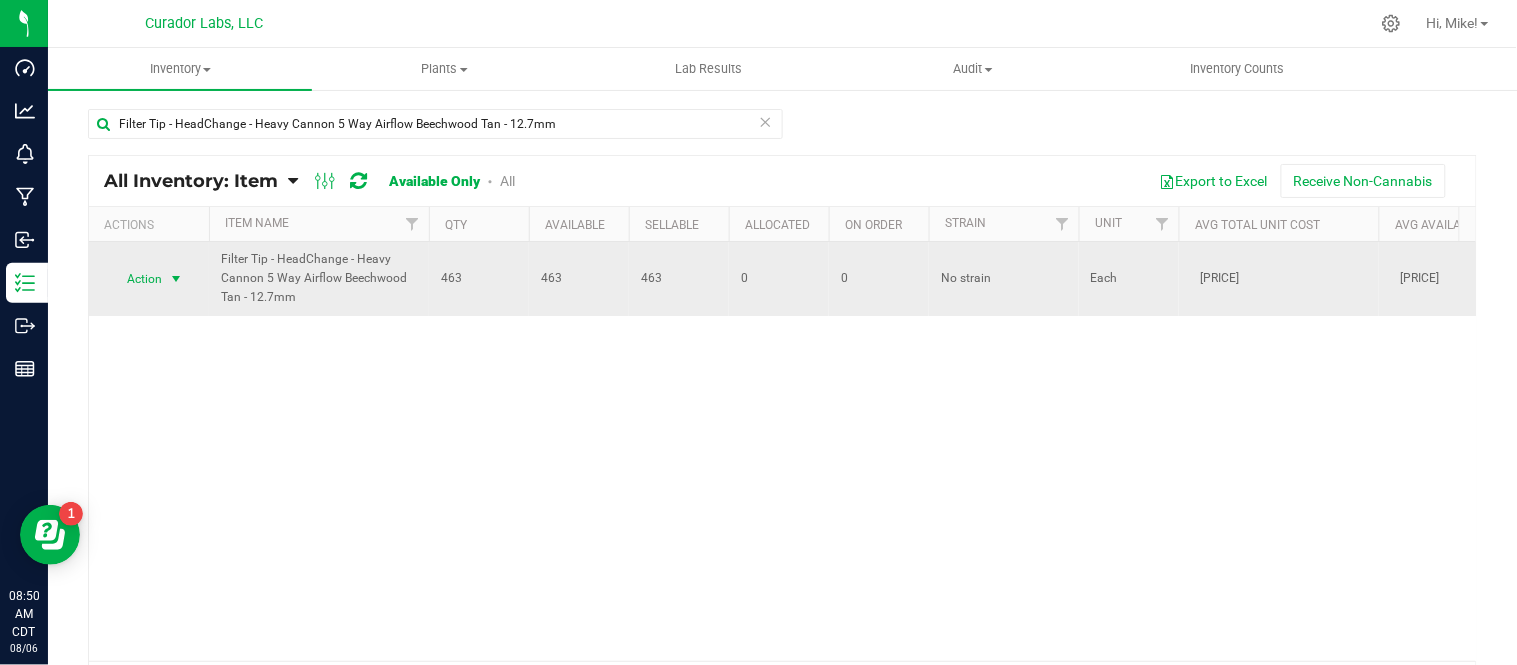 click at bounding box center [176, 279] 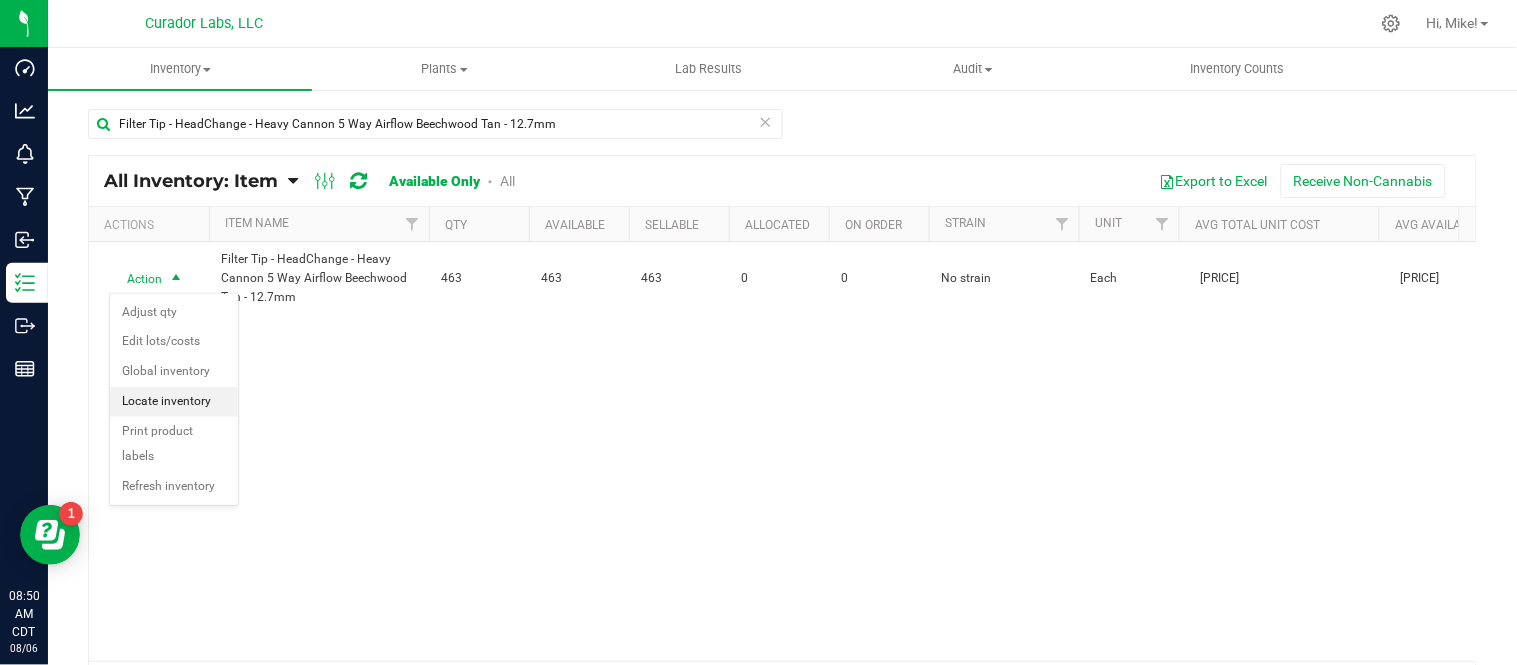 click on "Locate inventory" at bounding box center [174, 402] 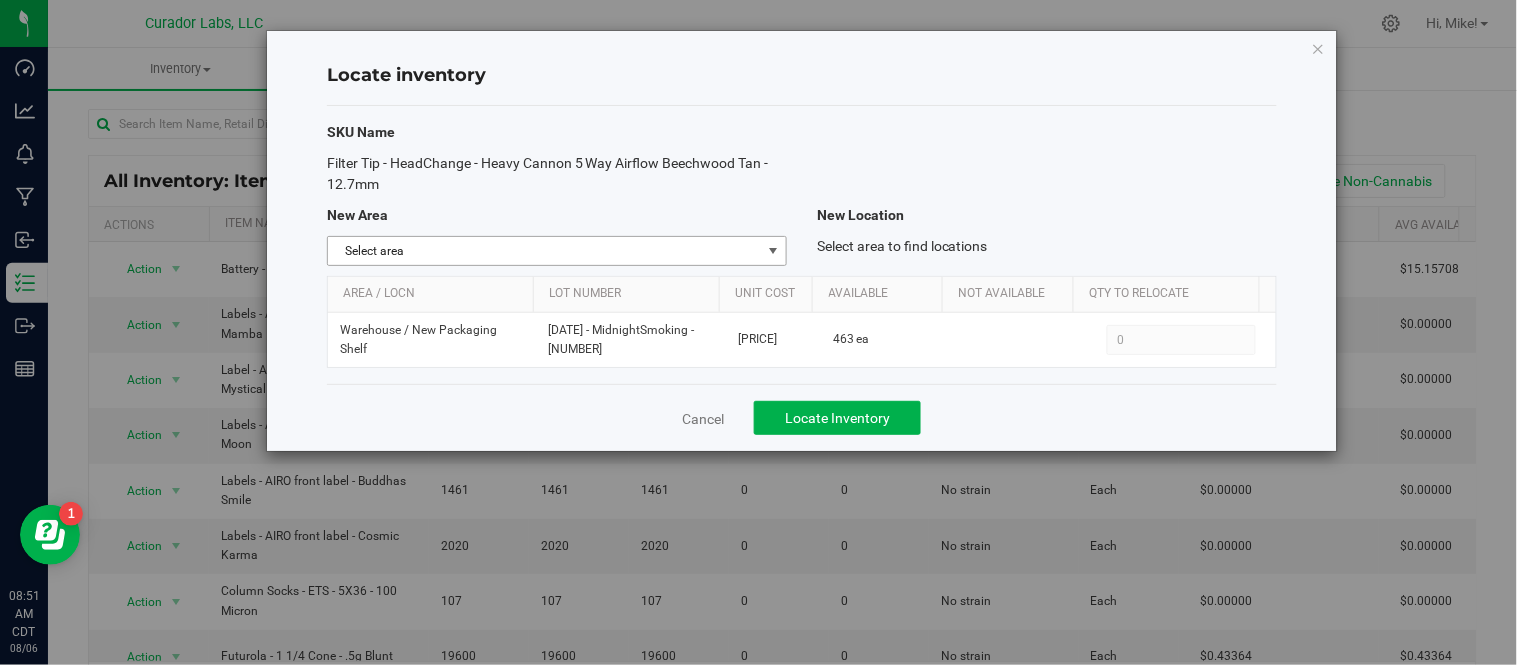 click on "Select area" at bounding box center (544, 251) 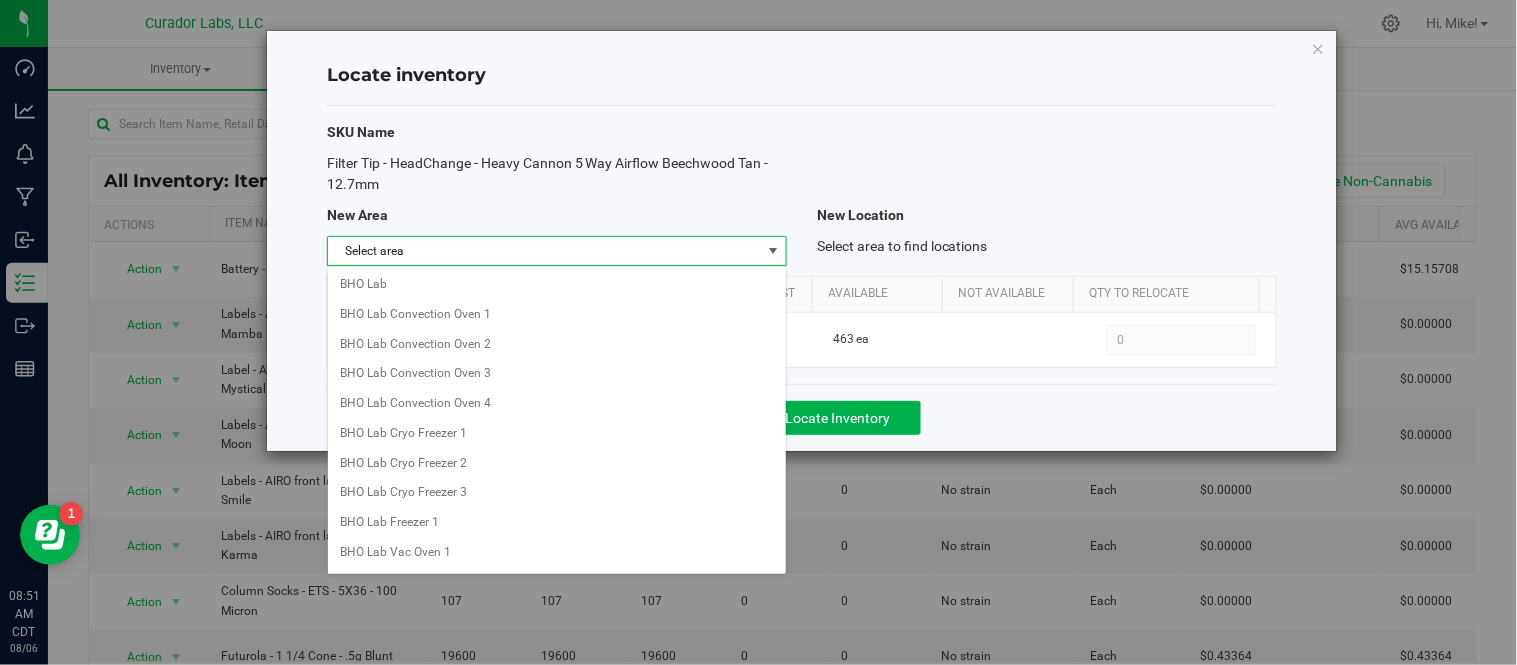 scroll, scrollTop: 776, scrollLeft: 0, axis: vertical 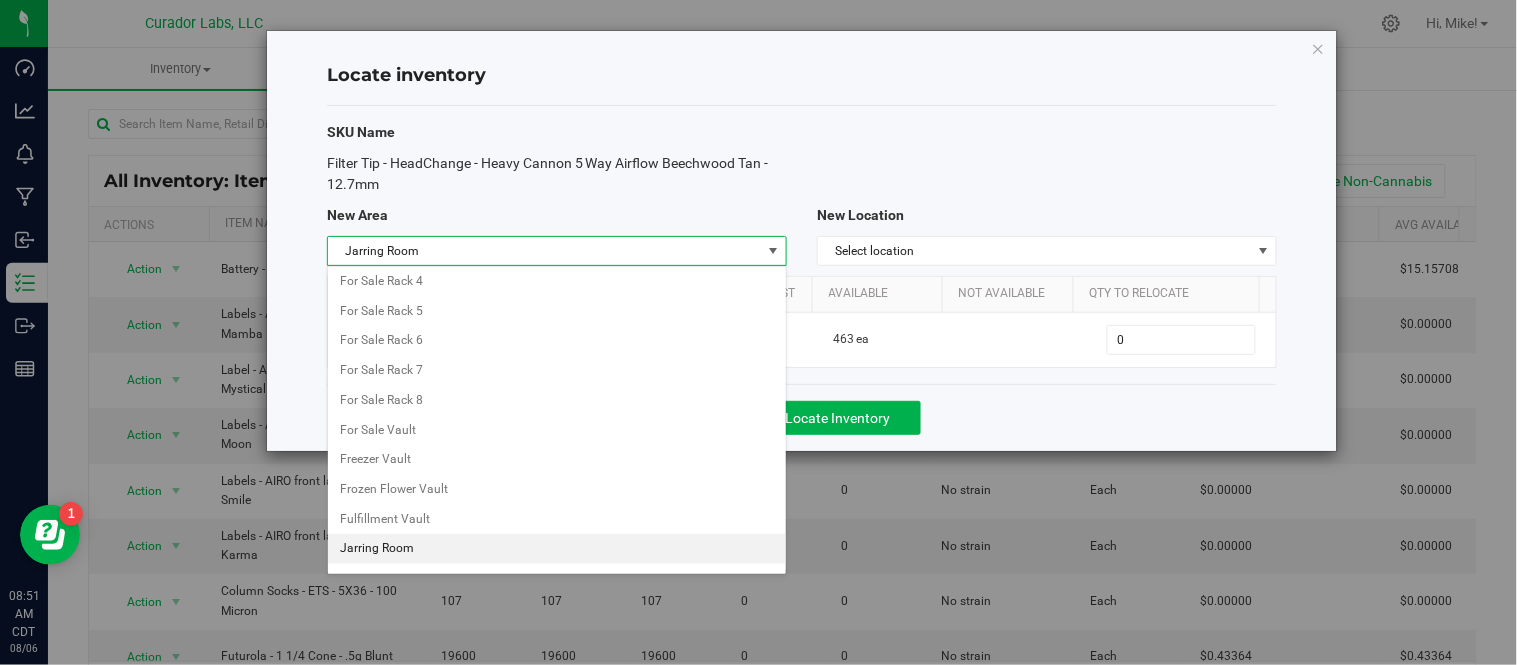 click on "Jarring Room" at bounding box center (557, 549) 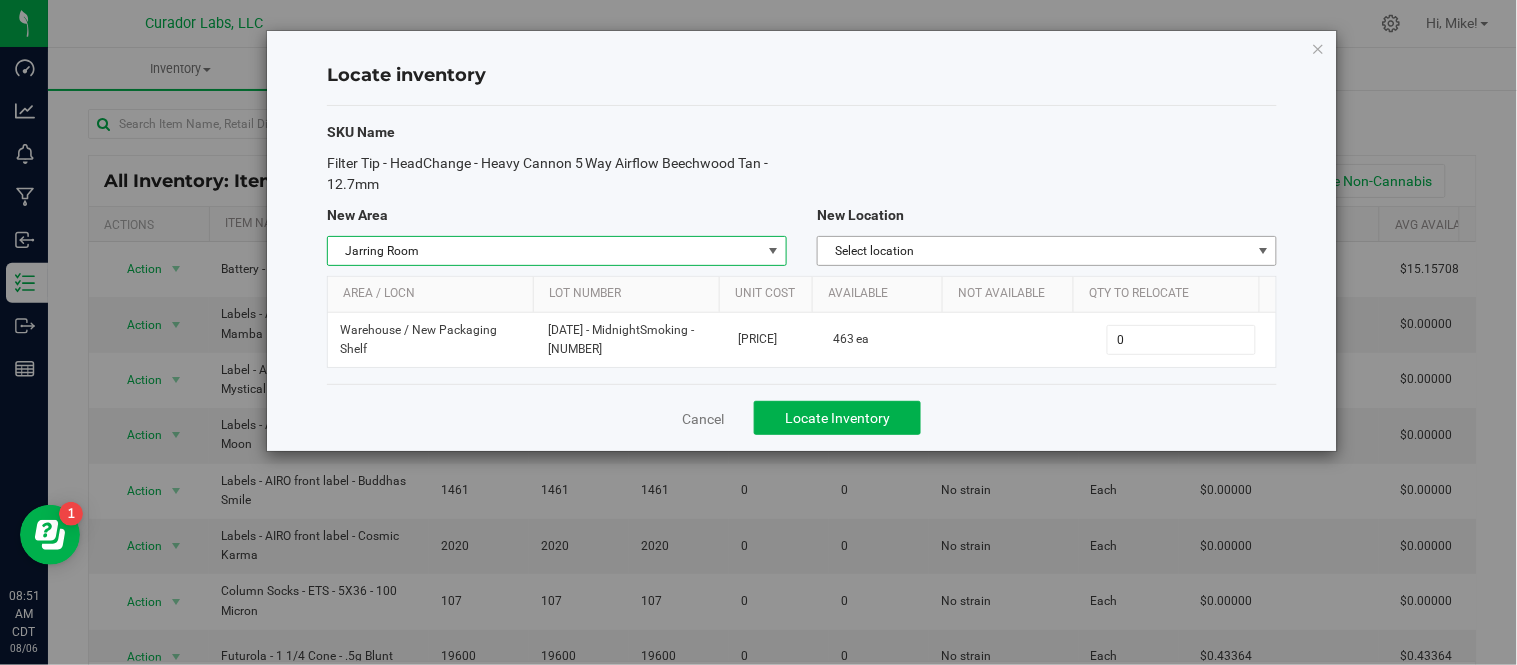 click on "Select location" at bounding box center (1034, 251) 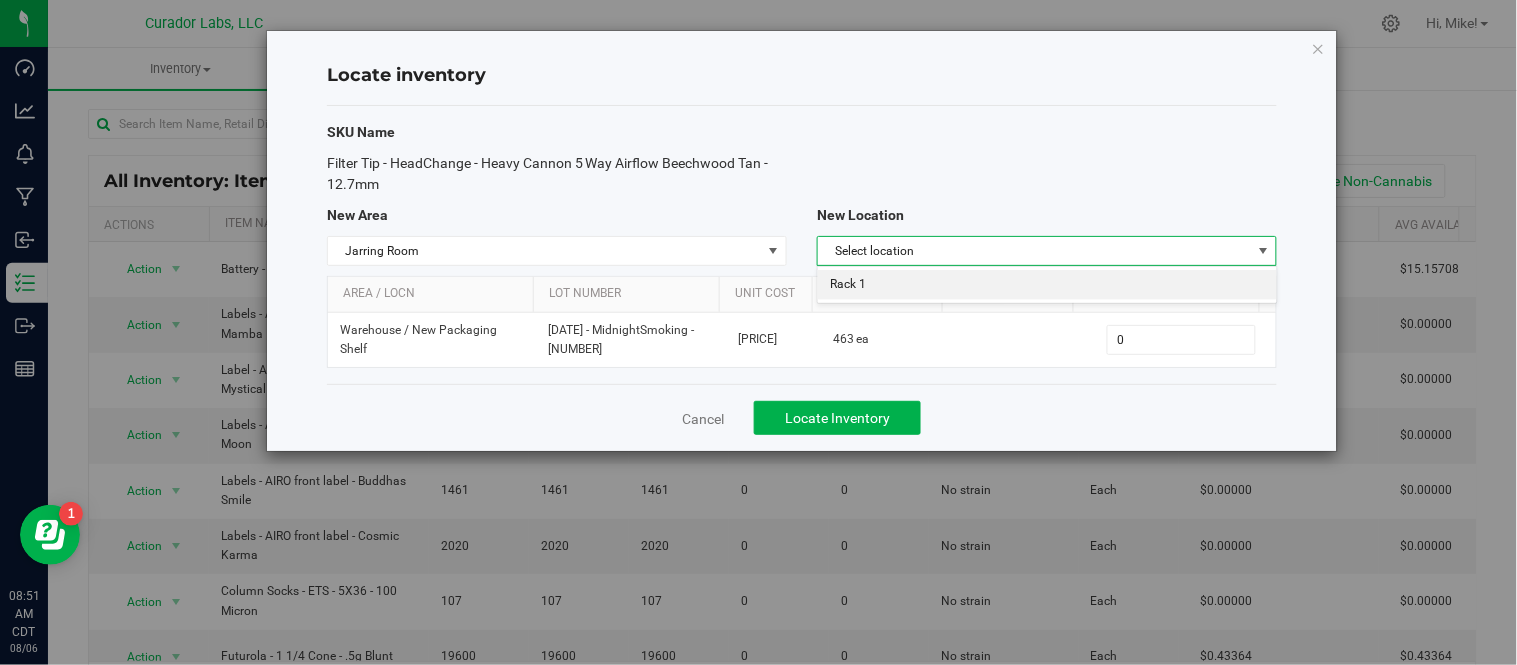click on "Rack 1" at bounding box center [1047, 285] 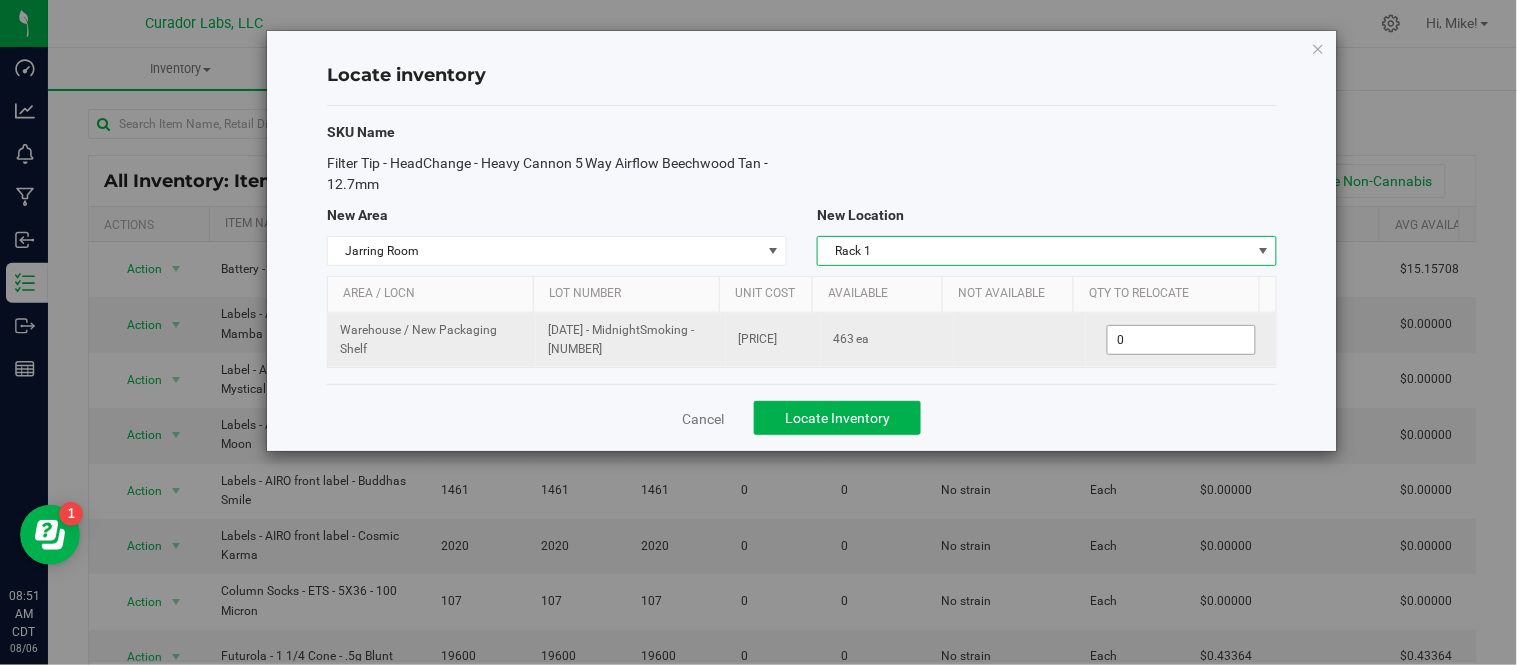 click on "0 0" at bounding box center (1181, 340) 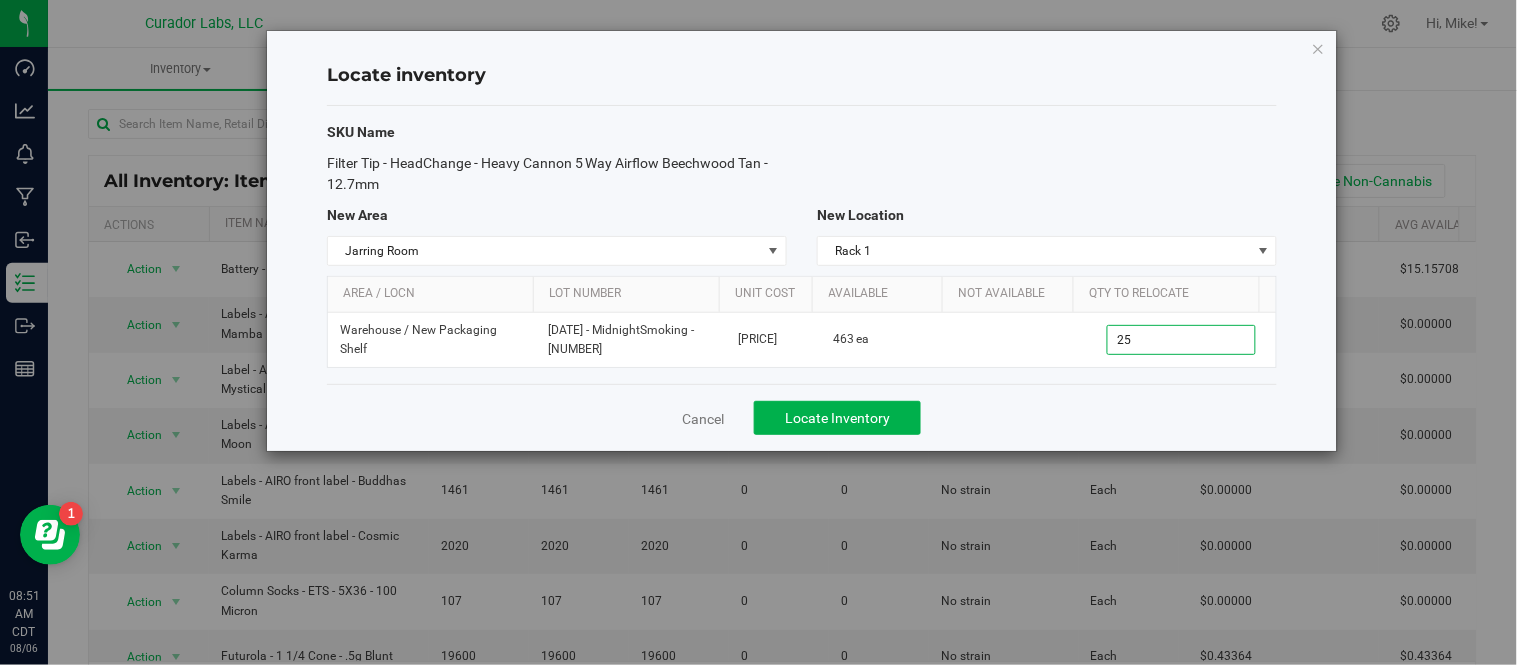 type on "250" 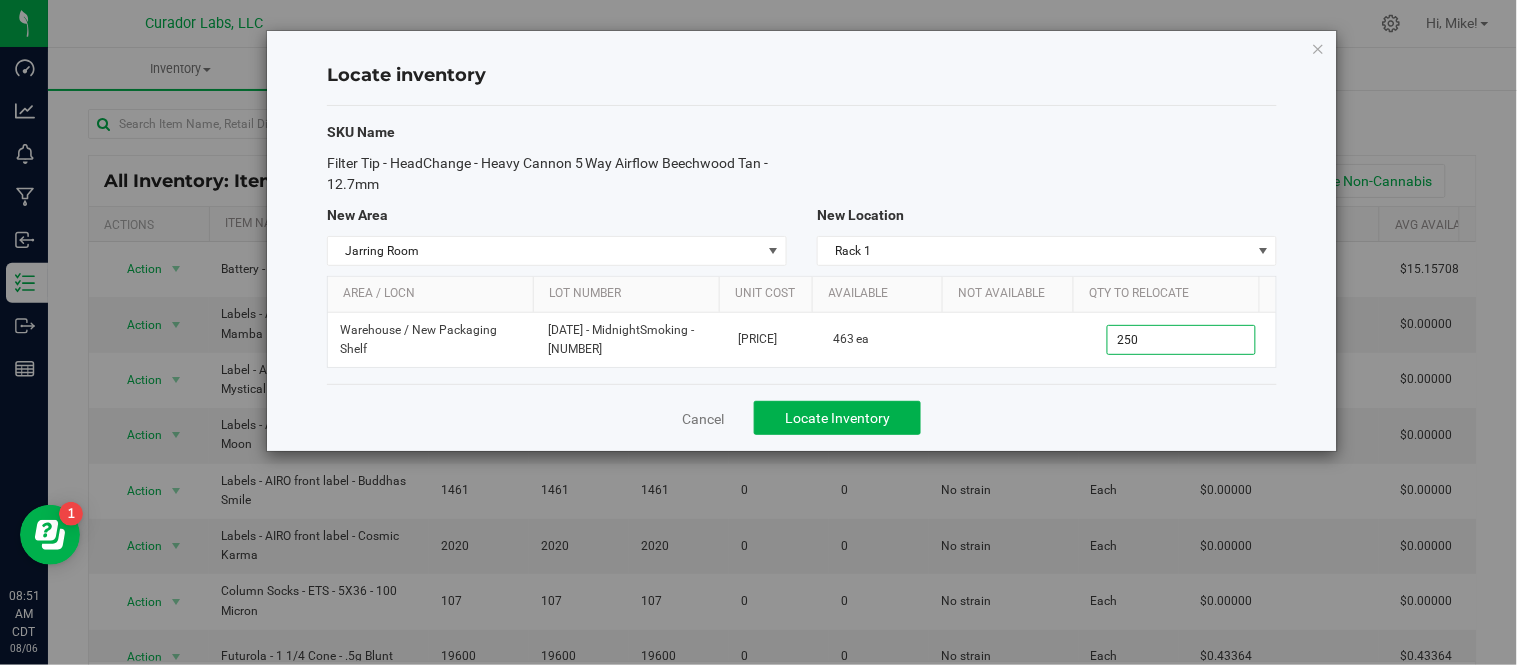 type on "250" 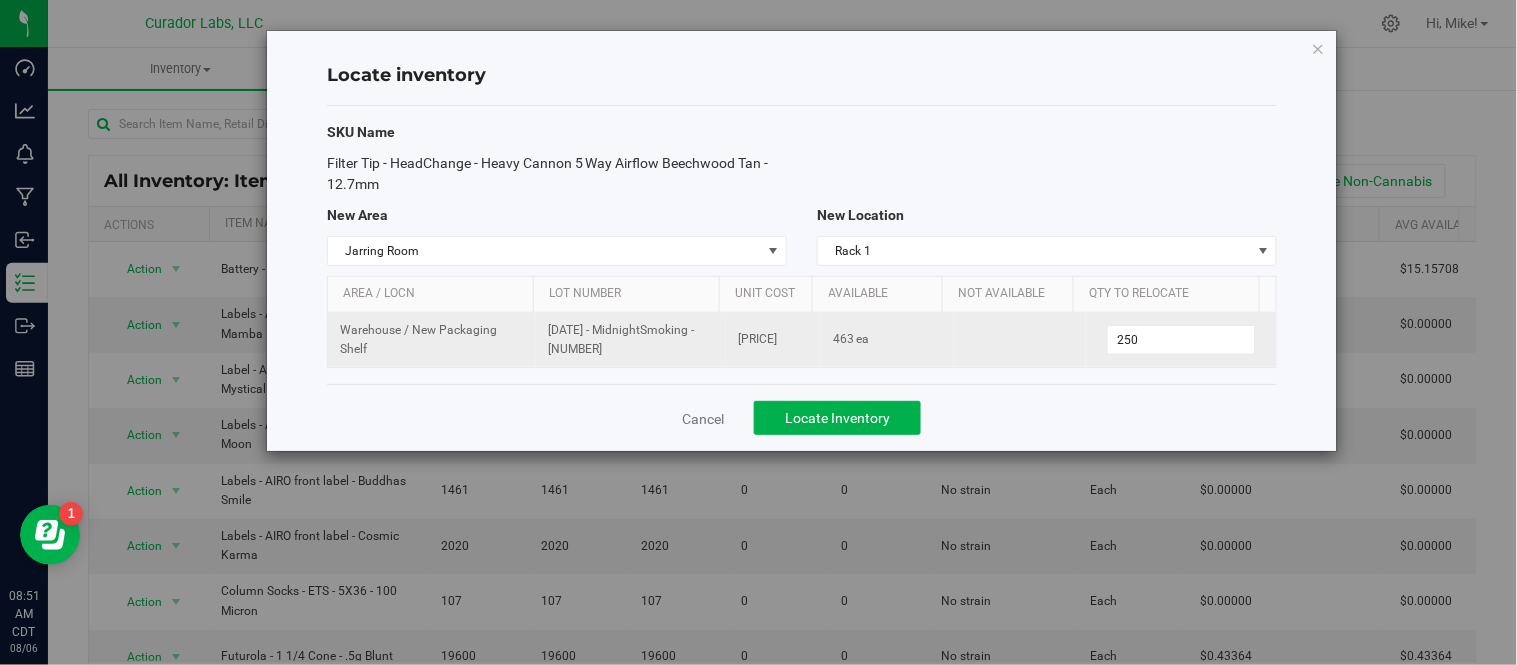 drag, startPoint x: 544, startPoint y: 333, endPoint x: 606, endPoint y: 351, distance: 64.56005 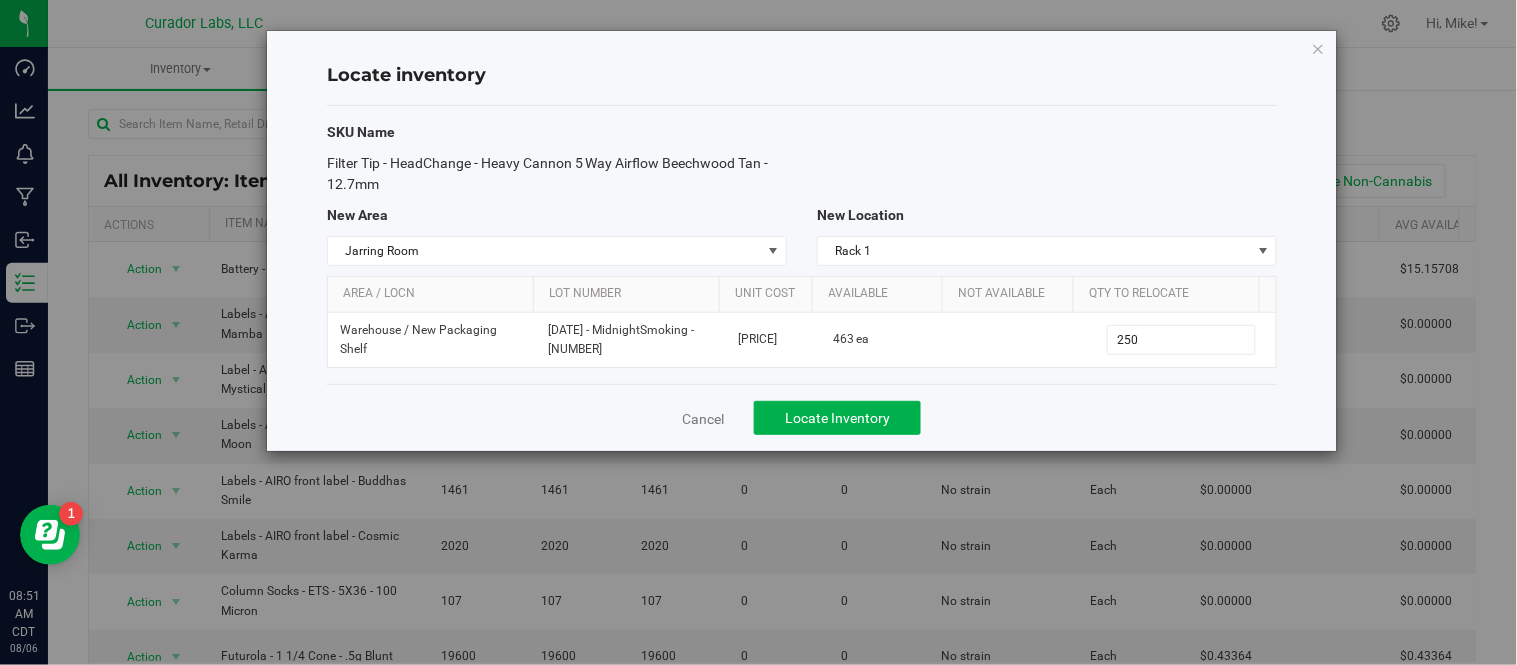 click on "Cancel
Locate Inventory" at bounding box center [802, 417] 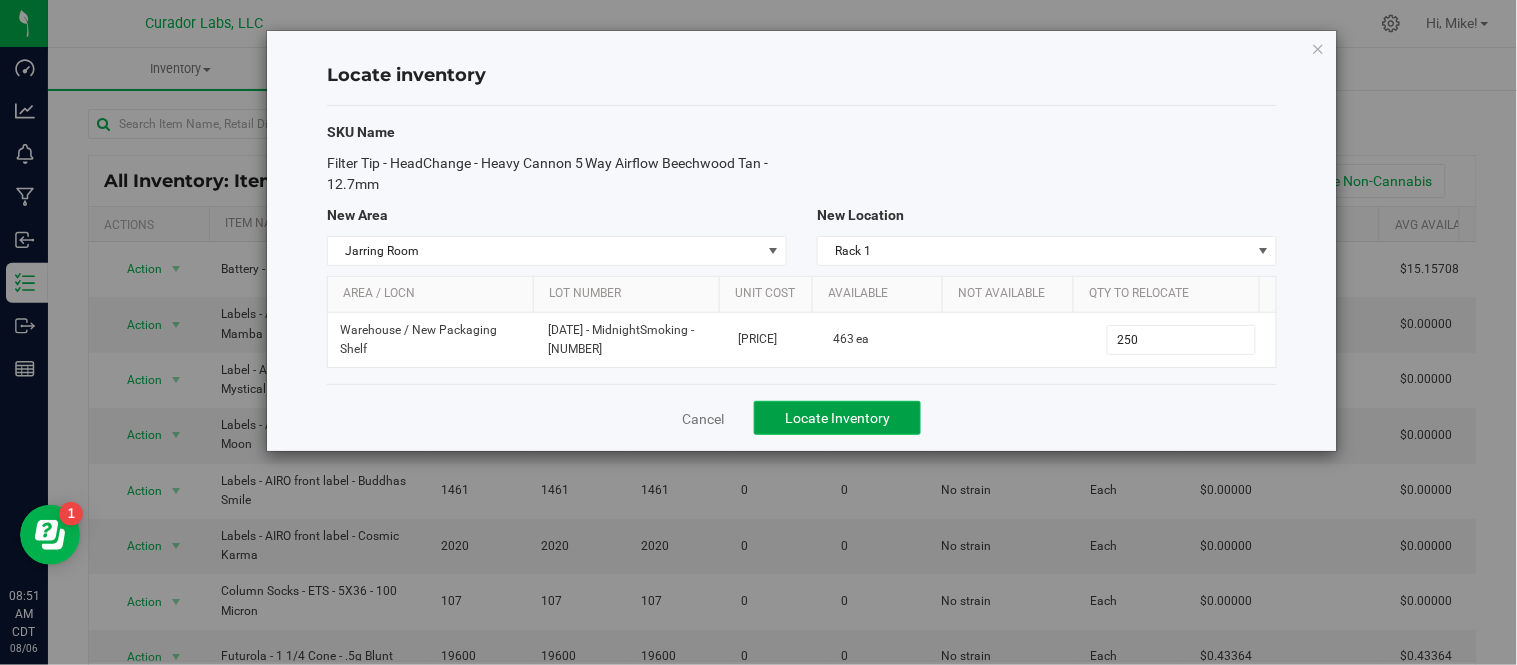 click on "Locate Inventory" 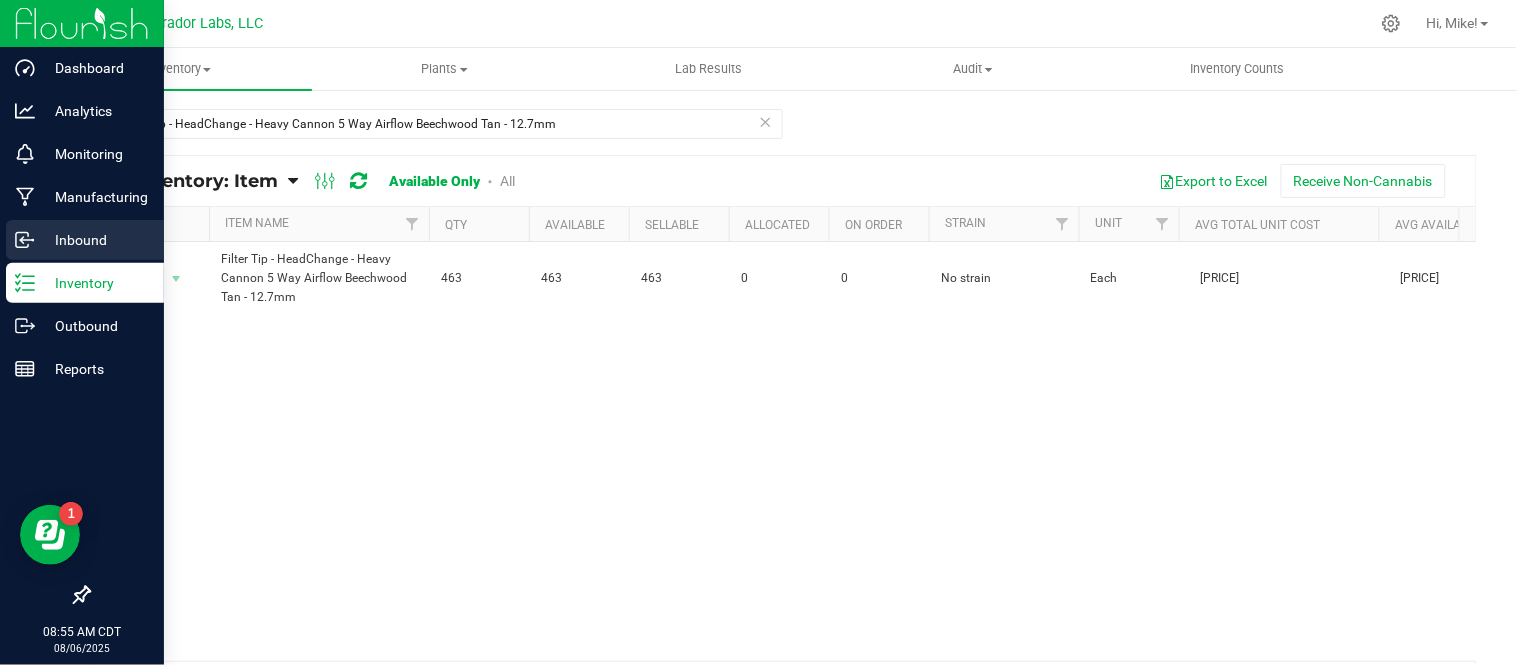 click on "Inbound" at bounding box center [95, 240] 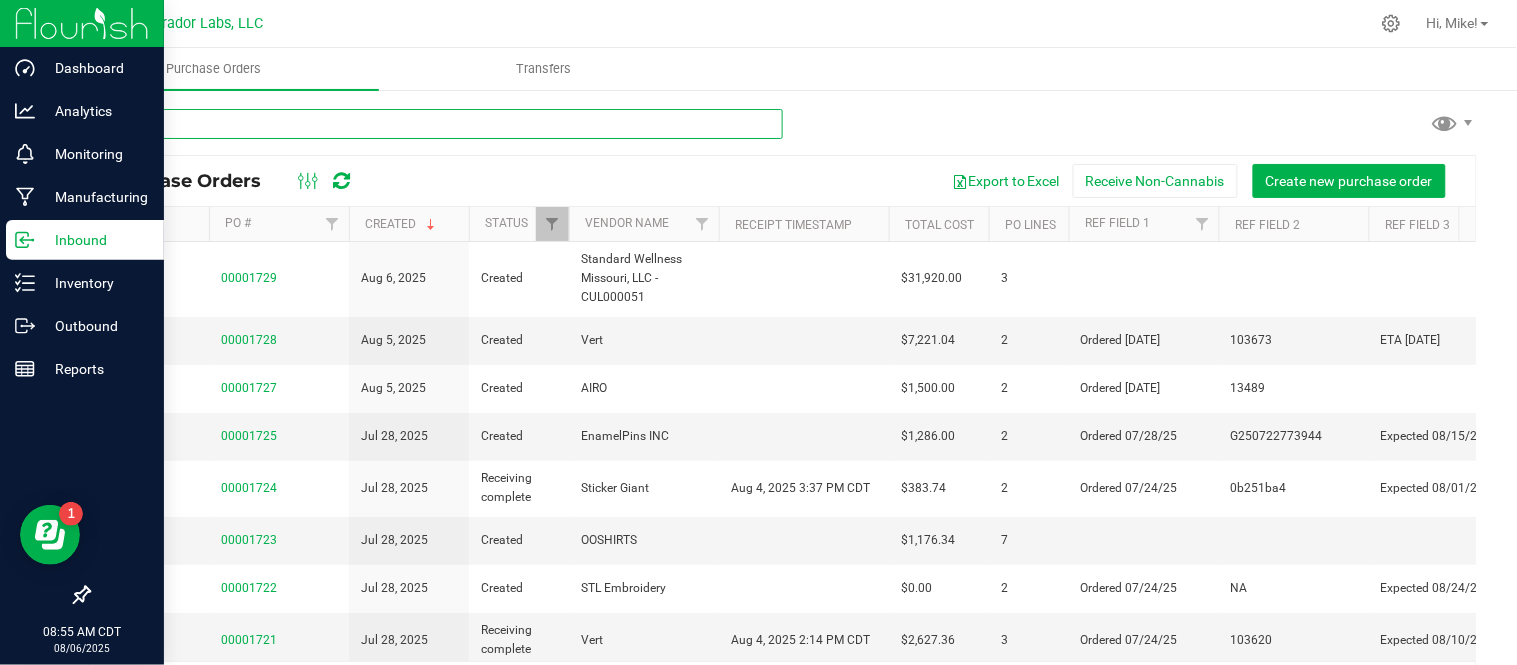click at bounding box center (435, 124) 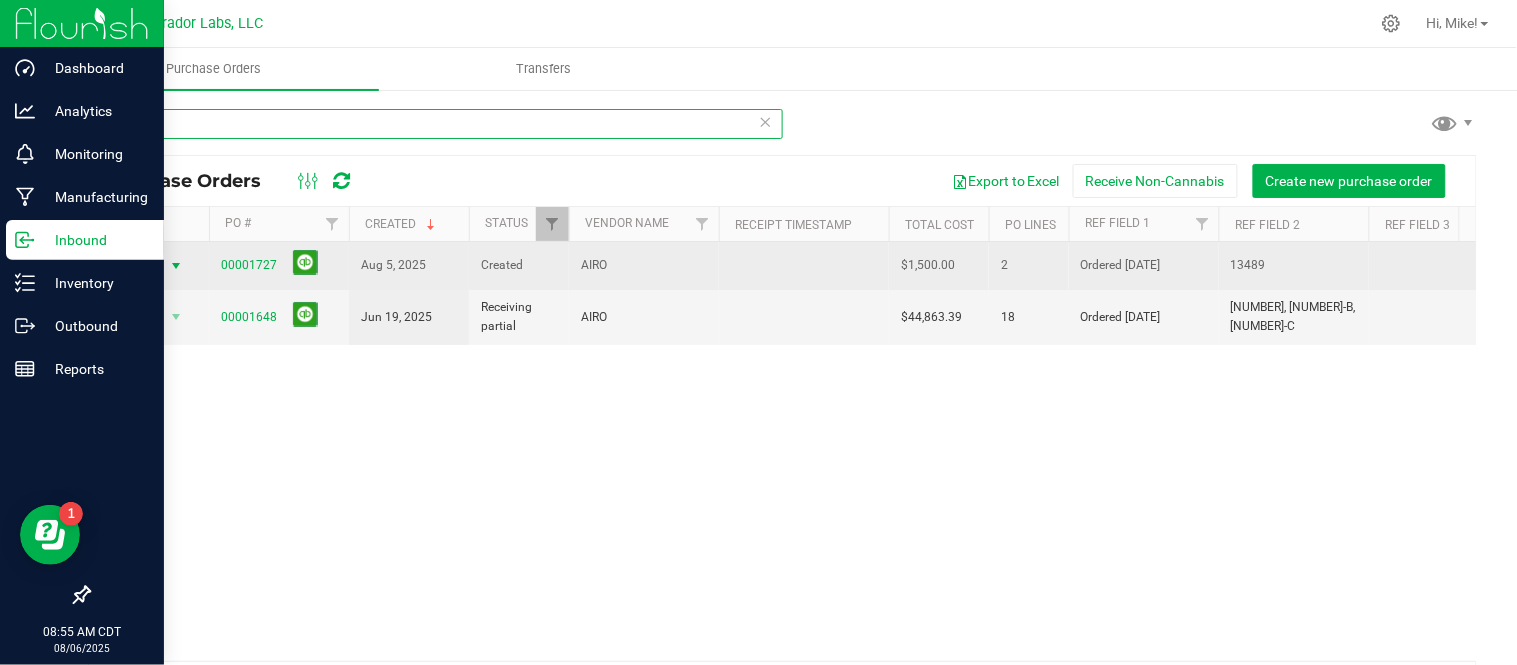 type on "airo" 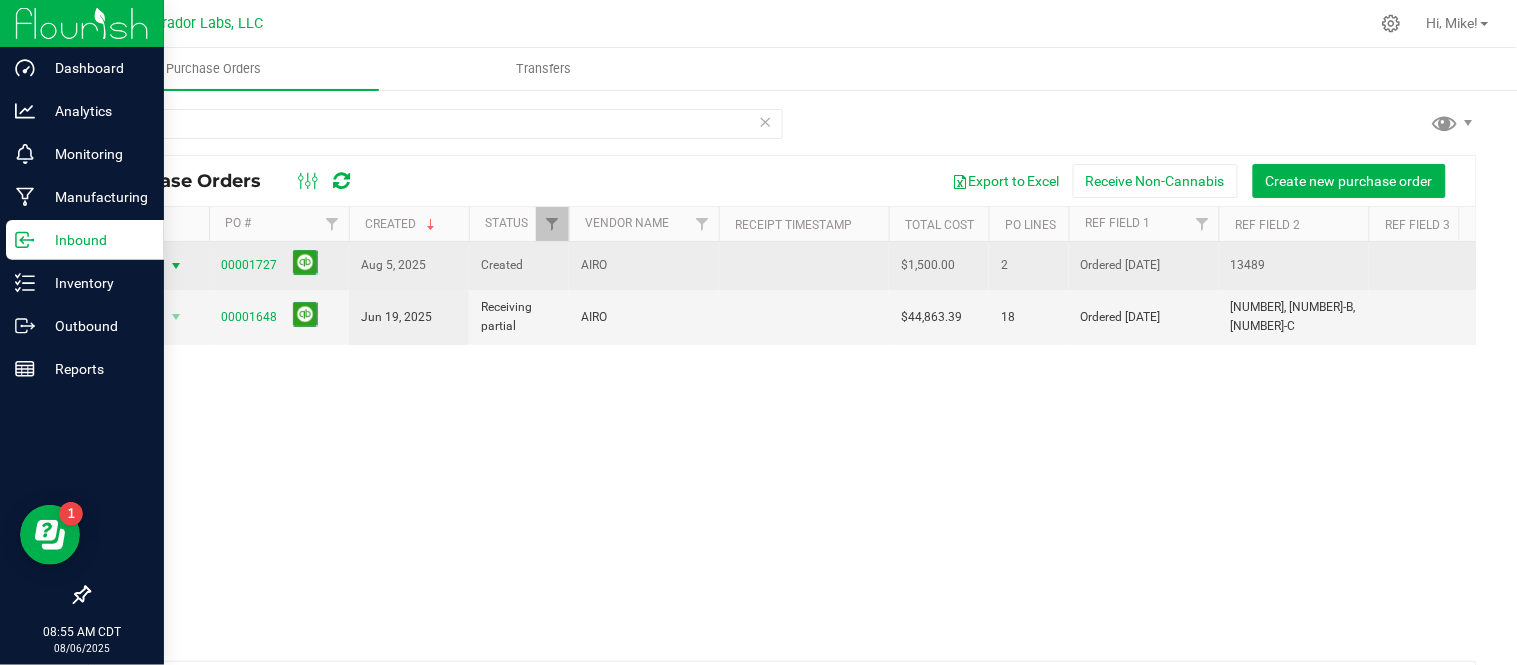 click at bounding box center (176, 266) 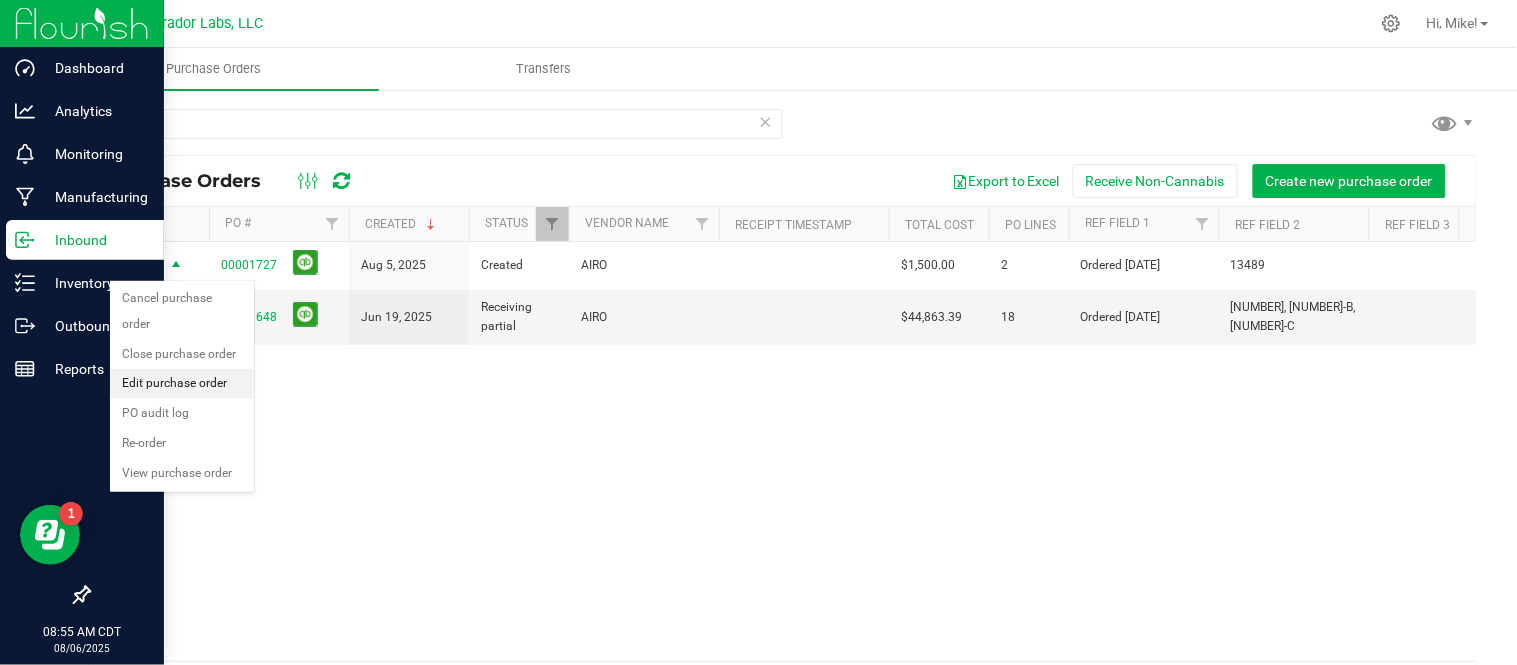 click on "Action Action Cancel purchase order Close purchase order Edit purchase order PO audit log Re-order View purchase order
[PO_NUMBER]
[DATE]
Created
AIRO
$[PRICE] 2 Ordered [DATE] [NUMBER] [DATE] [EMAIL]
Action Action Close purchase order Edit purchase order PO audit log Re-order View purchase order
[PO_NUMBER]
[DATE]
Receiving partial
AIRO
$[PRICE] 18 Ordered [DATE] [NUMBERS] [DATE] [EMAIL]" at bounding box center (782, 451) 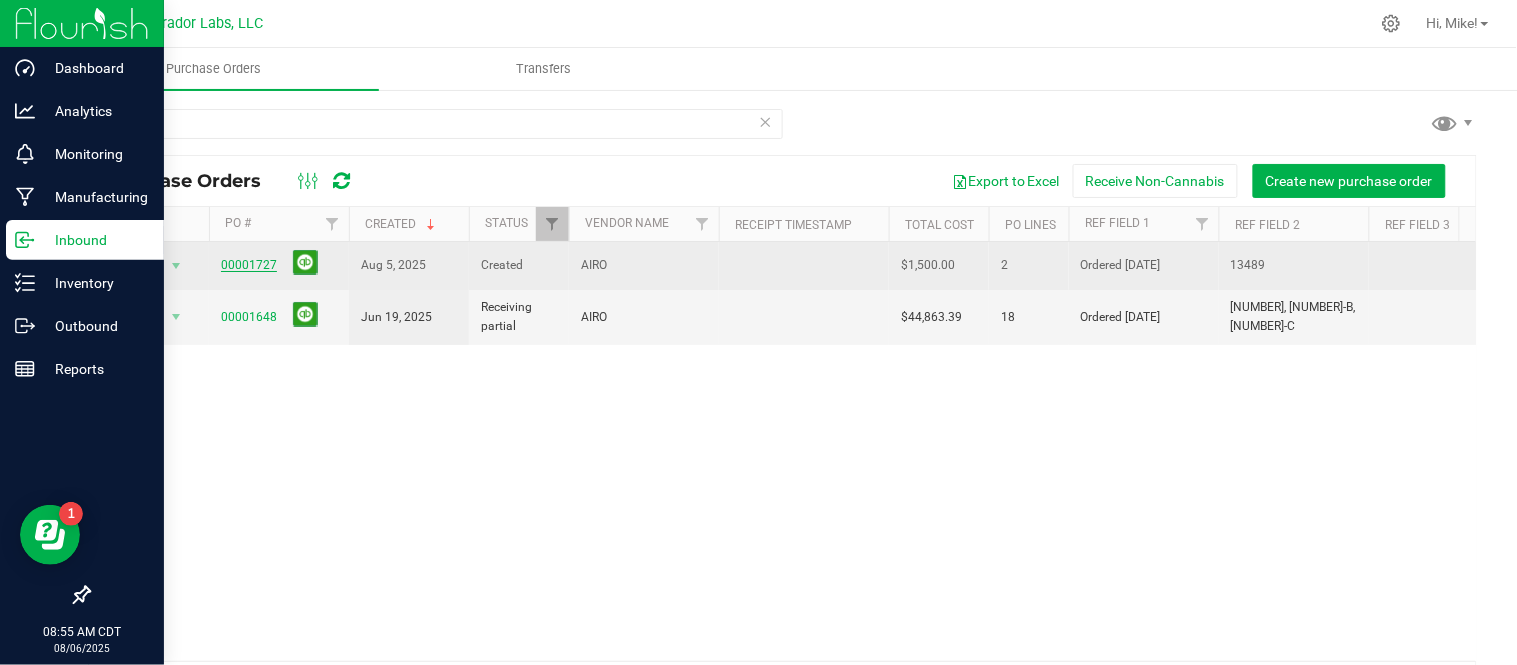 click on "00001727" at bounding box center (249, 265) 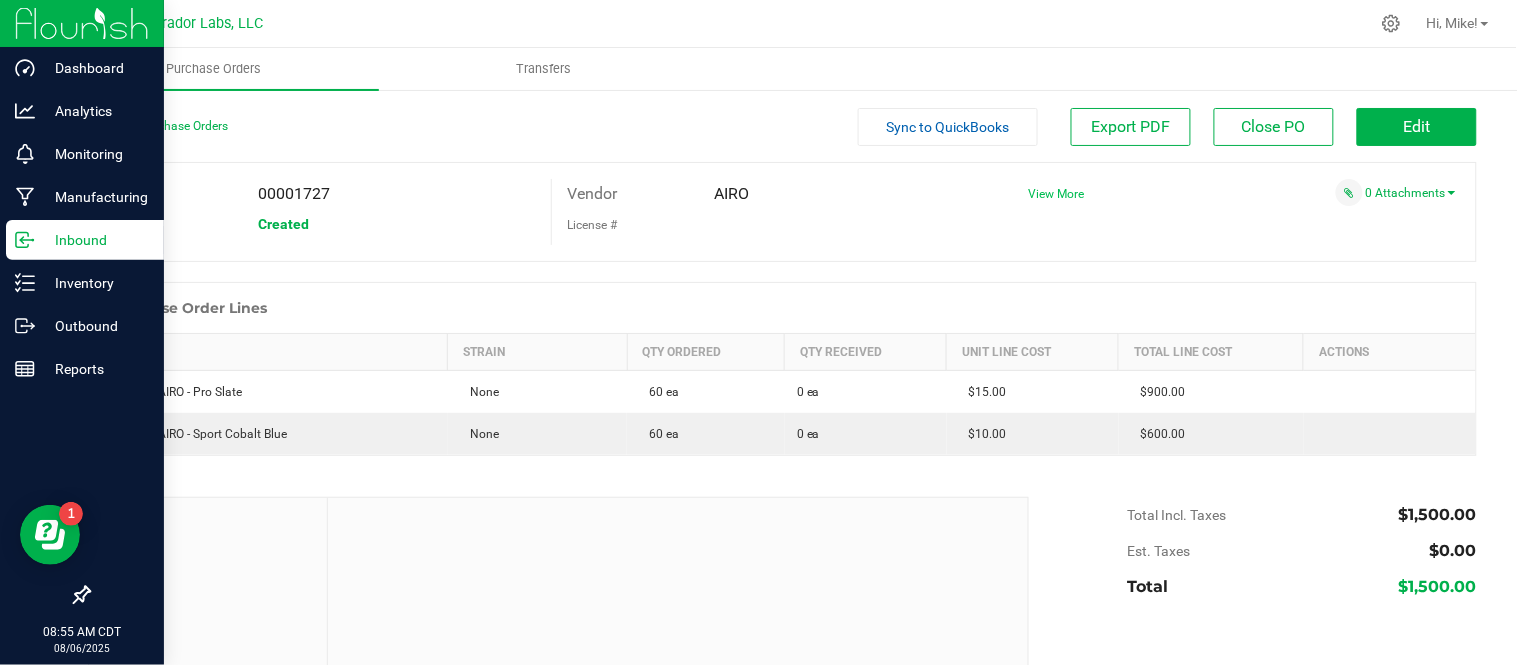 click on "View More" at bounding box center [1057, 194] 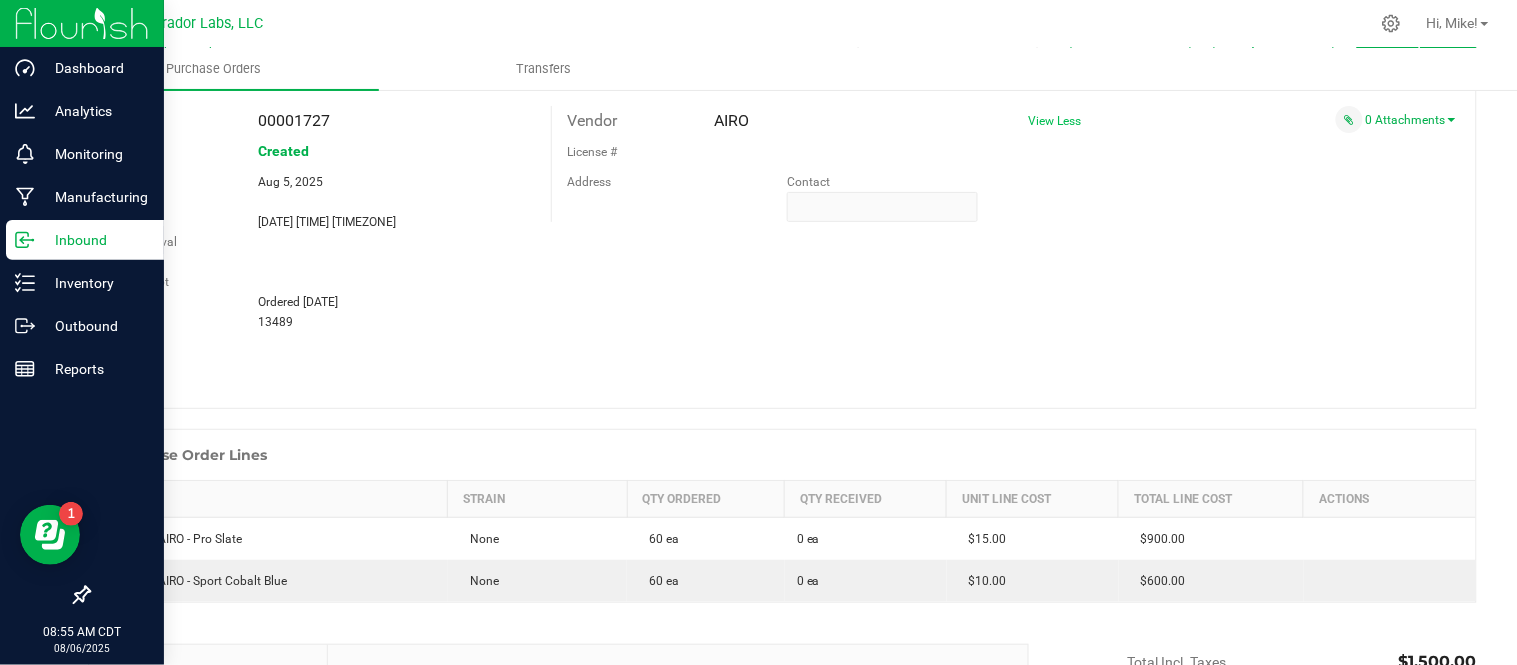 scroll, scrollTop: 111, scrollLeft: 0, axis: vertical 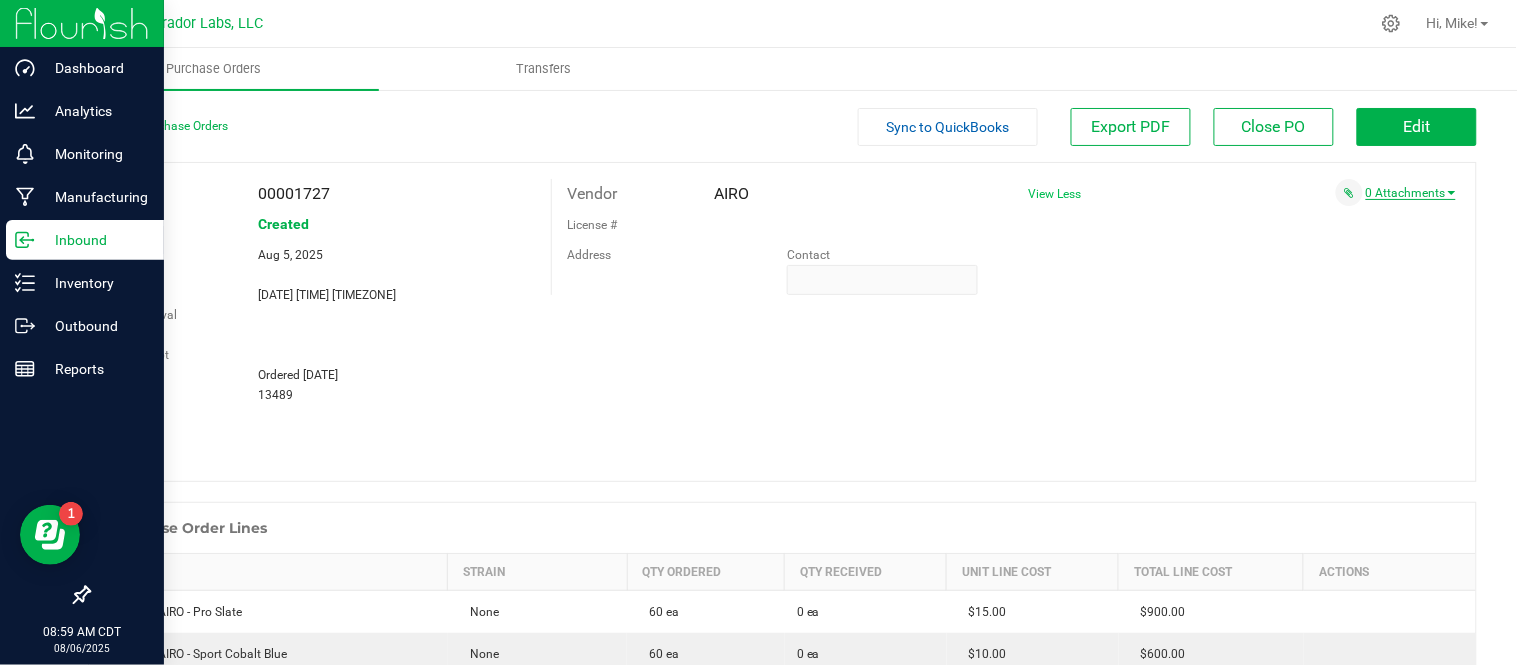 click on "0
Attachments" at bounding box center (1411, 193) 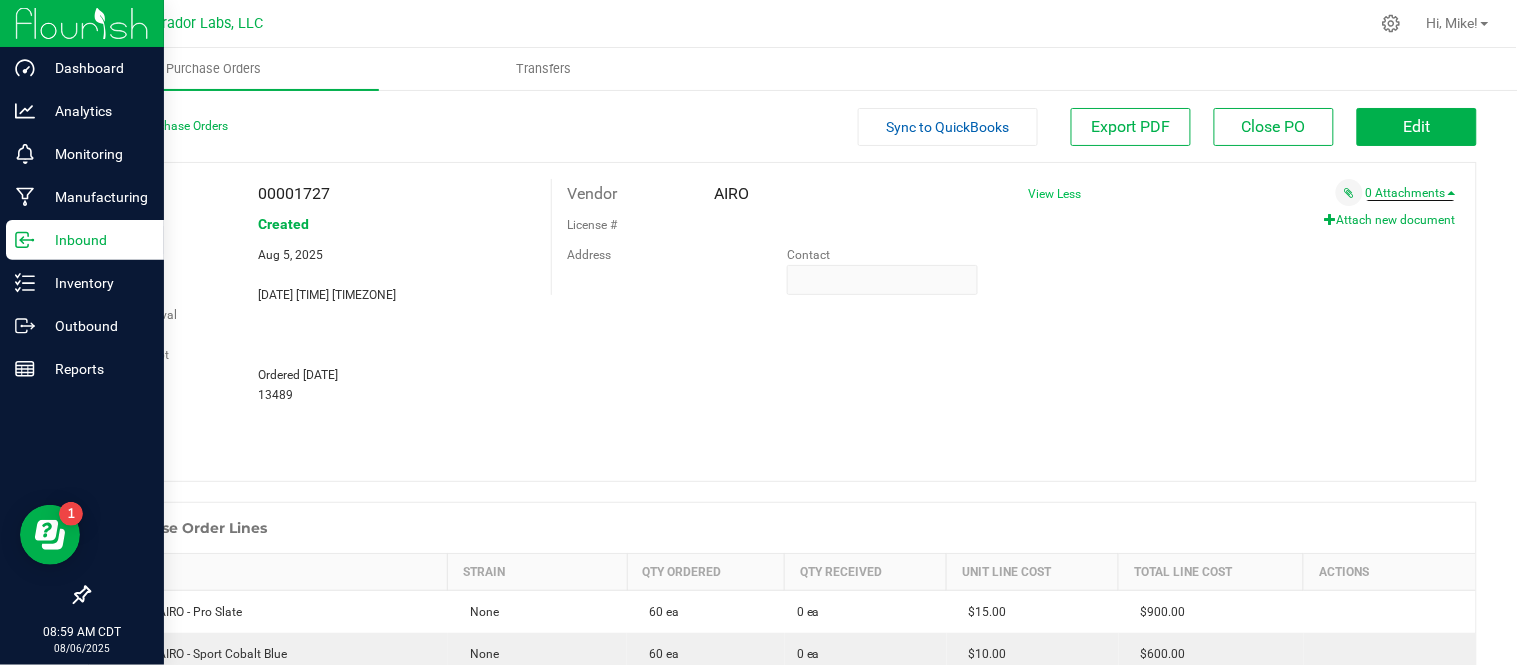 click on "Attach new document" at bounding box center [1390, 220] 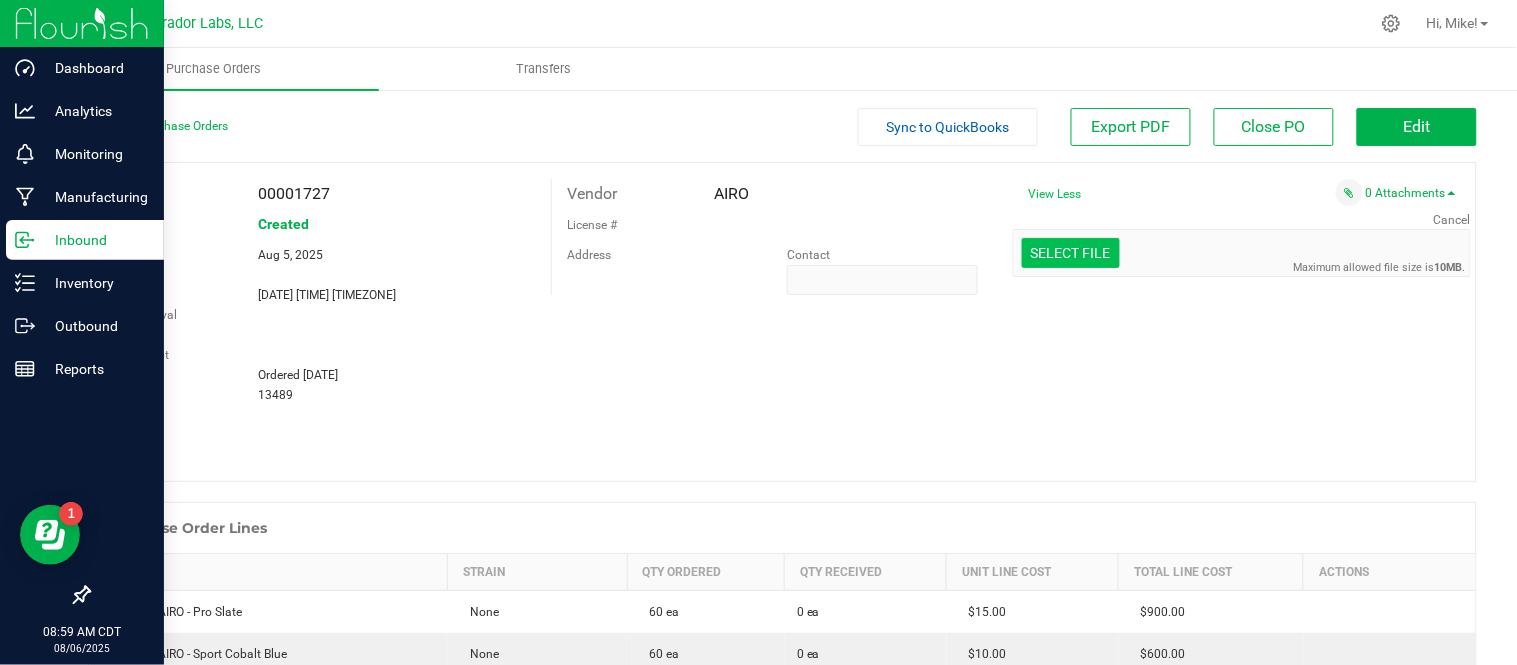 click at bounding box center [-326, 149] 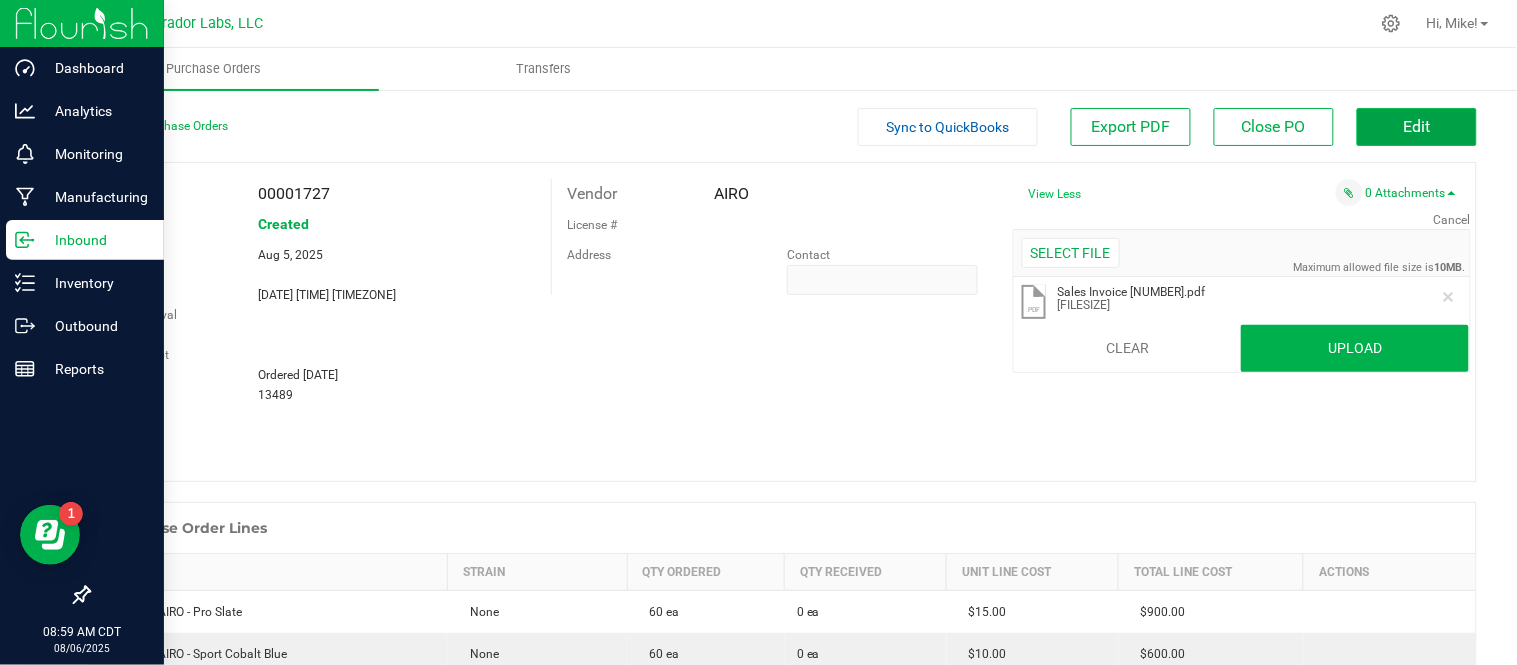 click on "Edit" at bounding box center (1417, 127) 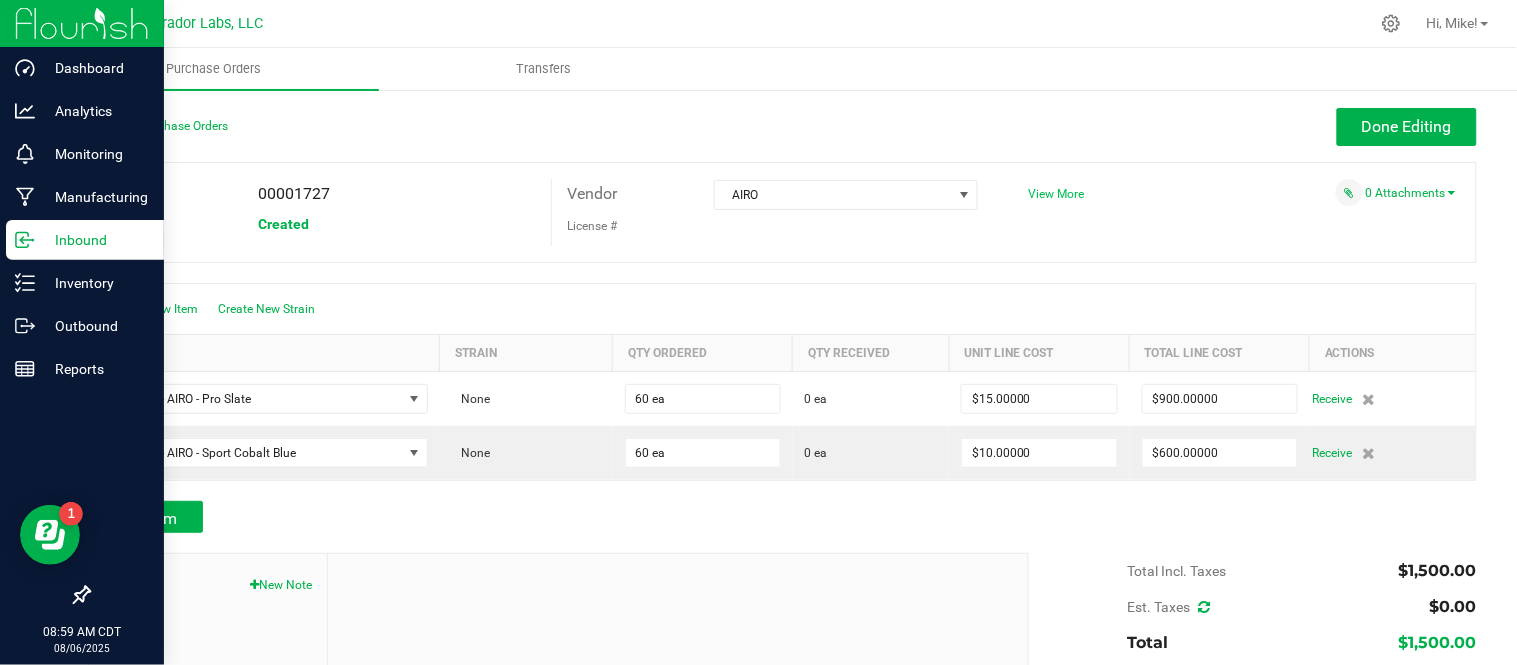 click on "View More" at bounding box center (1057, 194) 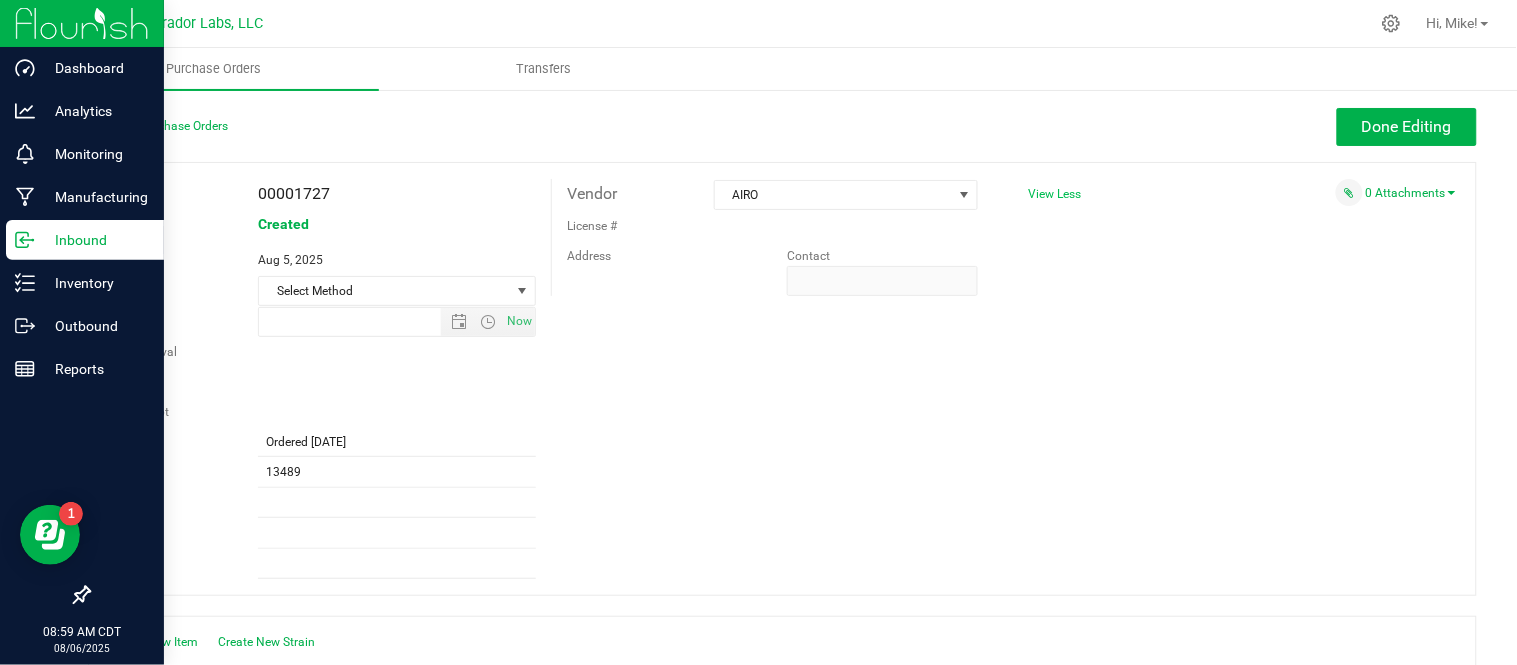 type on "[DATE] [TIME]" 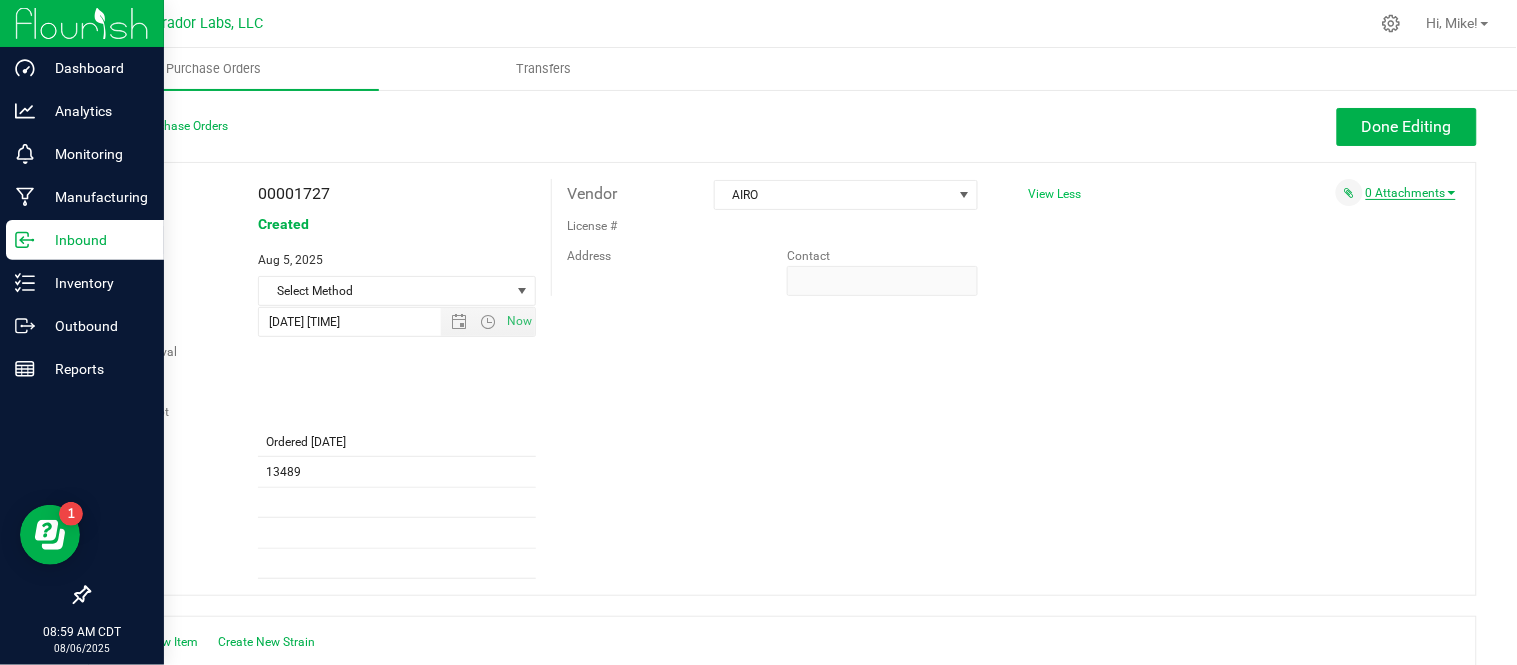click on "0
Attachments" at bounding box center (1411, 193) 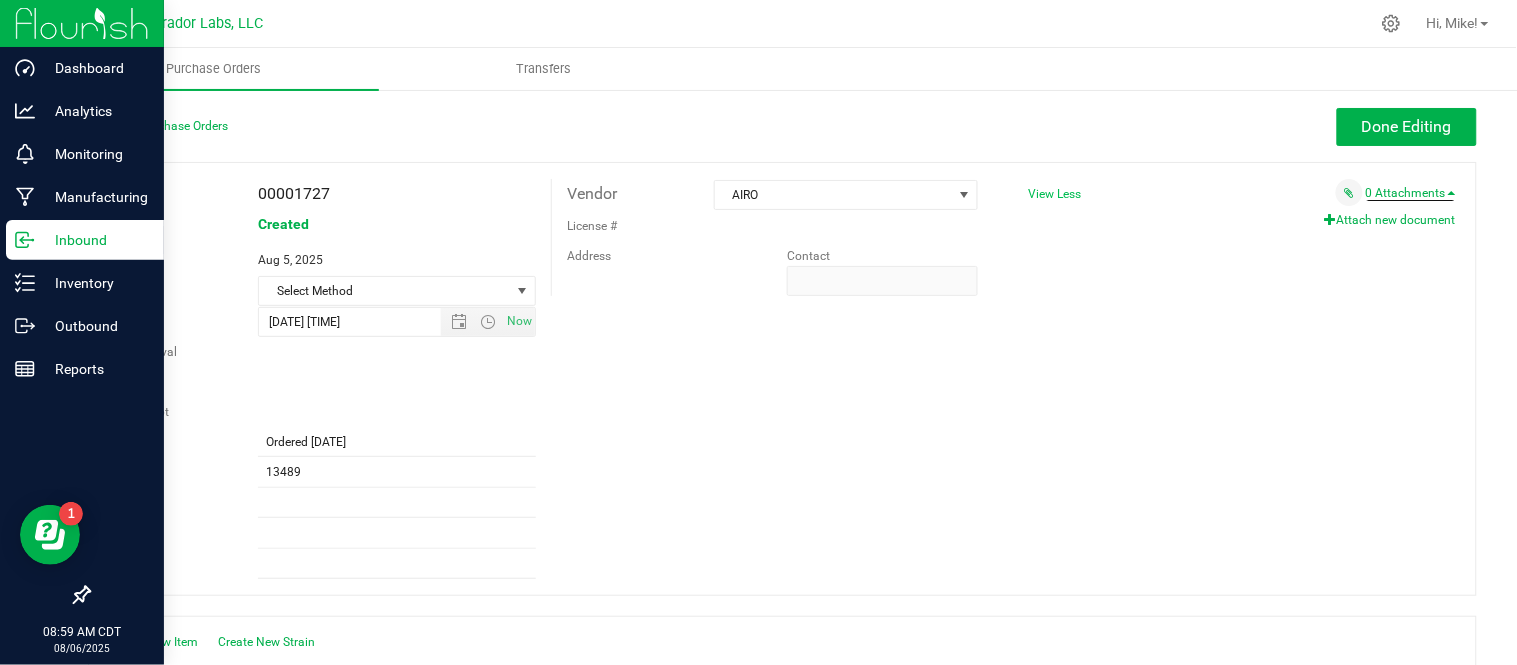 click on "Attach new document" at bounding box center (1390, 220) 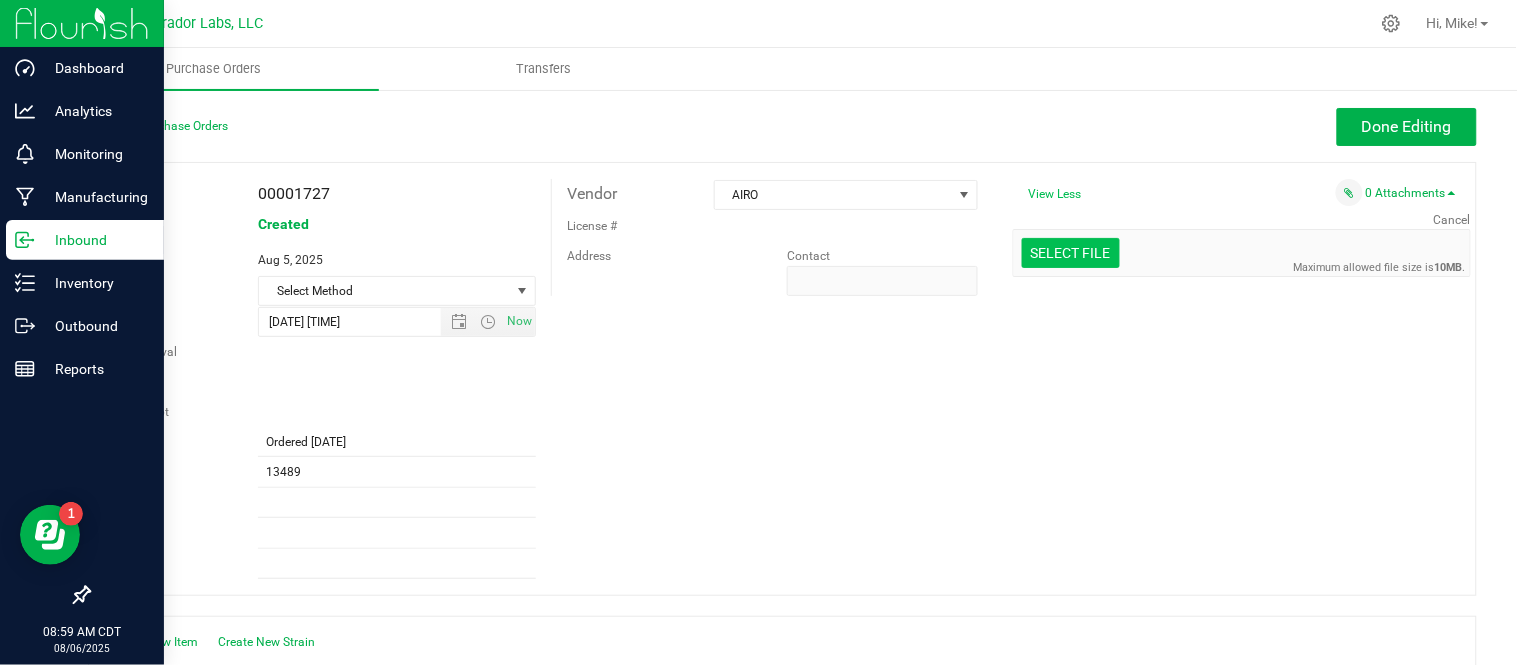 drag, startPoint x: 1112, startPoint y: 262, endPoint x: 1098, endPoint y: 261, distance: 14.035668 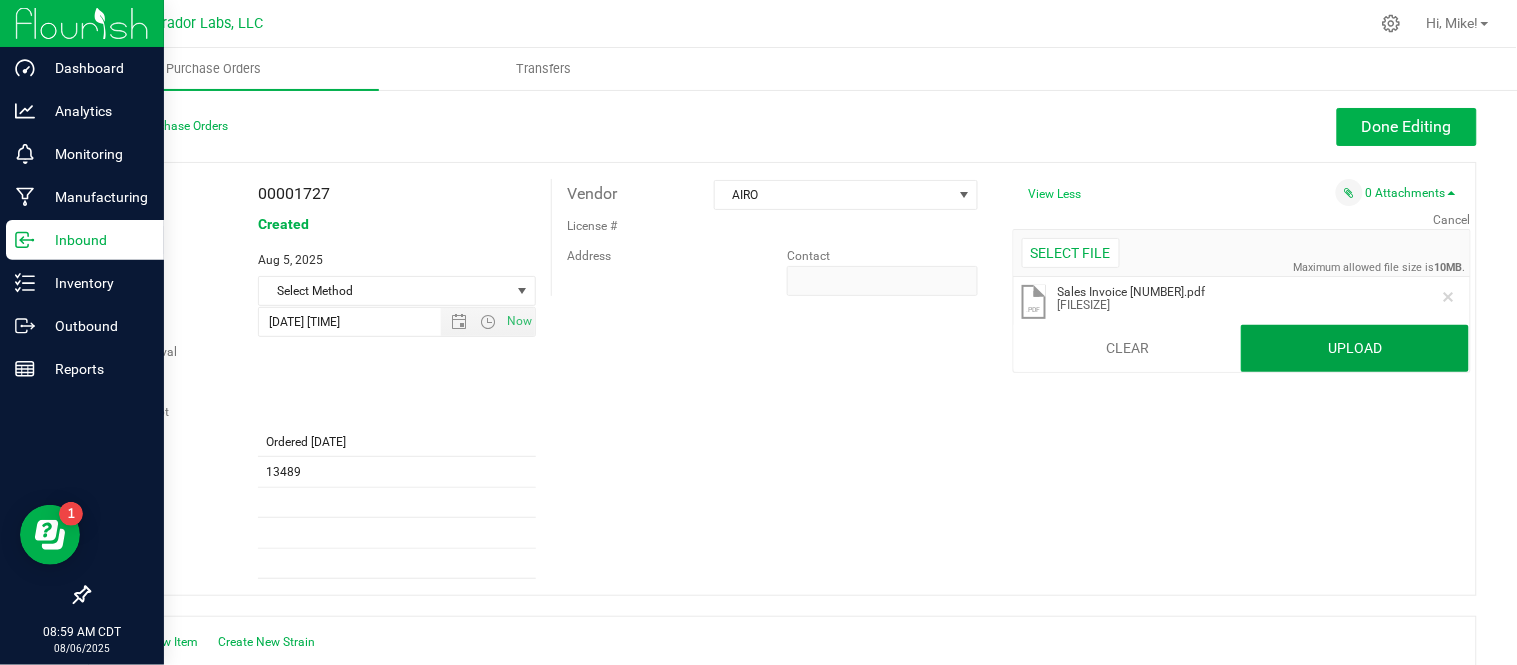 click on "Upload" at bounding box center [1355, 349] 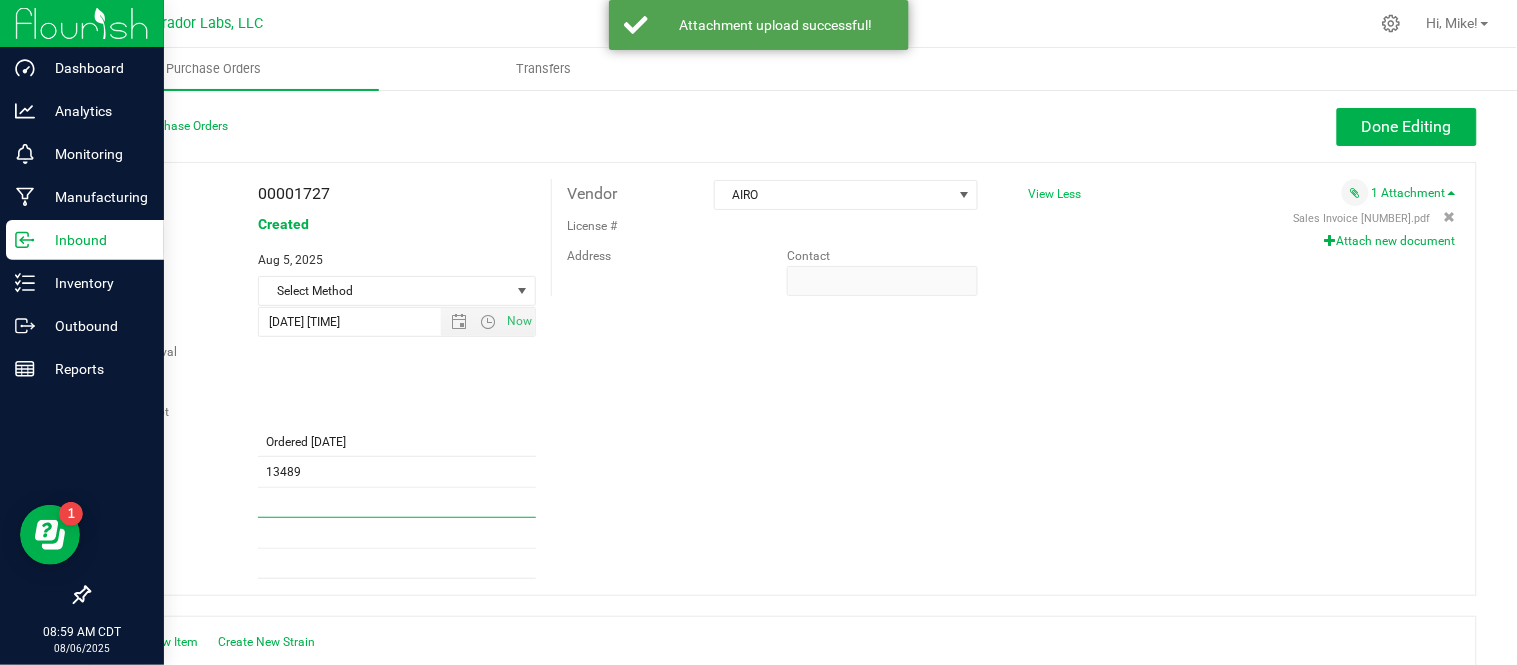 click on "Ref Field 3" at bounding box center (397, 503) 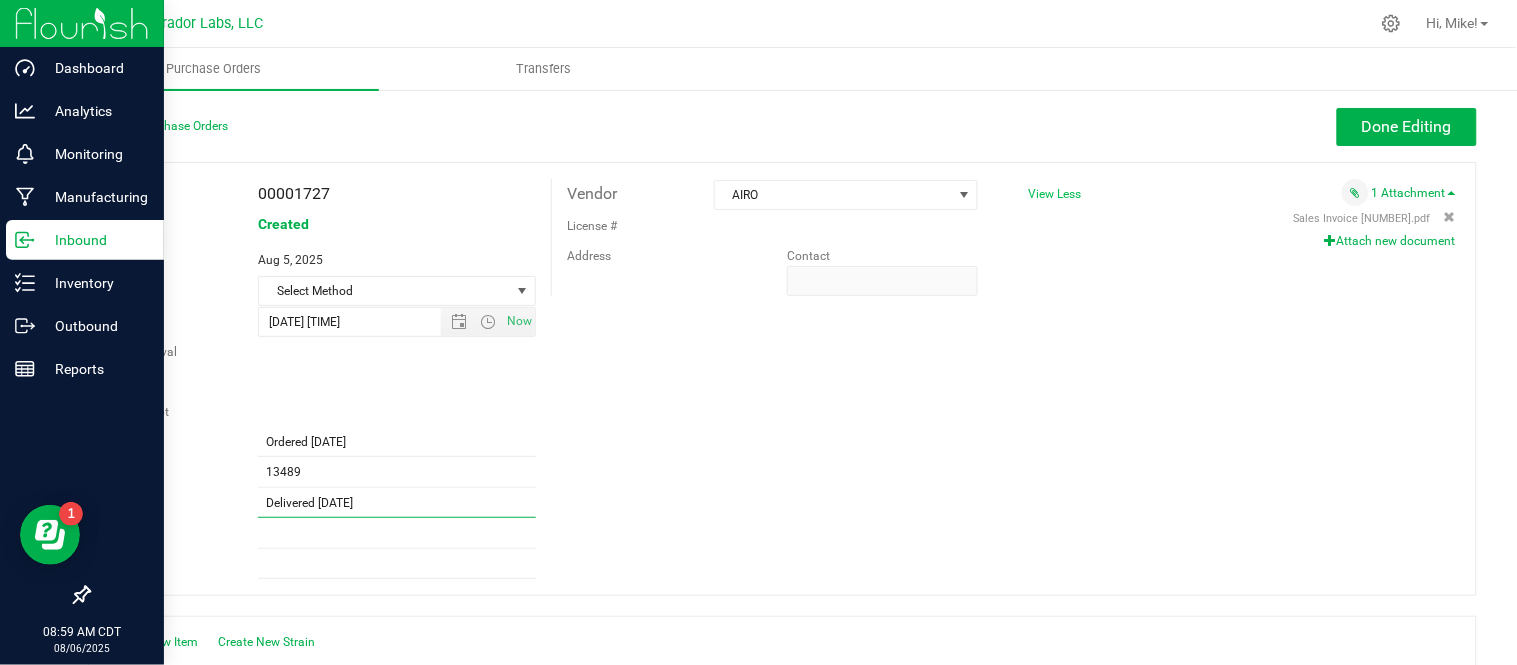 type on "Delivered [DATE]" 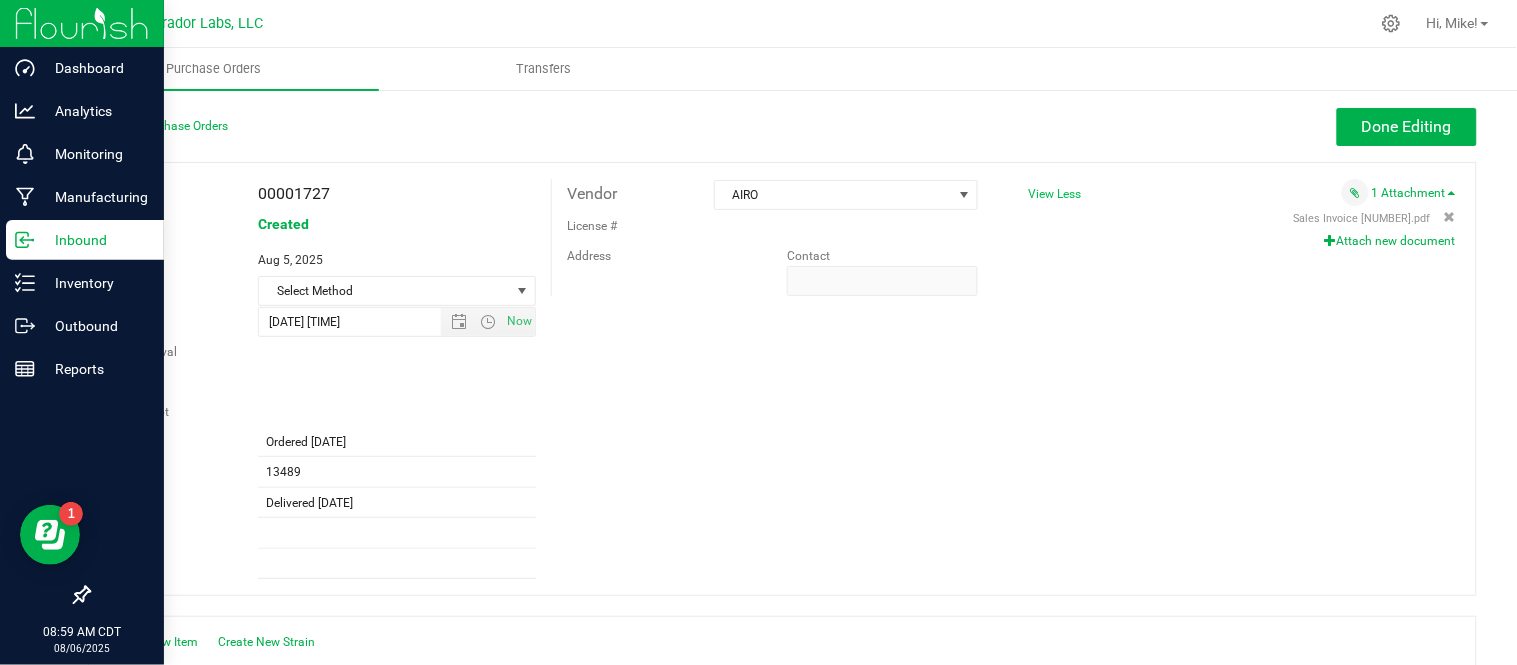 click on "PO
[PO_NUMBER]
Status
Created
Created
[DATE]
Method
Select Method Select Method USPS UPS FedEx LTL Local Delivery Pickup Other
Expected
[DATE] [TIME]" at bounding box center [782, 379] 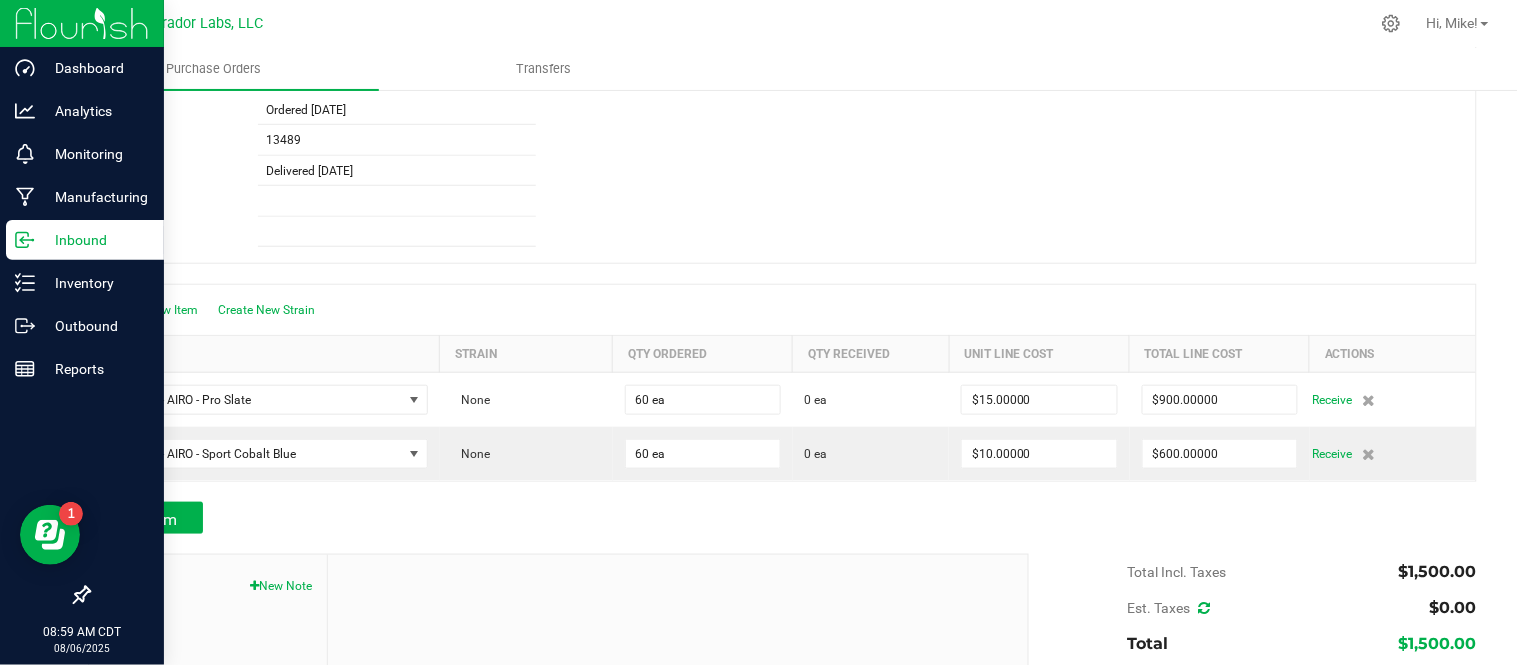 scroll, scrollTop: 333, scrollLeft: 0, axis: vertical 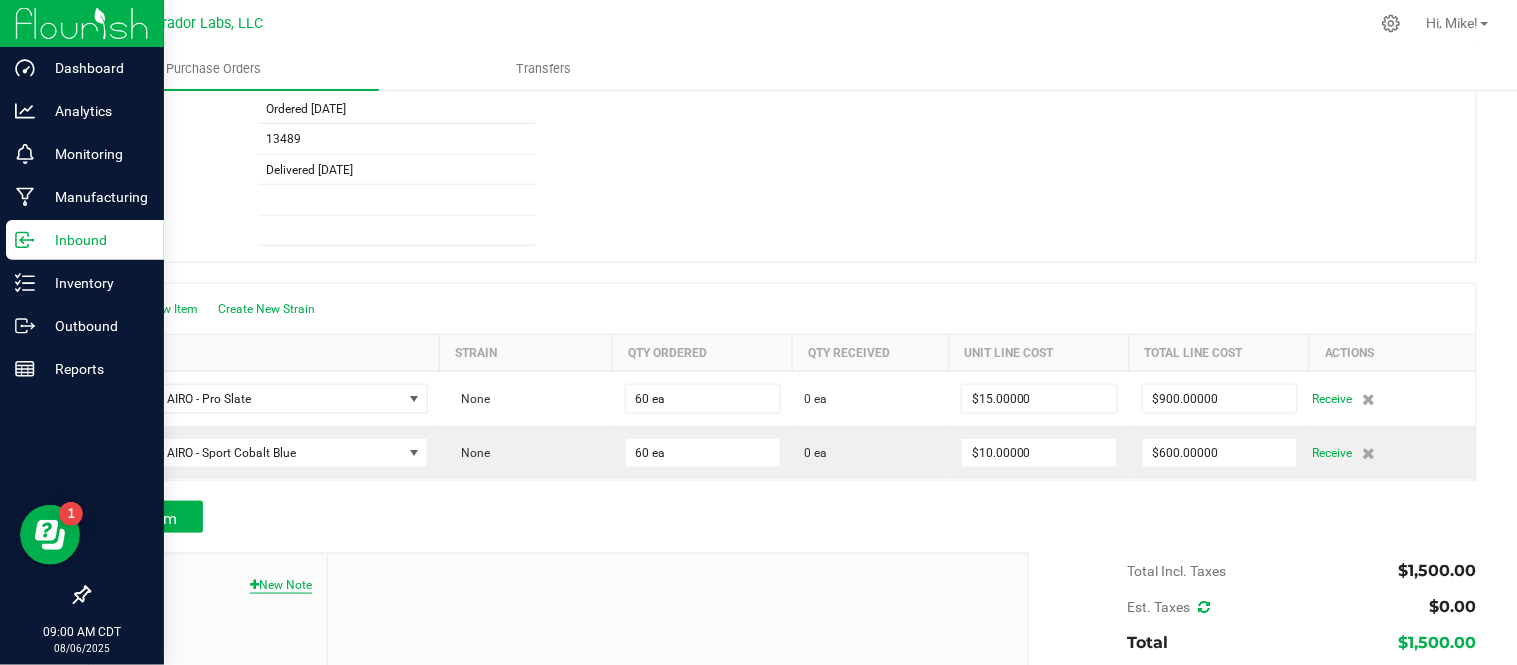 click on "New Note" at bounding box center (281, 585) 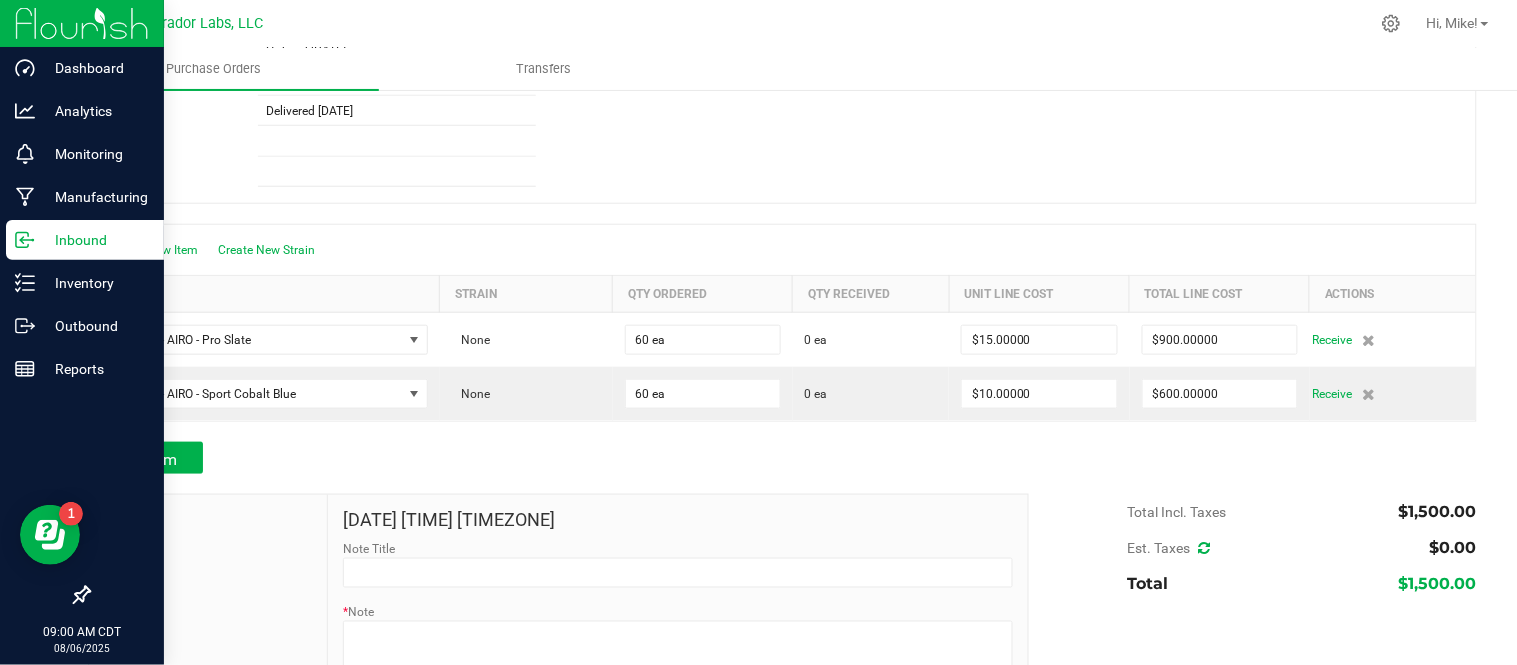 scroll, scrollTop: 513, scrollLeft: 0, axis: vertical 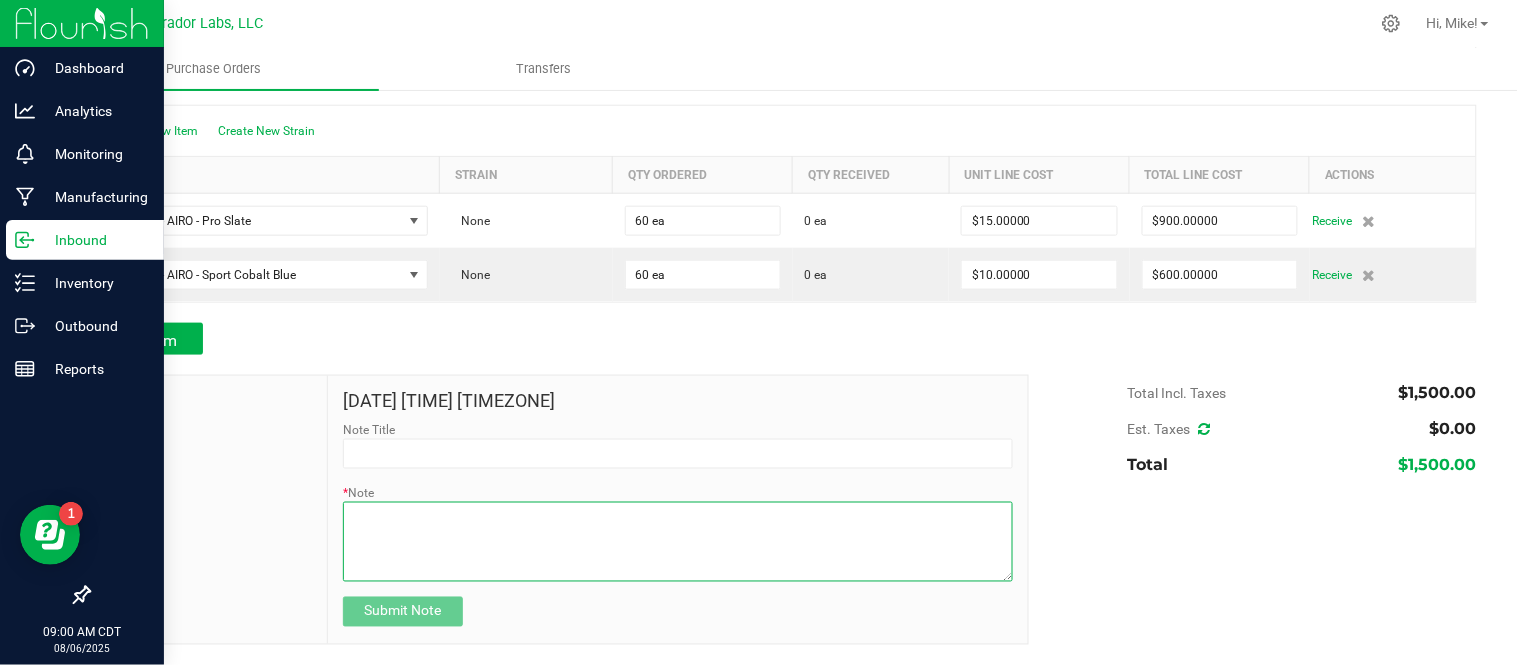 click on "*
Note" at bounding box center (678, 542) 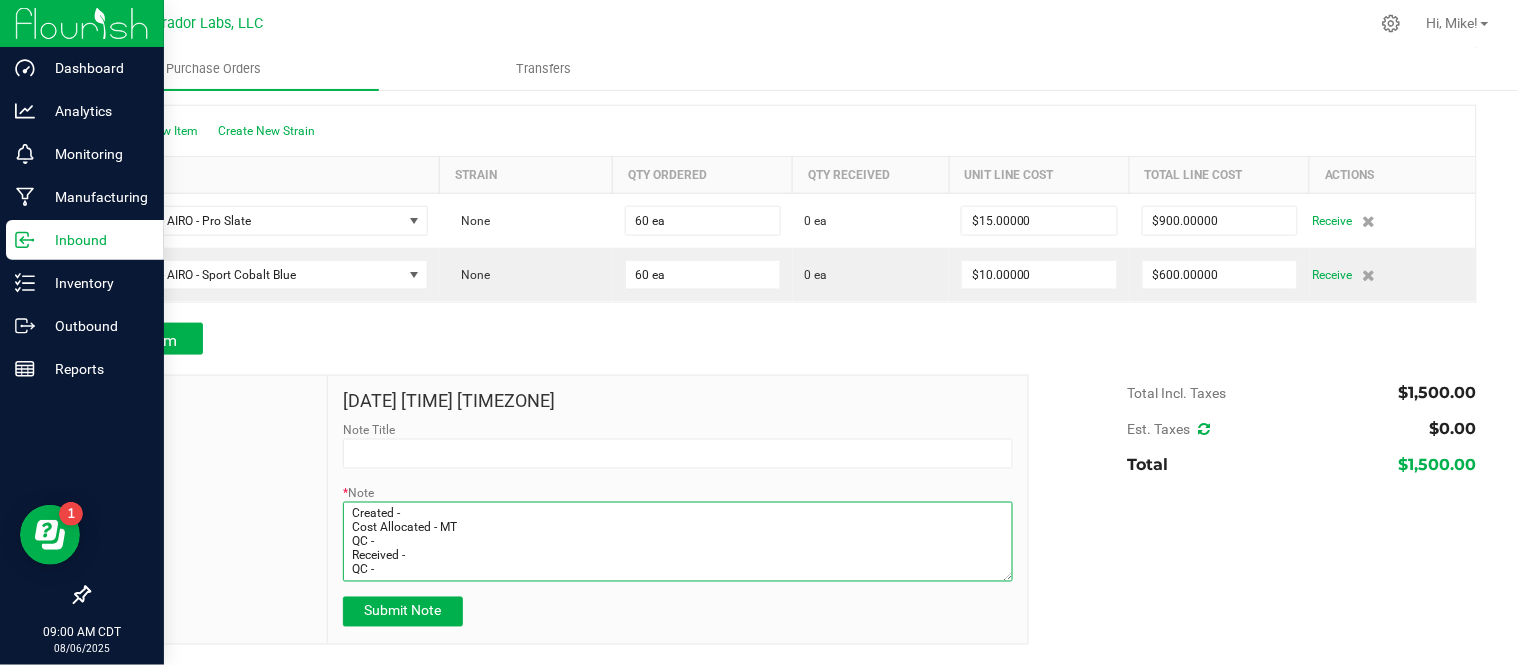 click on "*
Note" at bounding box center (678, 542) 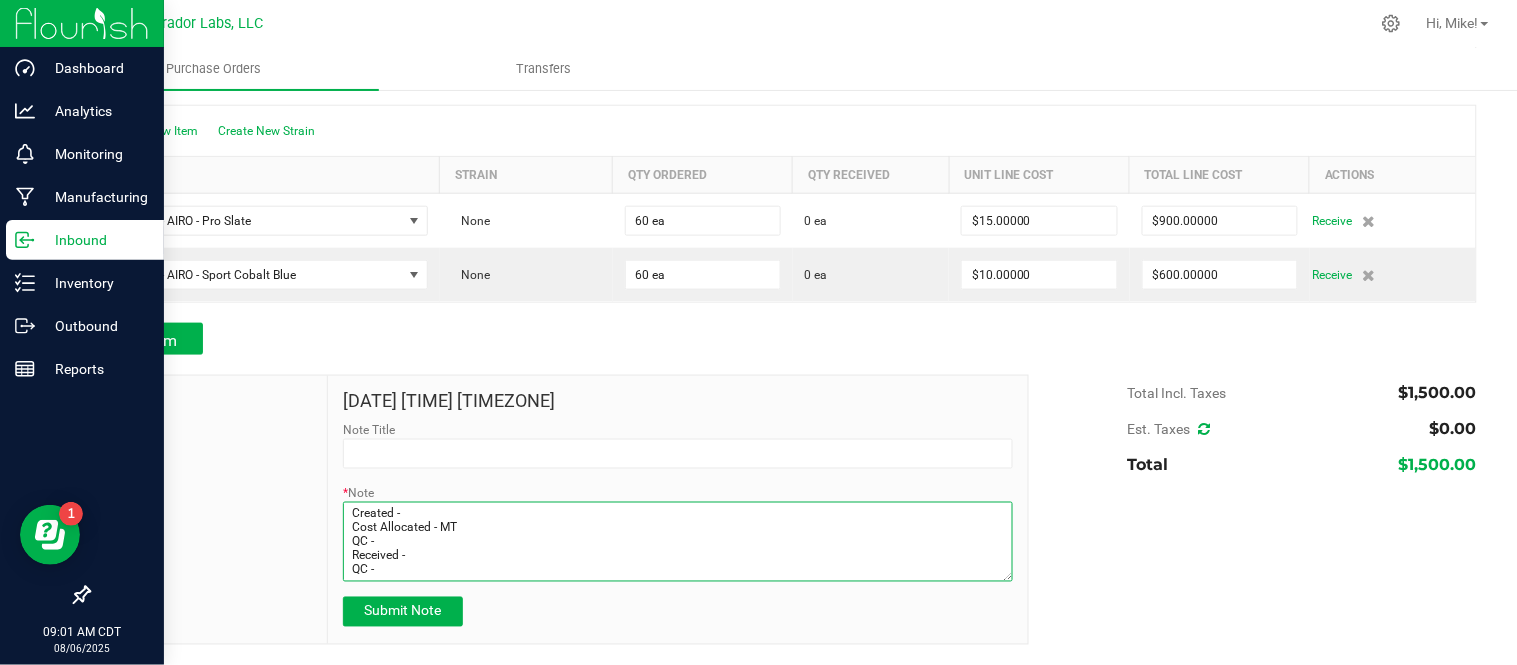 click on "*
Note" at bounding box center [678, 542] 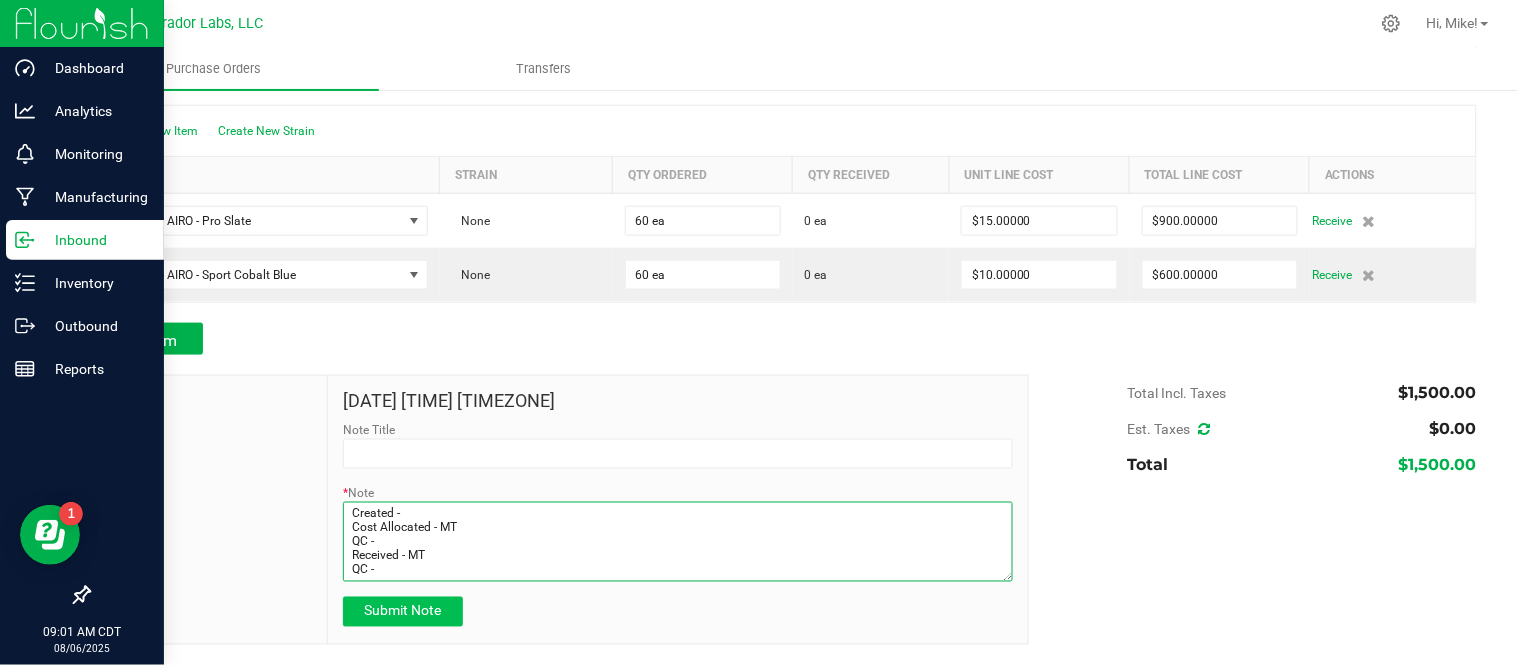type on "Created -
Cost Allocated - MT
QC -
Received - MT
QC -" 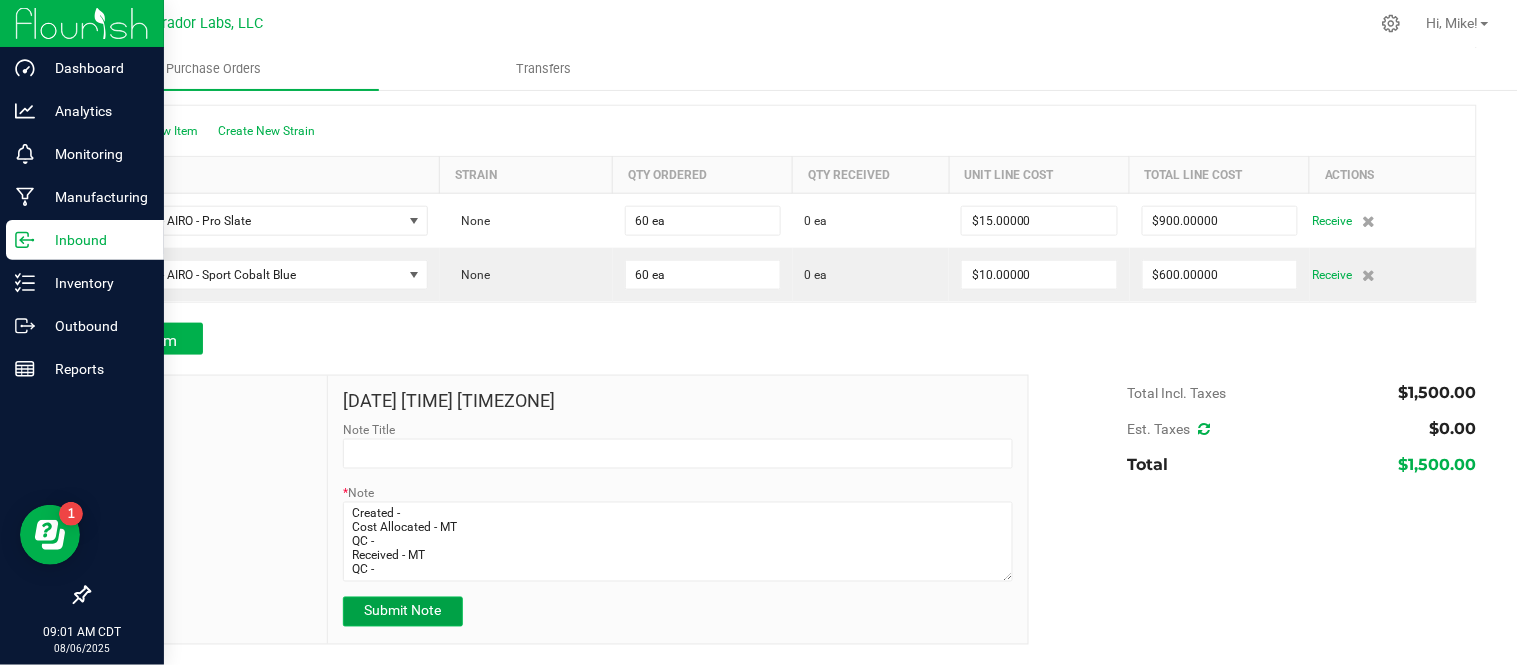 click on "Submit Note" at bounding box center (403, 612) 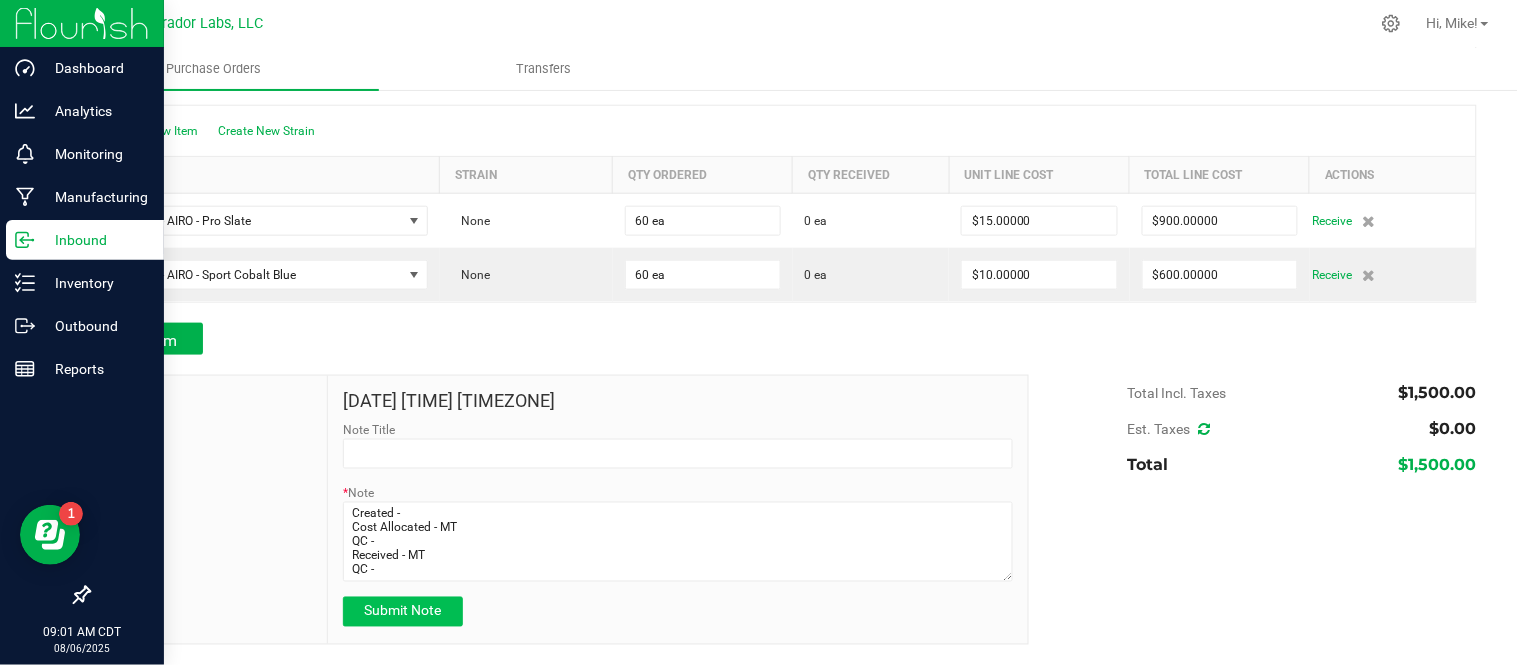 type on "[DATE] [TIME] CDT" 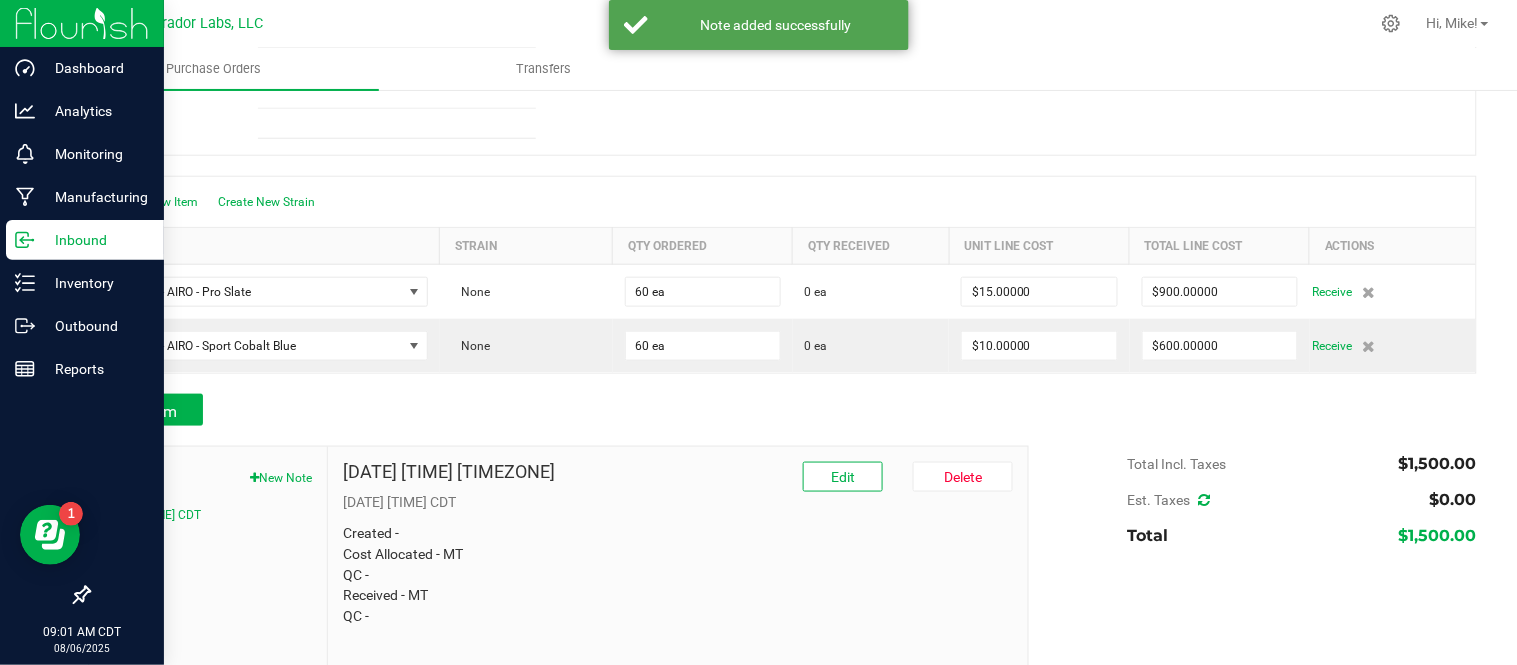 scroll, scrollTop: 402, scrollLeft: 0, axis: vertical 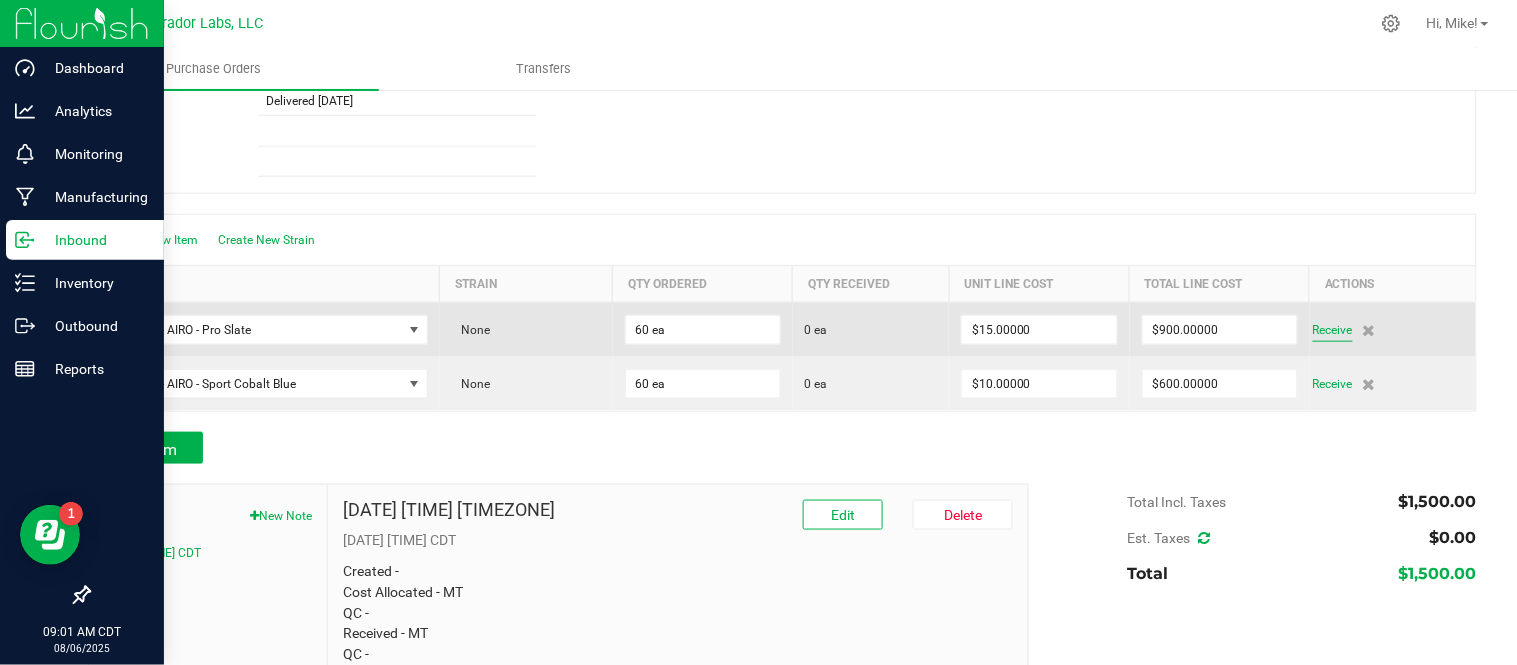 click on "Receive" at bounding box center [1333, 330] 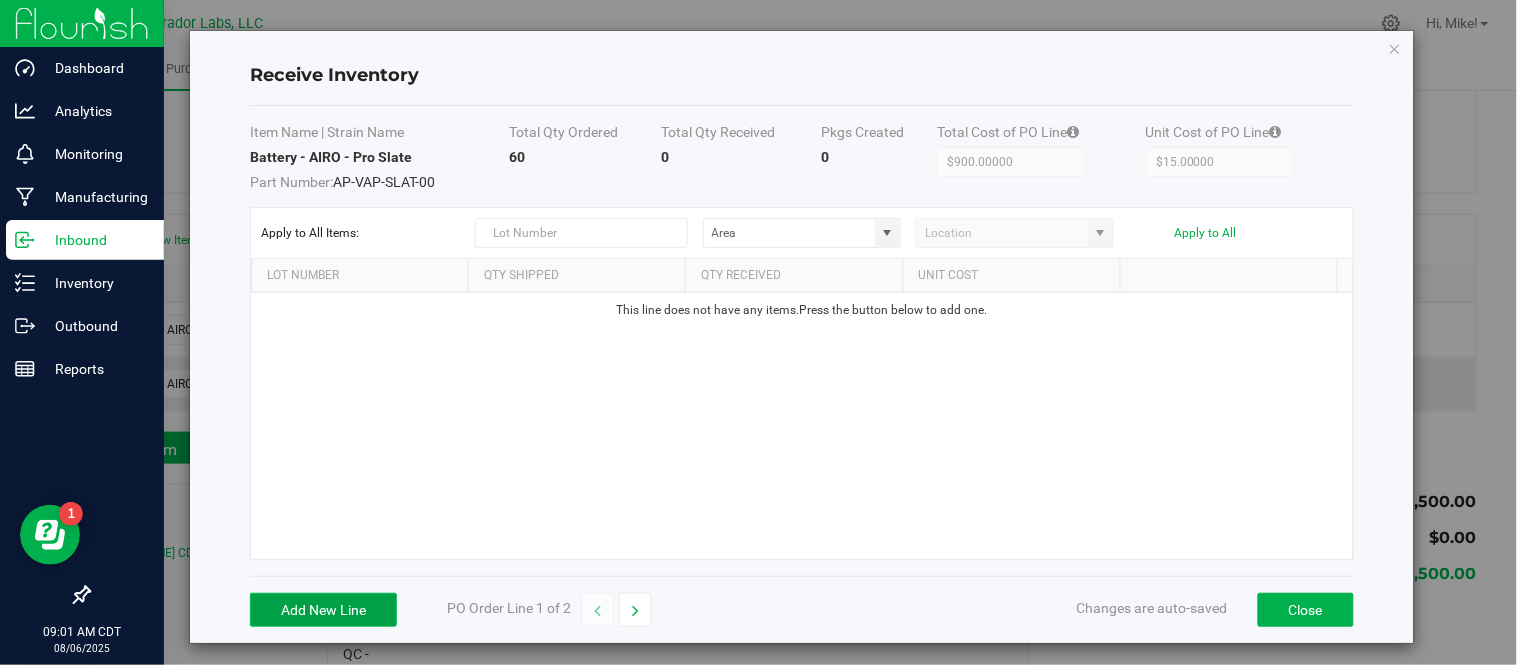 click on "Add New Line" at bounding box center (323, 610) 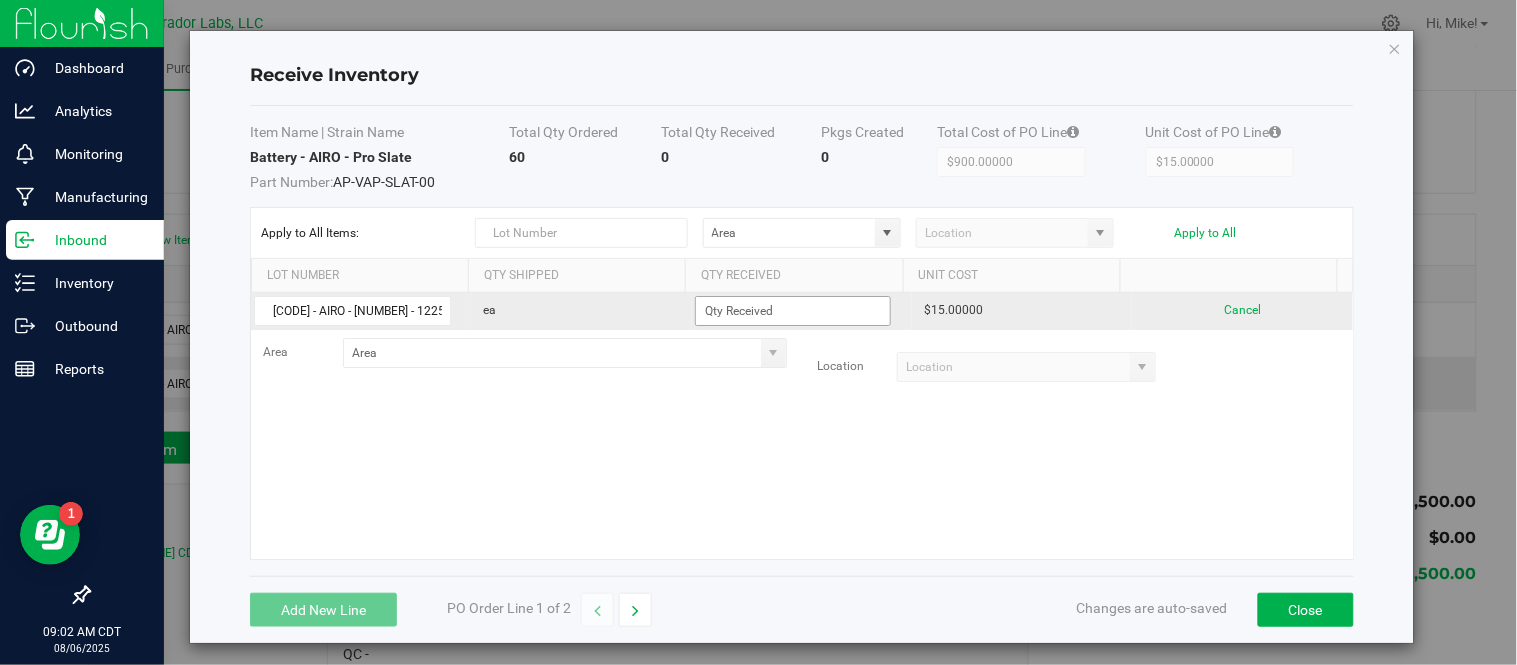 type on "[CODE] - AIRO - [NUMBER] - 1225" 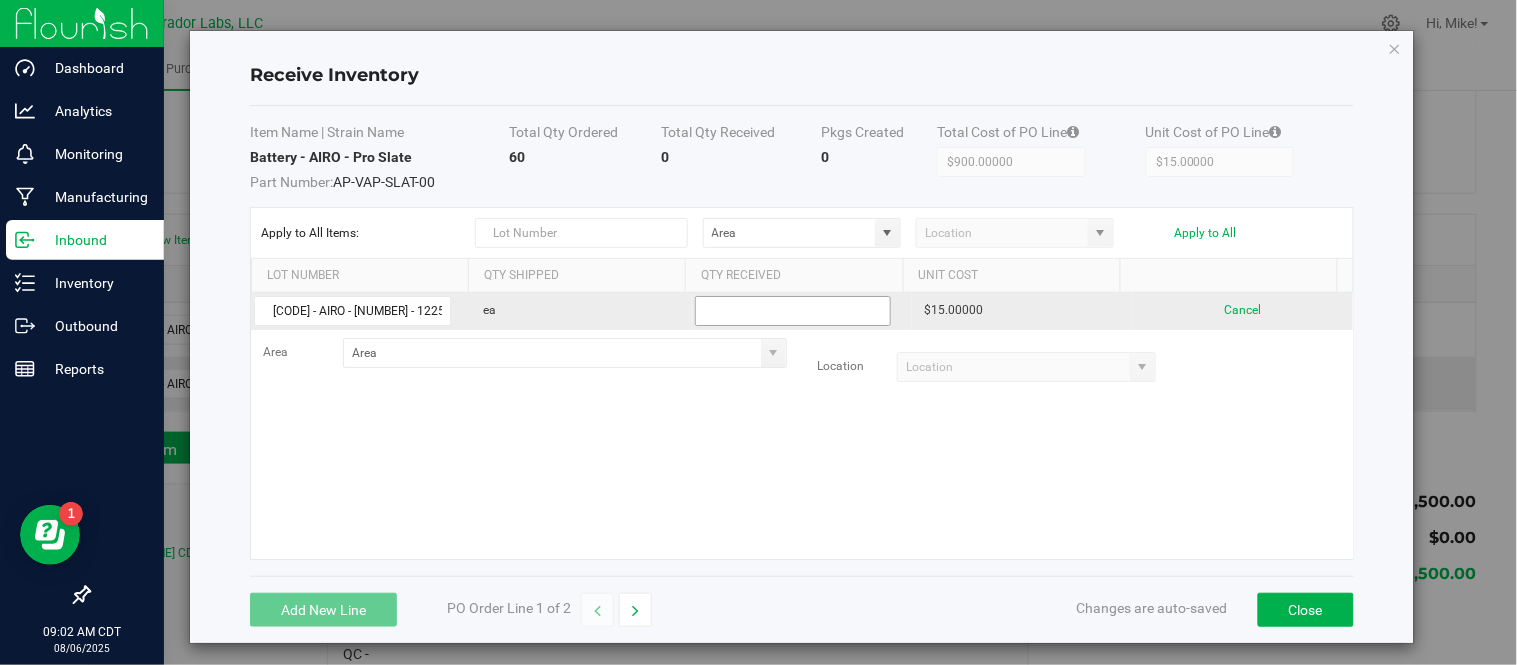 click at bounding box center [793, 311] 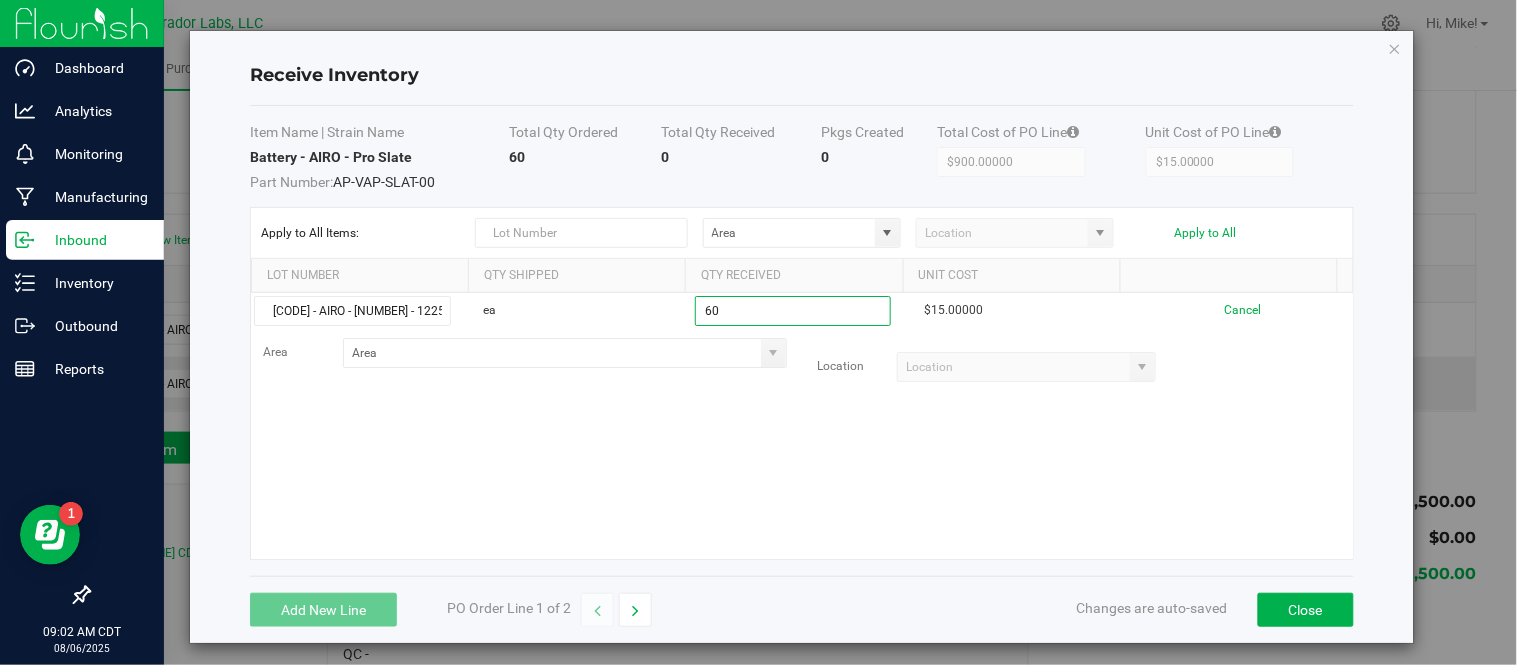 type on "60 ea" 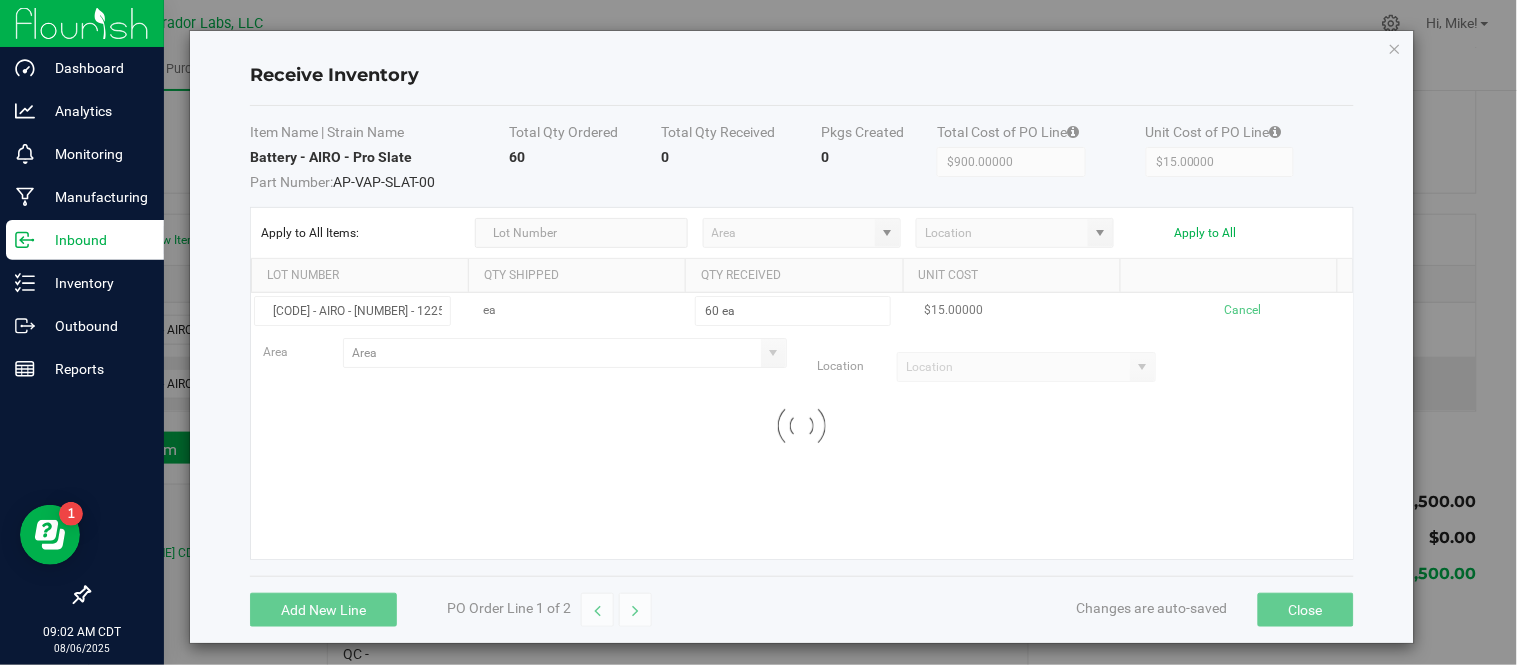click on "Area   Location  Loading" at bounding box center (802, 426) 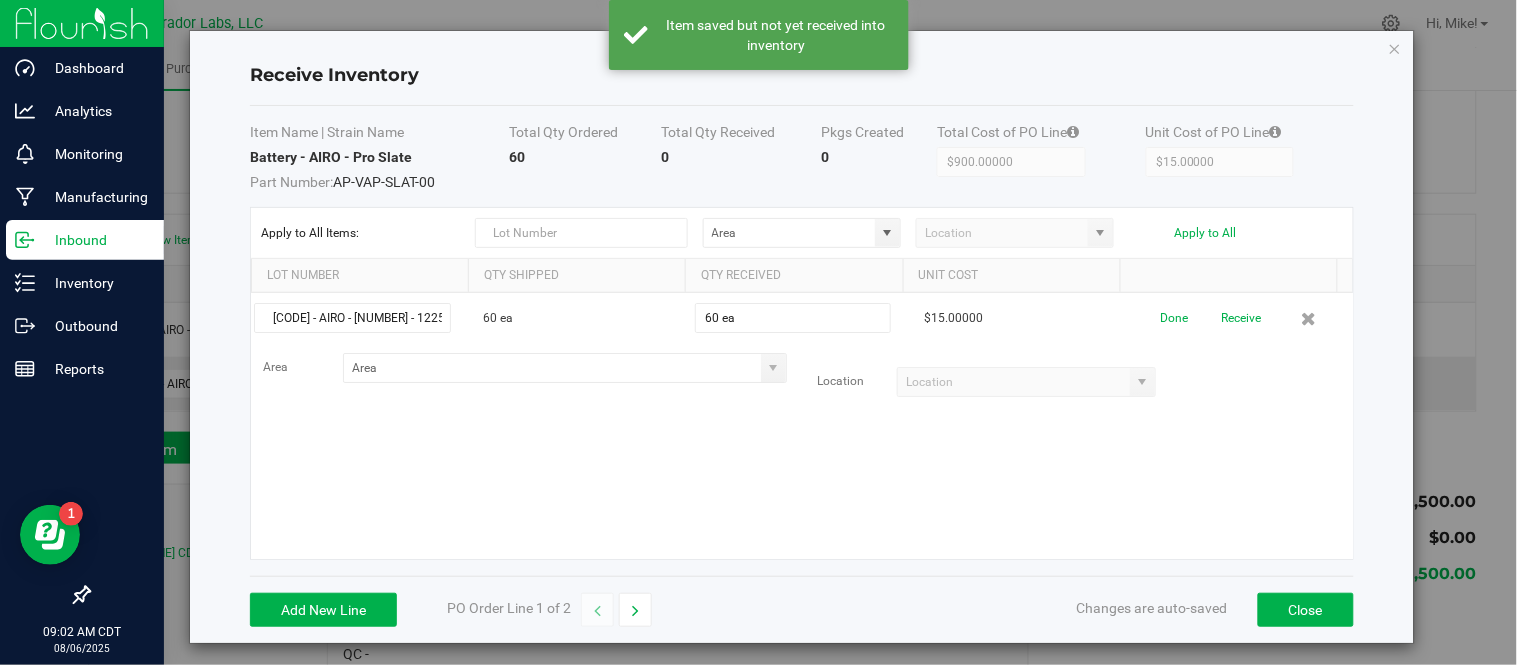 click at bounding box center [773, 368] 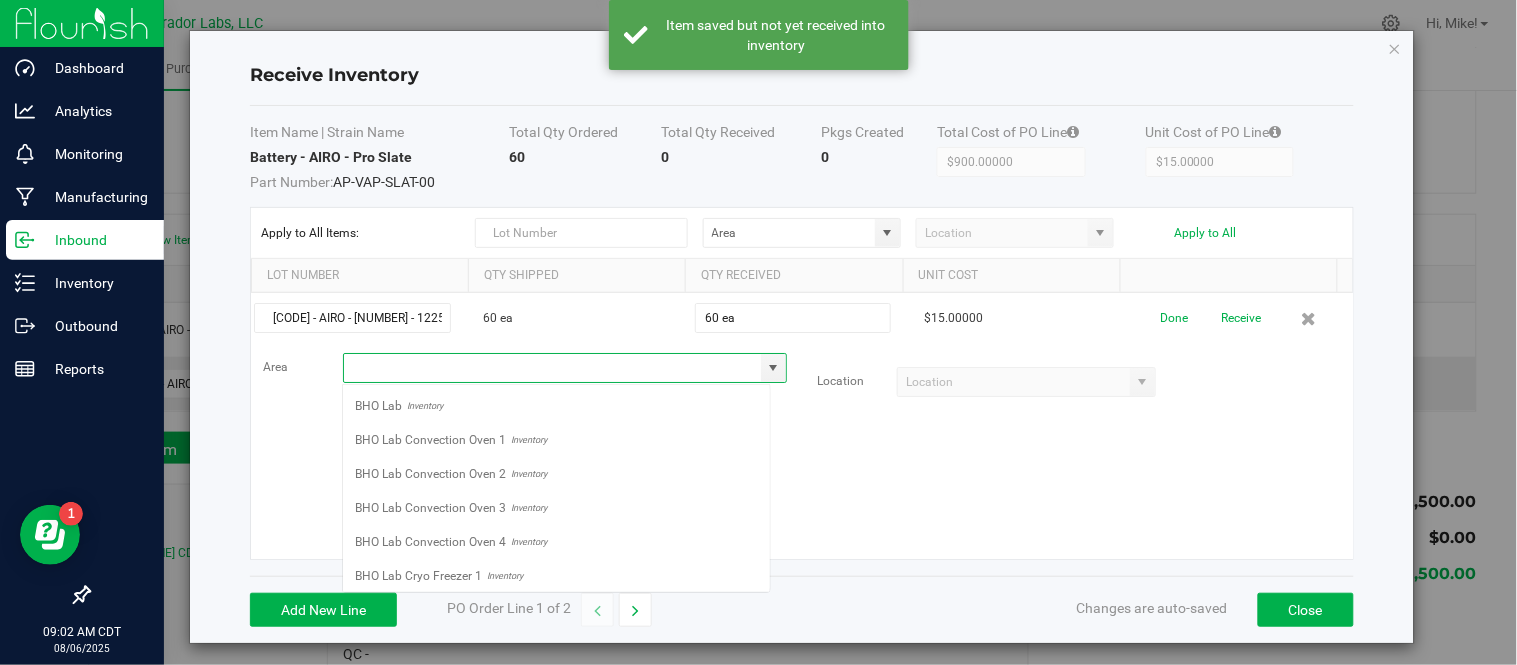 scroll, scrollTop: 99970, scrollLeft: 99571, axis: both 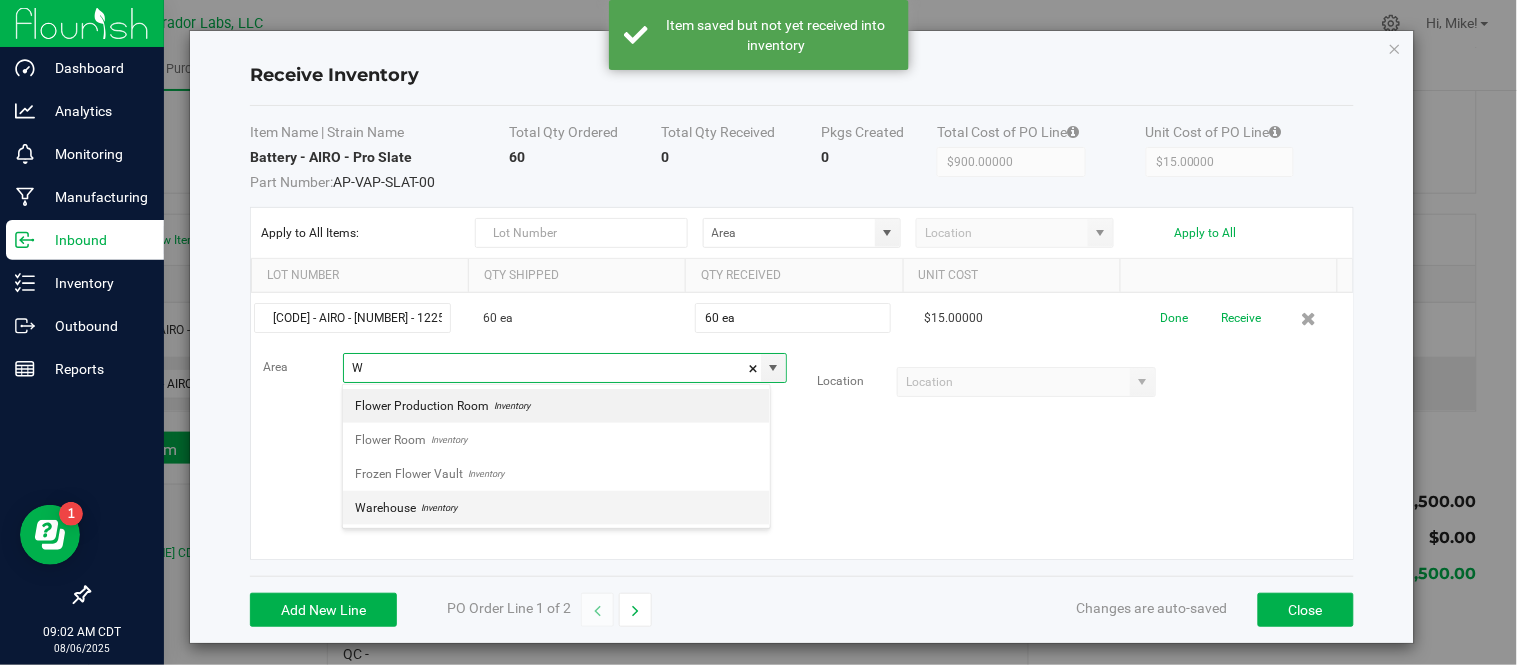 click on "Warehouse Inventory" at bounding box center [556, 508] 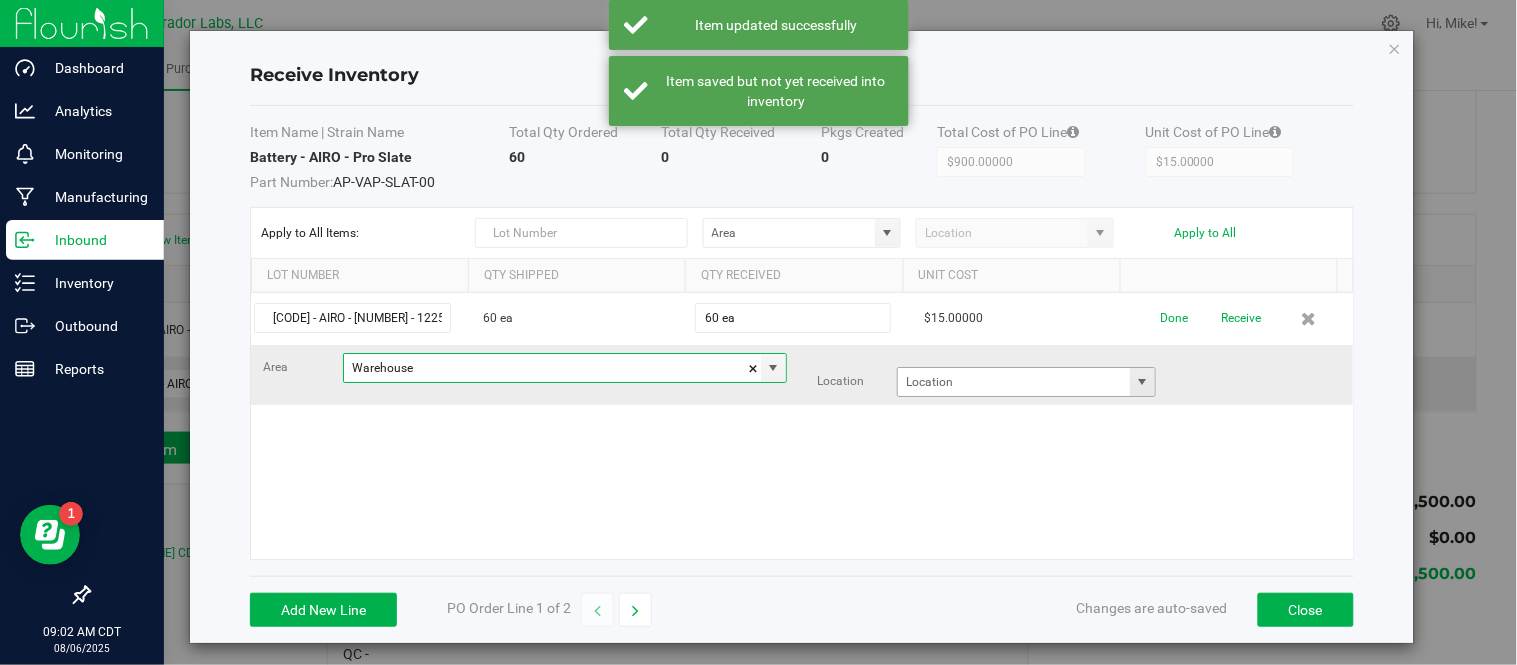 click at bounding box center [1143, 382] 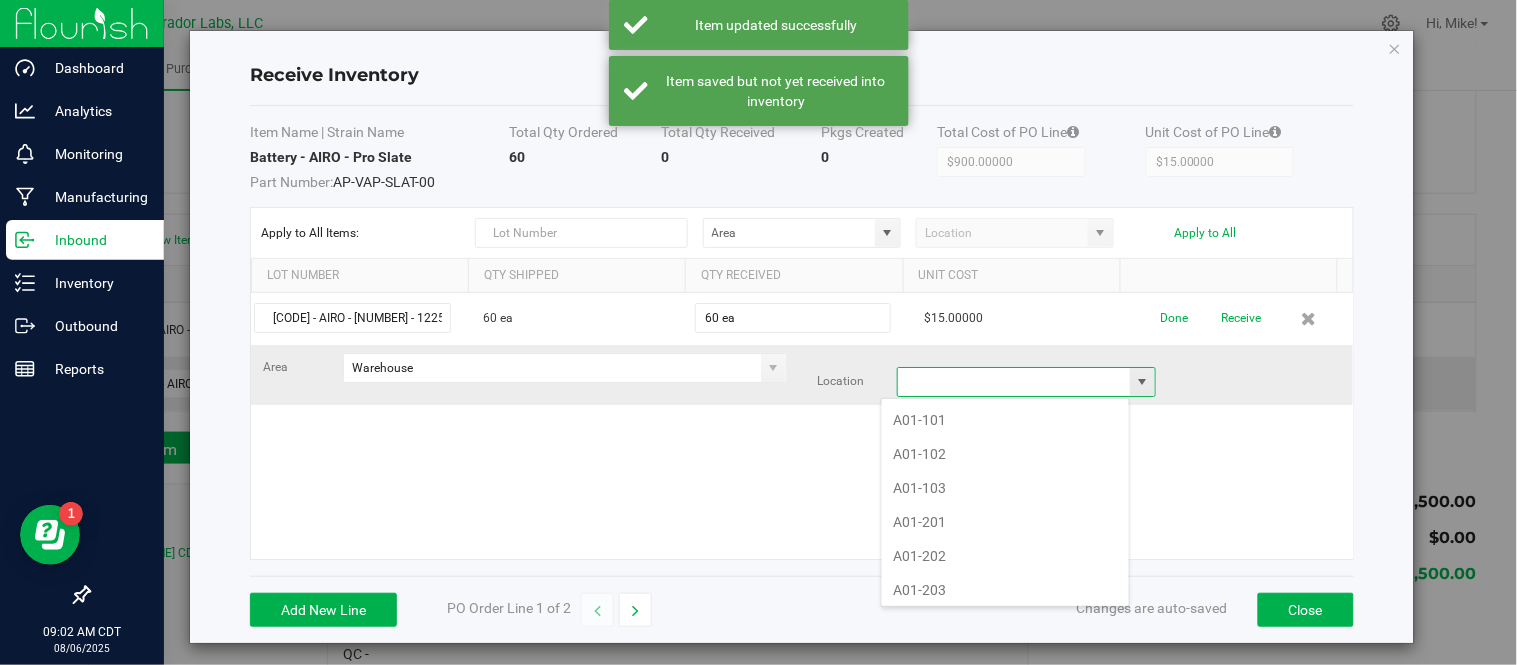 scroll, scrollTop: 99970, scrollLeft: 99751, axis: both 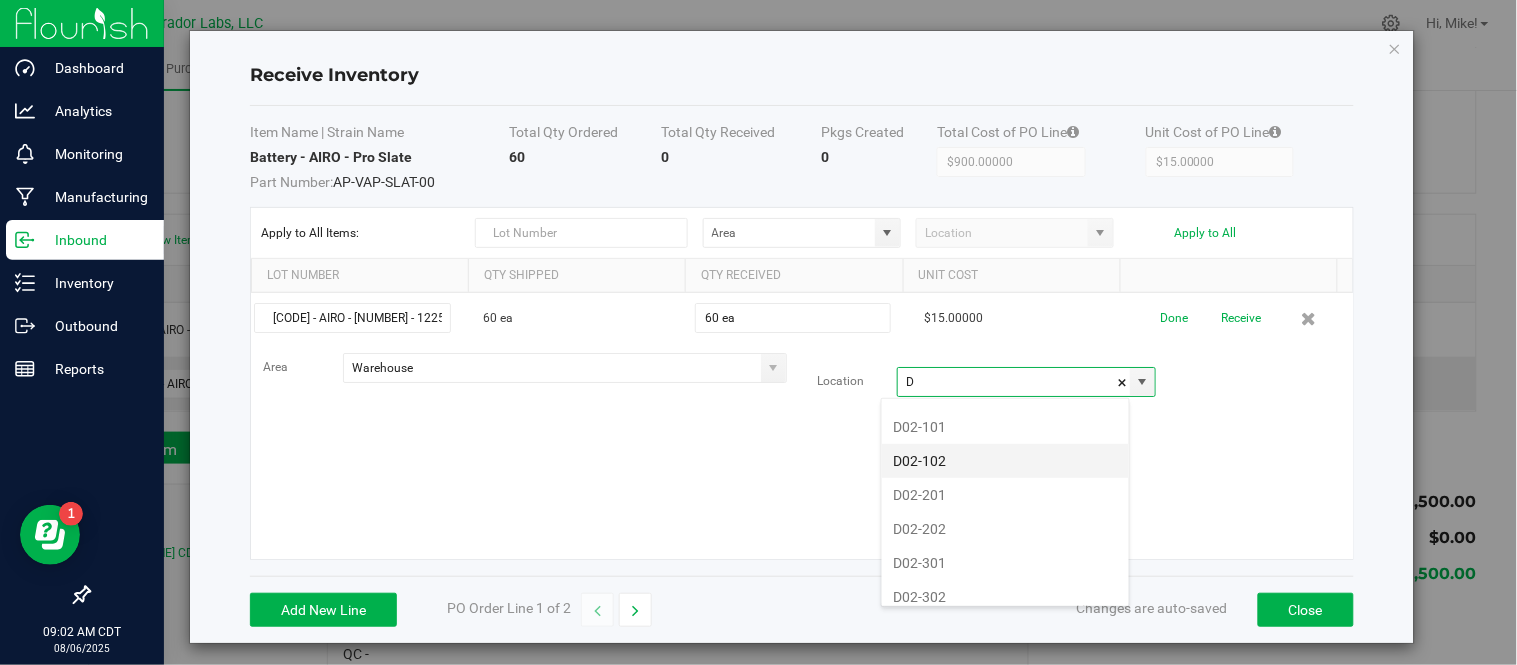 click on "D02-102" at bounding box center (1005, 461) 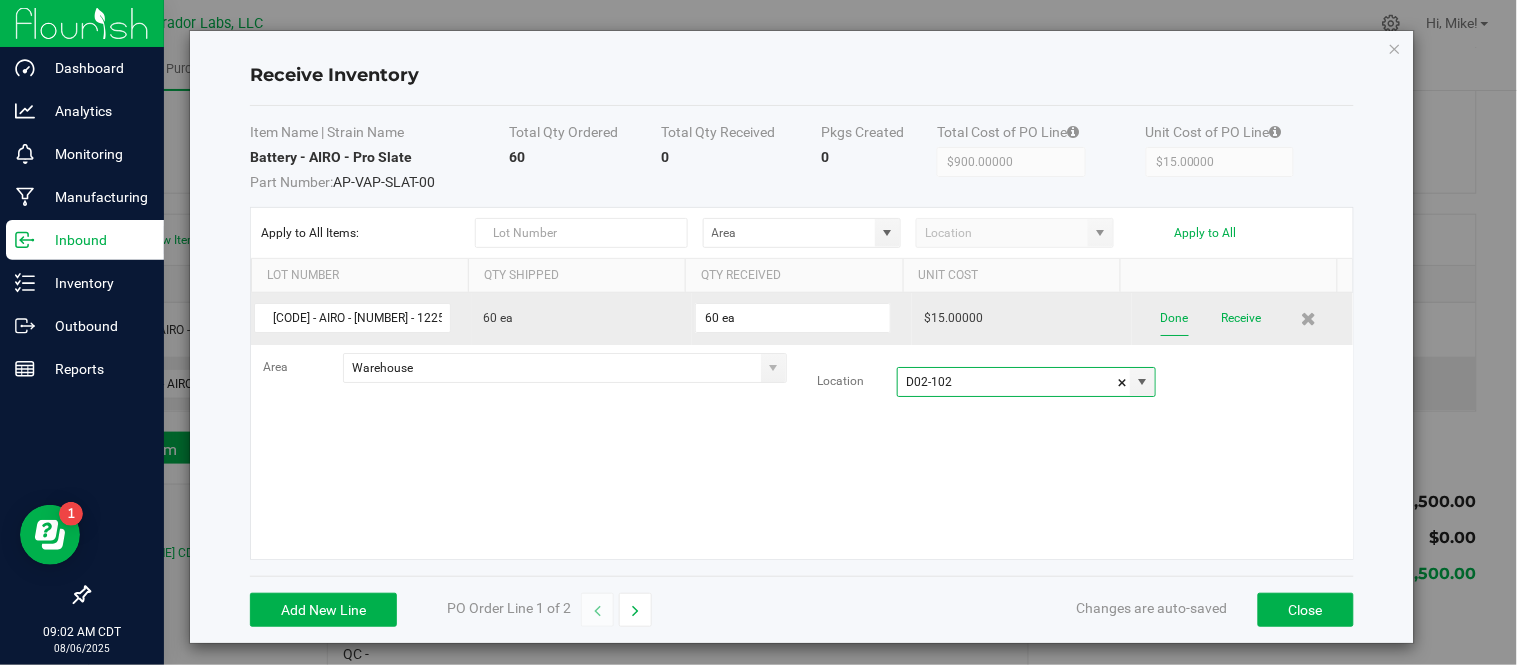 type on "D02-102" 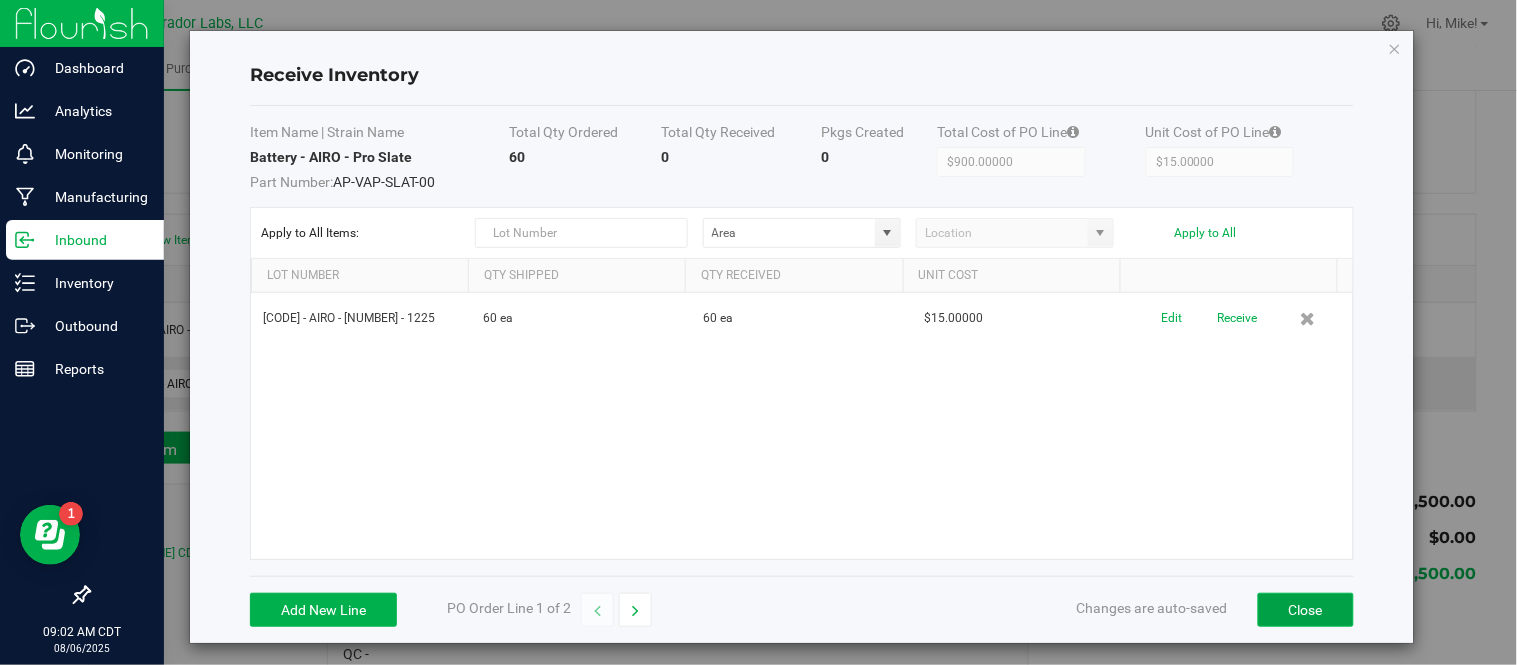click on "Close" at bounding box center [1306, 610] 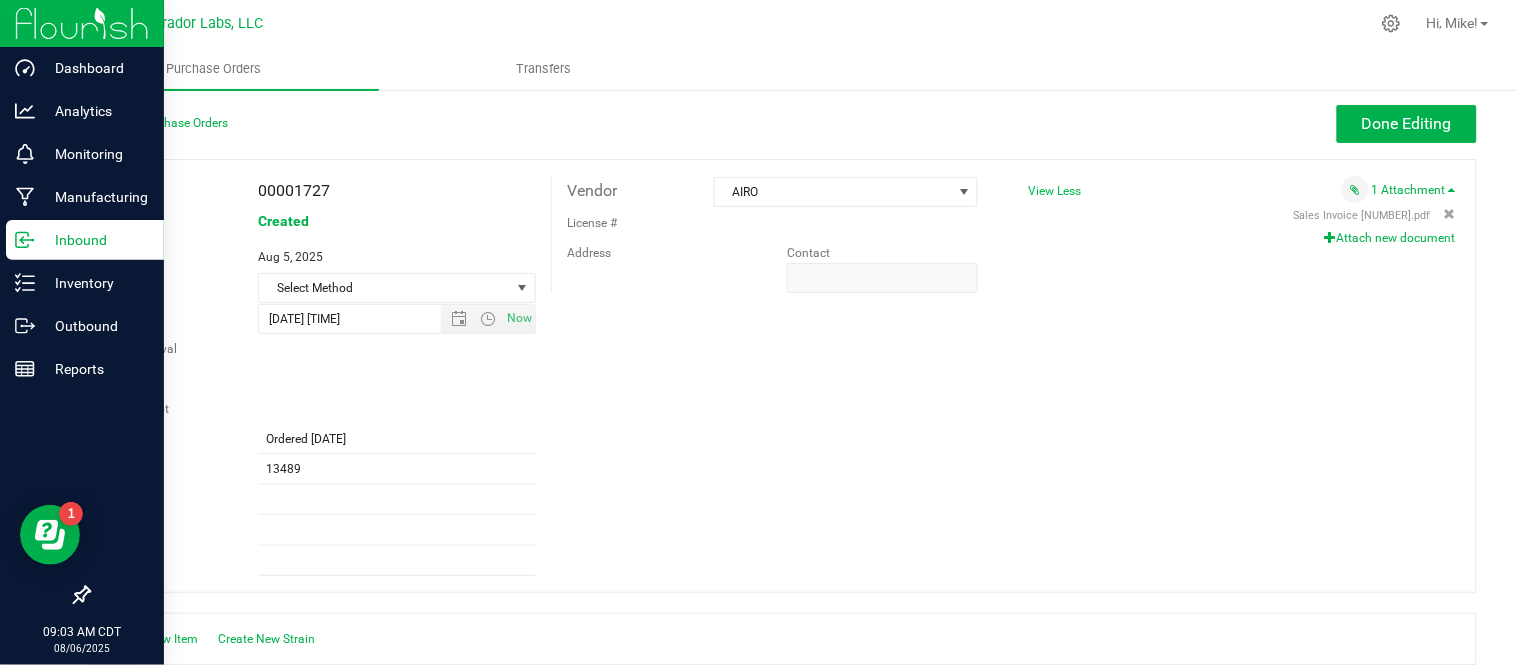 scroll, scrollTop: 0, scrollLeft: 0, axis: both 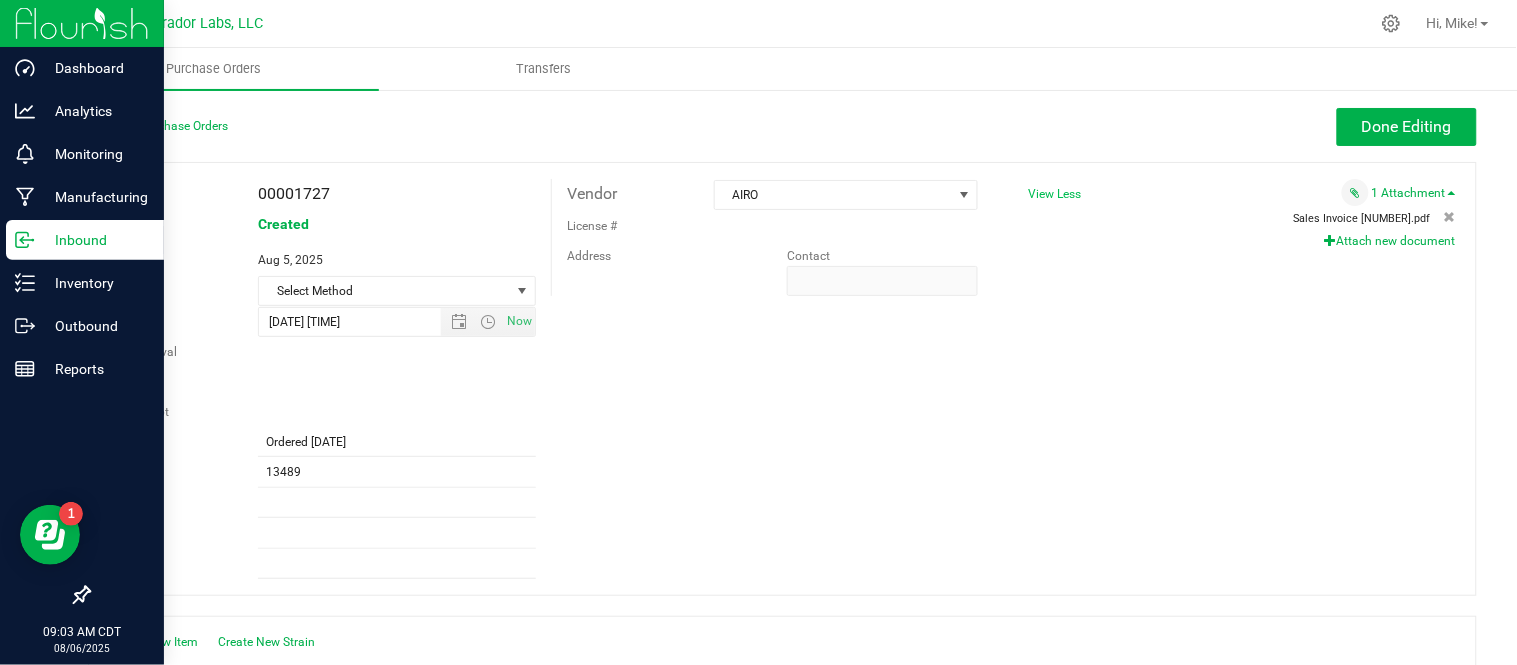 click on "Sales Invoice [NUMBER].pdf" at bounding box center [1362, 218] 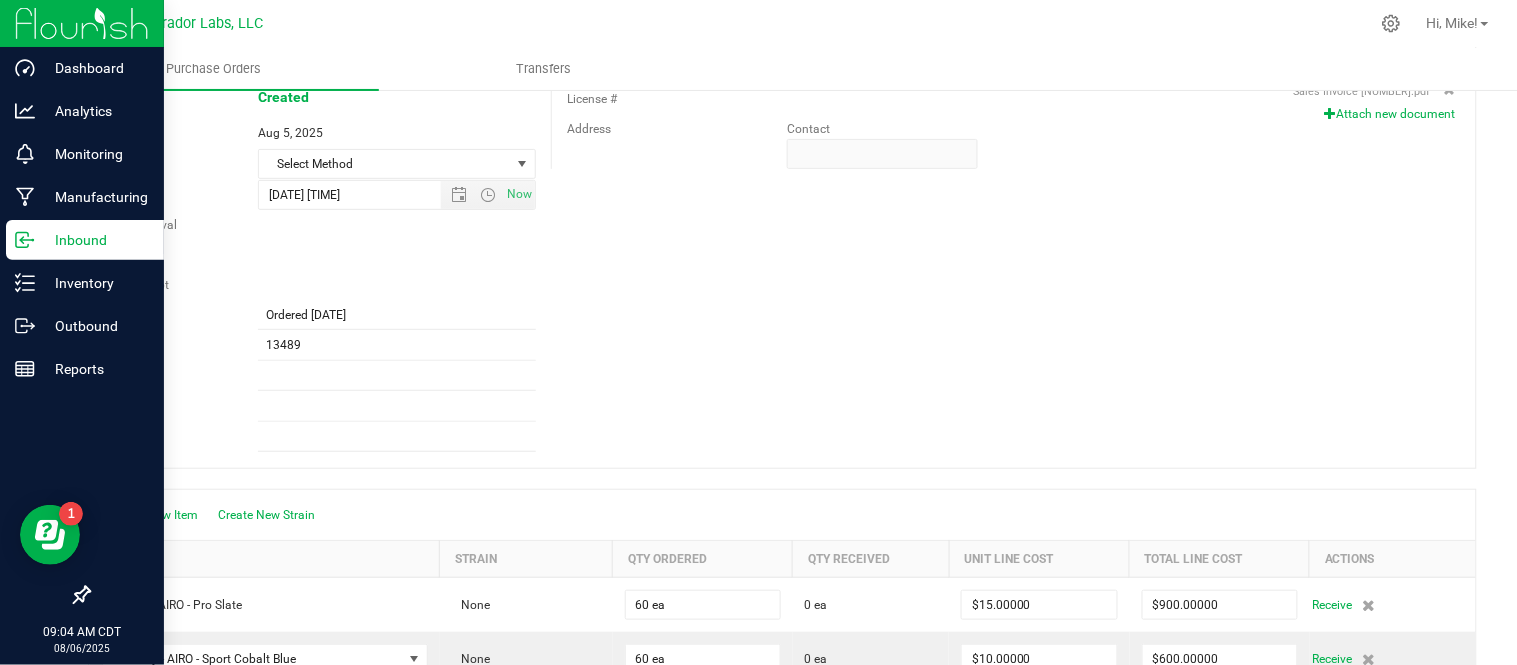 scroll, scrollTop: 68, scrollLeft: 0, axis: vertical 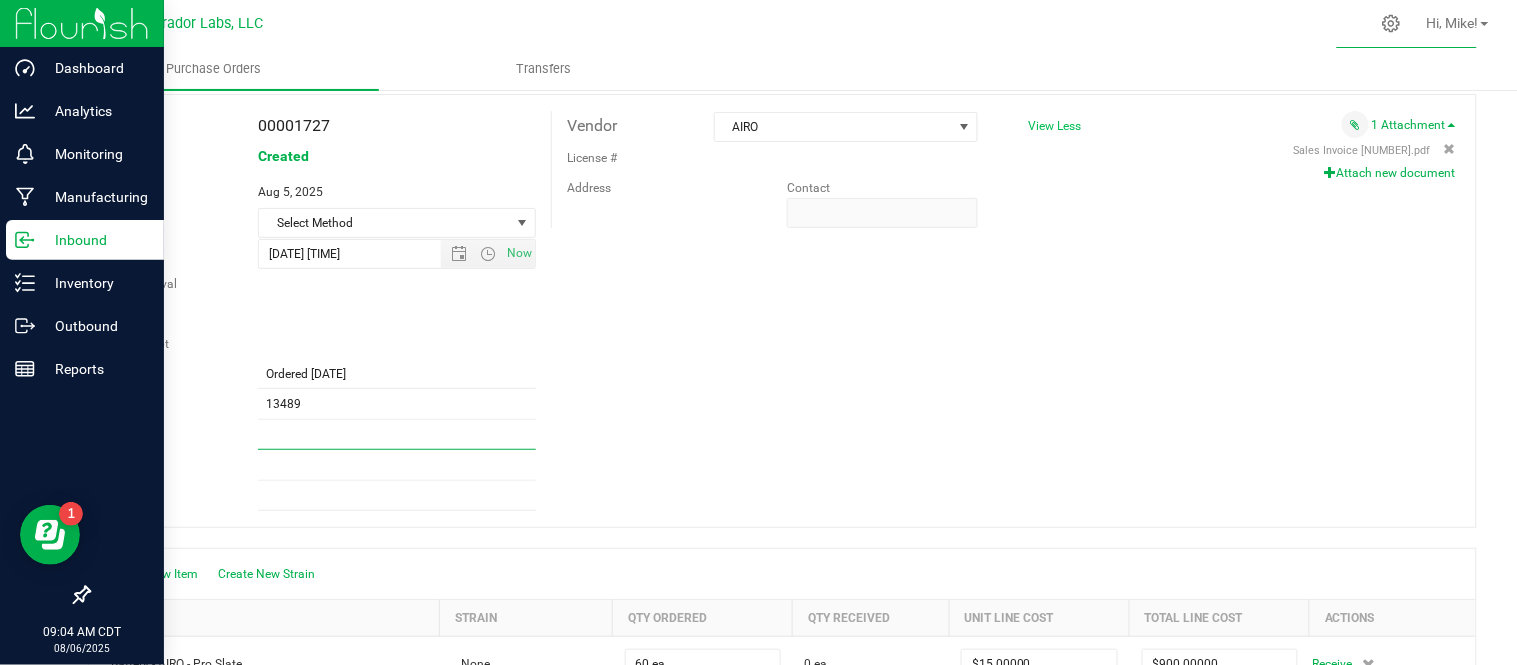 click on "Ref Field 3" at bounding box center (397, 435) 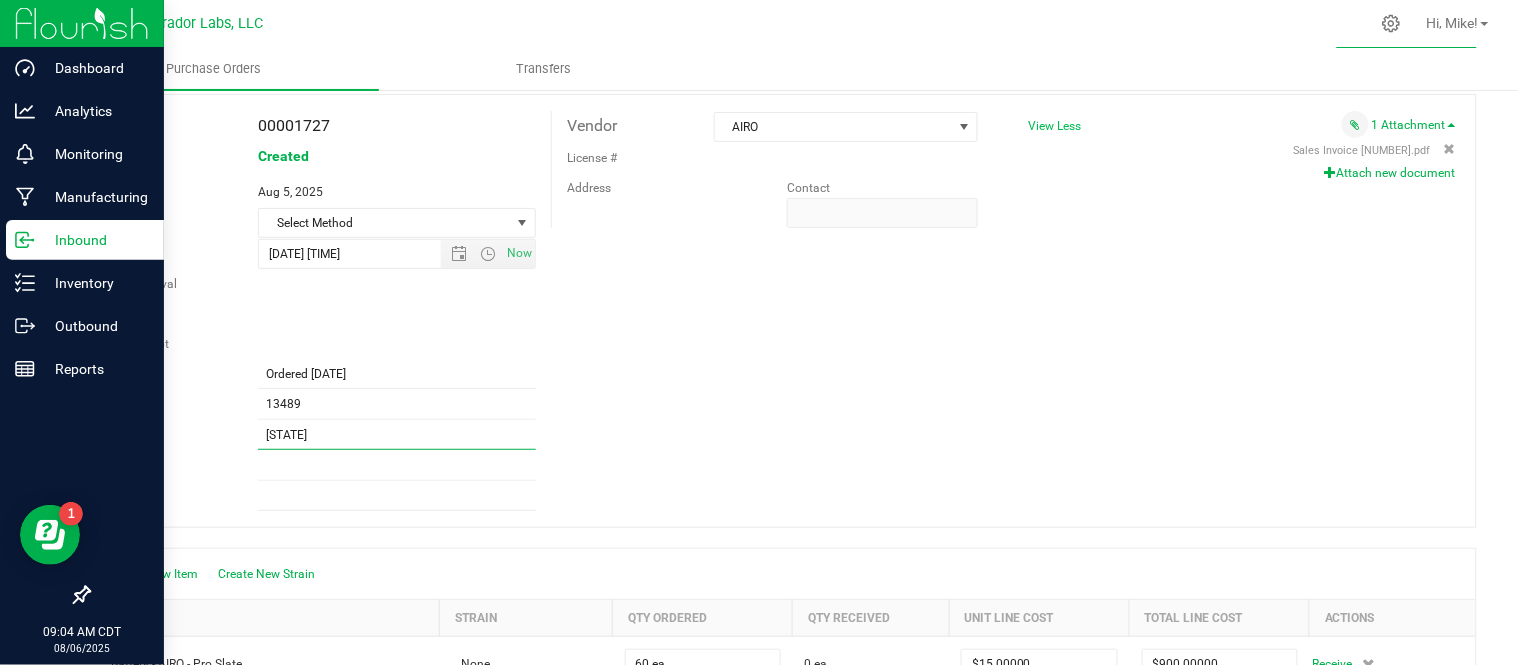 type on "Delivered [DATE]" 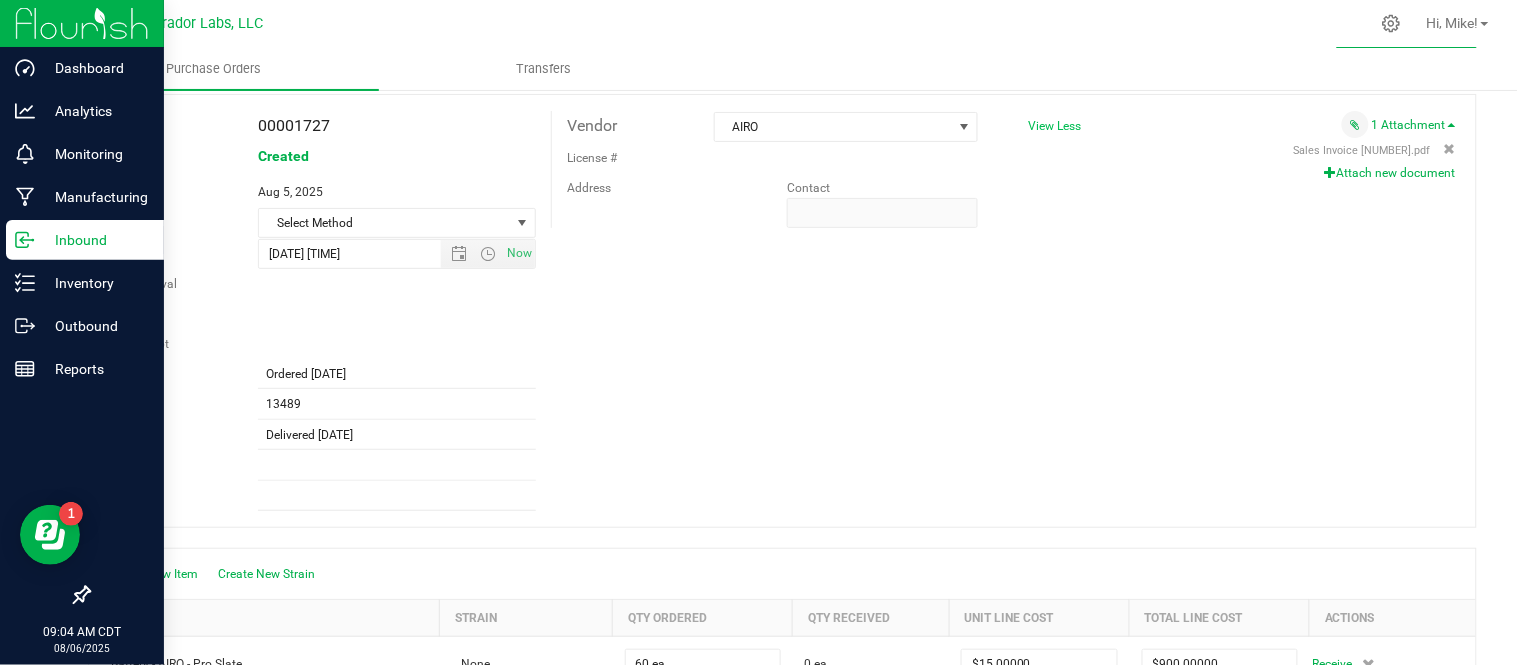 click on "PO
[PO_NUMBER]
Status
Created
Created
[DATE]
Method
Select Method Select Method USPS UPS FedEx LTL Local Delivery Pickup Other
Expected
[DATE] [TIME]" at bounding box center (782, 311) 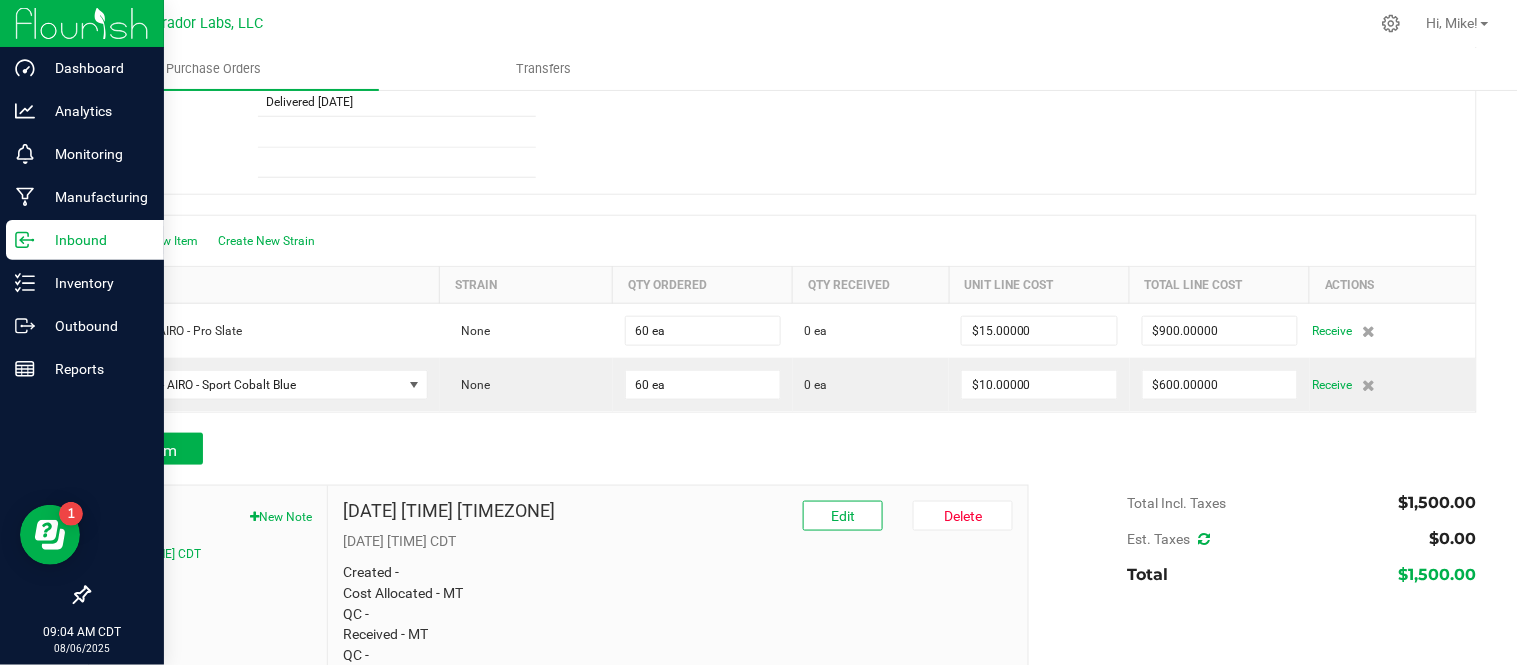 scroll, scrollTop: 402, scrollLeft: 0, axis: vertical 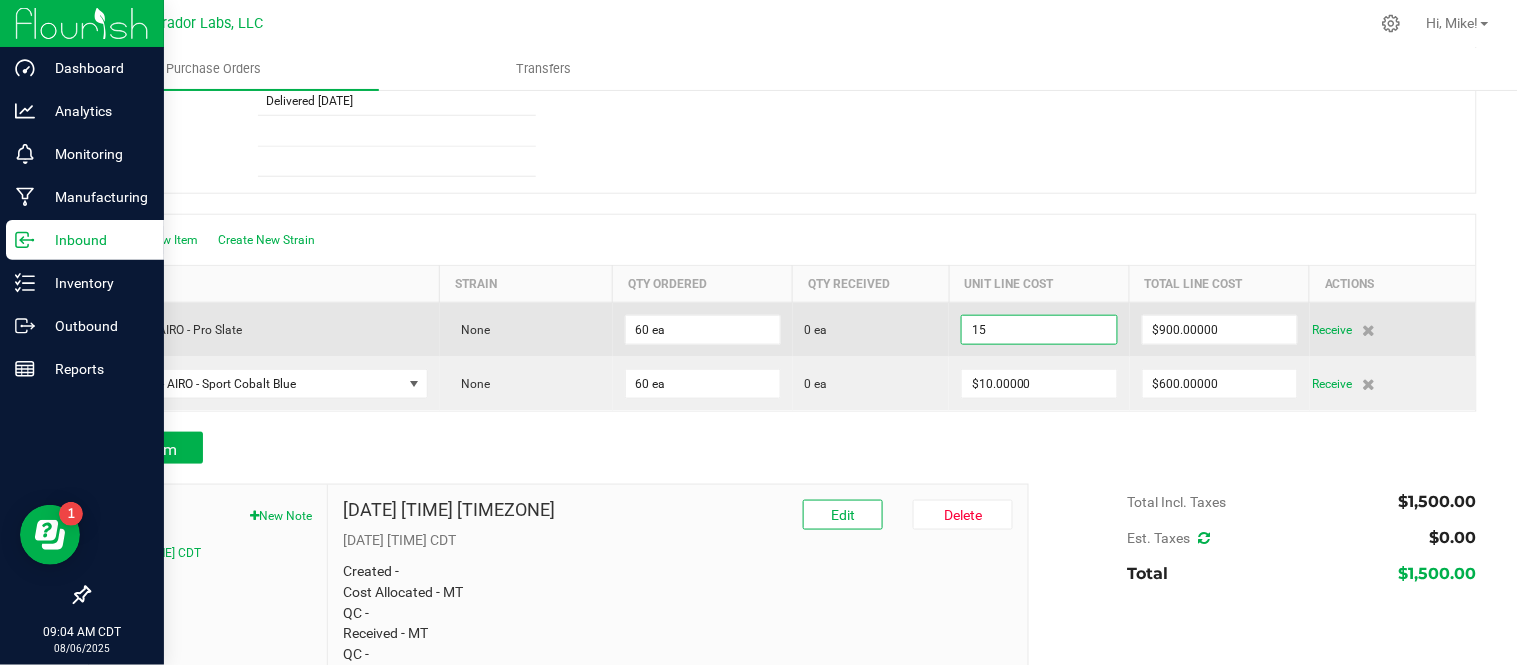 click on "15" at bounding box center (1039, 330) 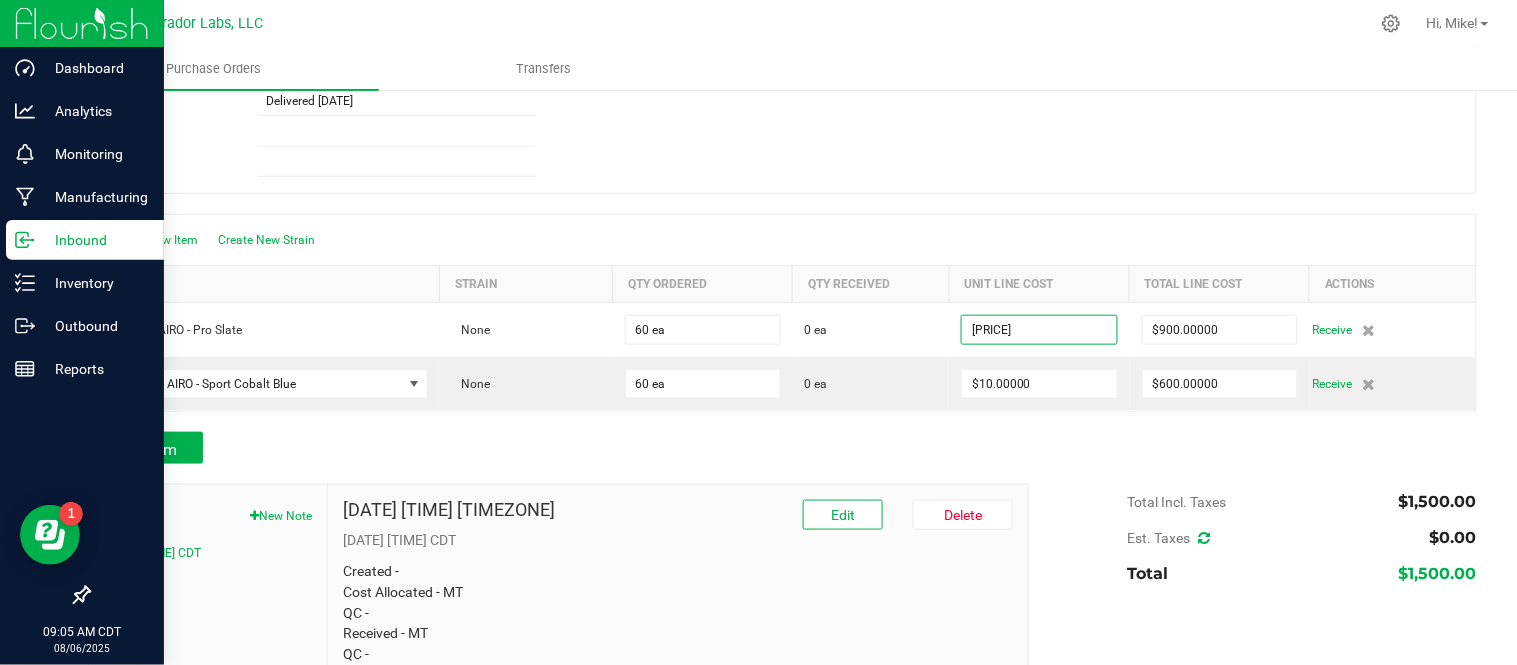 type on "$15.31692" 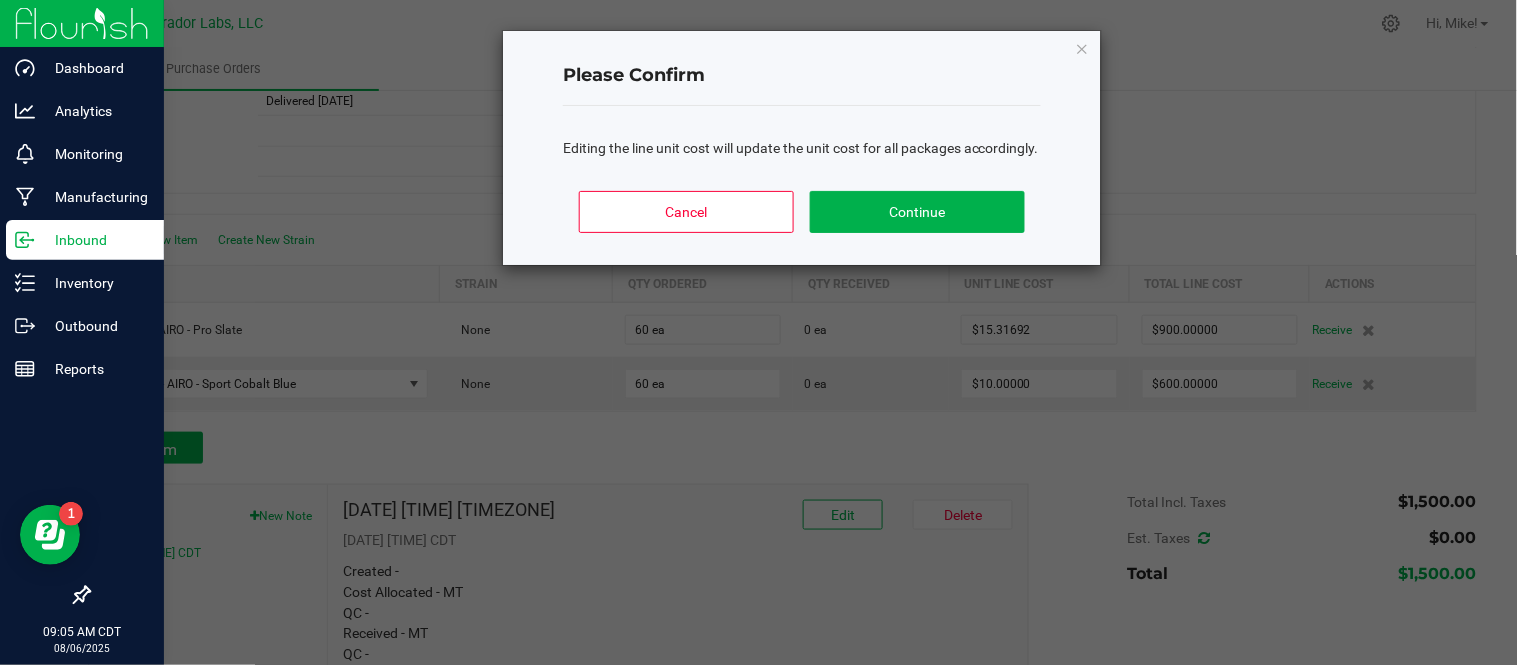 click on "Dashboard Analytics Monitoring Manufacturing Inbound Inventory Outbound Reports [TIME] [TIMEZONE] [DATE]  [DATE]   Curador Labs, LLC   Hi, [NAME]!
Purchase Orders
Transfers
Back to Purchase Orders
Done Editing
PO
[NUMBER]
Status
USPS" at bounding box center (758, 332) 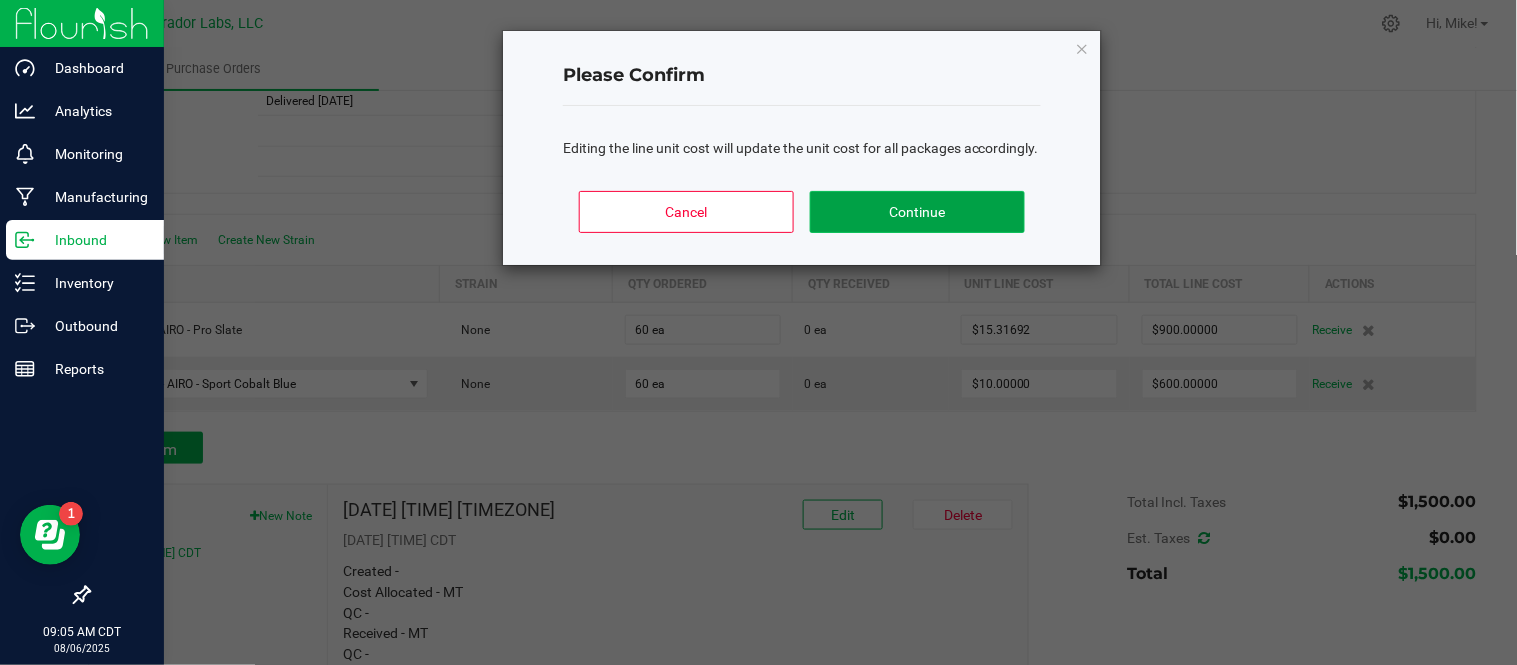 click on "Continue" 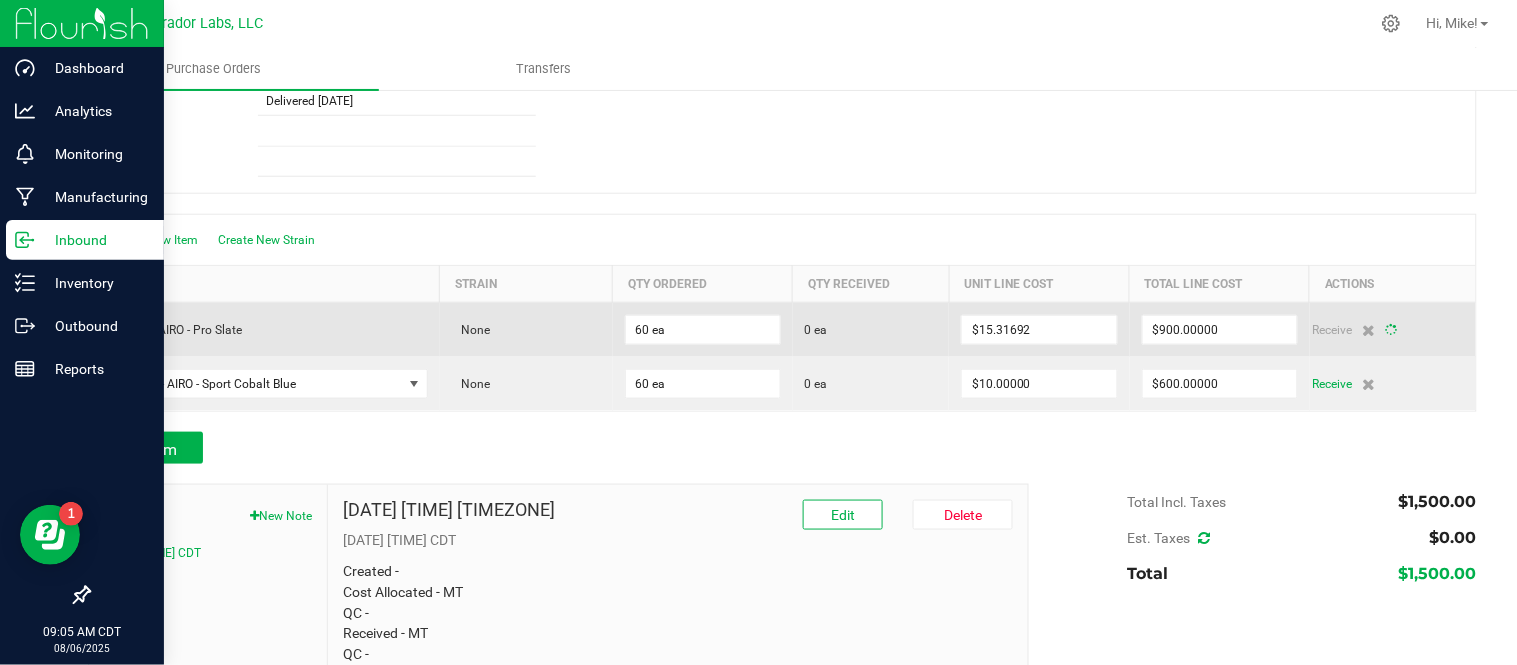 type on "60" 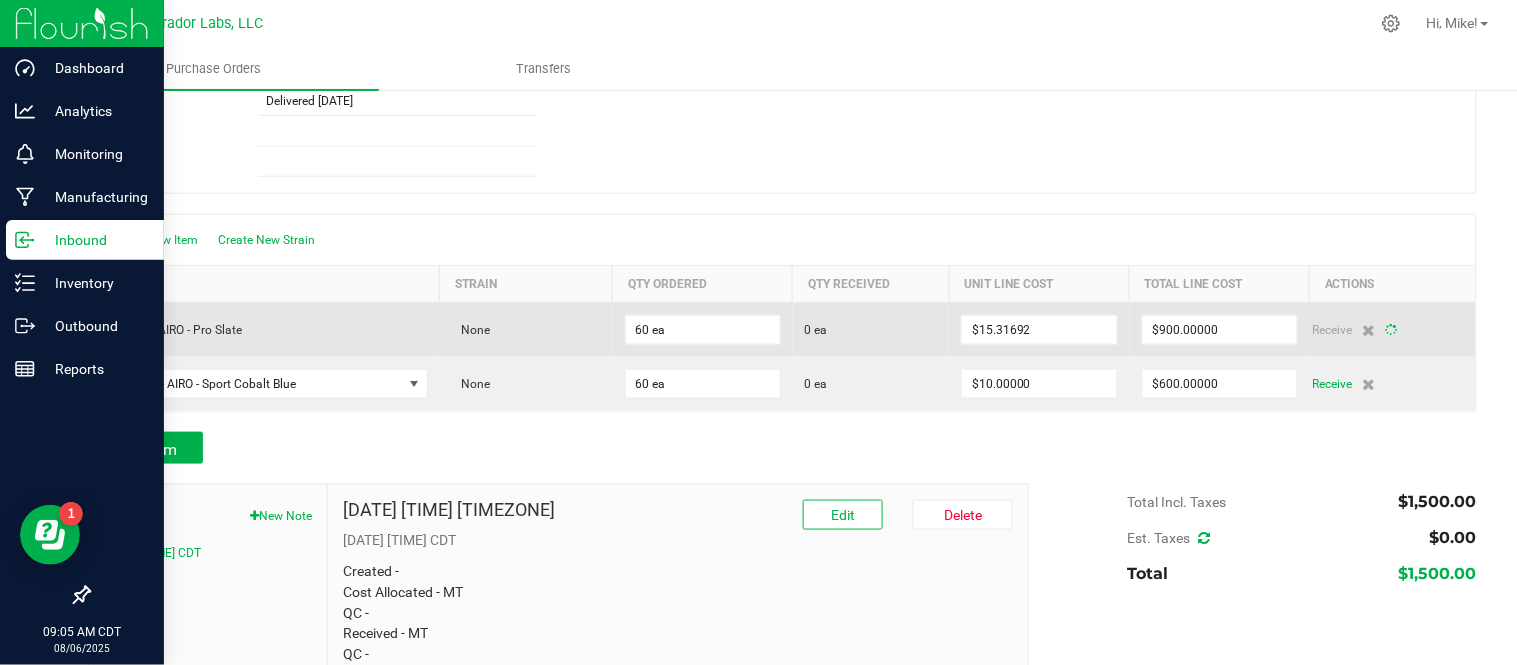 type on "[PRICE]" 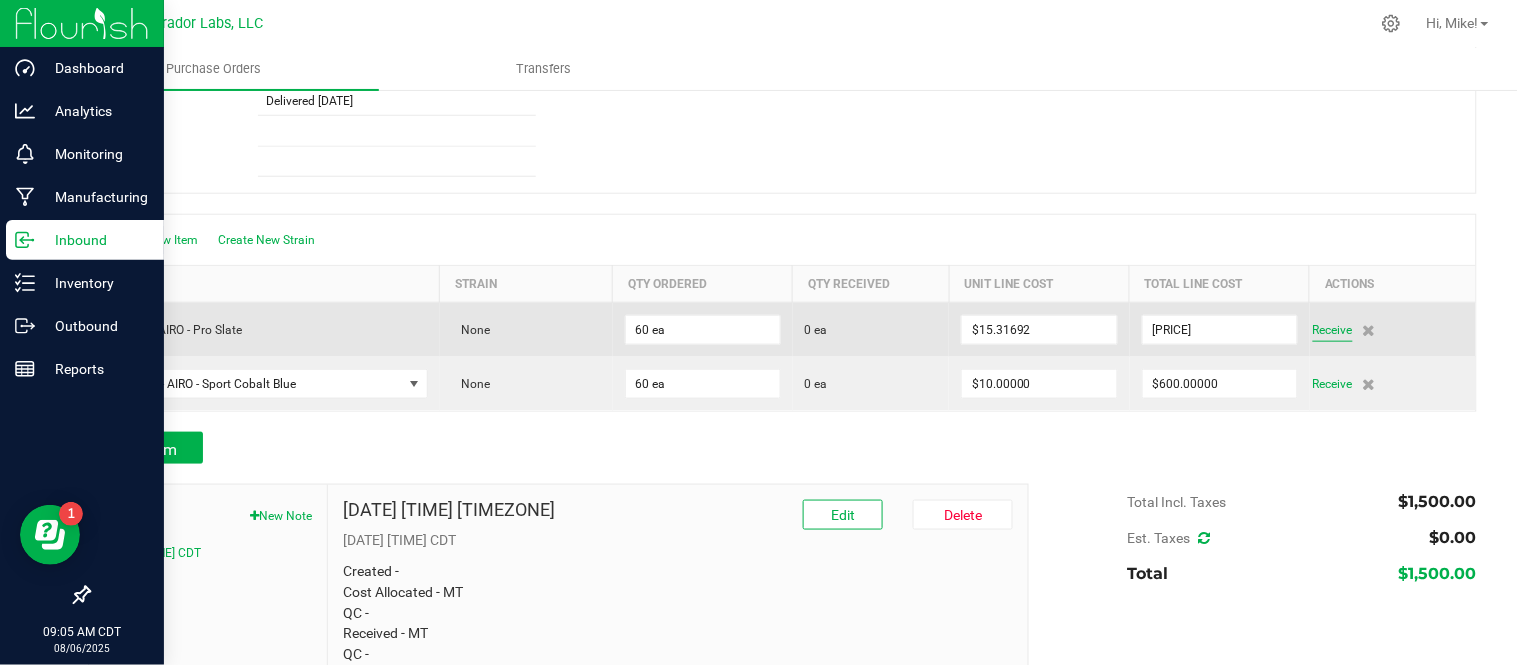 click on "Receive" at bounding box center [1333, 330] 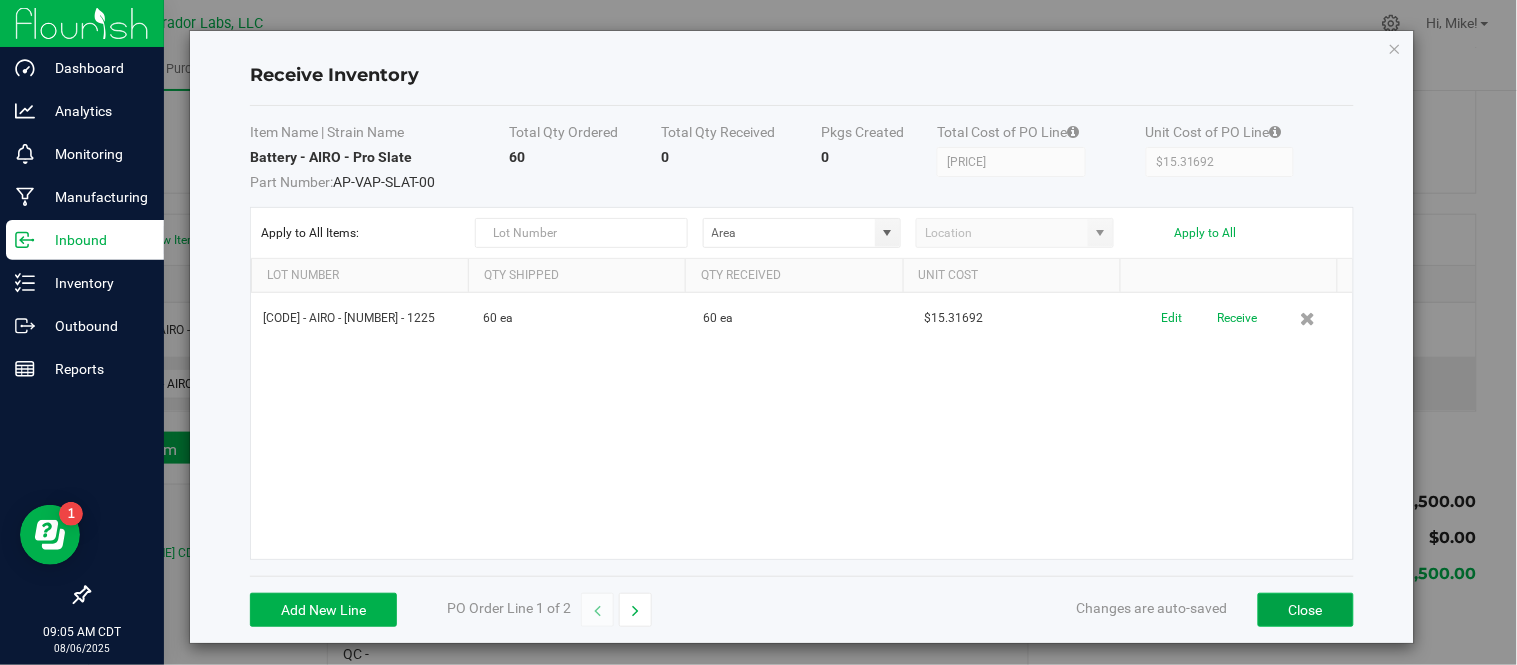 click on "Close" at bounding box center [1306, 610] 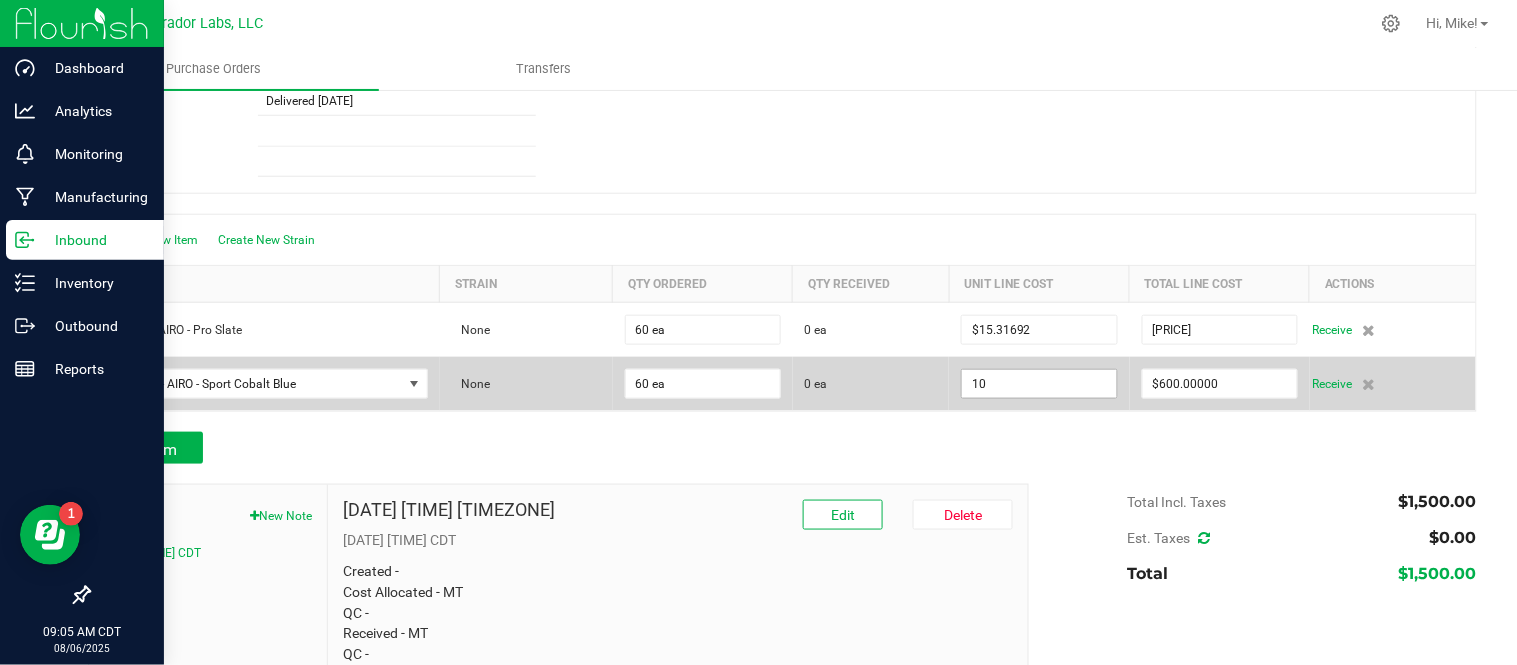 click on "10" at bounding box center [1039, 384] 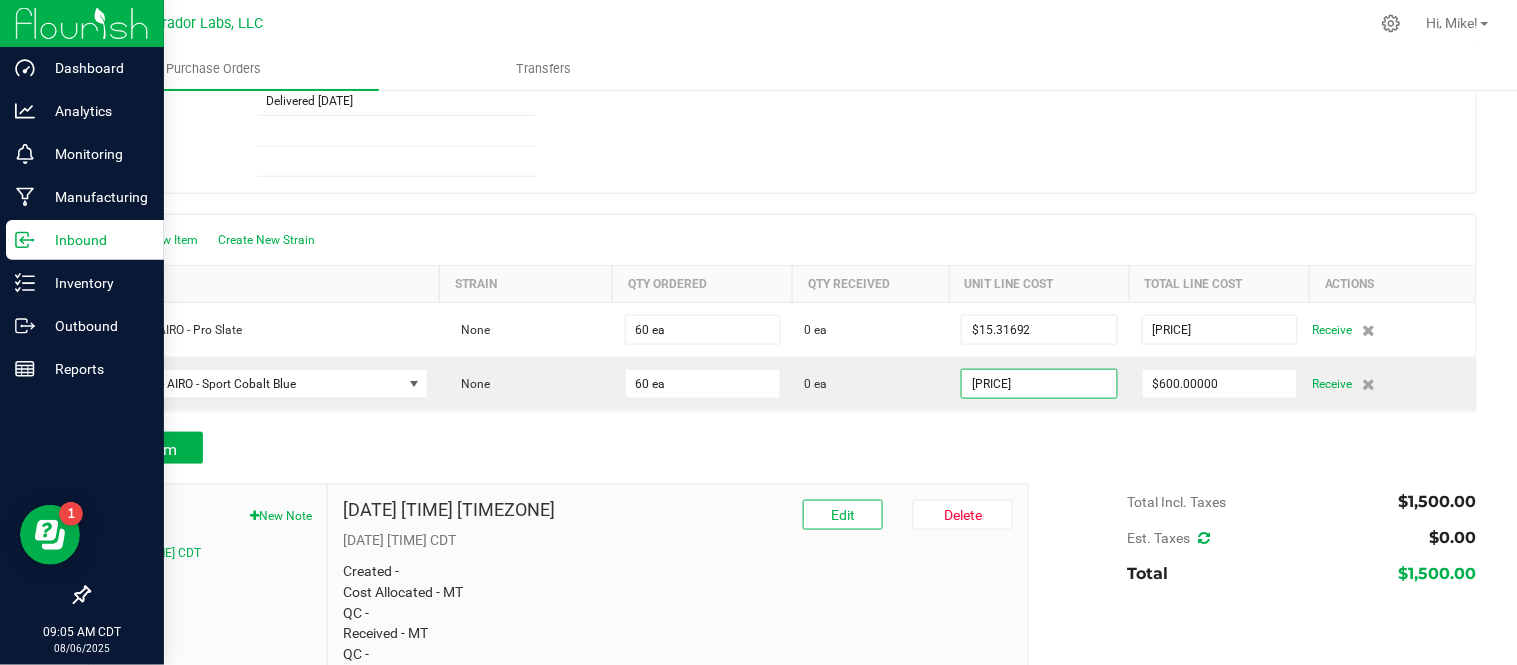 type on "[PRICE]" 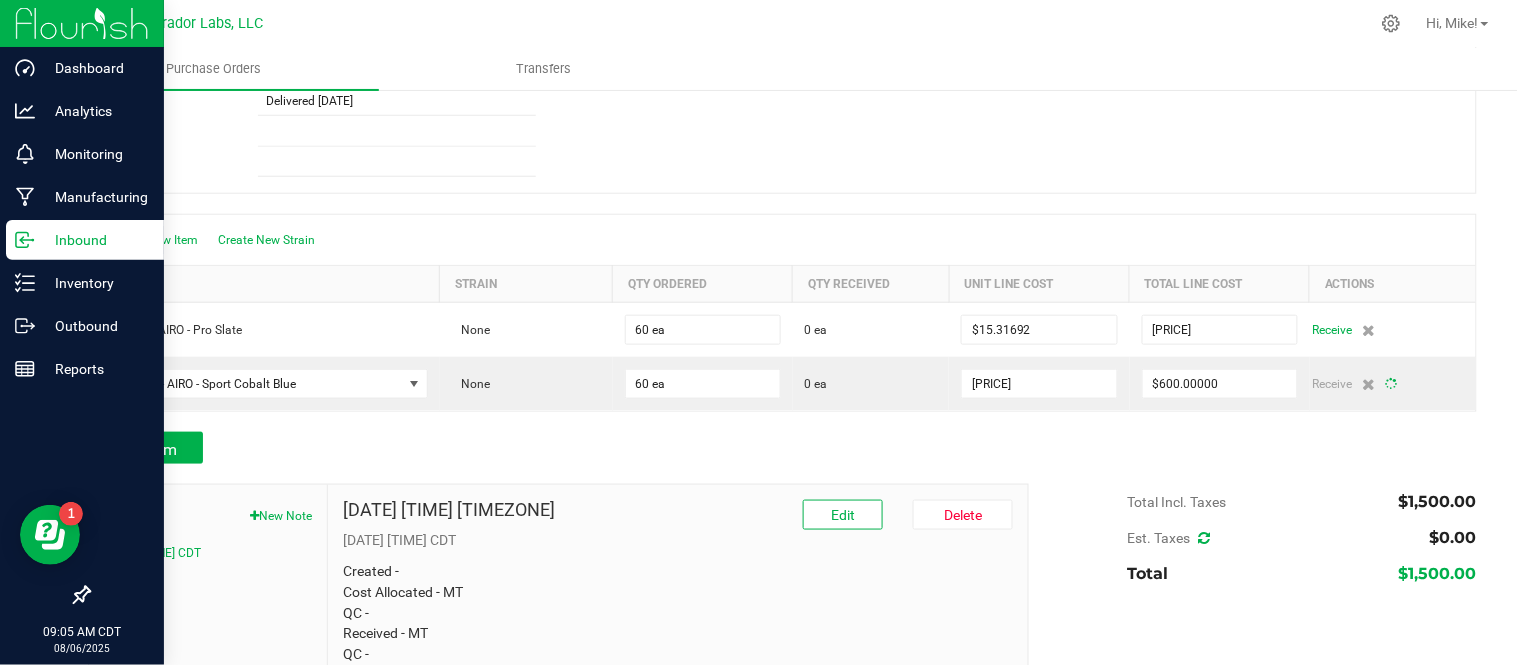 type on "60" 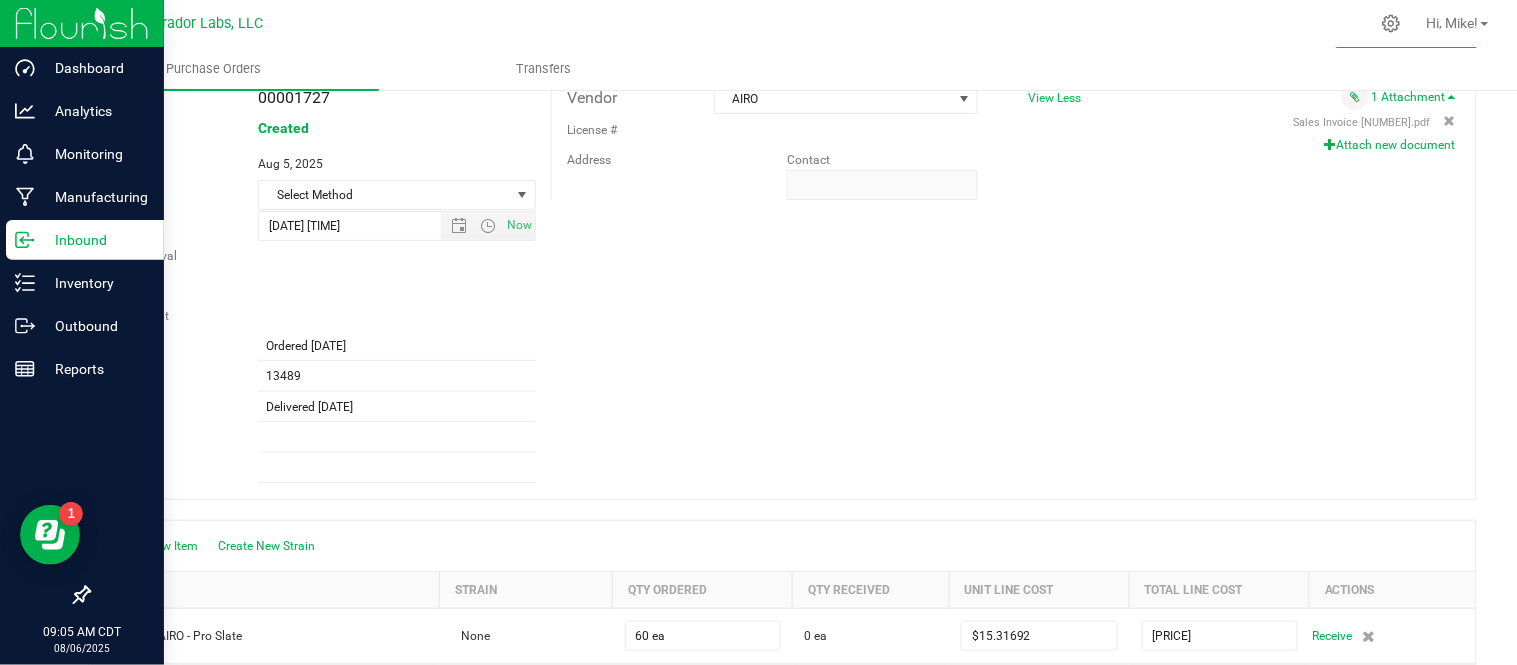 scroll, scrollTop: 0, scrollLeft: 0, axis: both 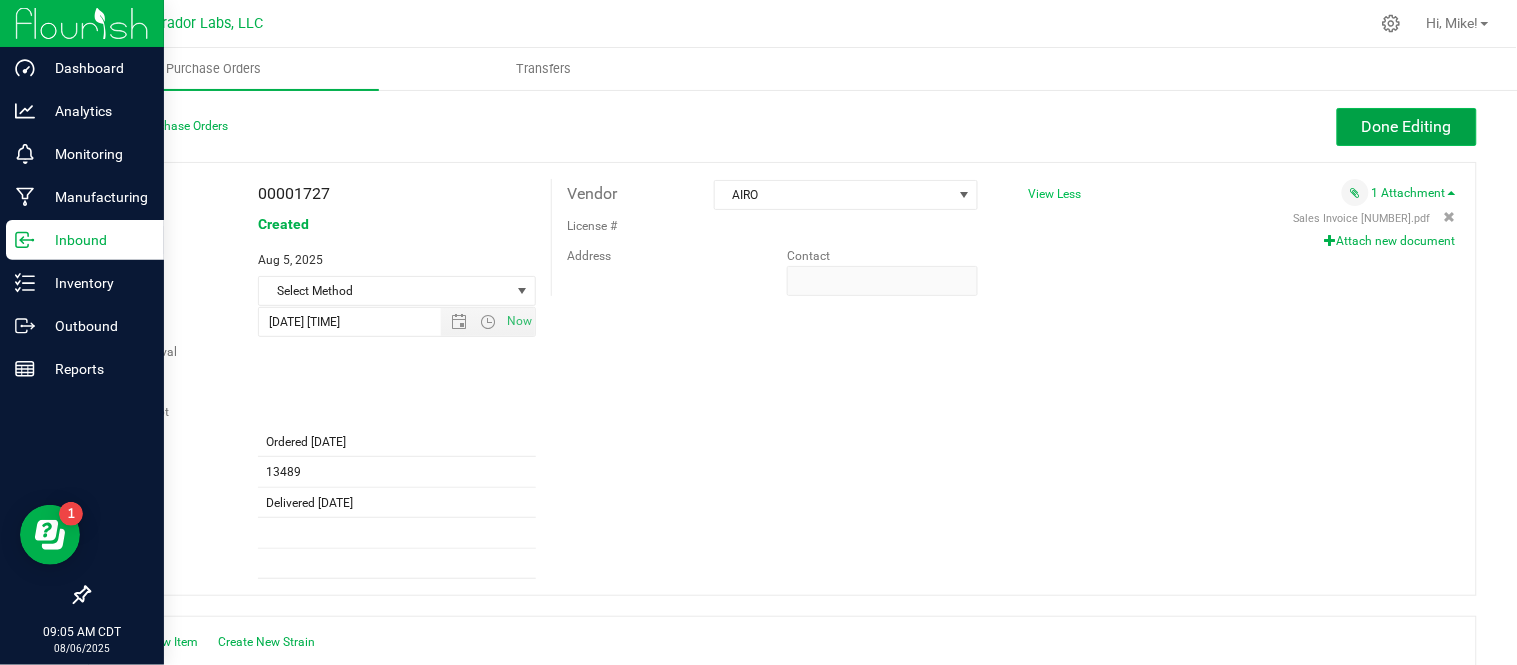 click on "Done Editing" at bounding box center [1407, 127] 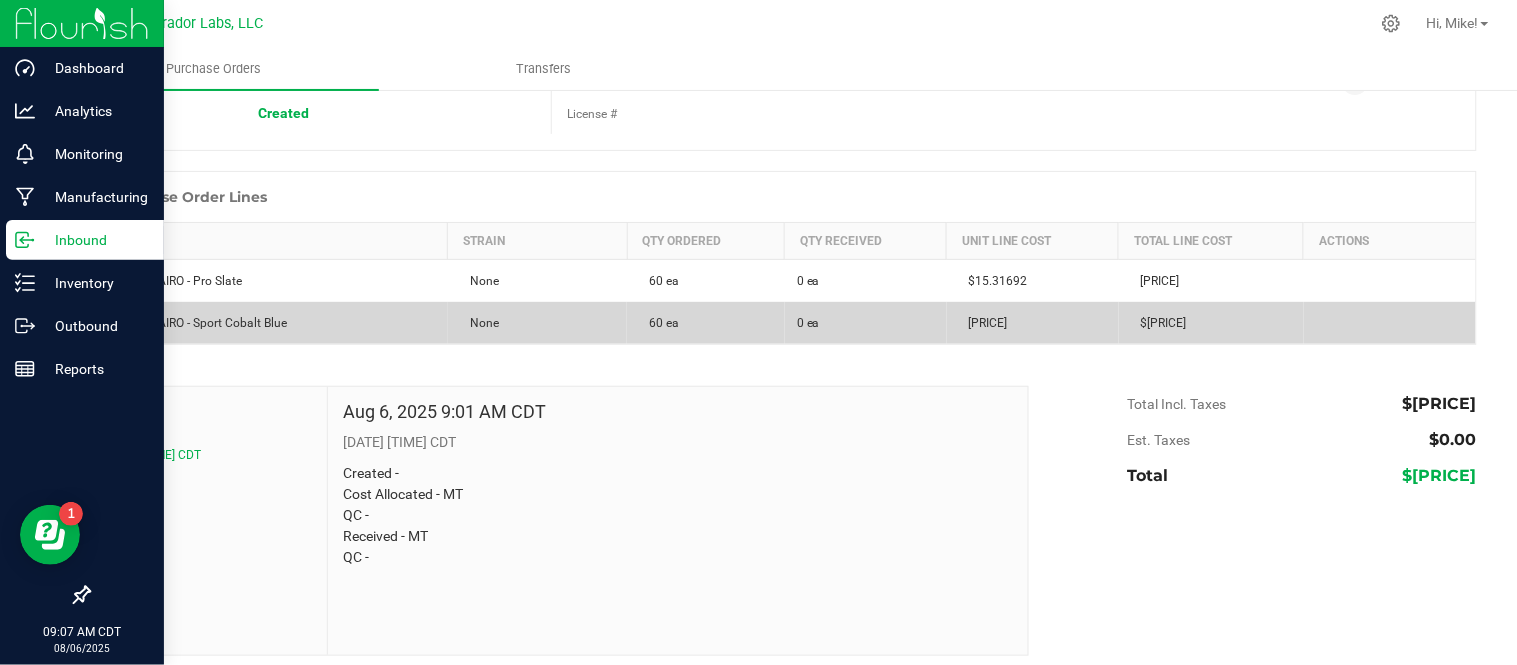 scroll, scrollTop: 0, scrollLeft: 0, axis: both 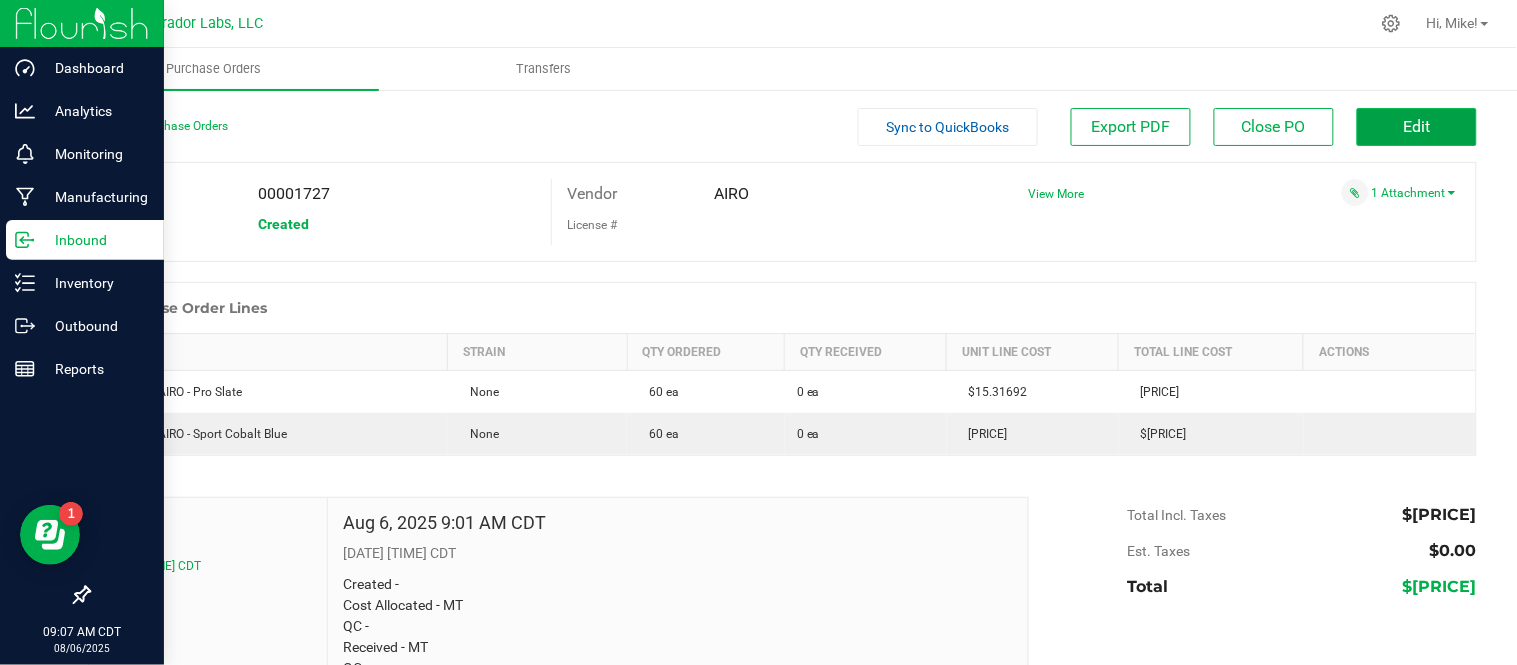 click on "Edit" at bounding box center [1417, 126] 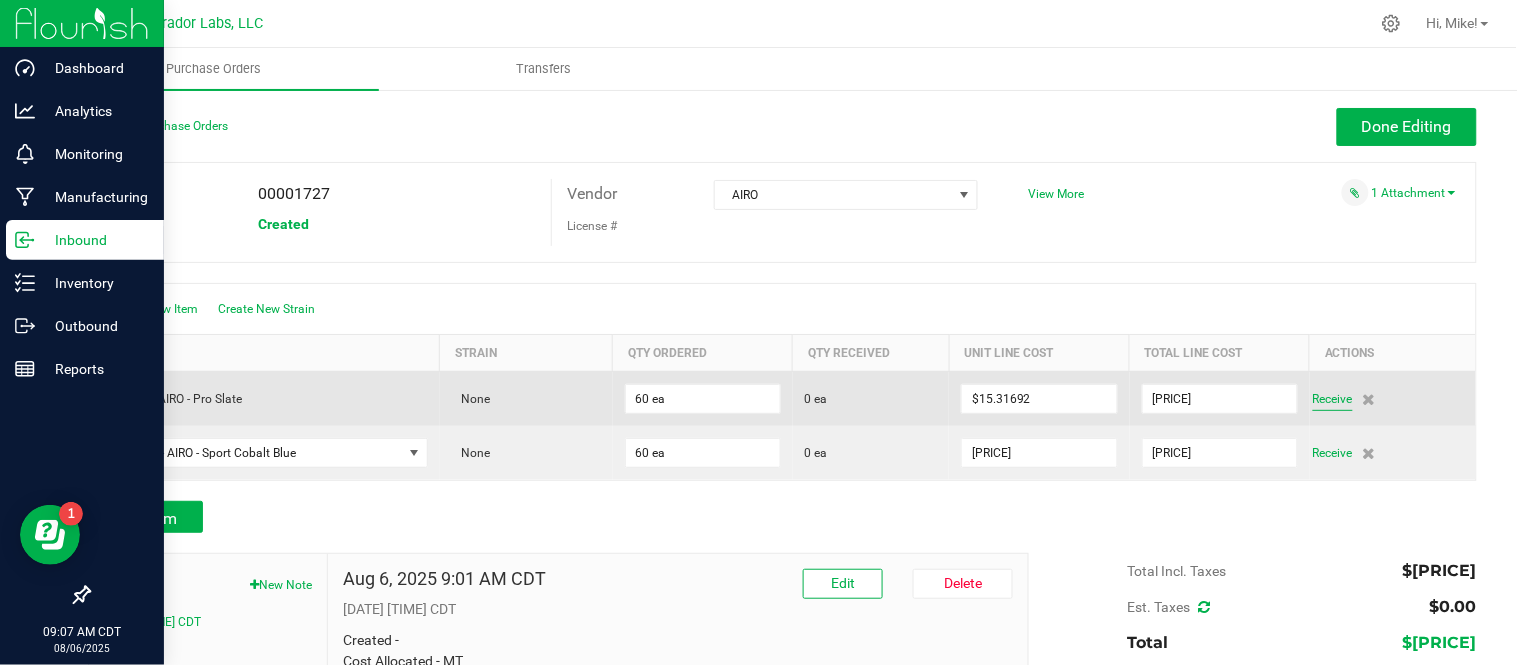 click on "Receive" at bounding box center (1333, 399) 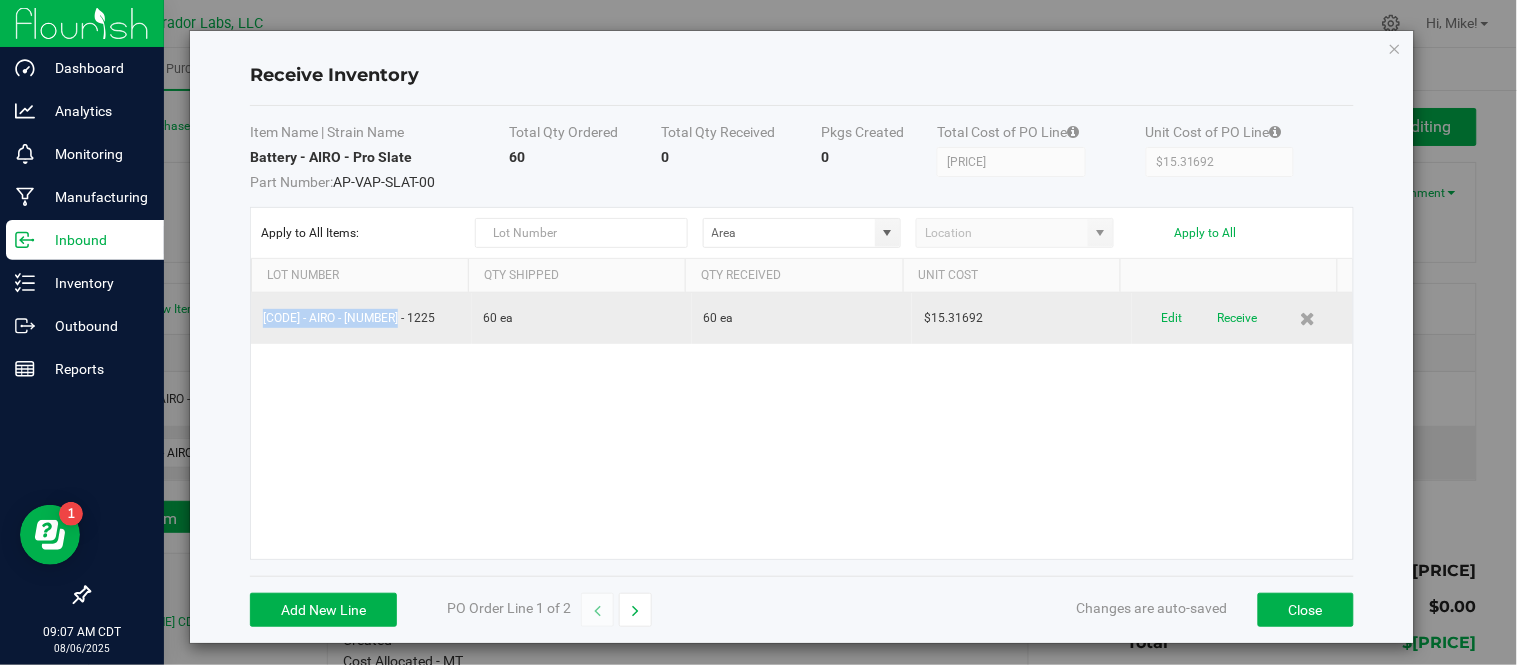 drag, startPoint x: 262, startPoint y: 317, endPoint x: 388, endPoint y: 331, distance: 126.77539 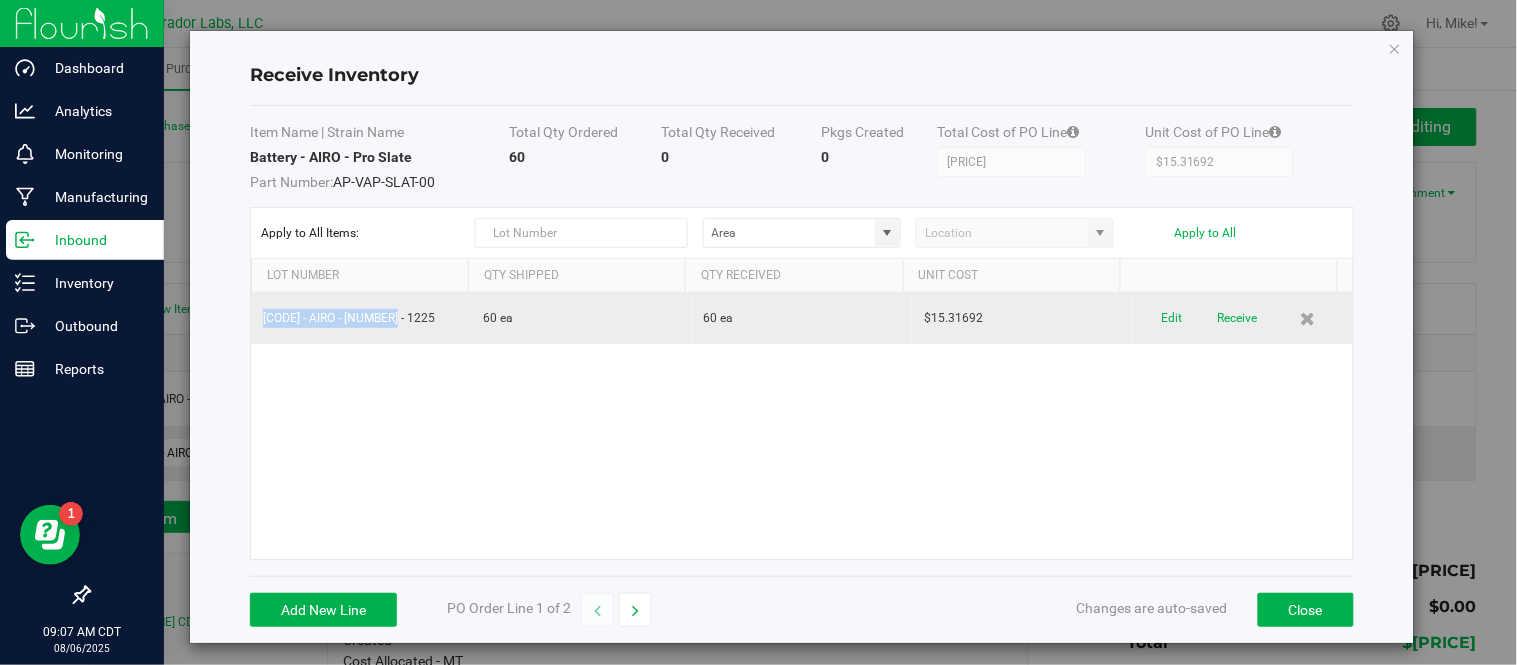 click on "[CODE] - AIRO - [NUMBER] - 1225" at bounding box center (361, 318) 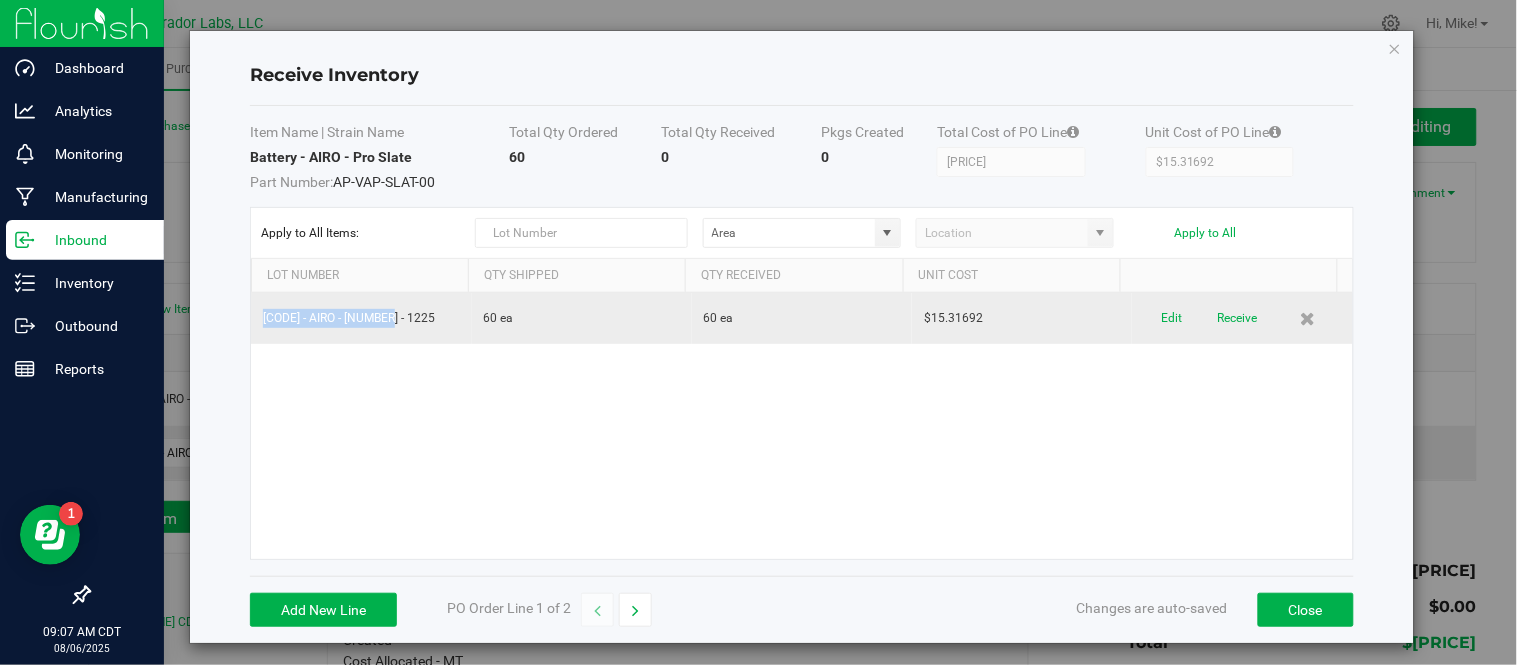 drag, startPoint x: 275, startPoint y: 320, endPoint x: 385, endPoint y: 332, distance: 110.65261 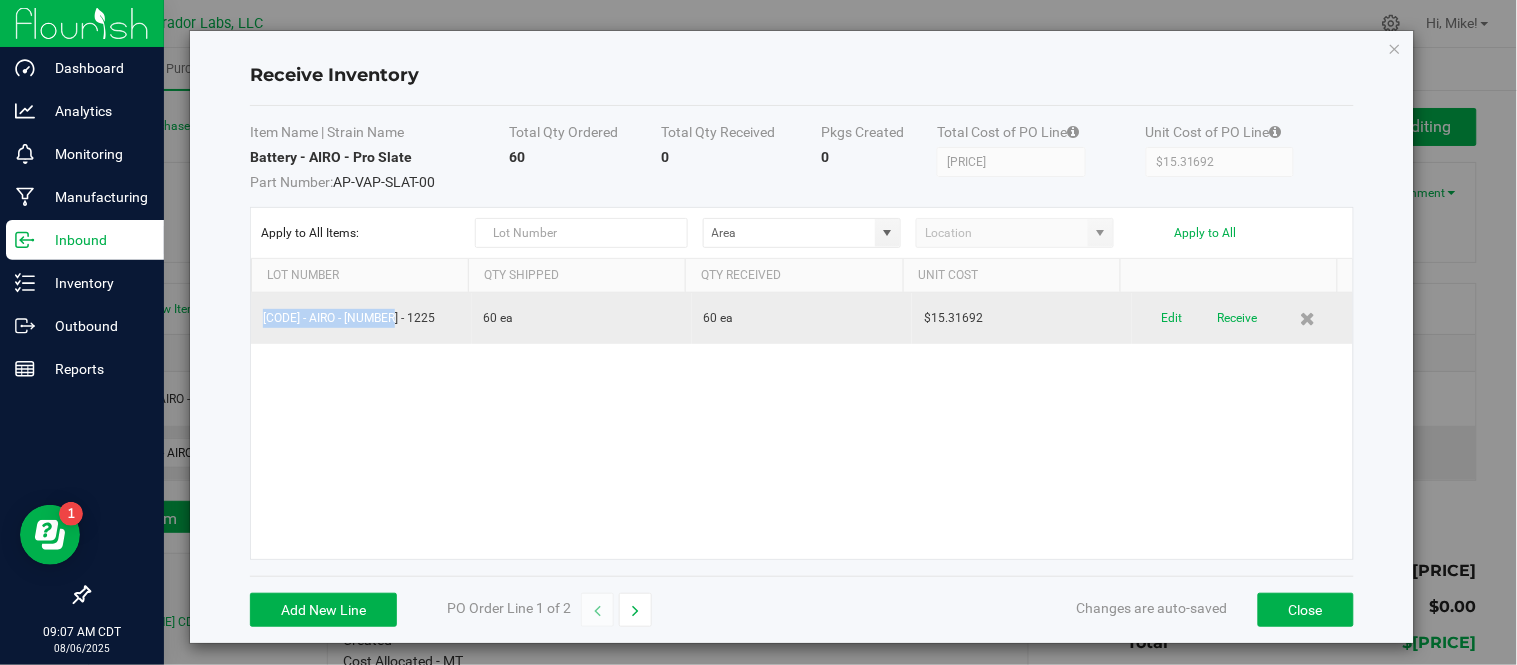 click on "[CODE] - AIRO - [NUMBER] - 1225" at bounding box center [361, 318] 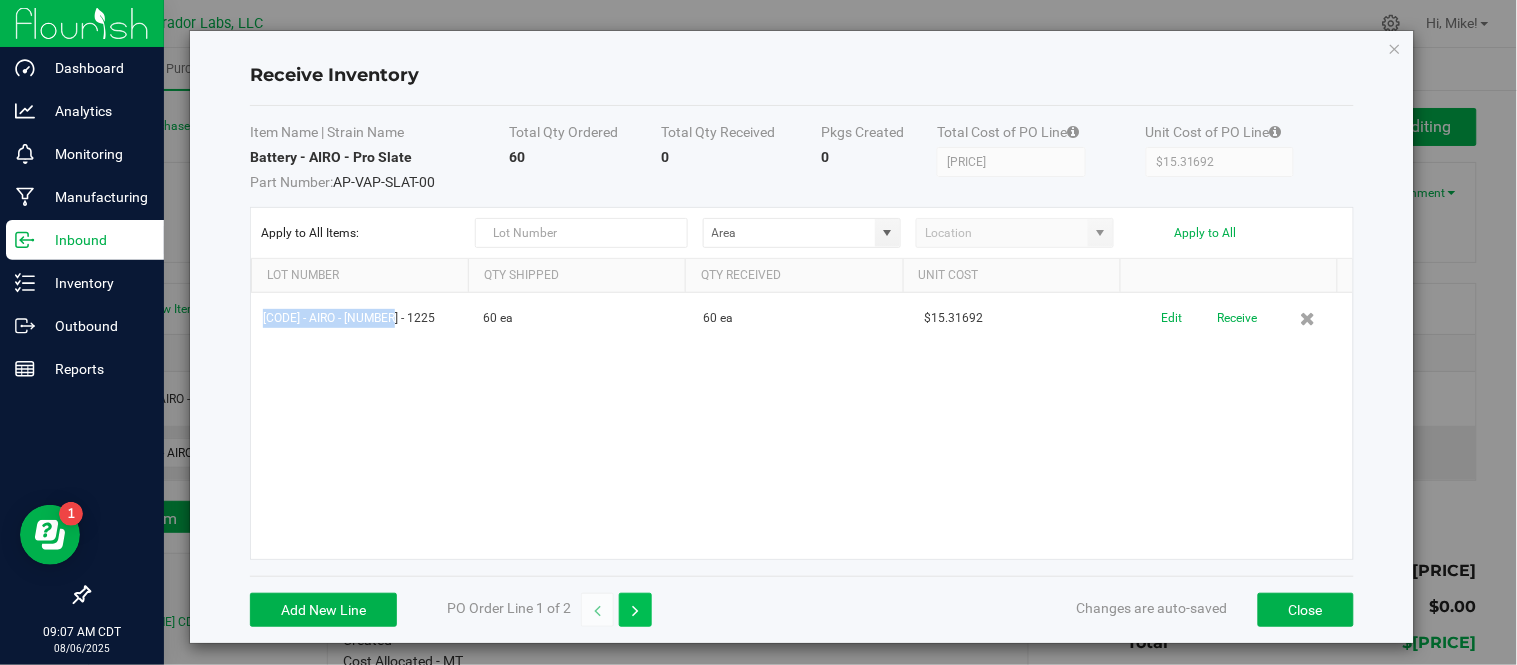 click at bounding box center (635, 611) 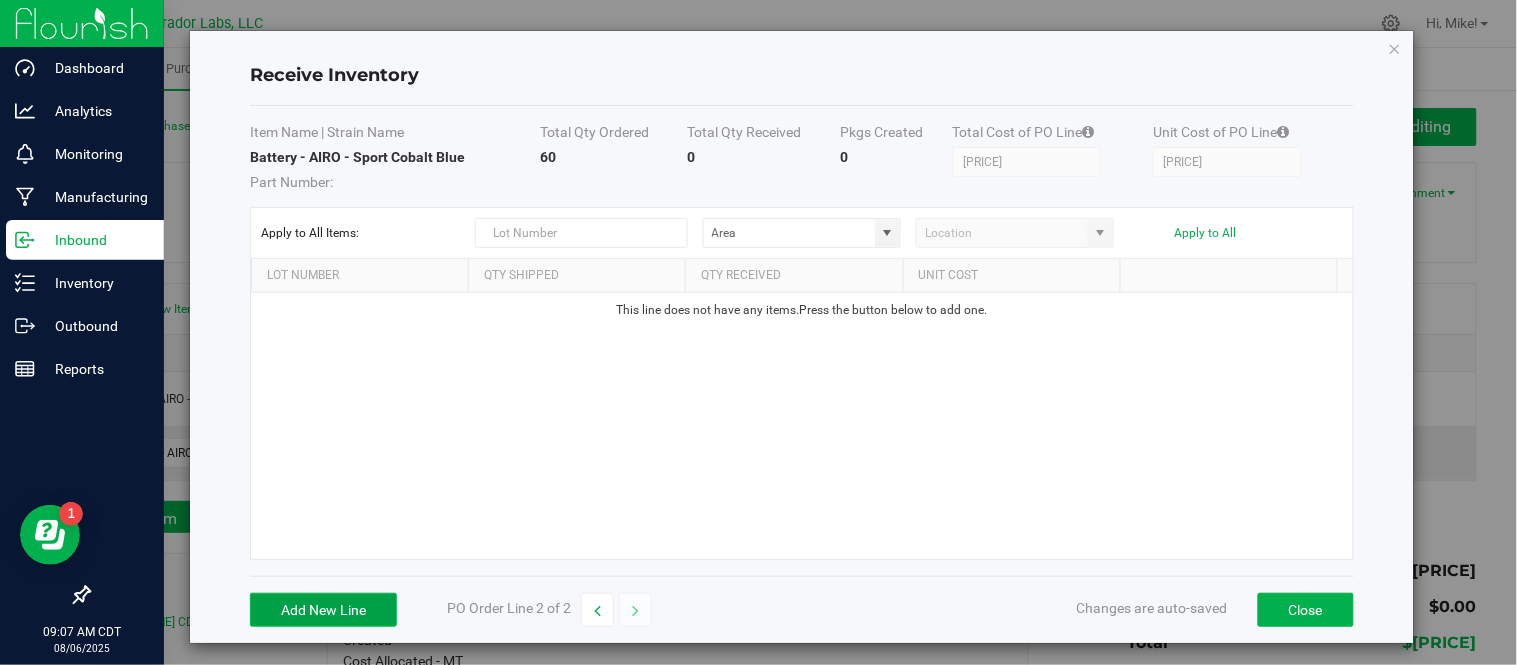 click on "Add New Line" at bounding box center [323, 610] 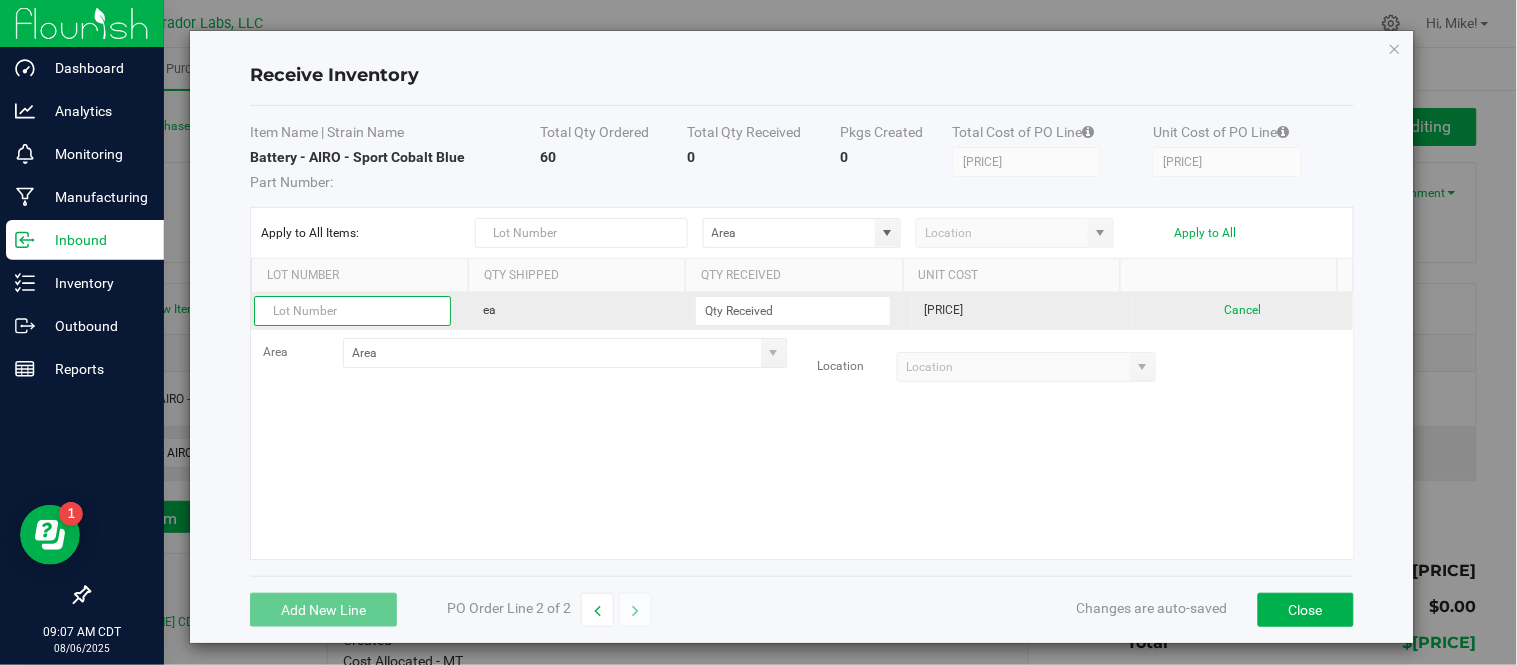 drag, startPoint x: 324, startPoint y: 327, endPoint x: 295, endPoint y: 312, distance: 32.649654 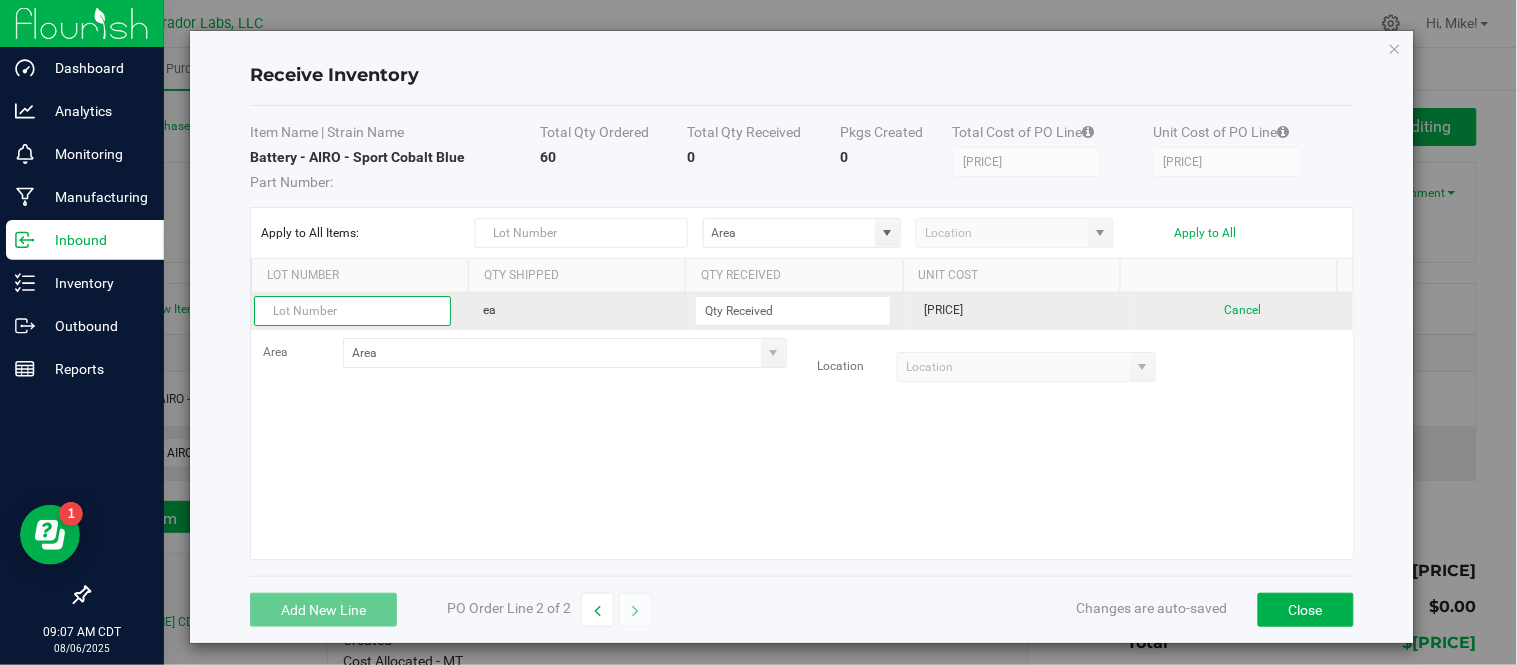 paste on "[CODE] - AIRO - [NUMBER] -" 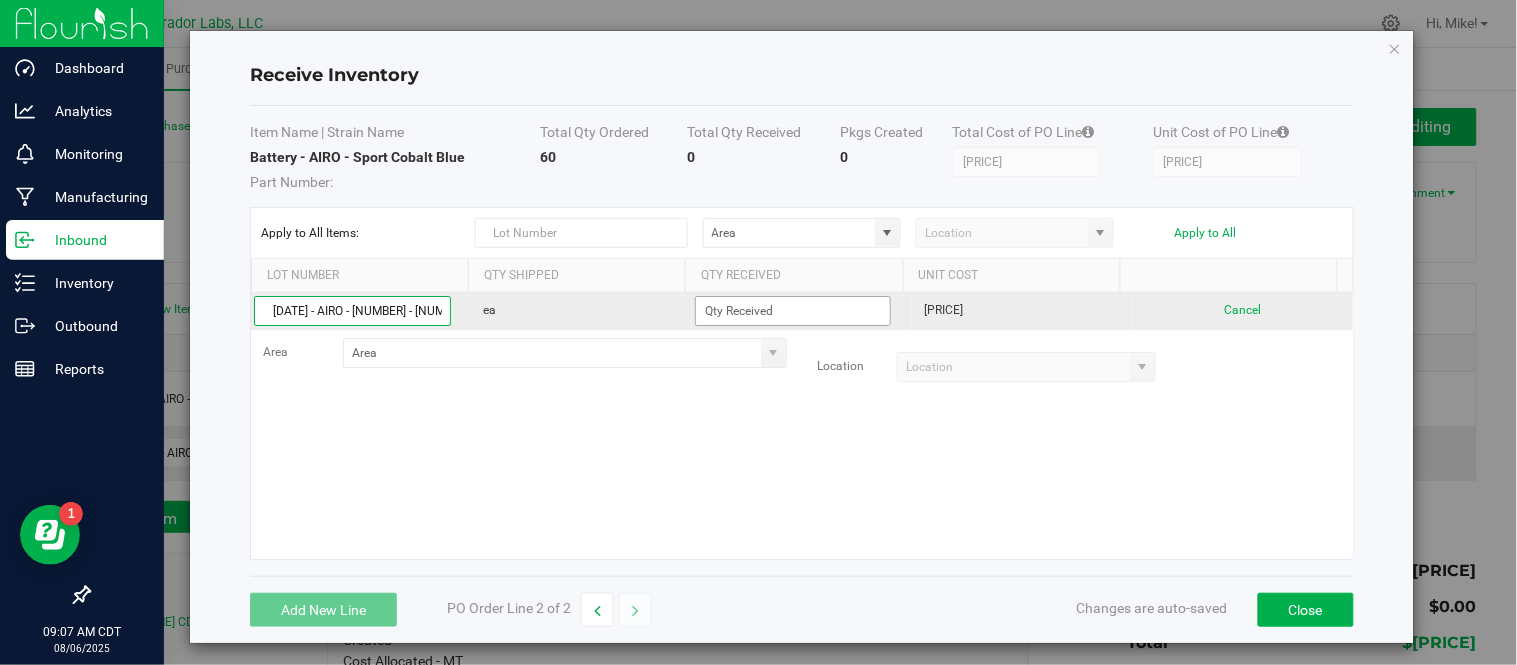 type on "[DATE] - AIRO - [NUMBER] - [NUMBER]" 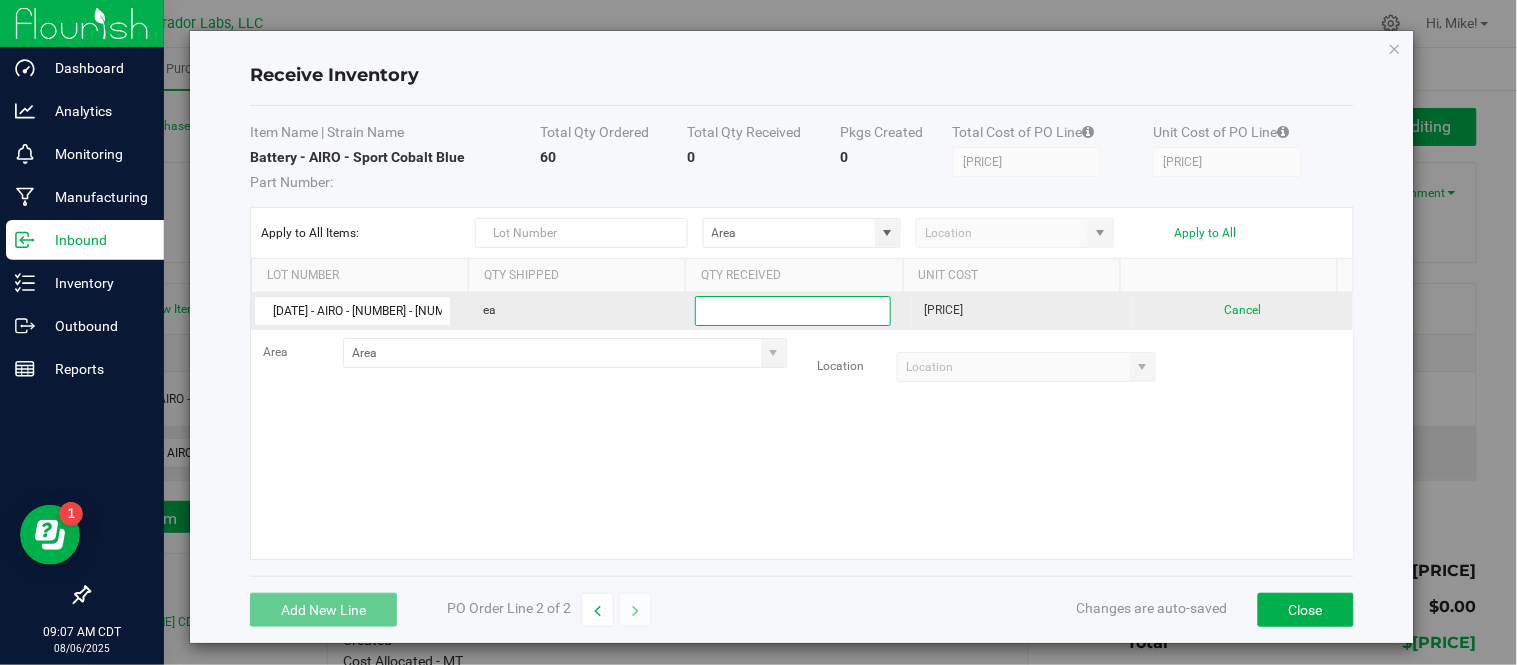 click at bounding box center [793, 311] 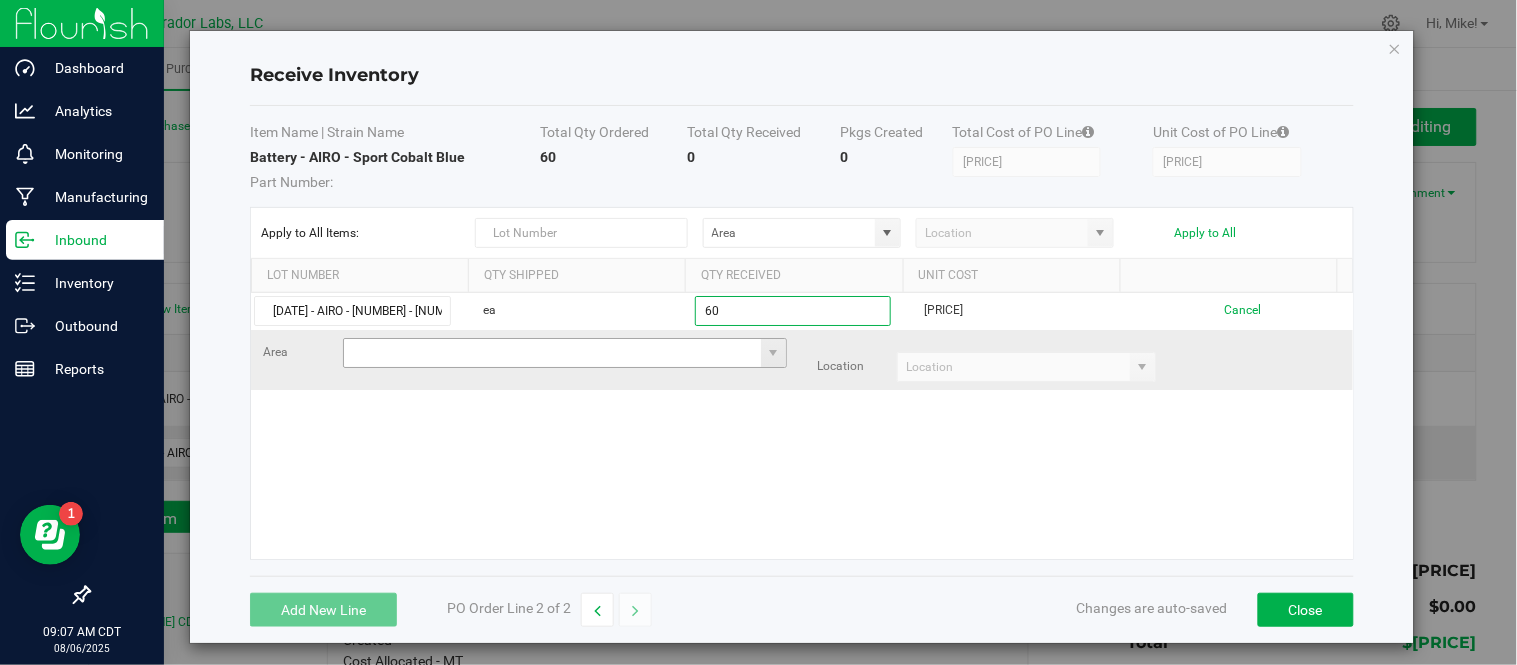 type on "60 ea" 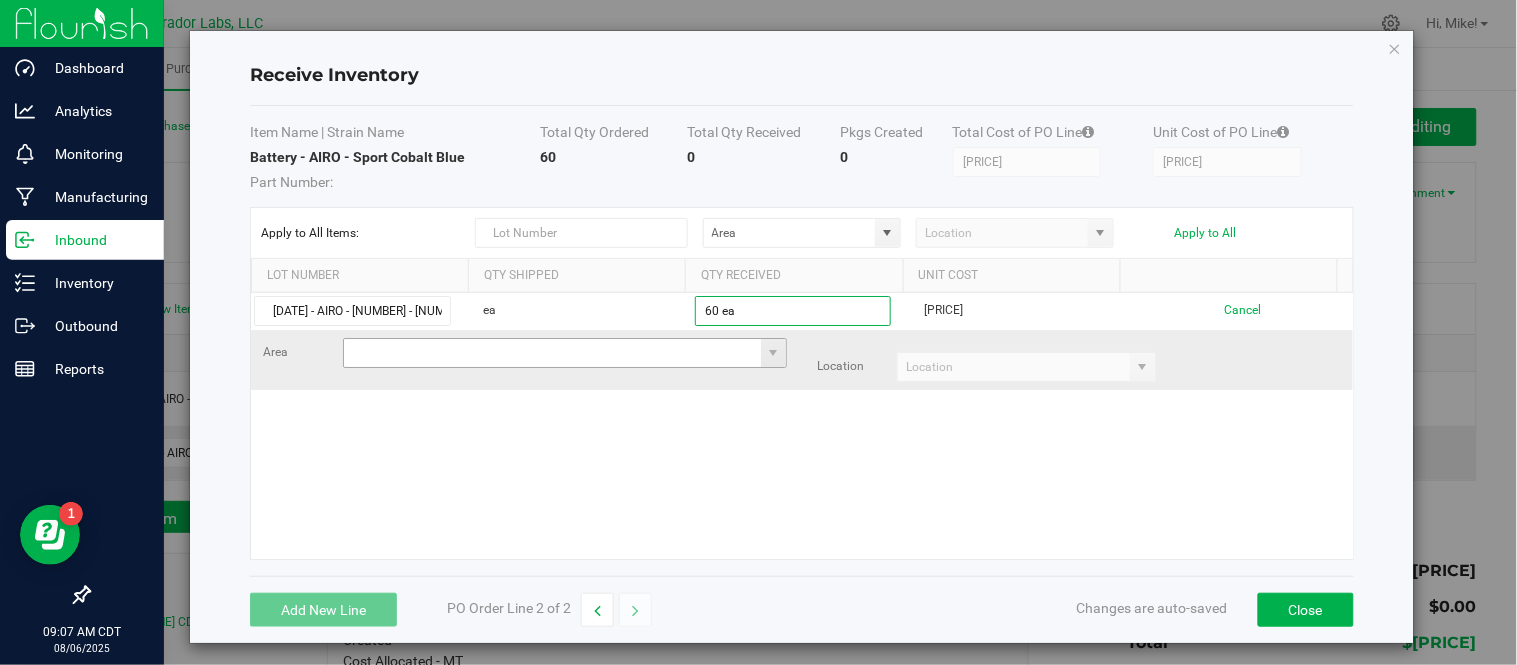 click on "[DATE] - AIRO - 1727 - 0225   ea  60 ea  $10.31692   Cancel   Area   Location" at bounding box center [802, 426] 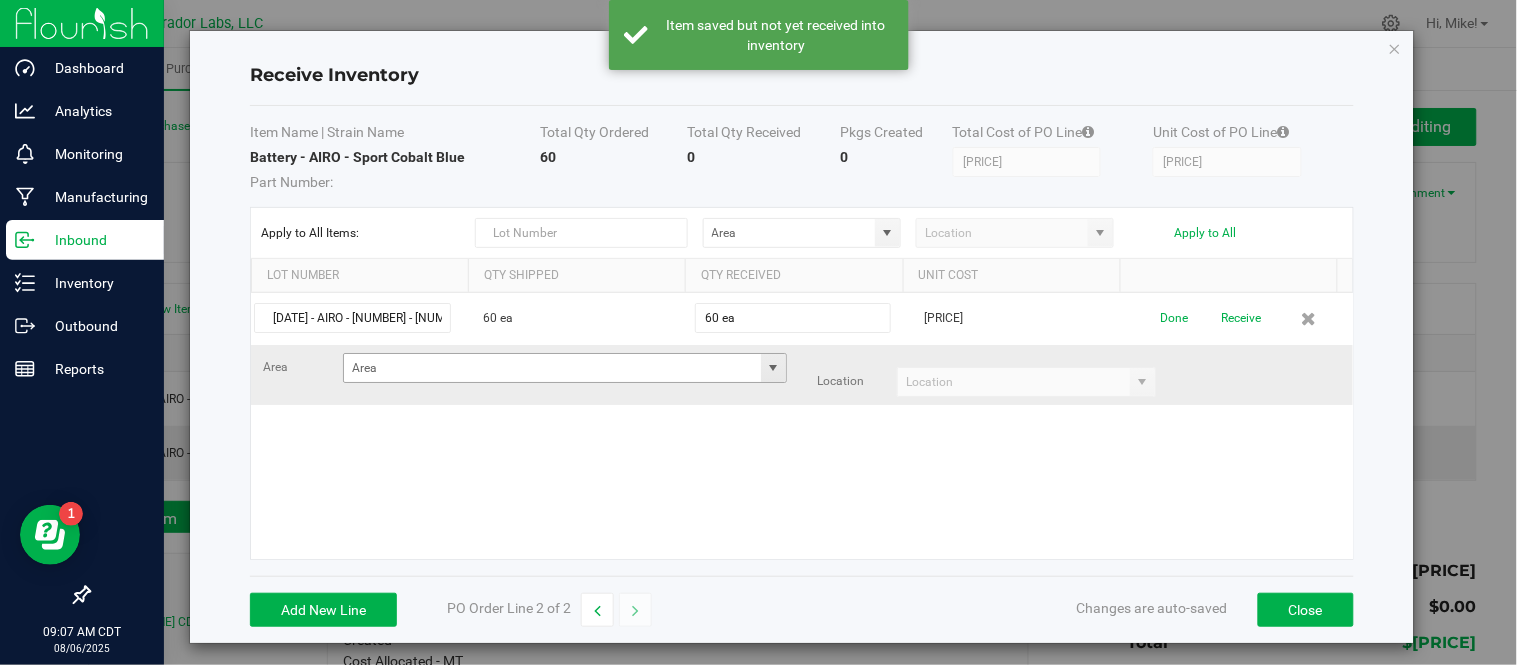 click at bounding box center [773, 368] 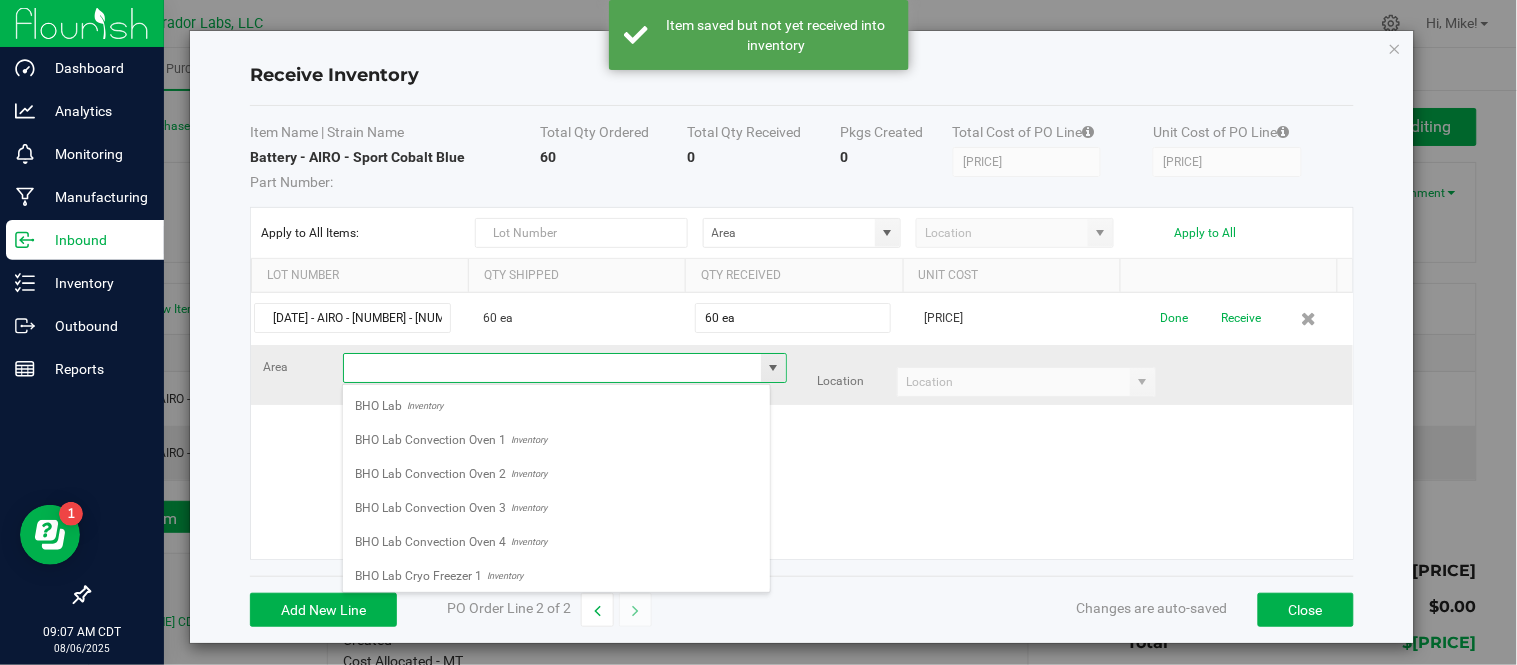 scroll, scrollTop: 99970, scrollLeft: 99571, axis: both 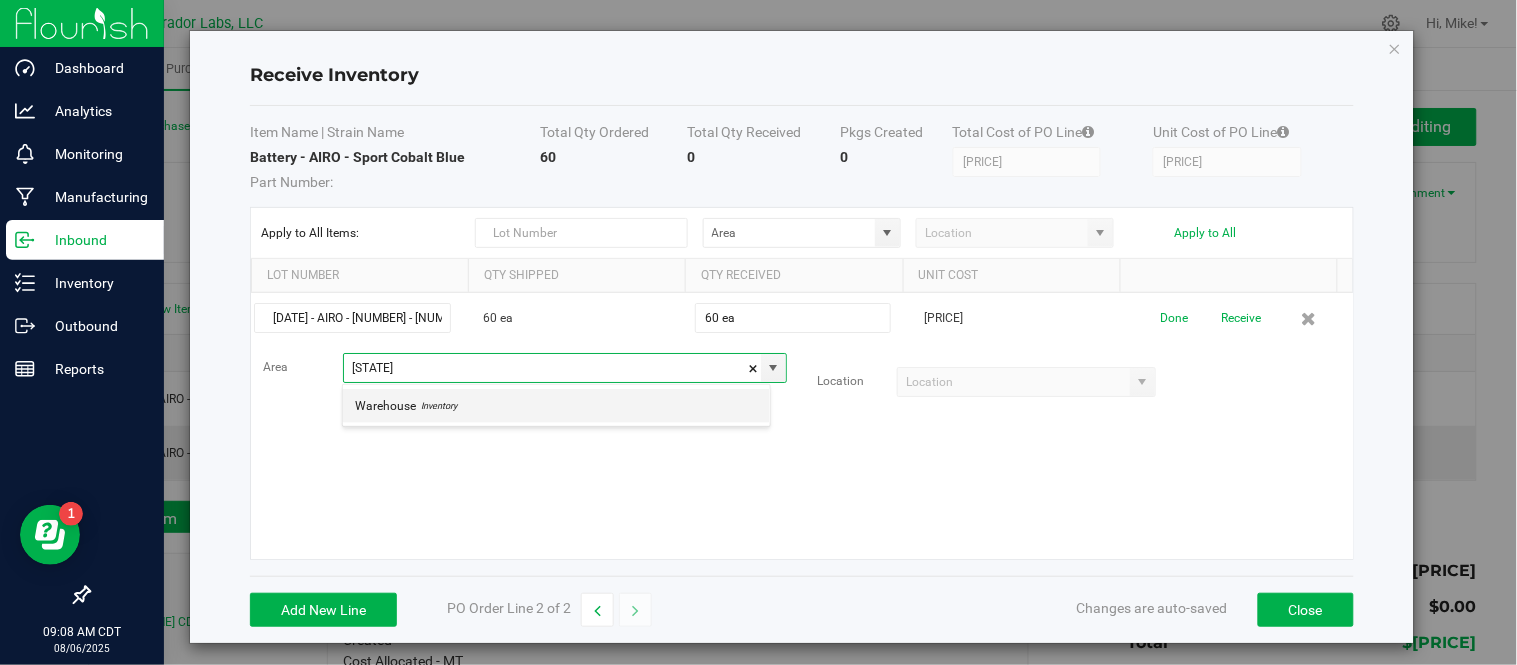 click on "Warehouse" at bounding box center (385, 406) 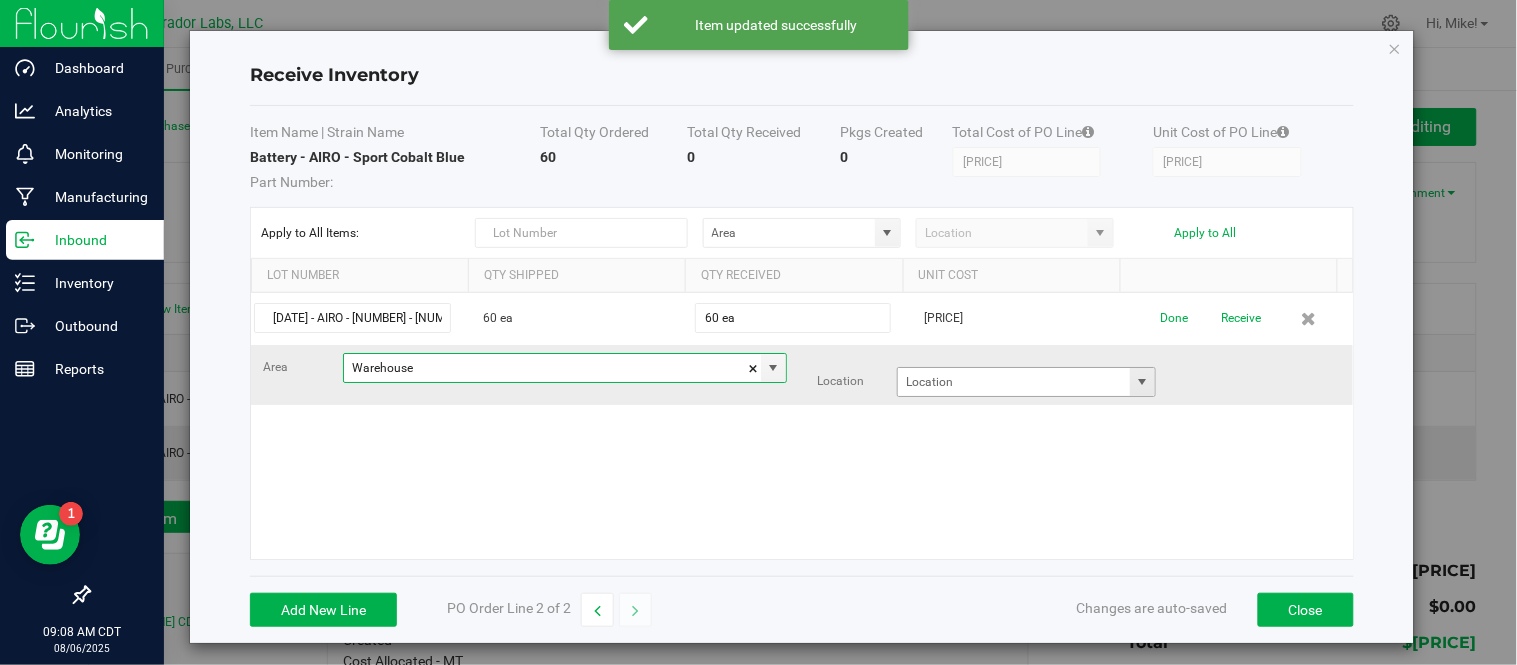 click at bounding box center [1143, 382] 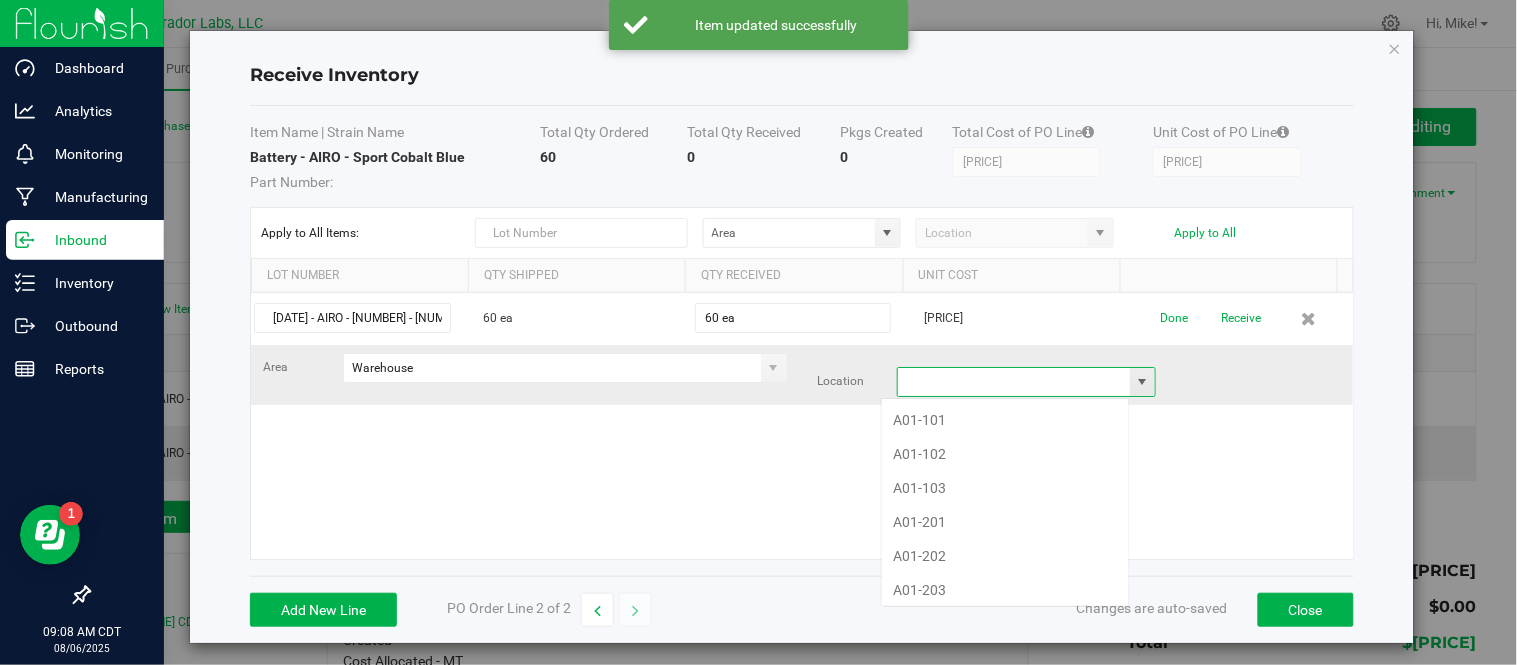 scroll, scrollTop: 99970, scrollLeft: 99751, axis: both 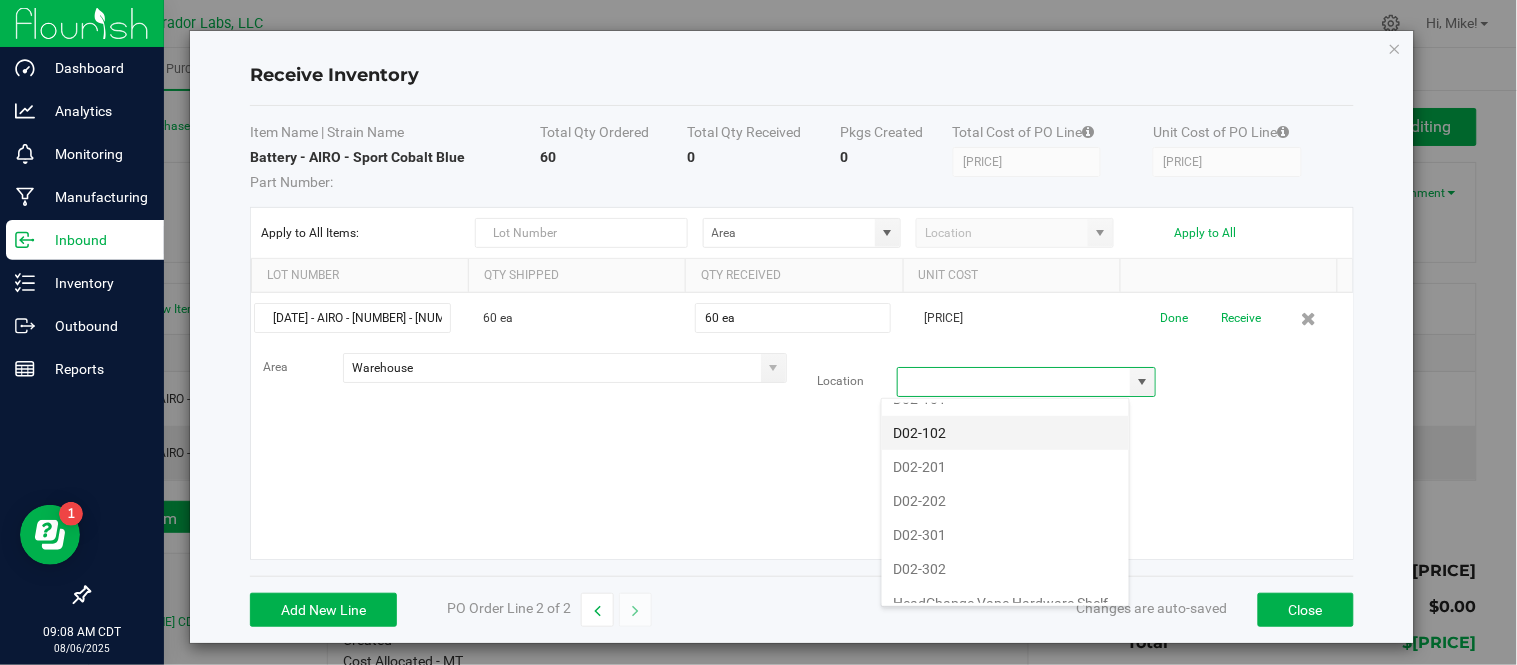 click on "D02-102" at bounding box center [1005, 433] 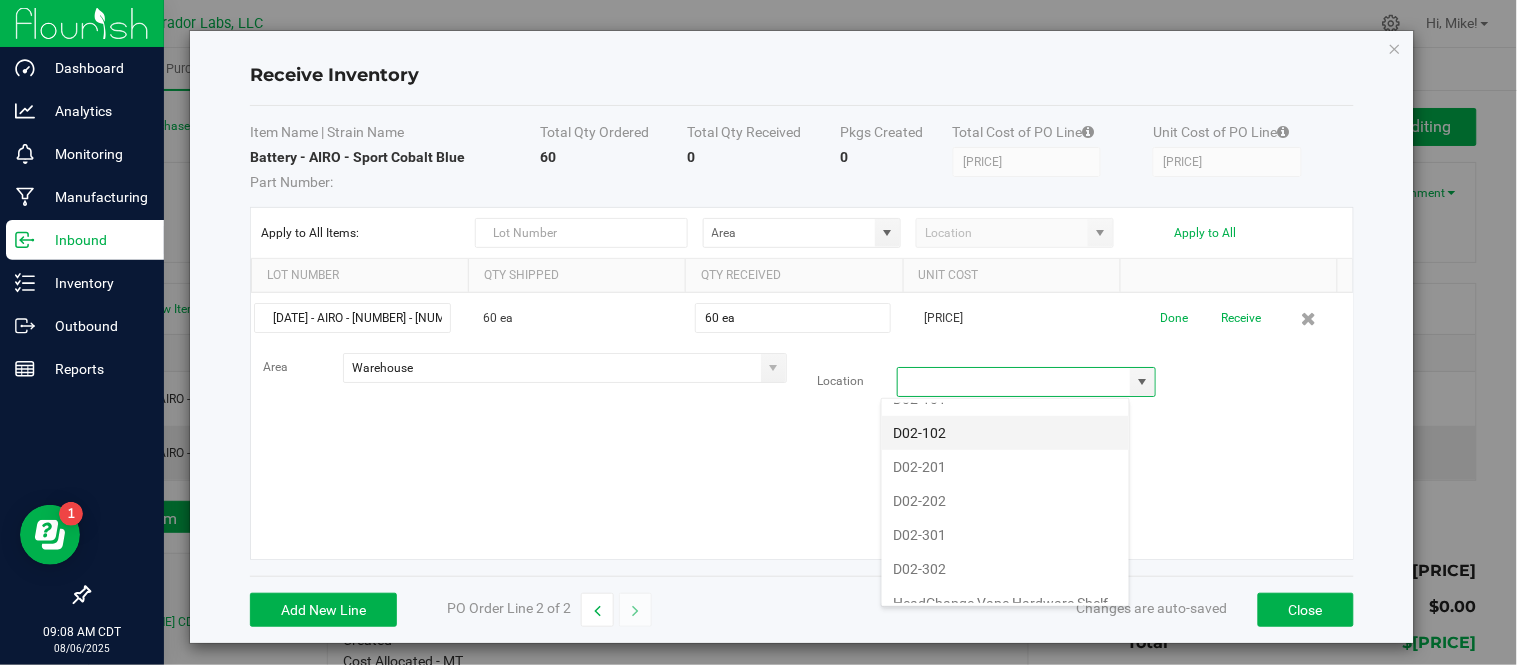 type on "D02-102" 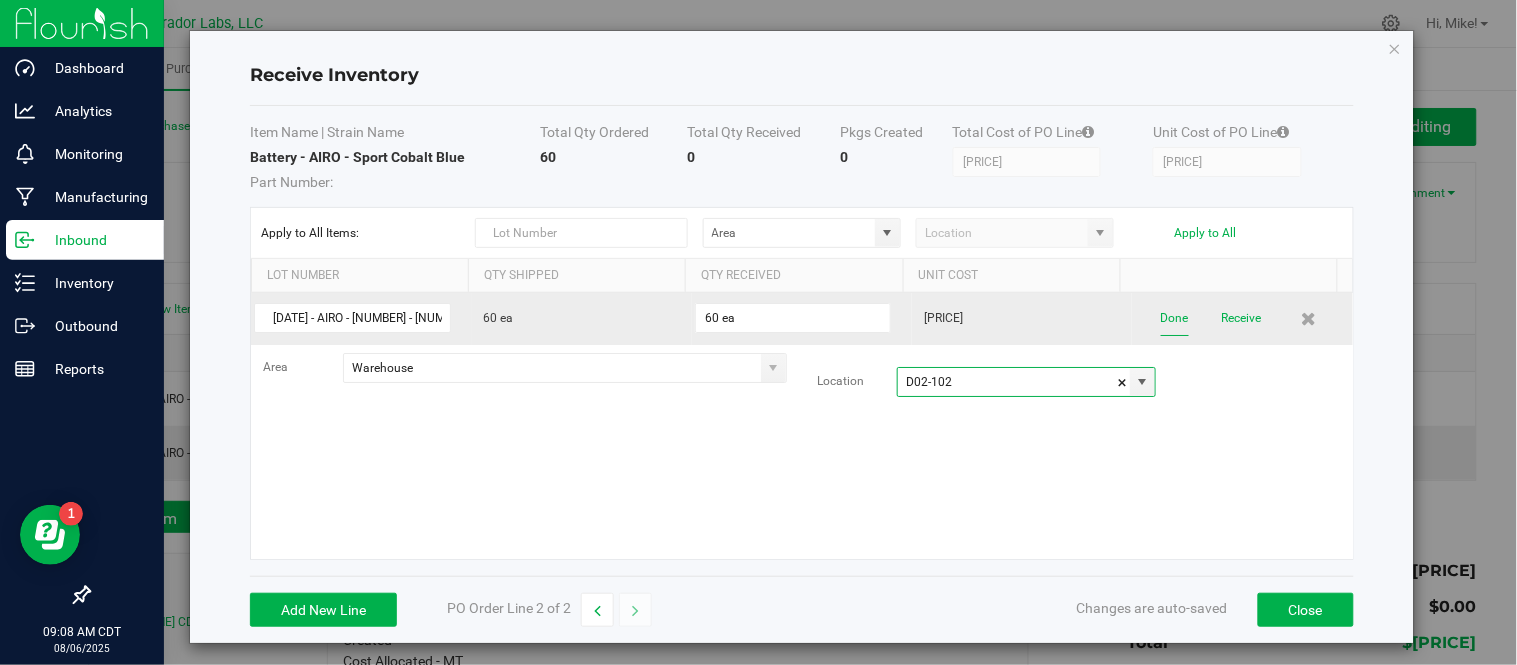 click on "Done" at bounding box center [1175, 318] 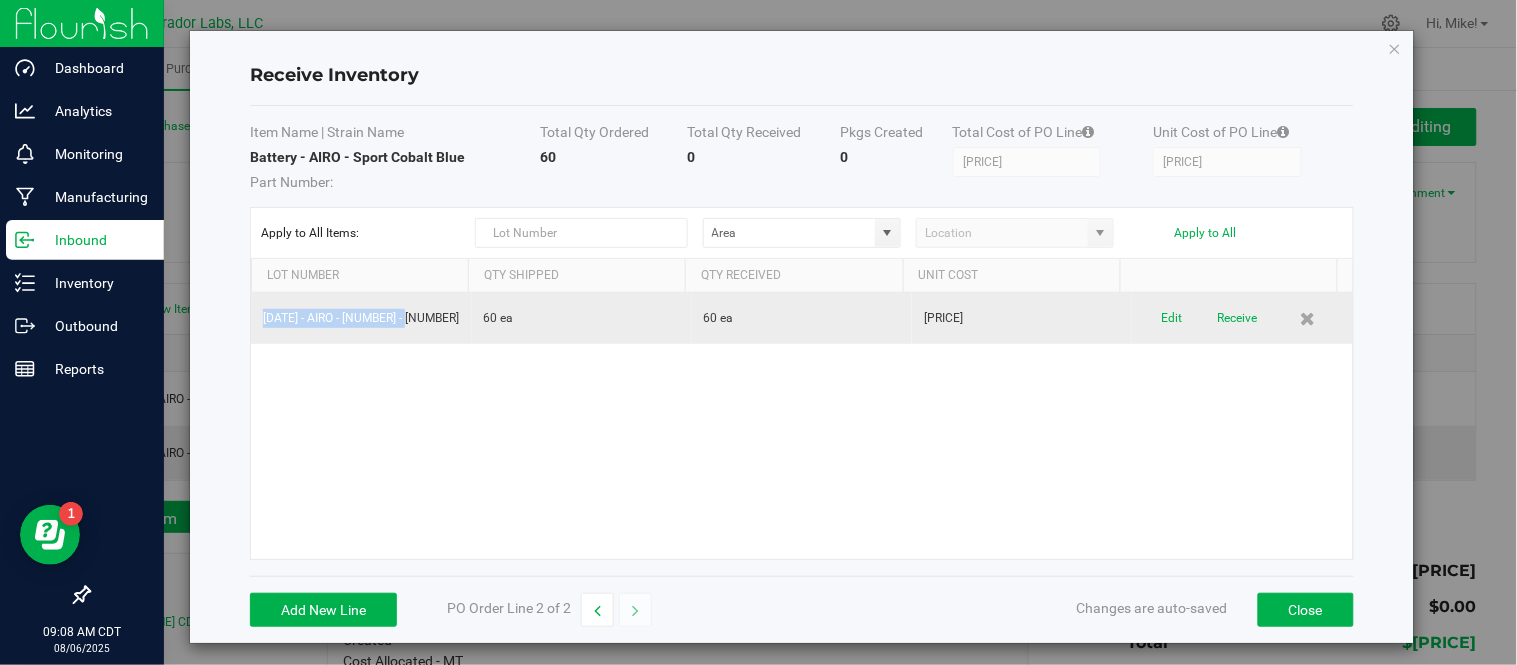 drag, startPoint x: 257, startPoint y: 322, endPoint x: 408, endPoint y: 328, distance: 151.11916 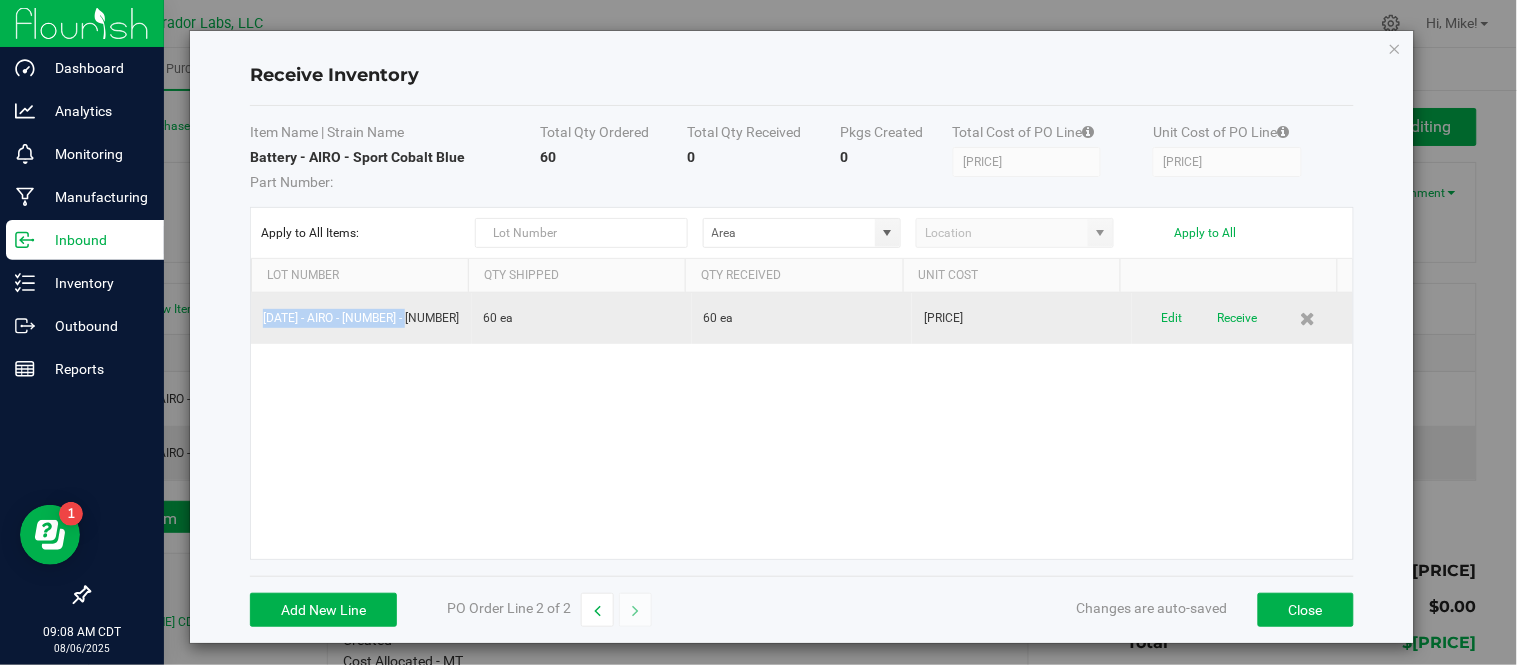 click on "[DATE] - AIRO - [NUMBER] - [NUMBER]" at bounding box center [361, 318] 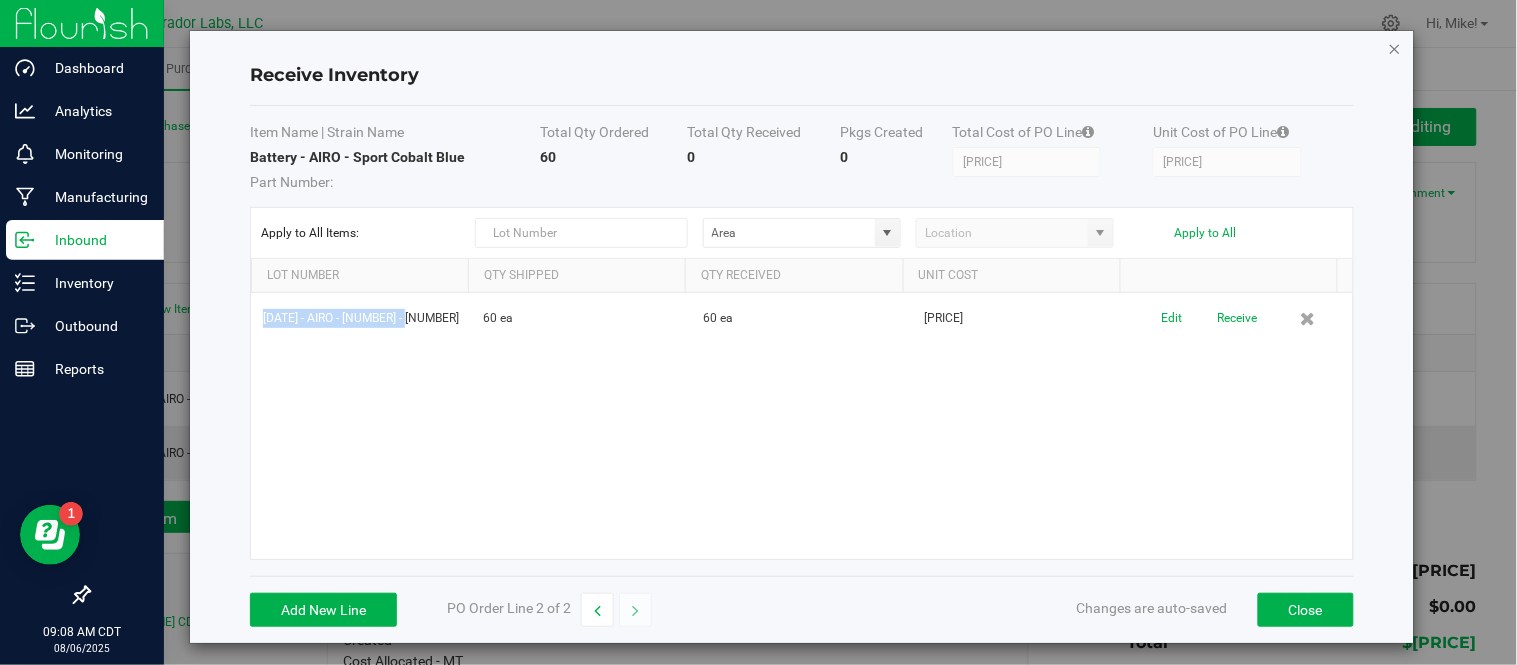 click at bounding box center (1395, 48) 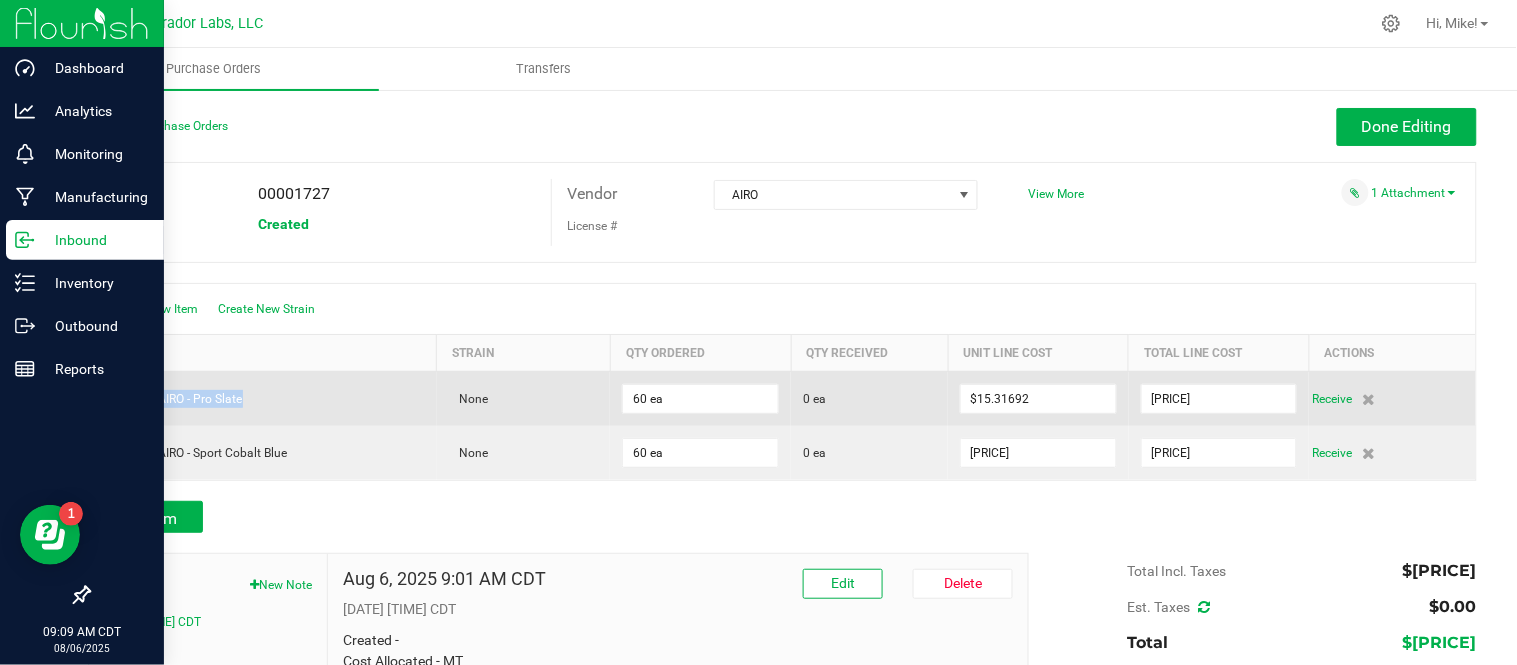 drag, startPoint x: 113, startPoint y: 401, endPoint x: 250, endPoint y: 412, distance: 137.4409 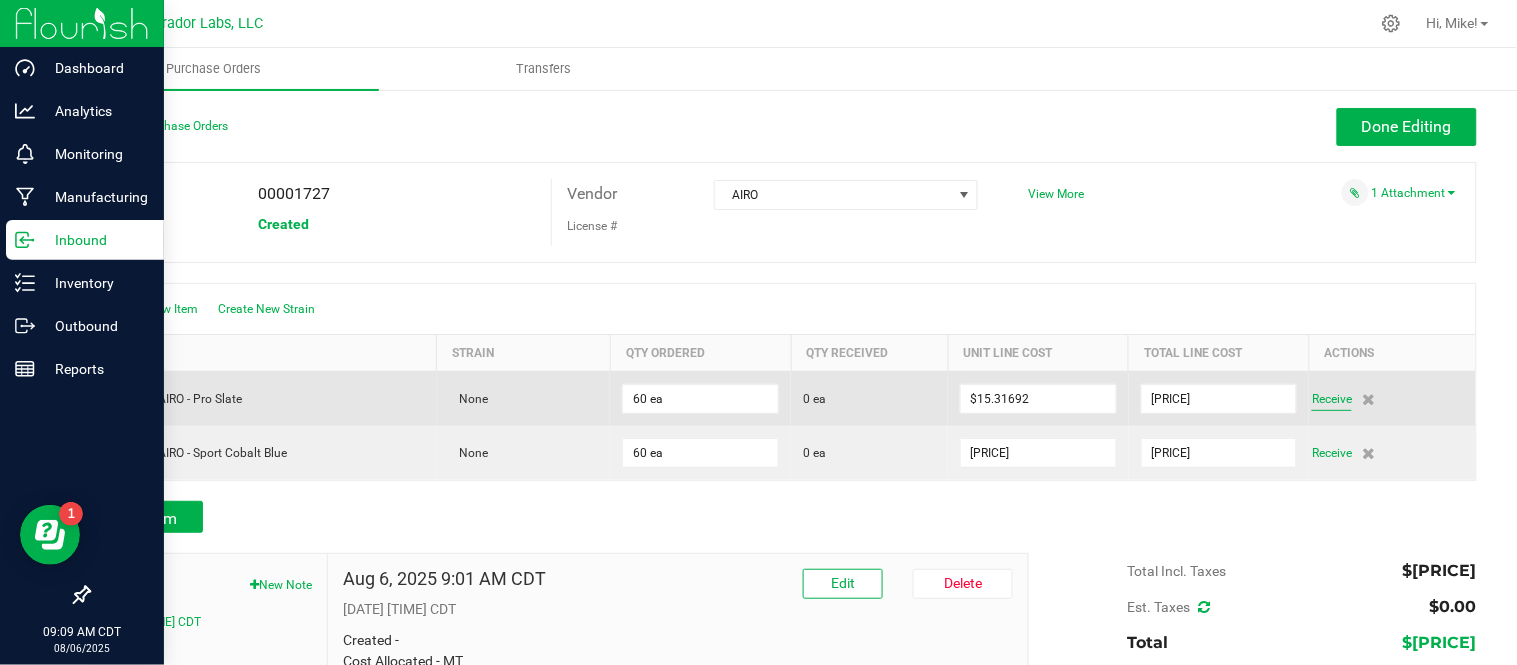 click on "Receive" at bounding box center (1332, 399) 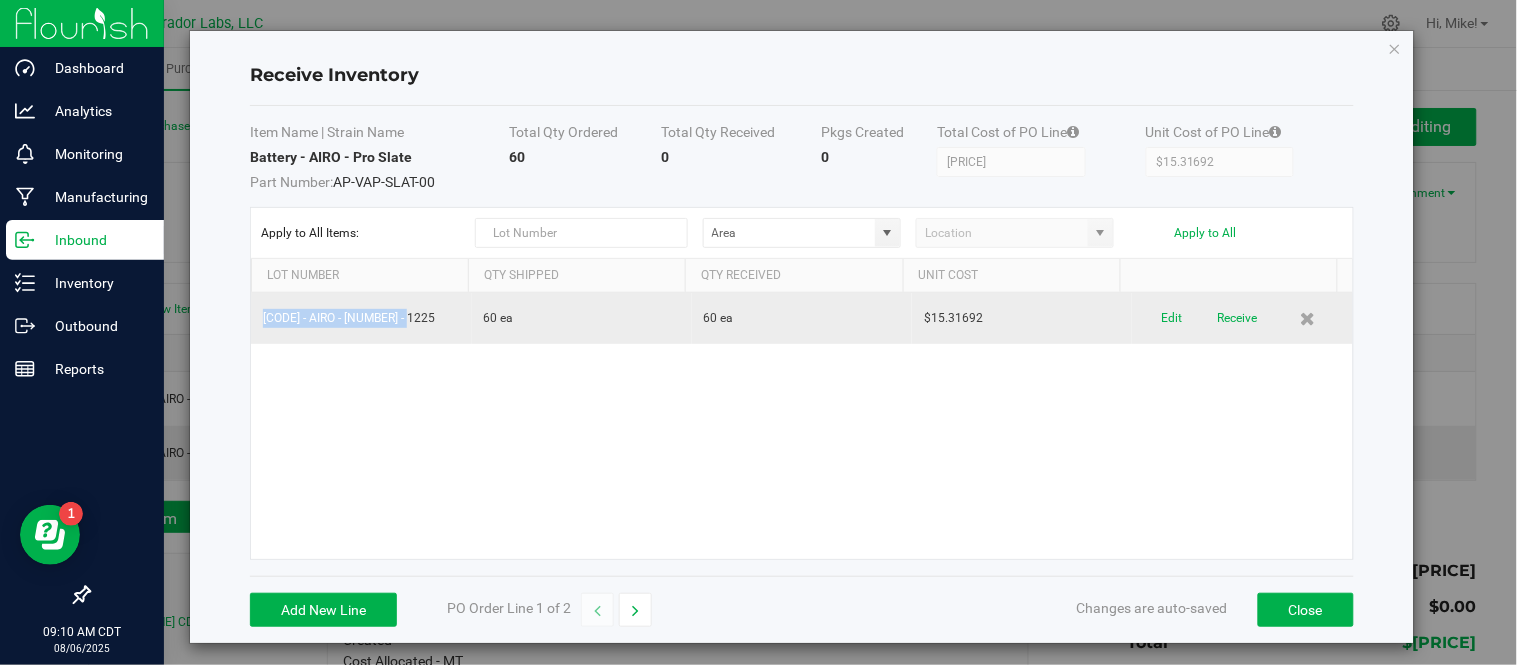 drag, startPoint x: 261, startPoint y: 322, endPoint x: 416, endPoint y: 324, distance: 155.01291 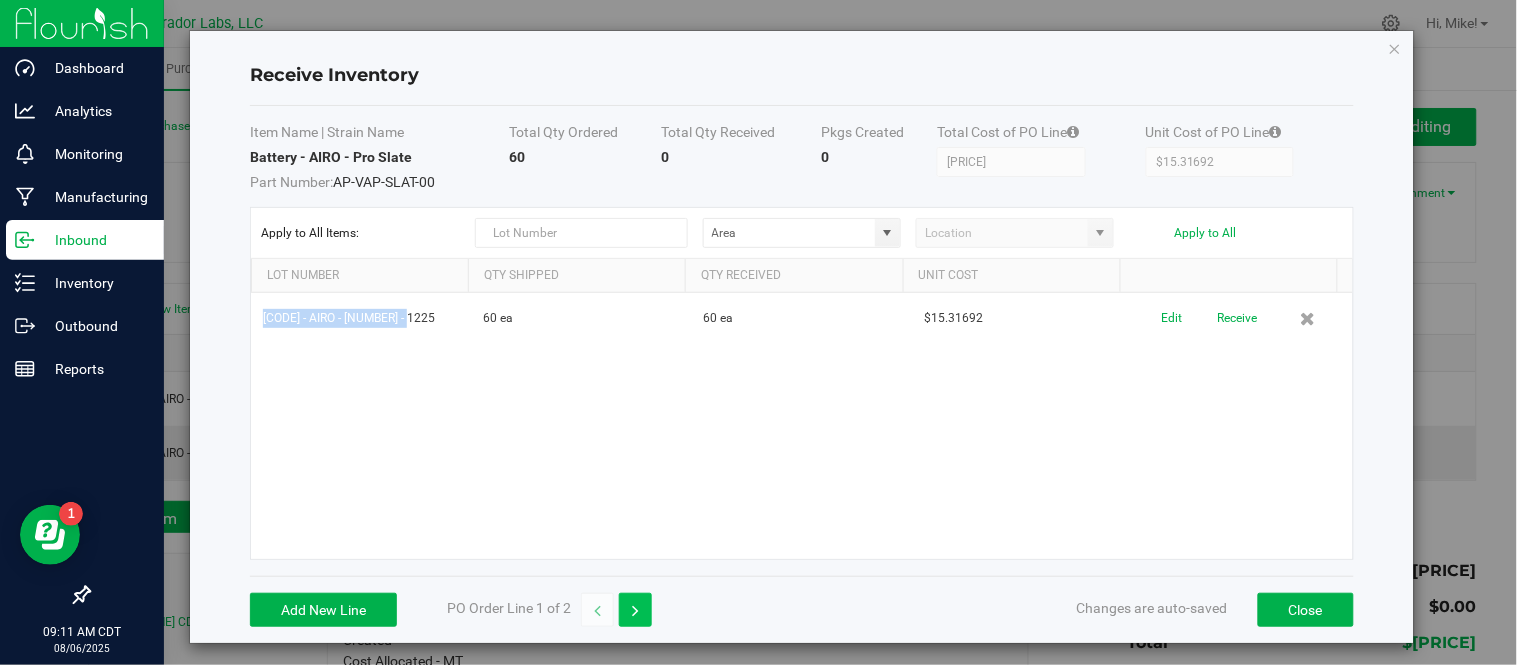 click at bounding box center [635, 611] 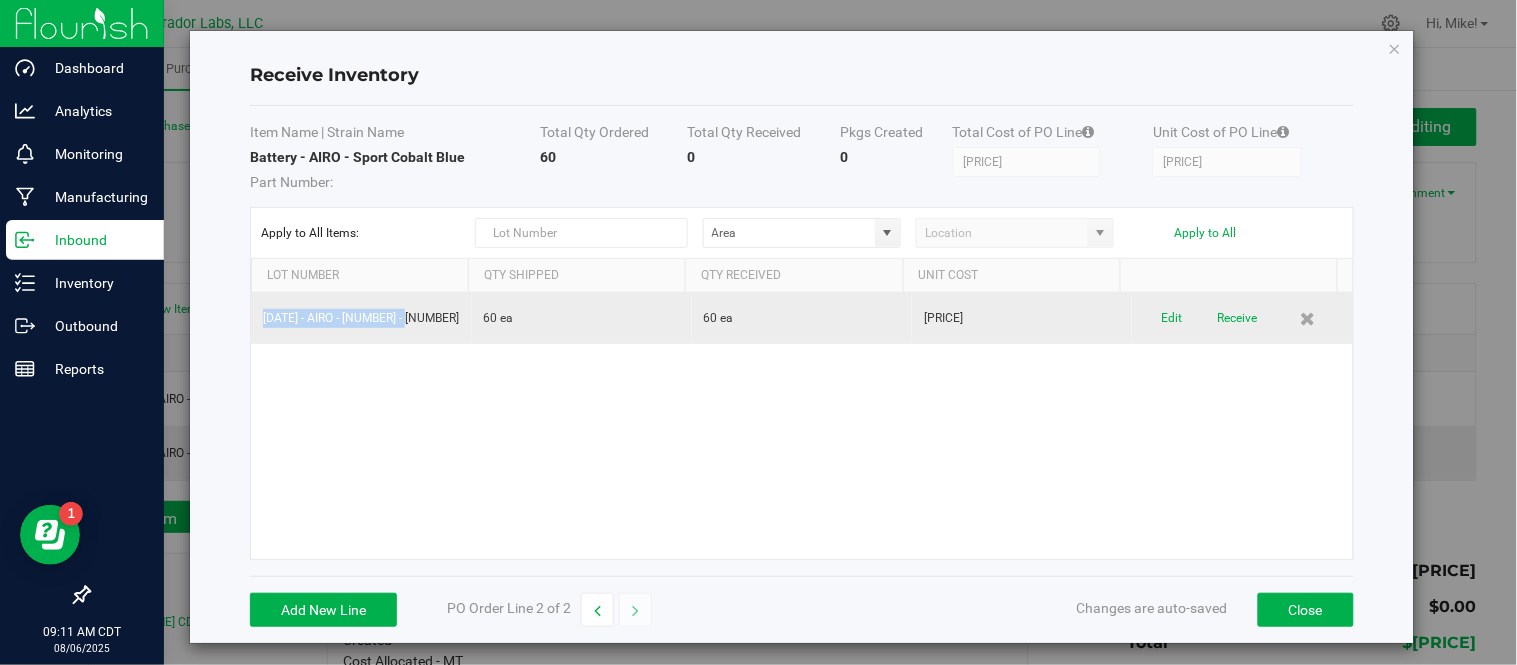 drag, startPoint x: 262, startPoint y: 322, endPoint x: 428, endPoint y: 323, distance: 166.003 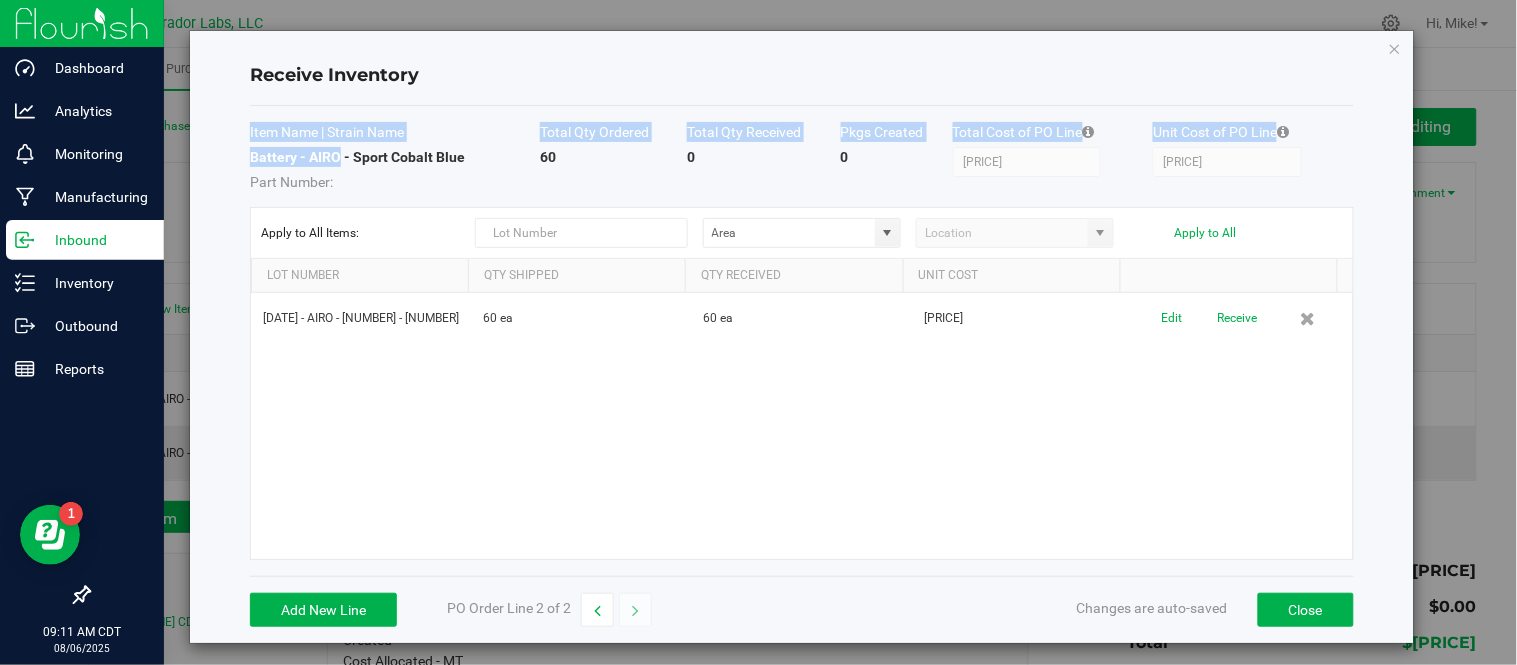 drag, startPoint x: 245, startPoint y: 154, endPoint x: 335, endPoint y: 163, distance: 90.44888 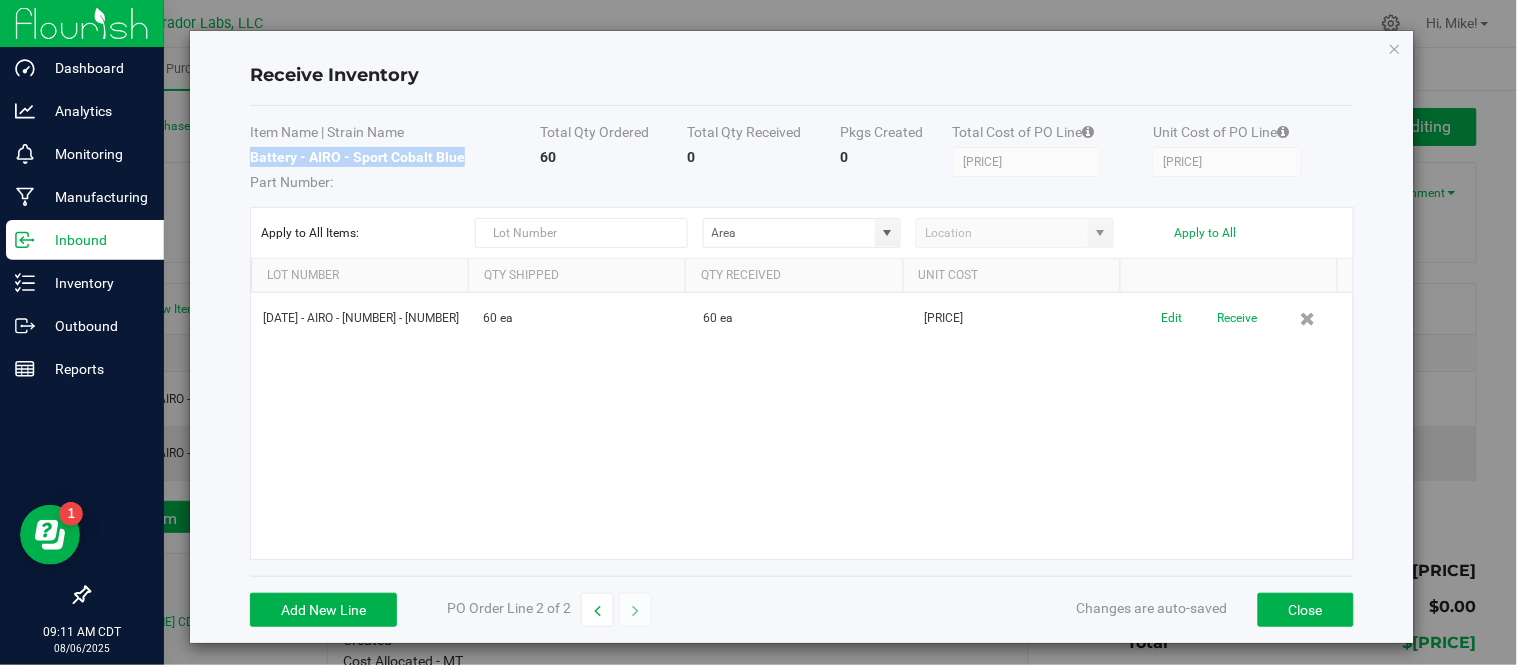 drag, startPoint x: 251, startPoint y: 156, endPoint x: 458, endPoint y: 164, distance: 207.15453 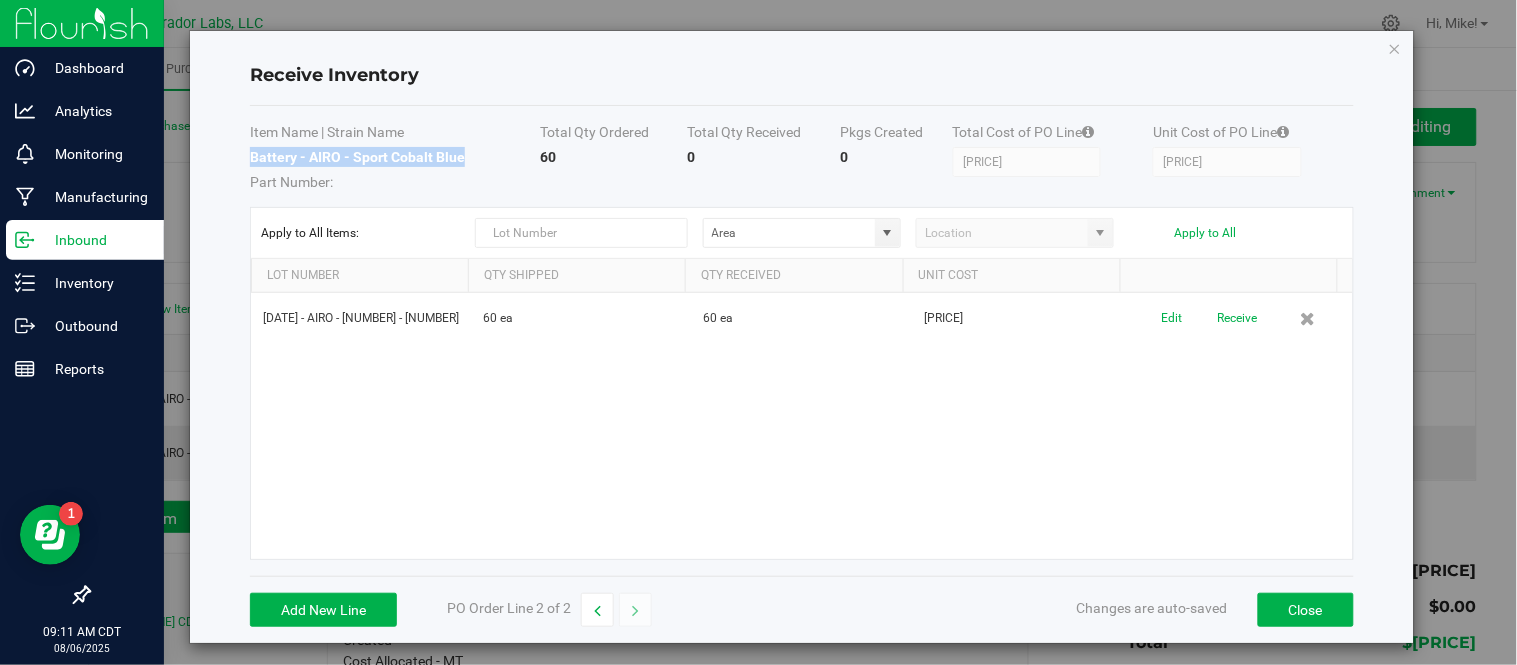 click on "Battery - AIRO - Sport Cobalt Blue" at bounding box center (357, 157) 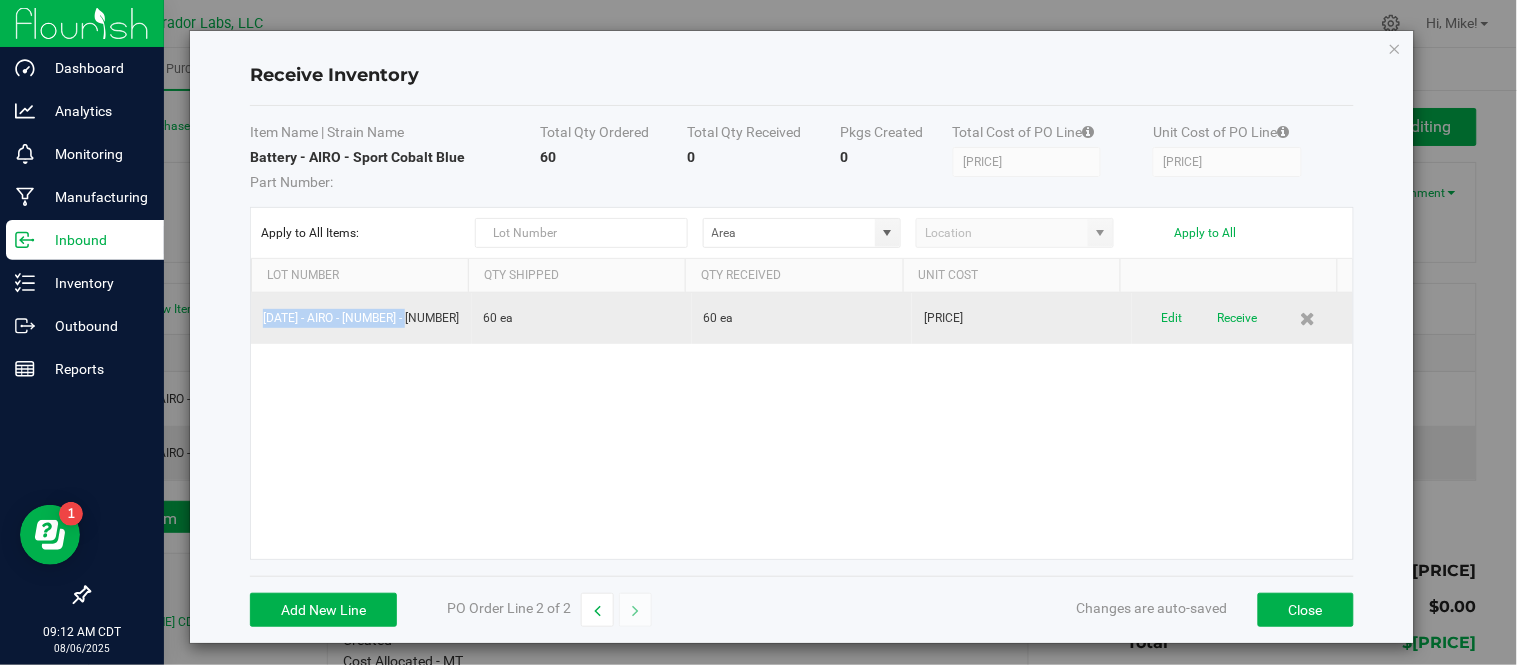 drag, startPoint x: 264, startPoint y: 320, endPoint x: 420, endPoint y: 325, distance: 156.08011 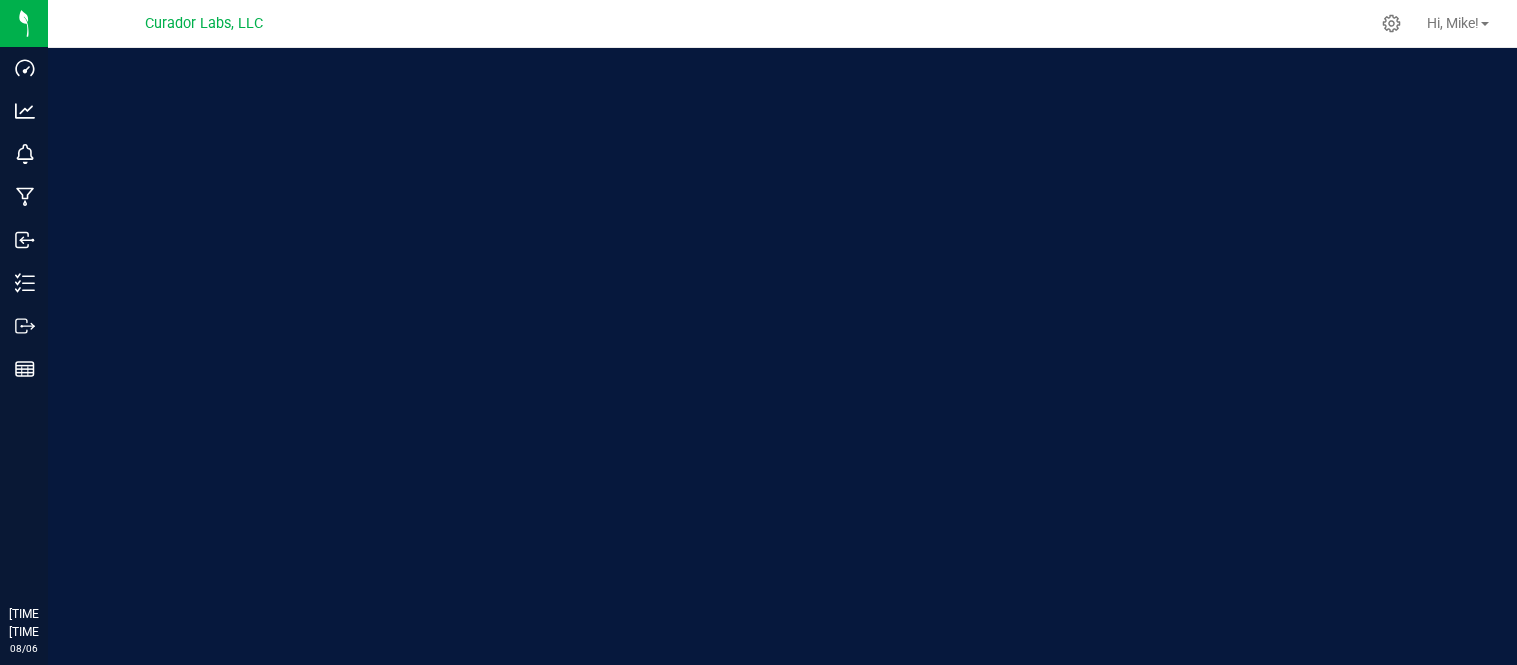 scroll, scrollTop: 0, scrollLeft: 0, axis: both 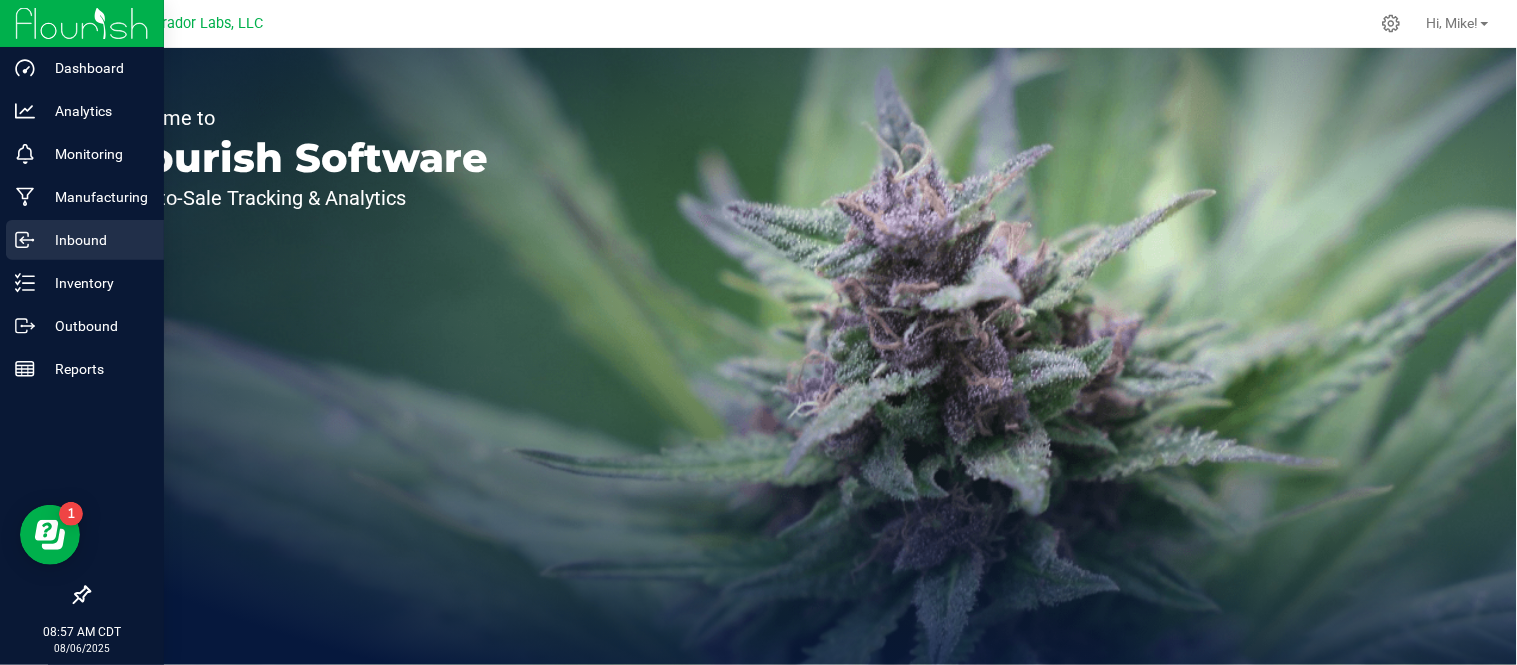 click on "Inbound" at bounding box center [95, 240] 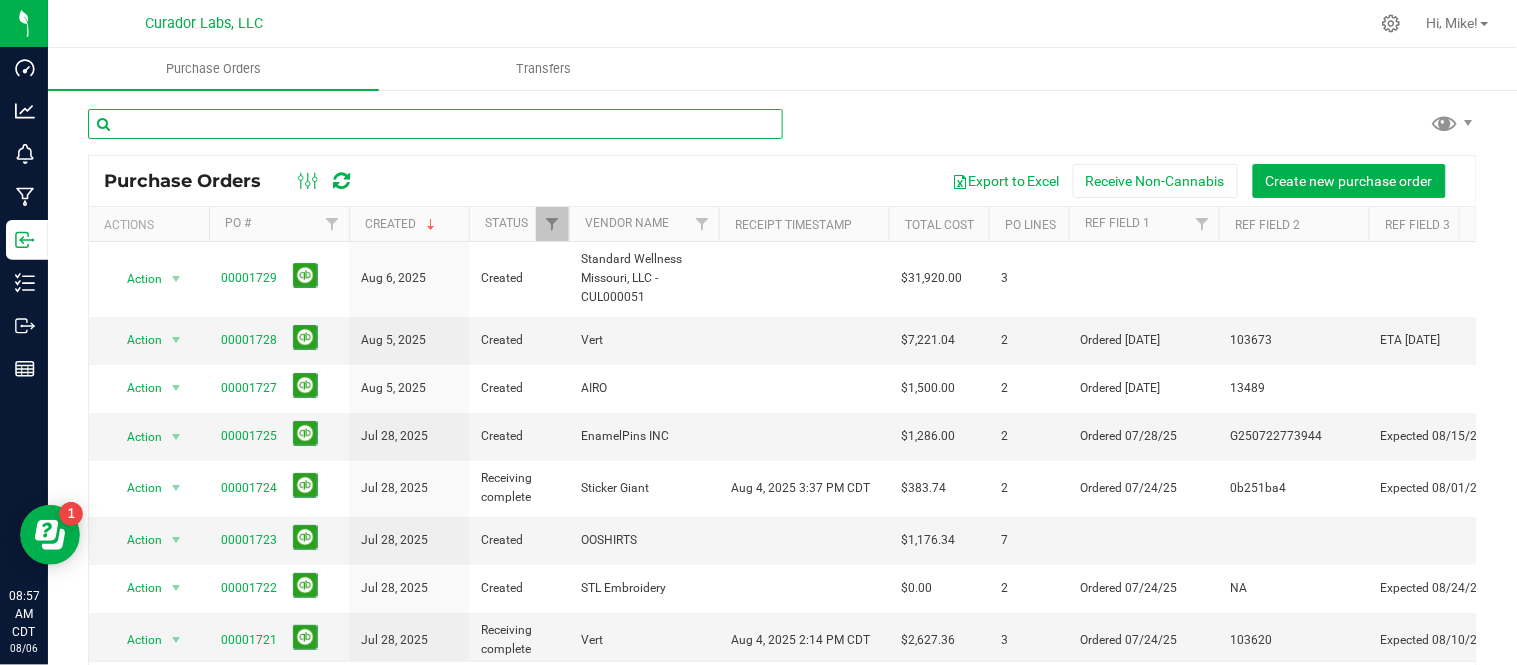 click at bounding box center [435, 124] 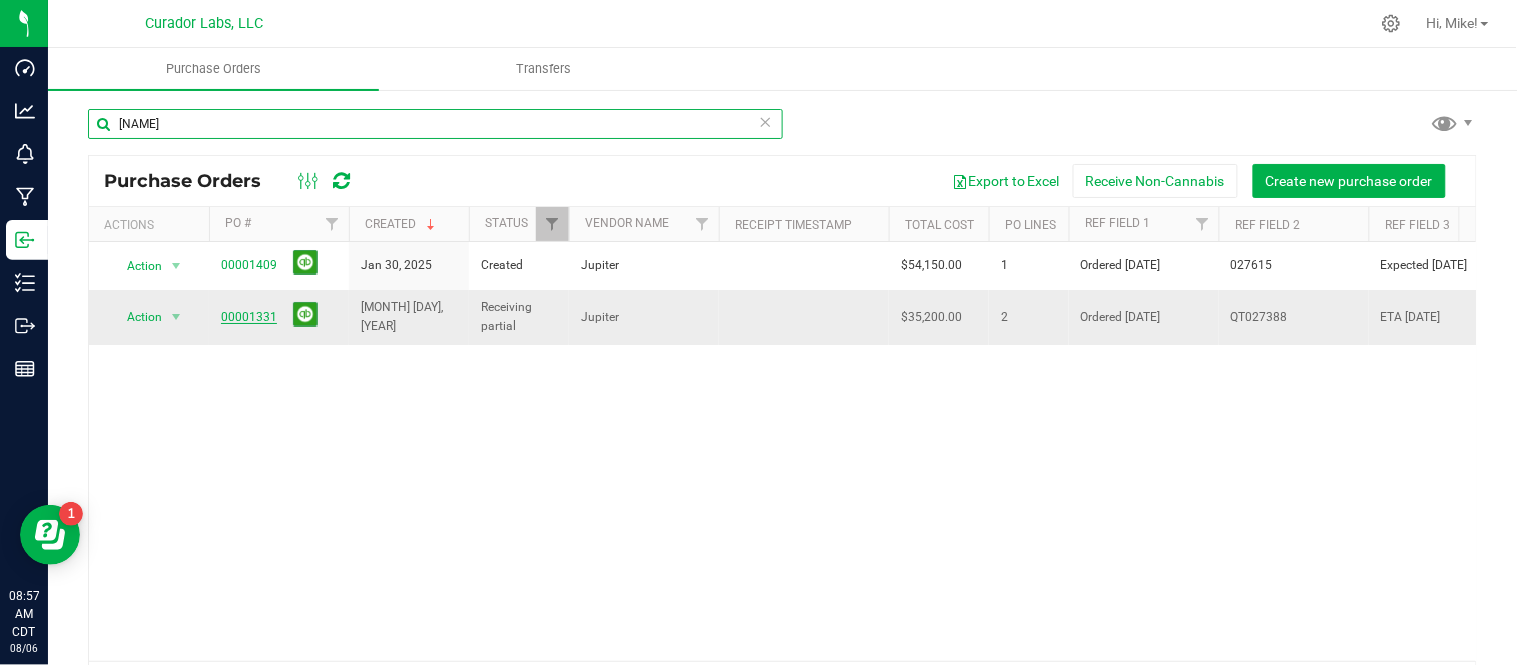 type on "[NAME]" 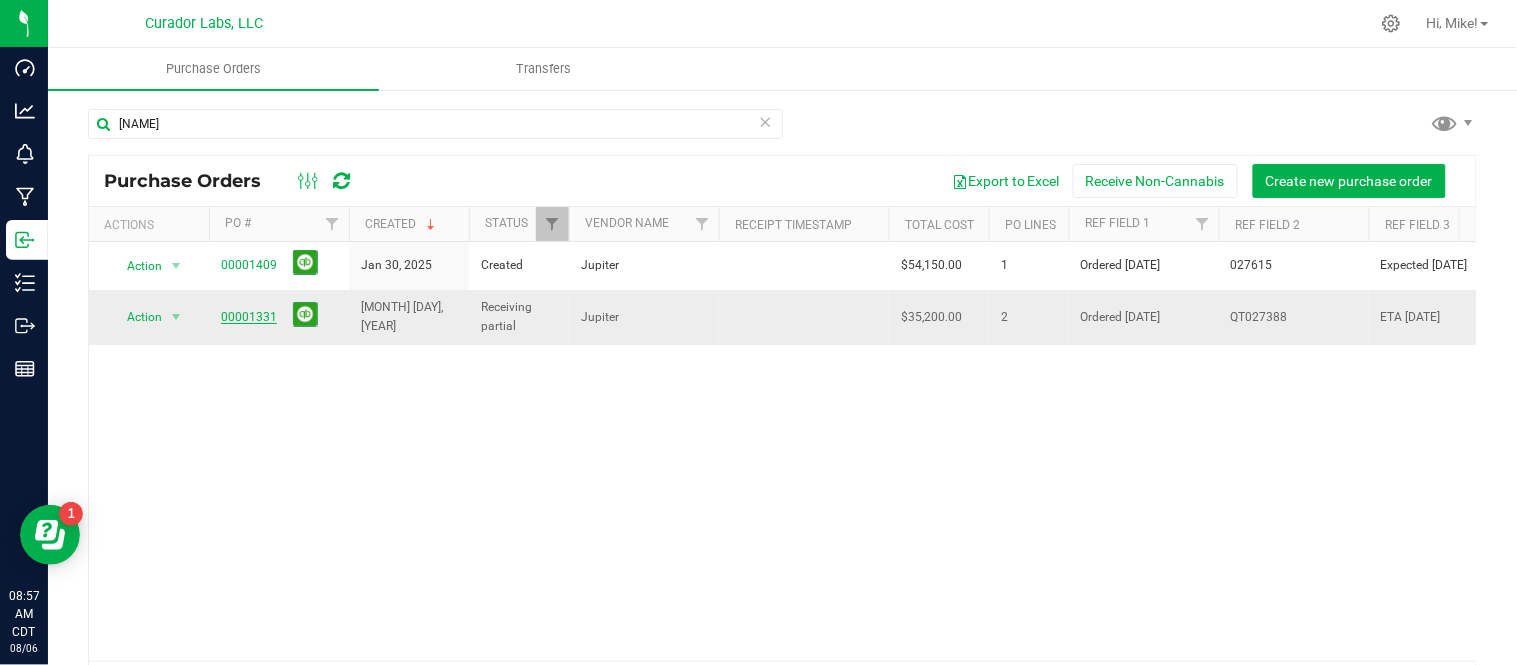 click on "00001331" at bounding box center (249, 317) 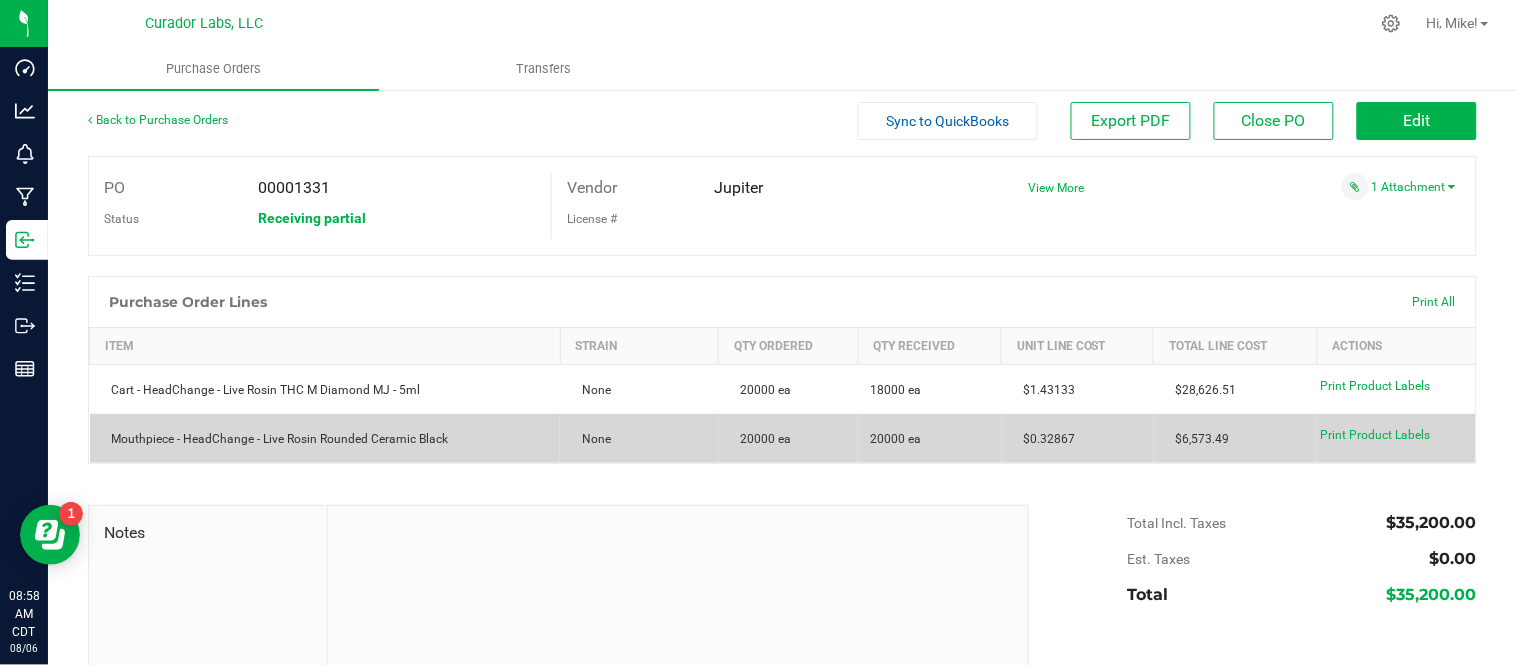 scroll, scrollTop: 0, scrollLeft: 0, axis: both 